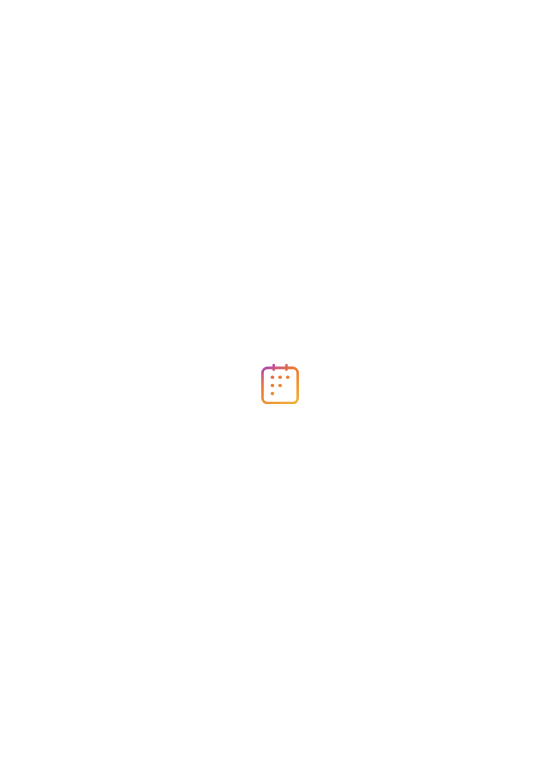 scroll, scrollTop: 0, scrollLeft: 0, axis: both 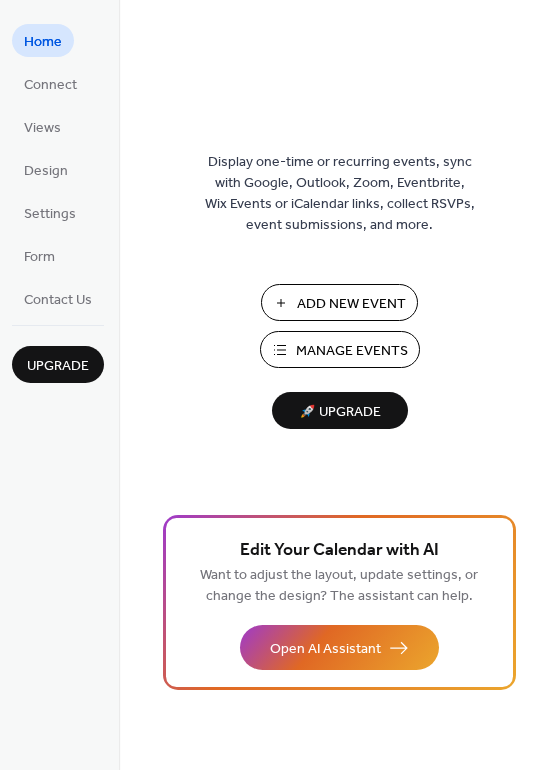 click on "Manage Events" at bounding box center [340, 349] 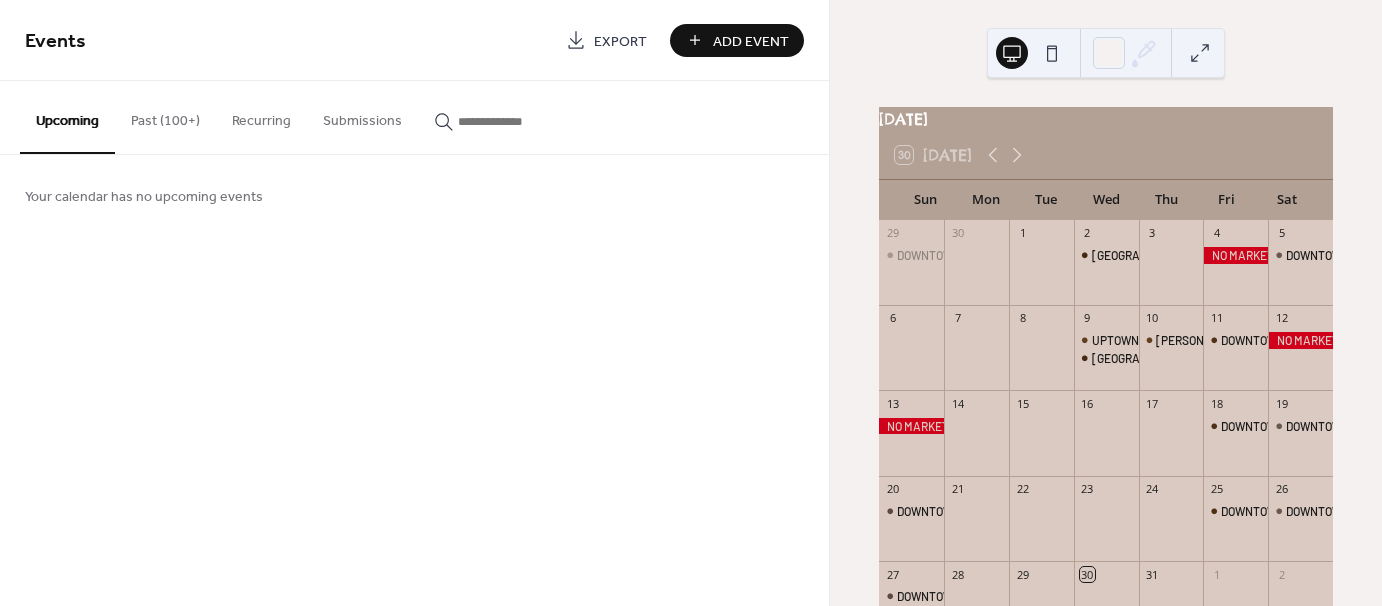 scroll, scrollTop: 0, scrollLeft: 0, axis: both 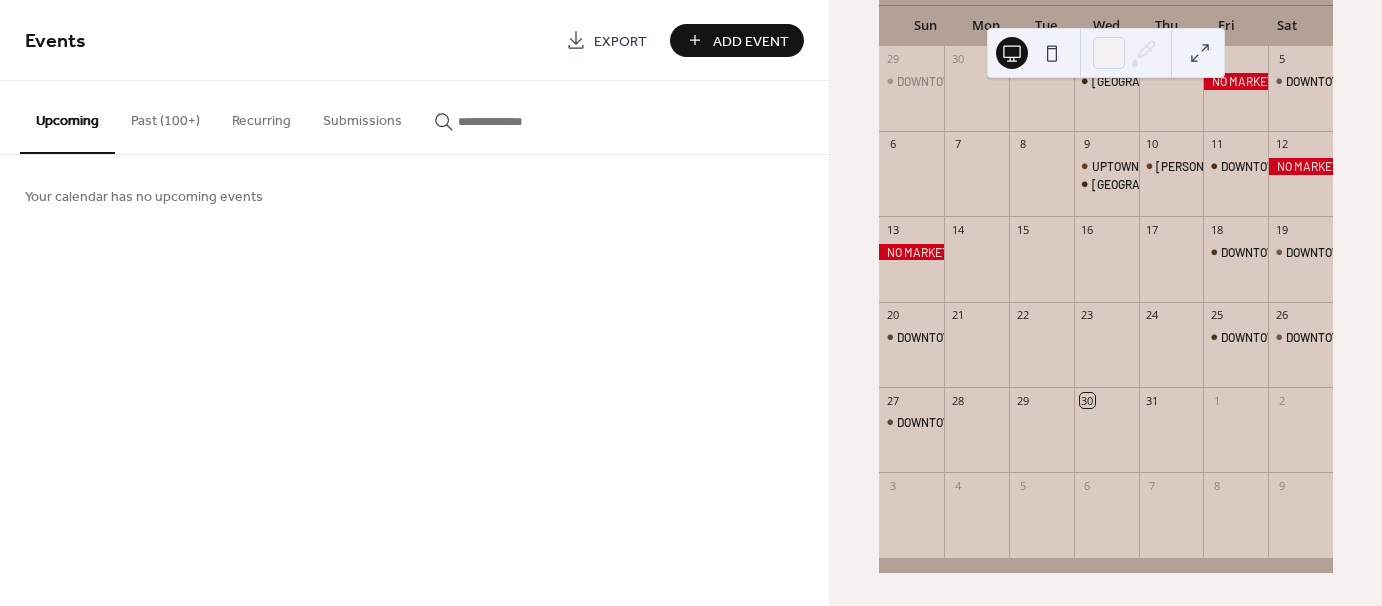 click on "[DATE] 30 [DATE] Sun Mon Tue Wed Thu Fri Sat 29 DOWNTOWN [GEOGRAPHIC_DATA] 30 1 2 [GEOGRAPHIC_DATA] 3 4 5 DOWNTOWN [GEOGRAPHIC_DATA] 6 7 8 9 UPTOWN [GEOGRAPHIC_DATA] [GEOGRAPHIC_DATA] 10 [GEOGRAPHIC_DATA] 11 DOWNTOWN [GEOGRAPHIC_DATA] 12 13 14 15 16 17 18 DOWNTOWN [GEOGRAPHIC_DATA] 19 DOWNTOWN [GEOGRAPHIC_DATA] 20 DOWNTOWN [GEOGRAPHIC_DATA] 21 22 23 24 25 DOWNTOWN [GEOGRAPHIC_DATA] 26 DOWNTOWN [GEOGRAPHIC_DATA] 27 DOWNTOWN [GEOGRAPHIC_DATA] 28 29 30 31 1 2 3 4 5 6 7 8 9" at bounding box center [1106, 303] 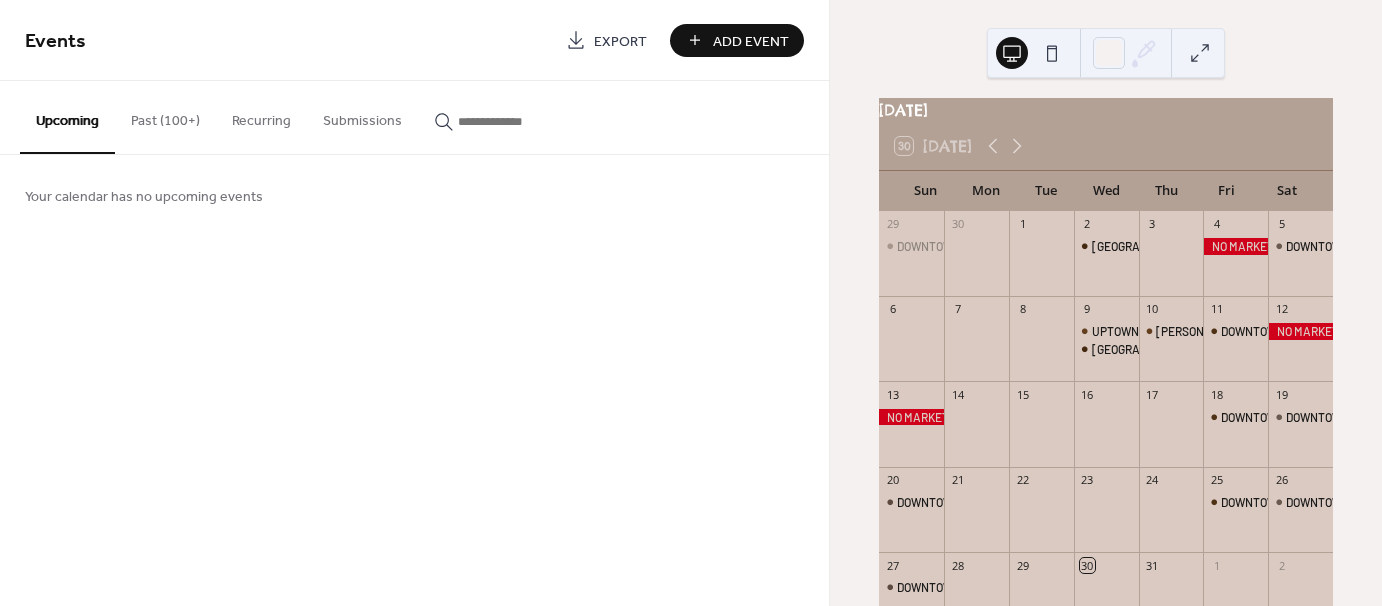 scroll, scrollTop: 0, scrollLeft: 0, axis: both 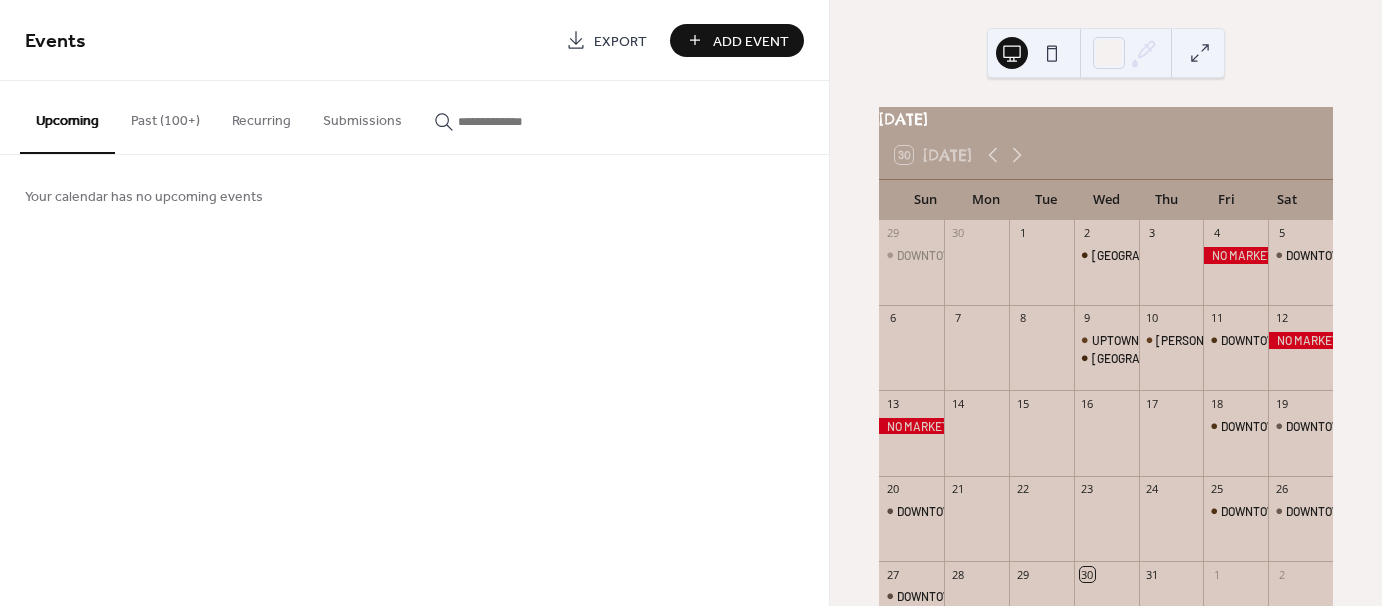 click at bounding box center [1106, 443] 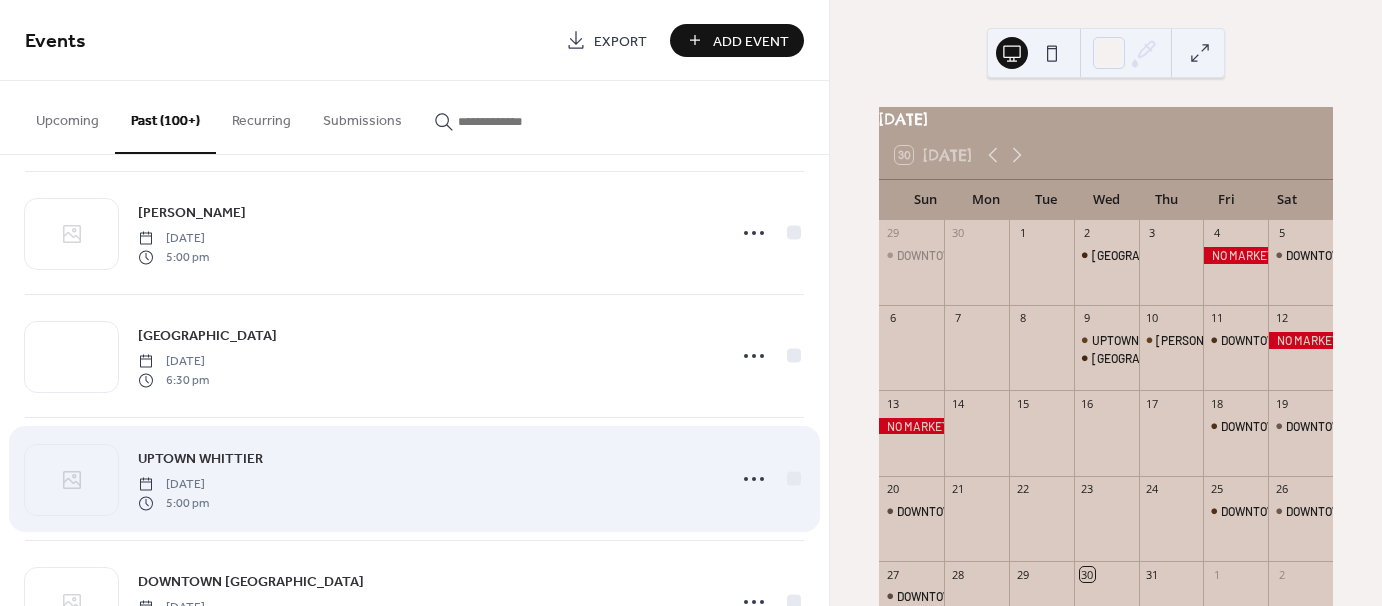 scroll, scrollTop: 1000, scrollLeft: 0, axis: vertical 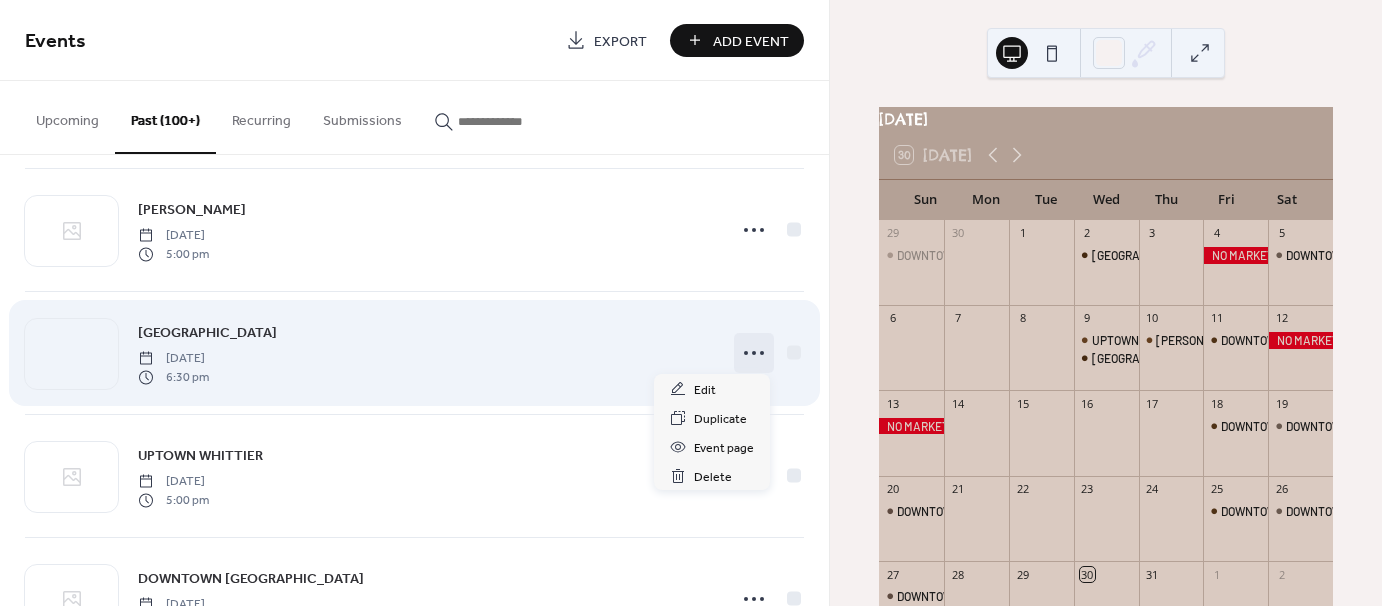click 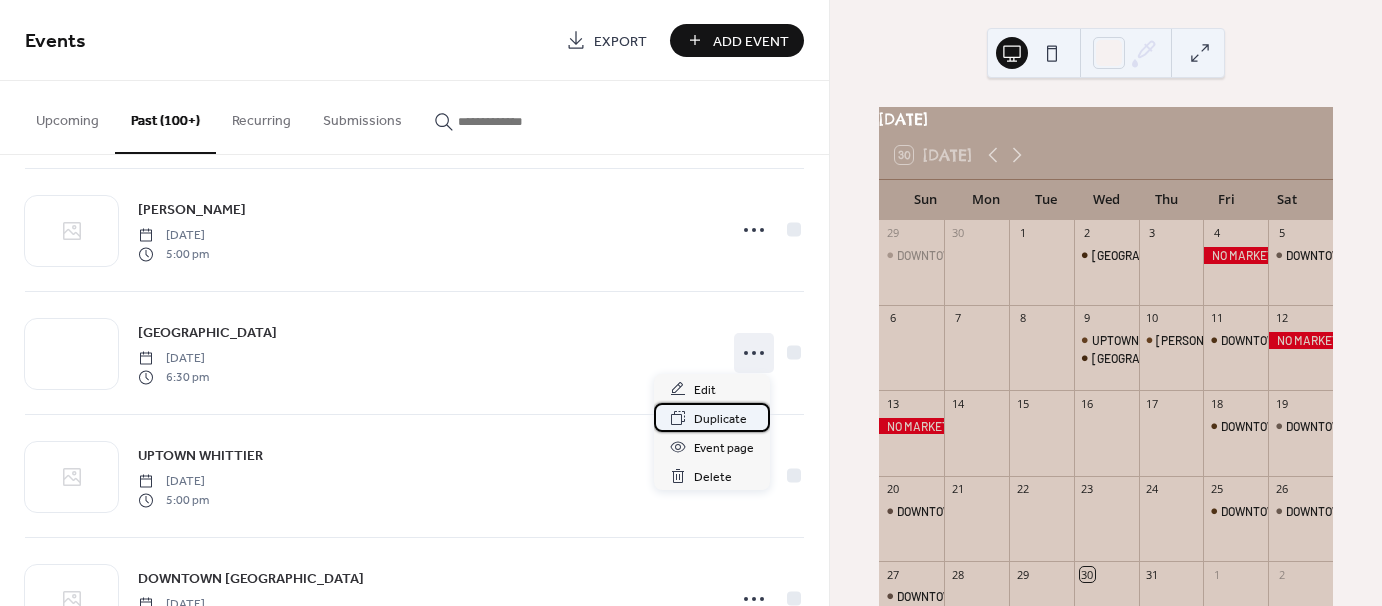 click on "Duplicate" at bounding box center [720, 419] 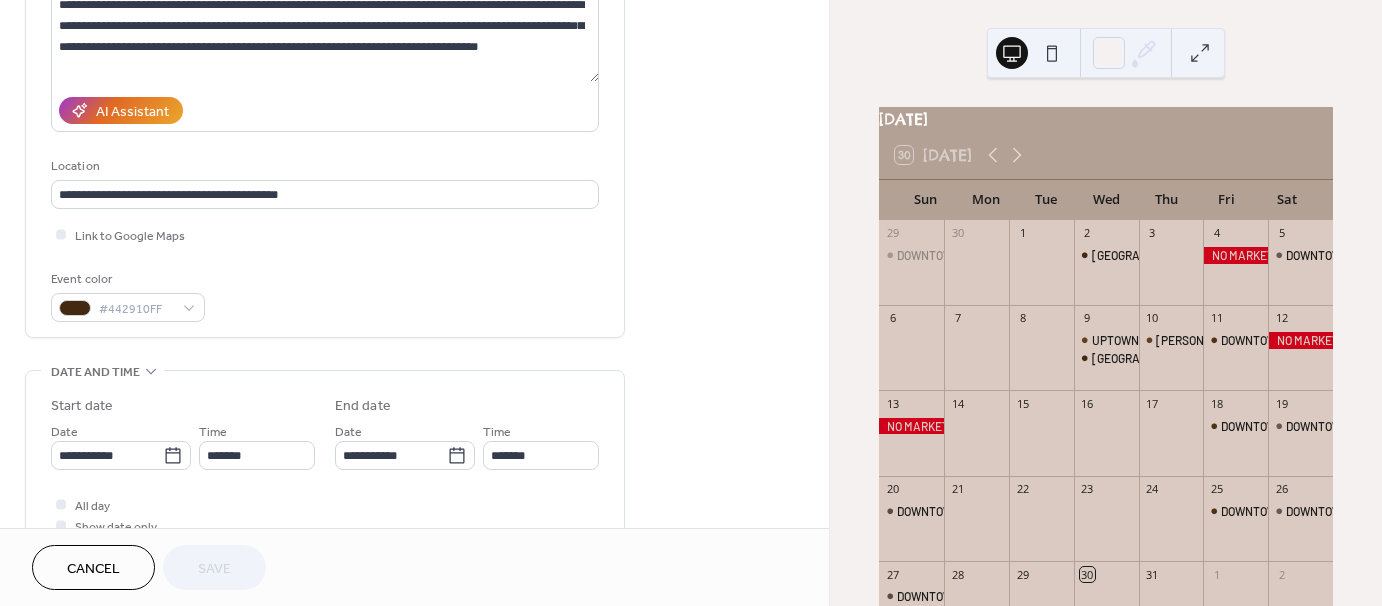 scroll, scrollTop: 300, scrollLeft: 0, axis: vertical 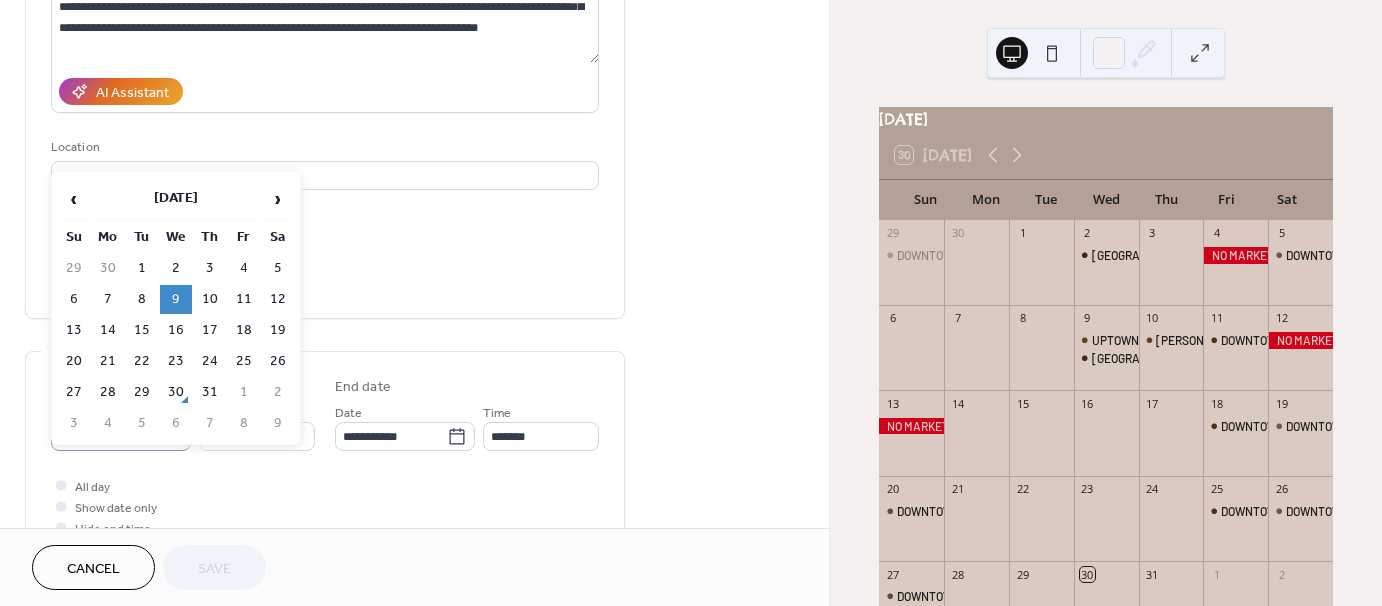 click 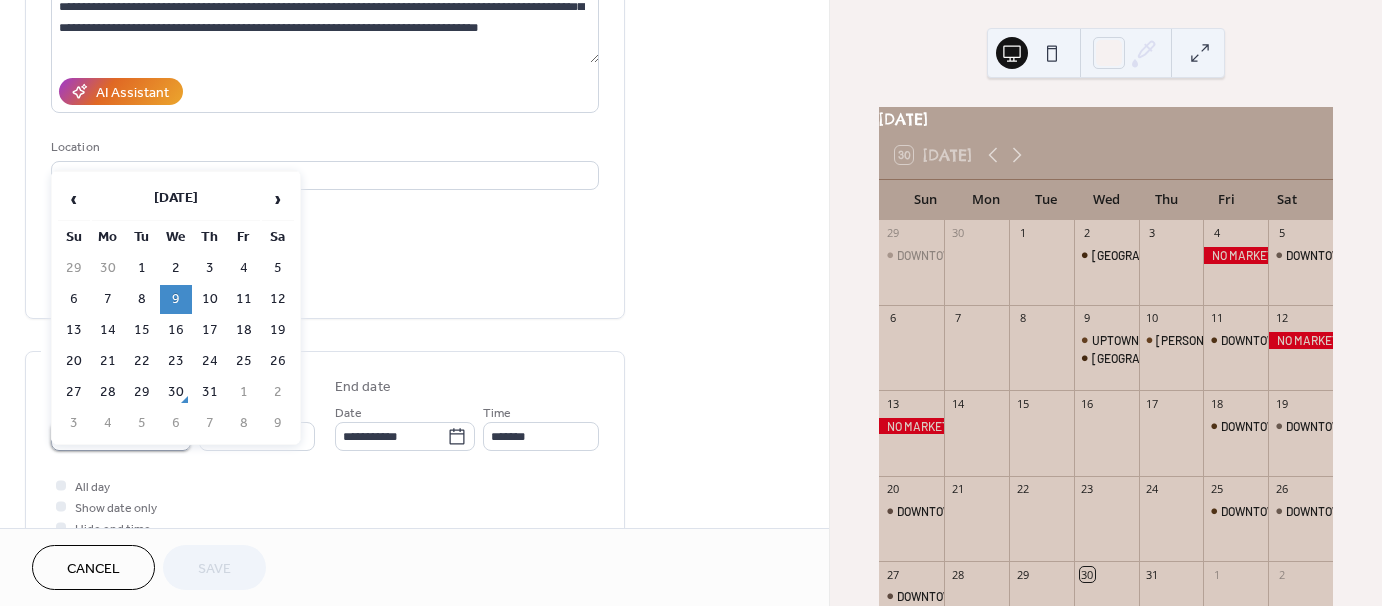 click on "**********" at bounding box center [107, 436] 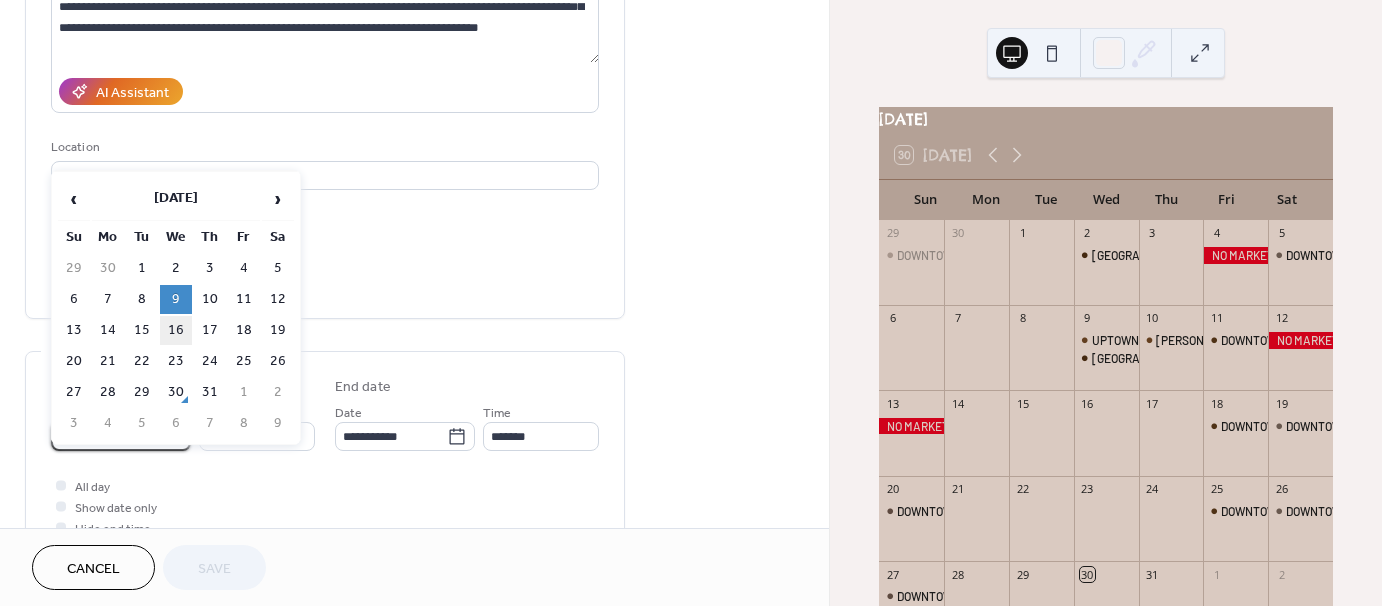 click on "16" at bounding box center (176, 330) 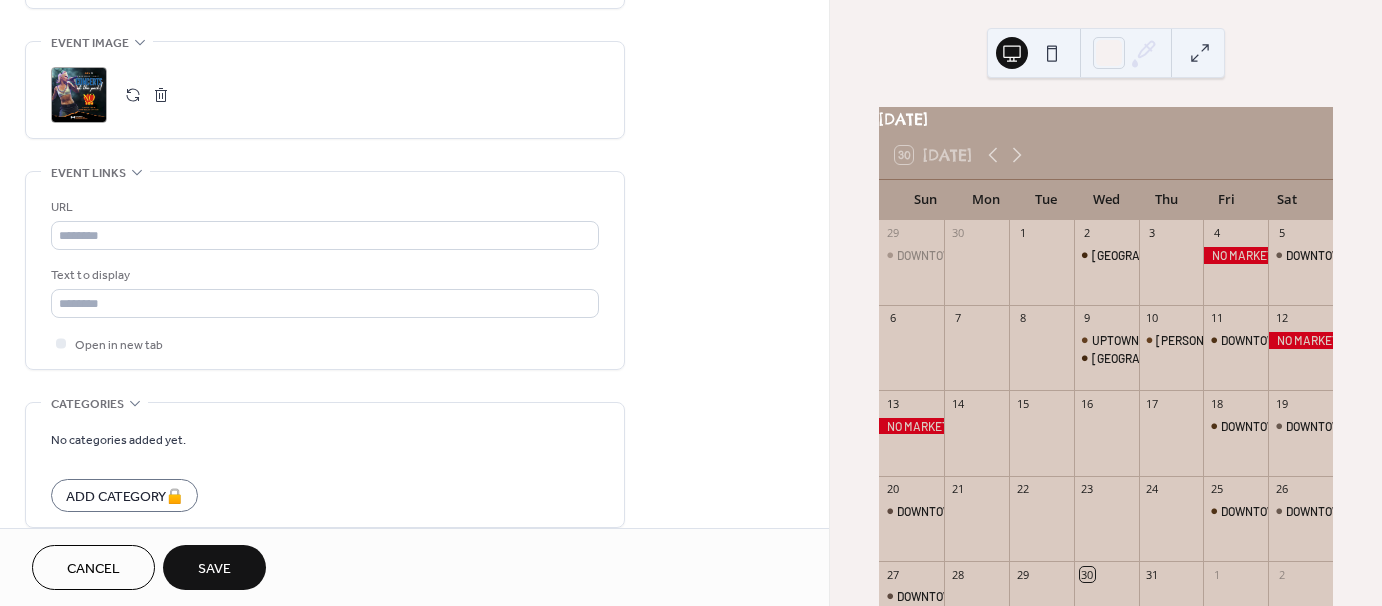 scroll, scrollTop: 1000, scrollLeft: 0, axis: vertical 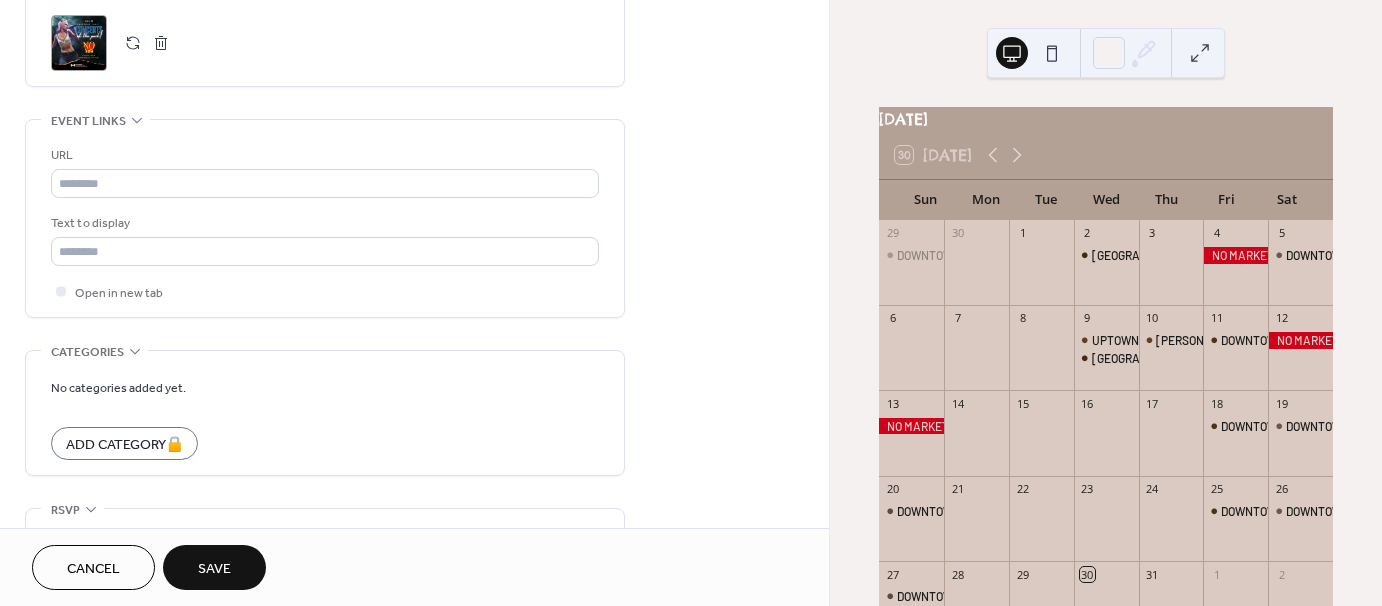 click at bounding box center (161, 43) 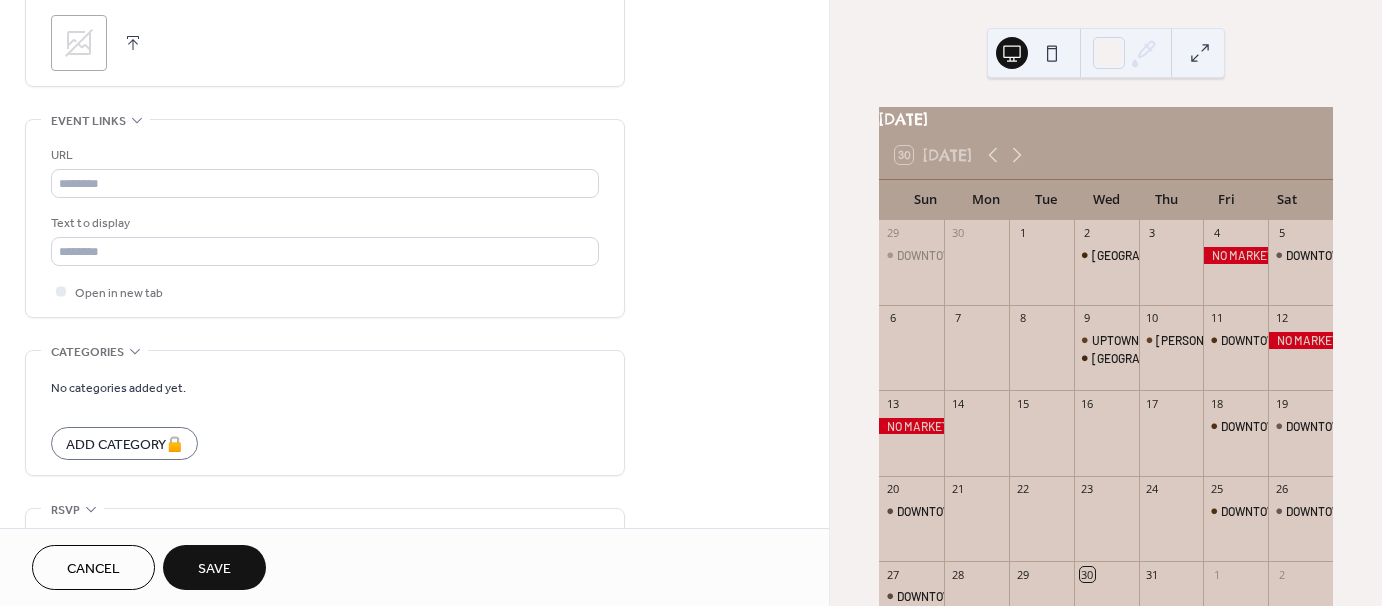 click on "Save" at bounding box center (214, 567) 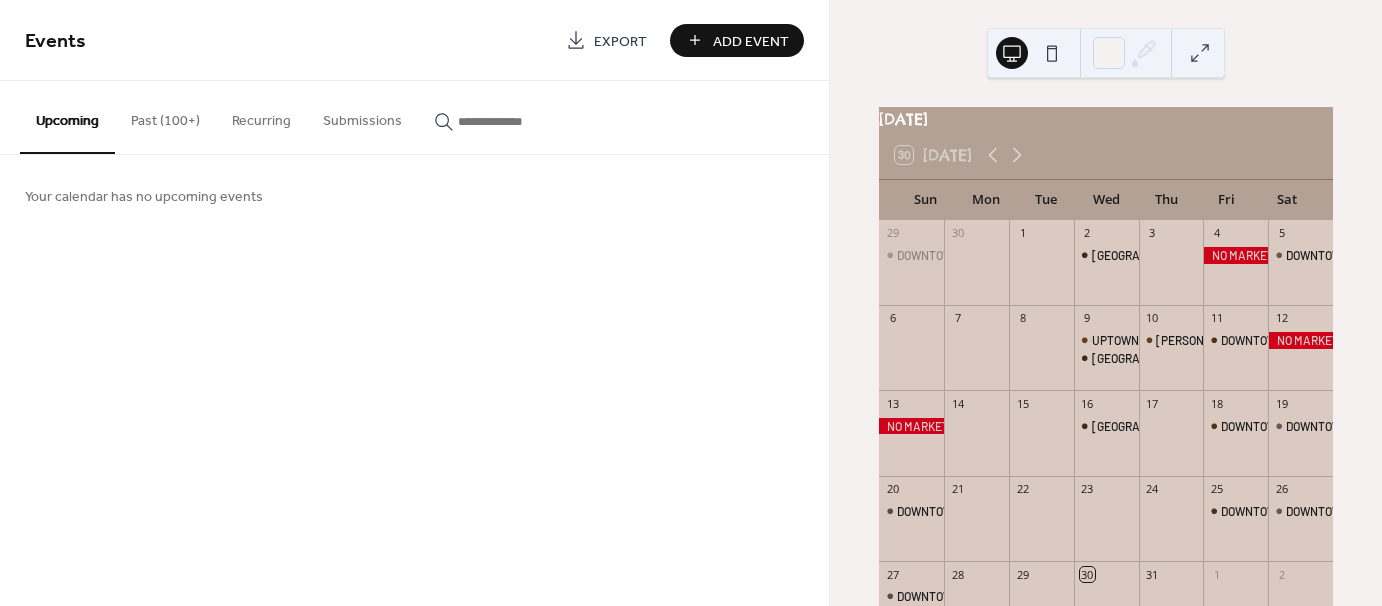 click on "Past (100+)" at bounding box center (165, 116) 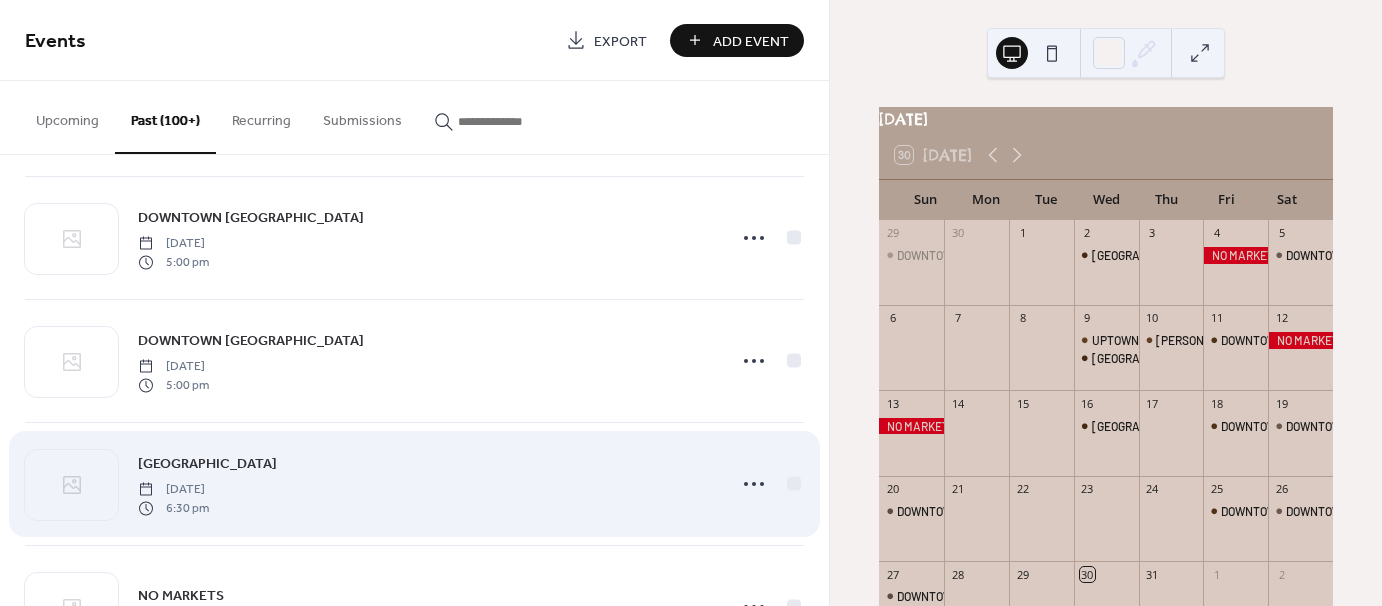 scroll, scrollTop: 700, scrollLeft: 0, axis: vertical 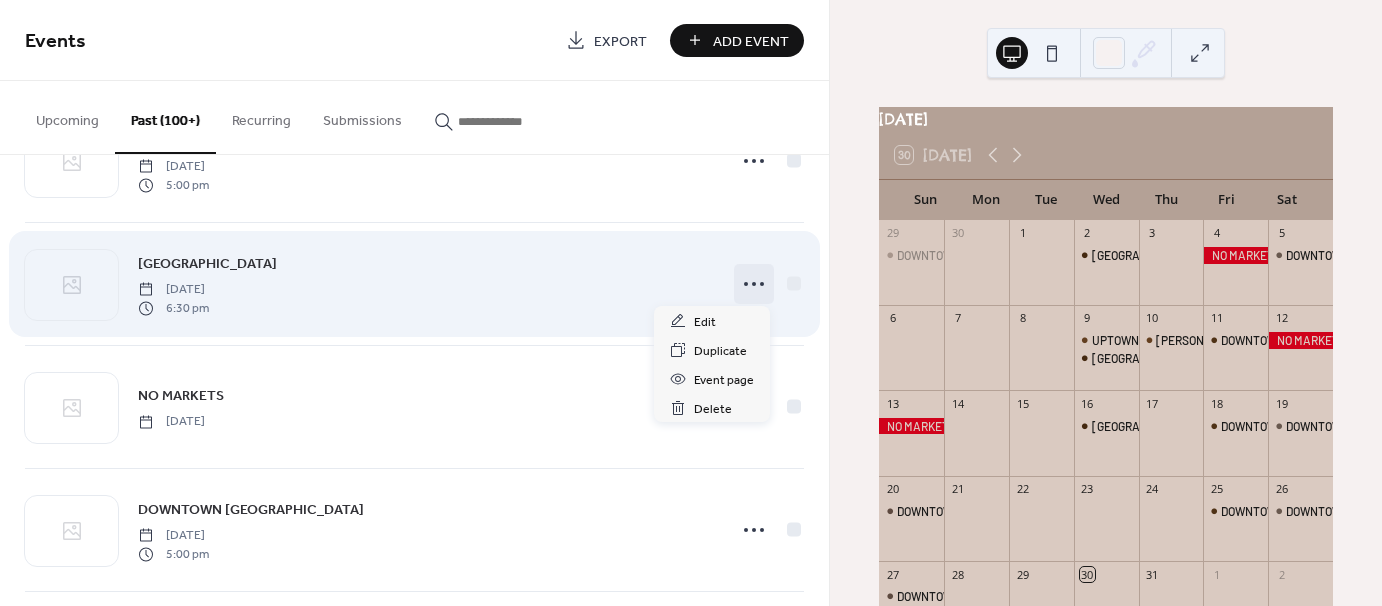 click 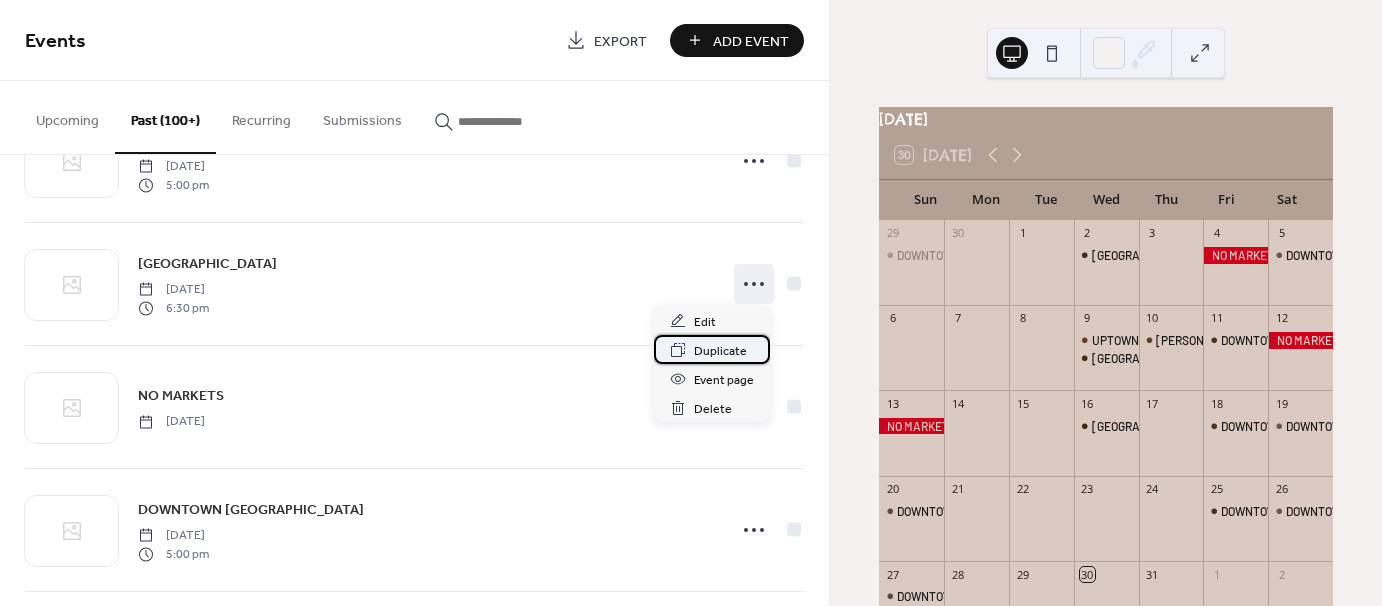 click on "Duplicate" at bounding box center (720, 351) 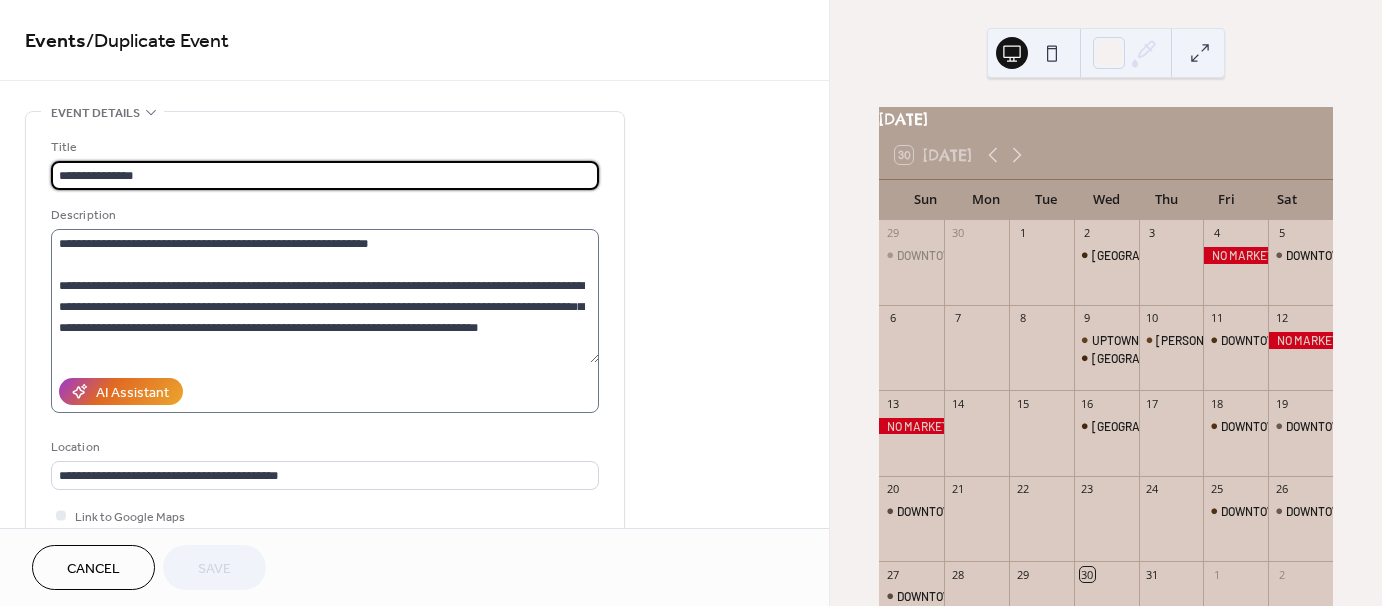scroll, scrollTop: 41, scrollLeft: 0, axis: vertical 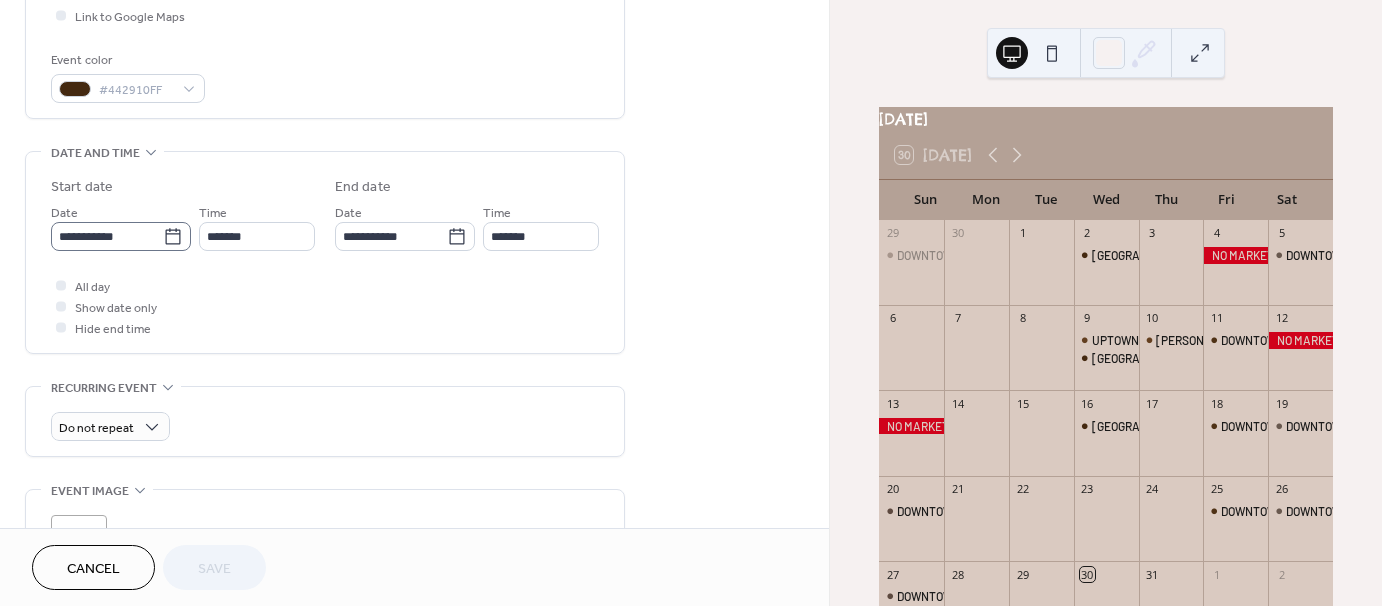 click 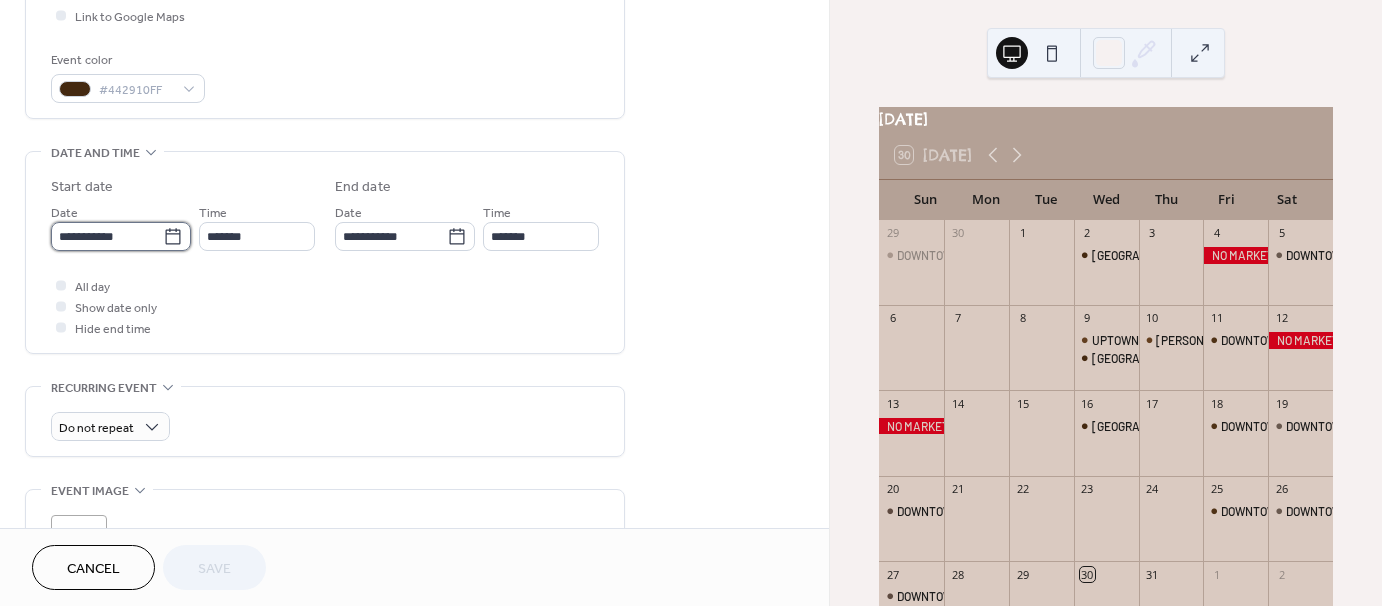click on "**********" at bounding box center [107, 236] 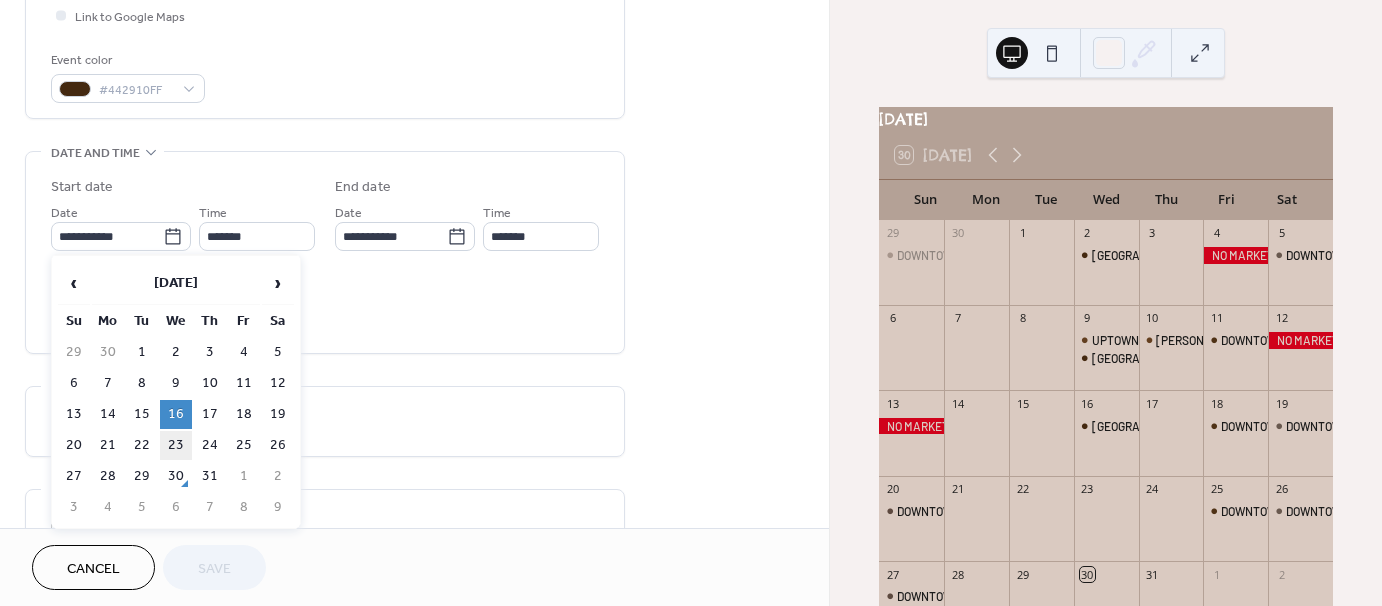 click on "23" at bounding box center (176, 445) 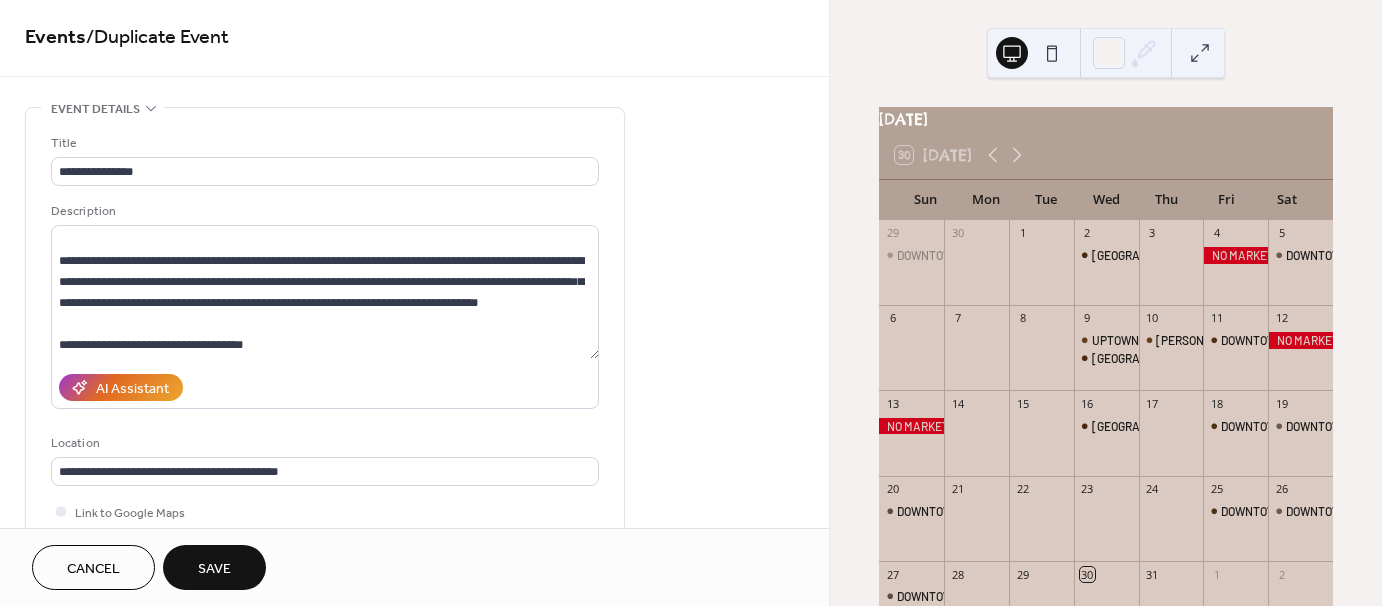 scroll, scrollTop: 0, scrollLeft: 0, axis: both 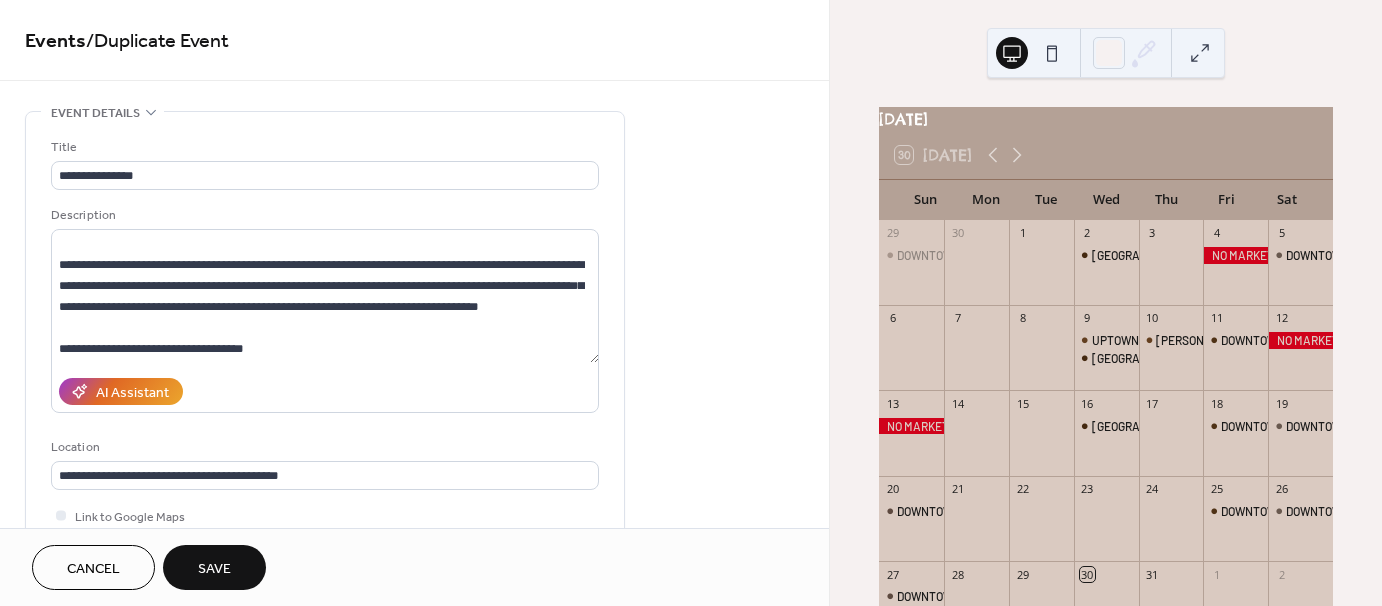 click on "Save" at bounding box center (214, 567) 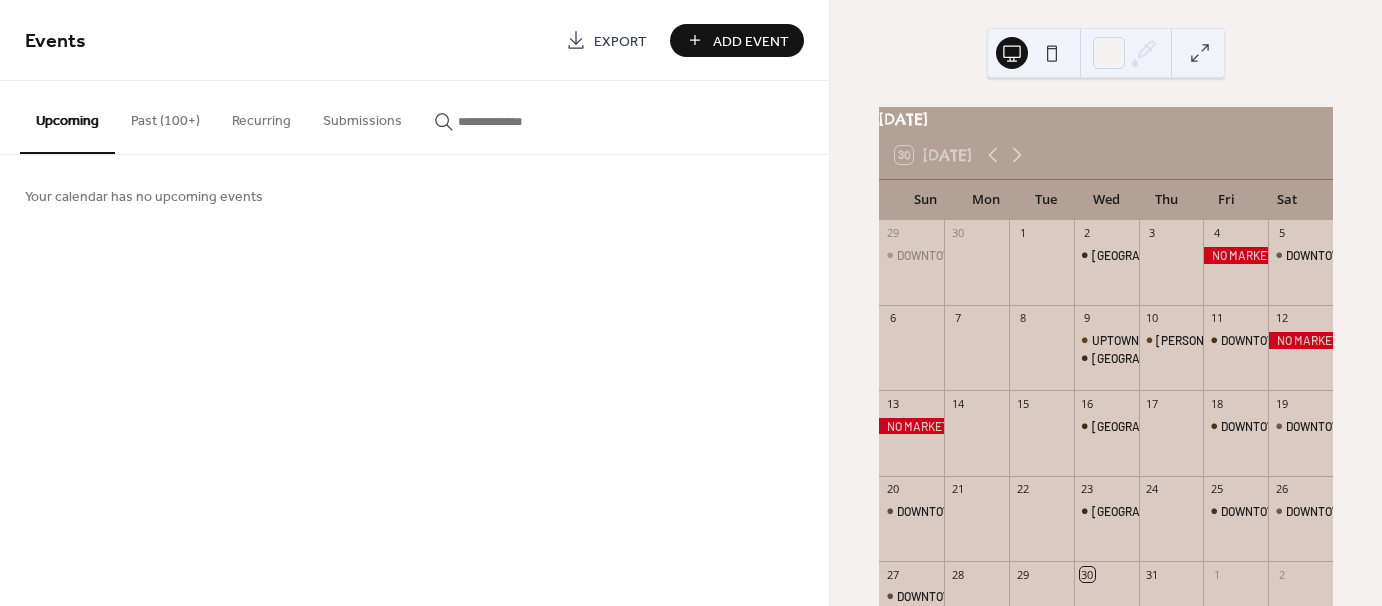 click on "Past (100+)" at bounding box center [165, 116] 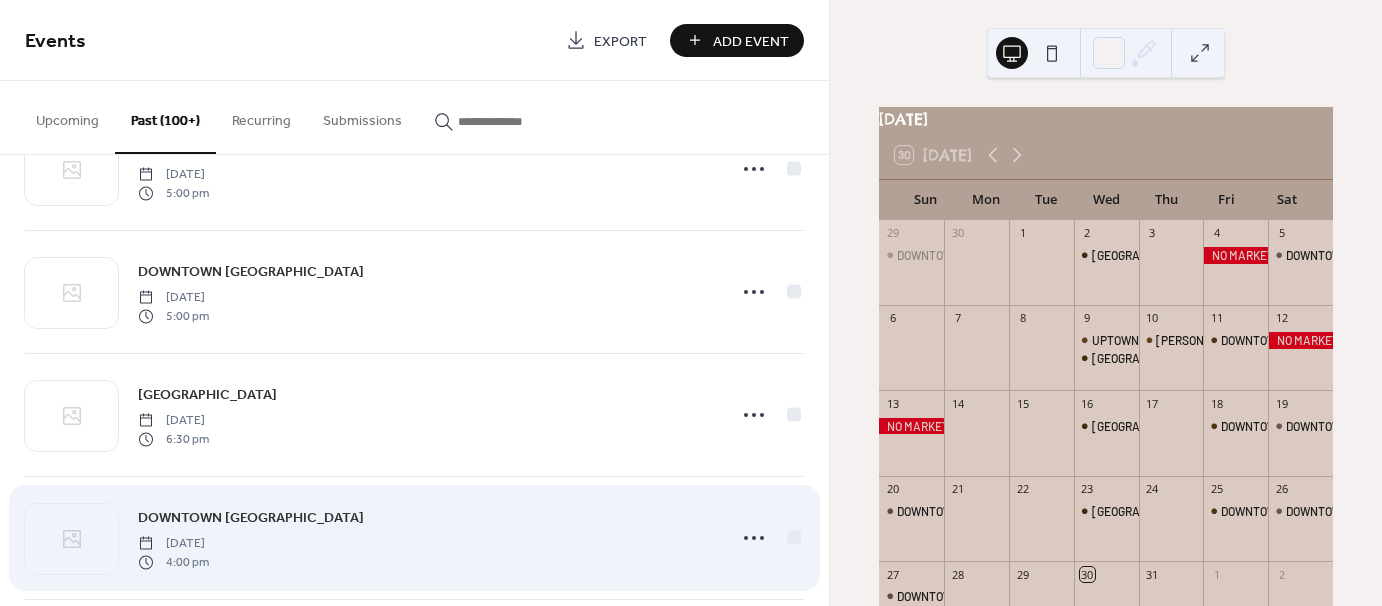 scroll, scrollTop: 300, scrollLeft: 0, axis: vertical 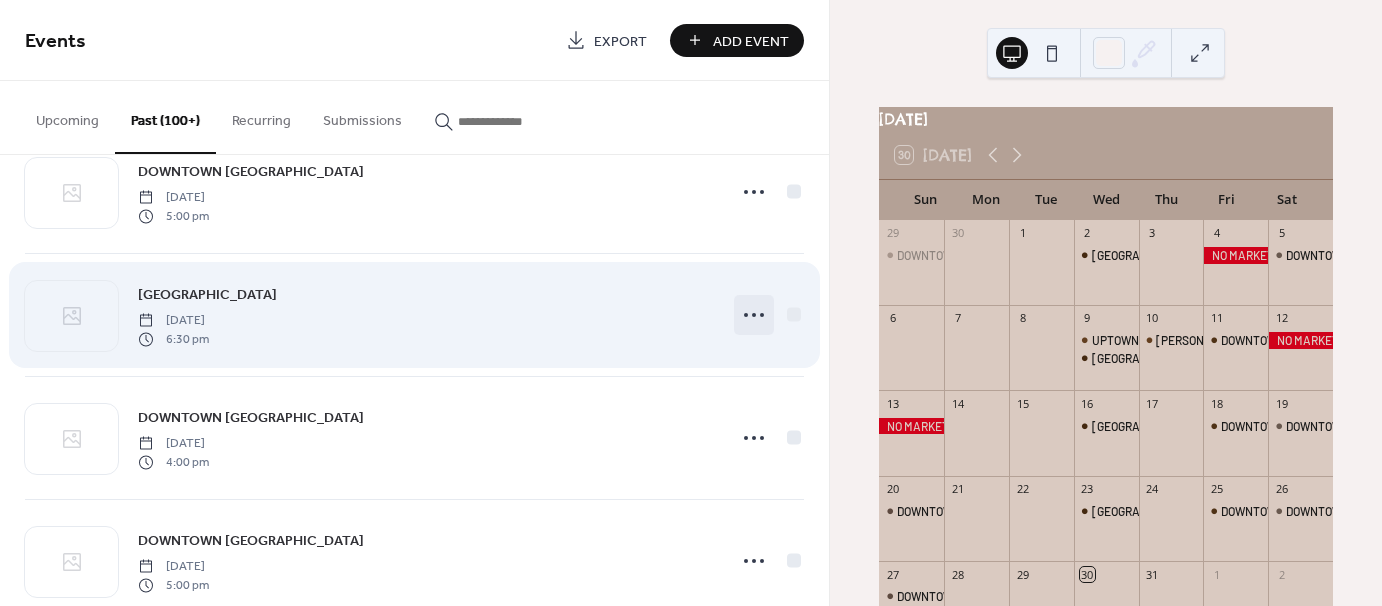 click 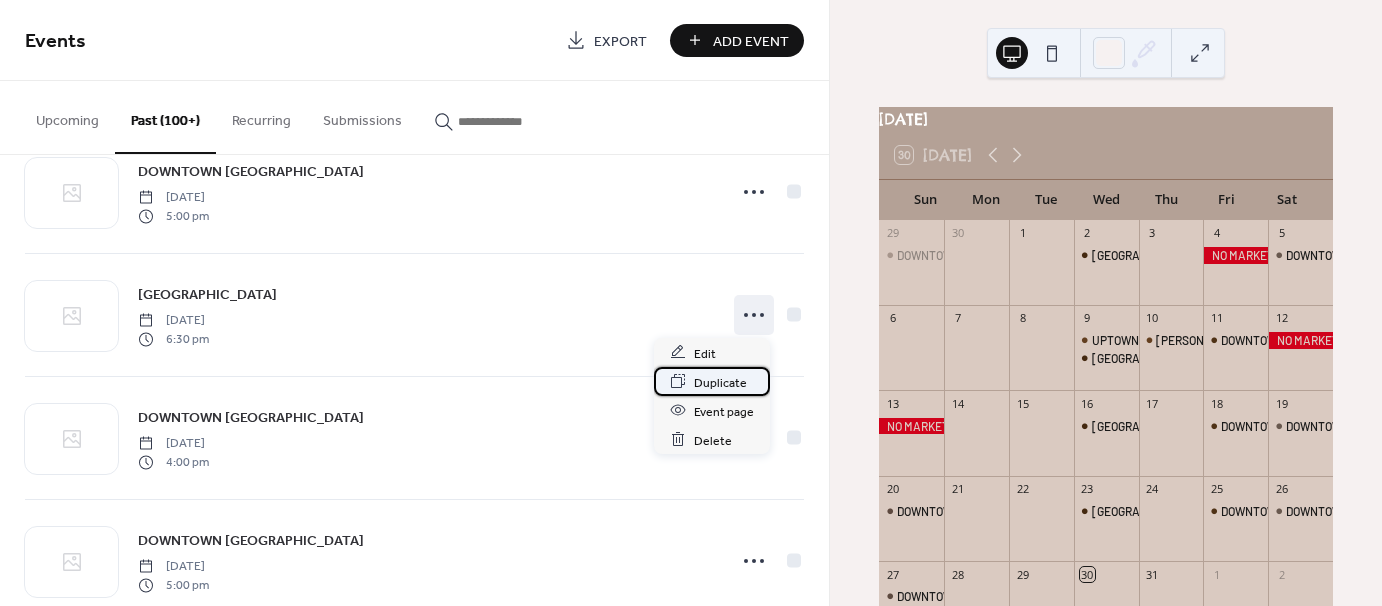 click on "Duplicate" at bounding box center [720, 382] 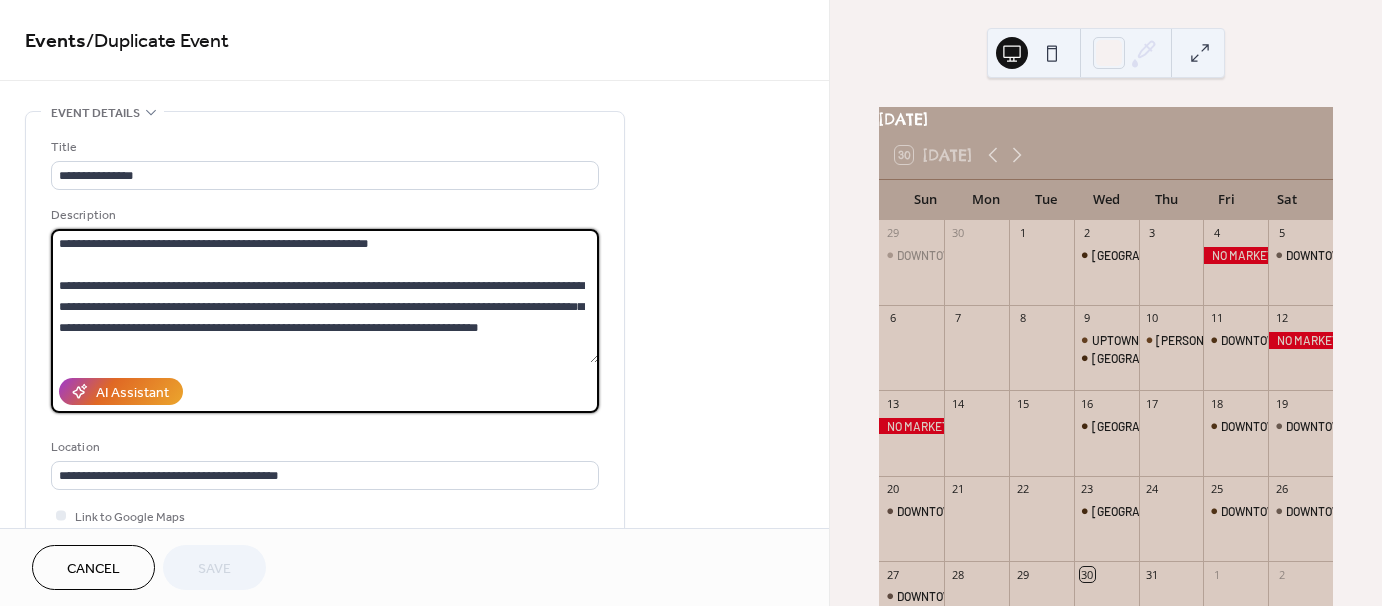 scroll, scrollTop: 41, scrollLeft: 0, axis: vertical 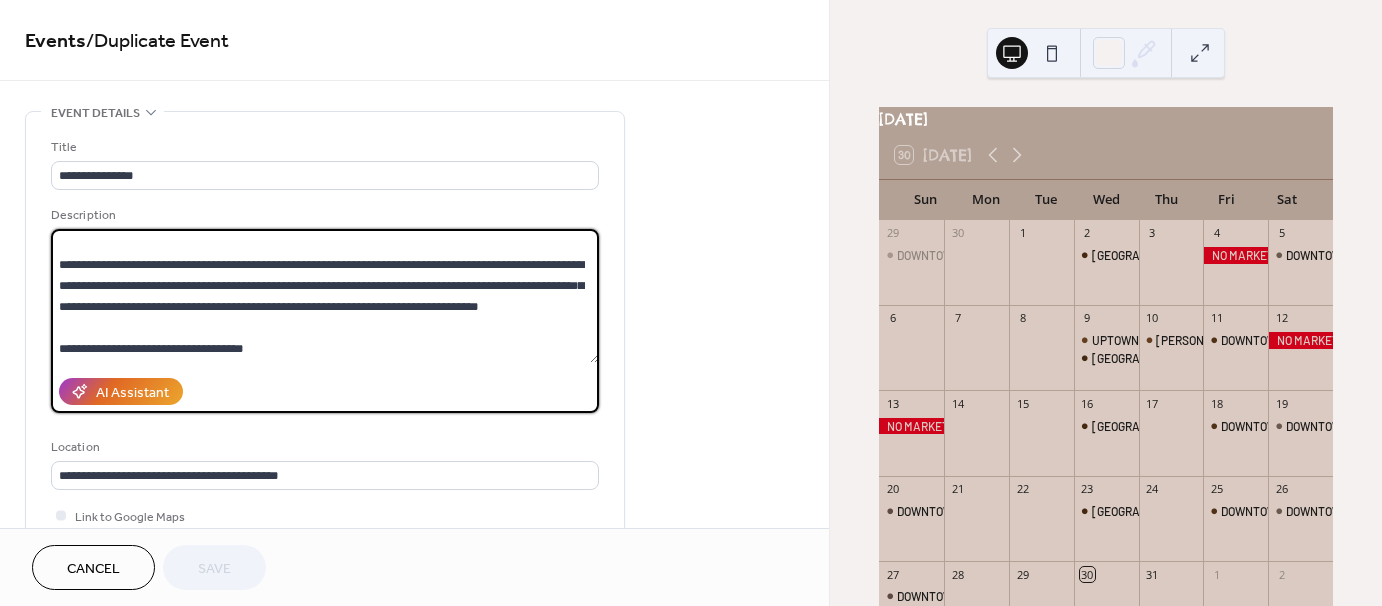 drag, startPoint x: 56, startPoint y: 246, endPoint x: 438, endPoint y: 363, distance: 399.51596 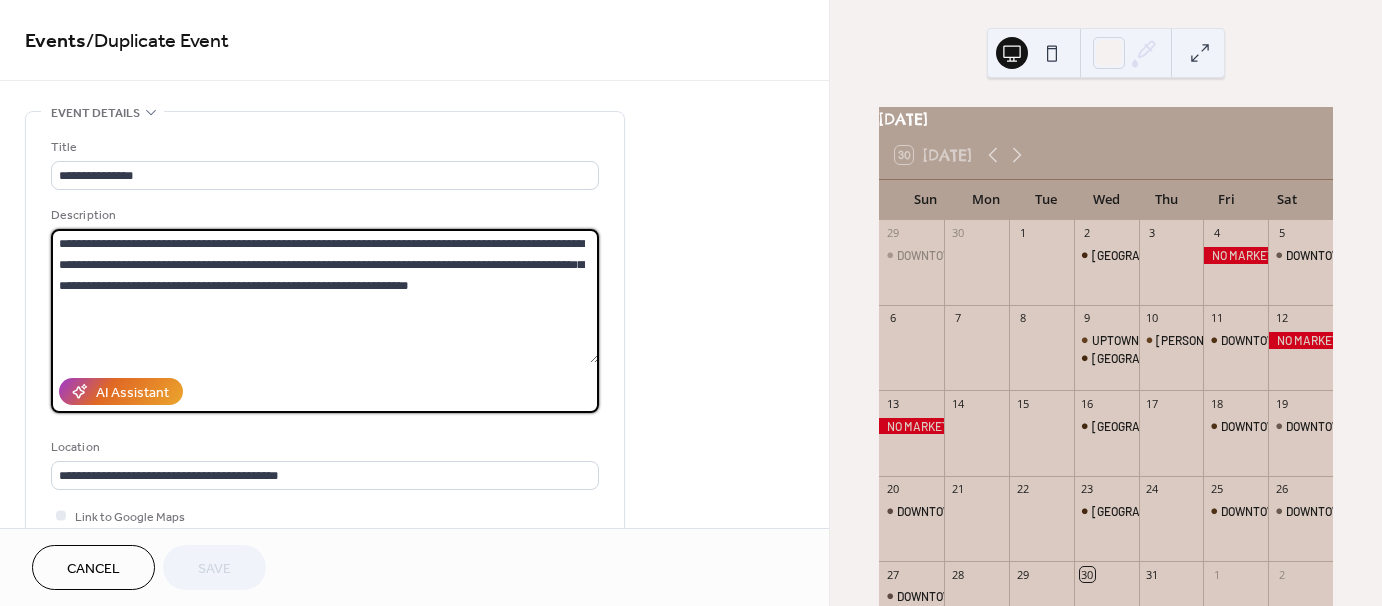 scroll, scrollTop: 0, scrollLeft: 0, axis: both 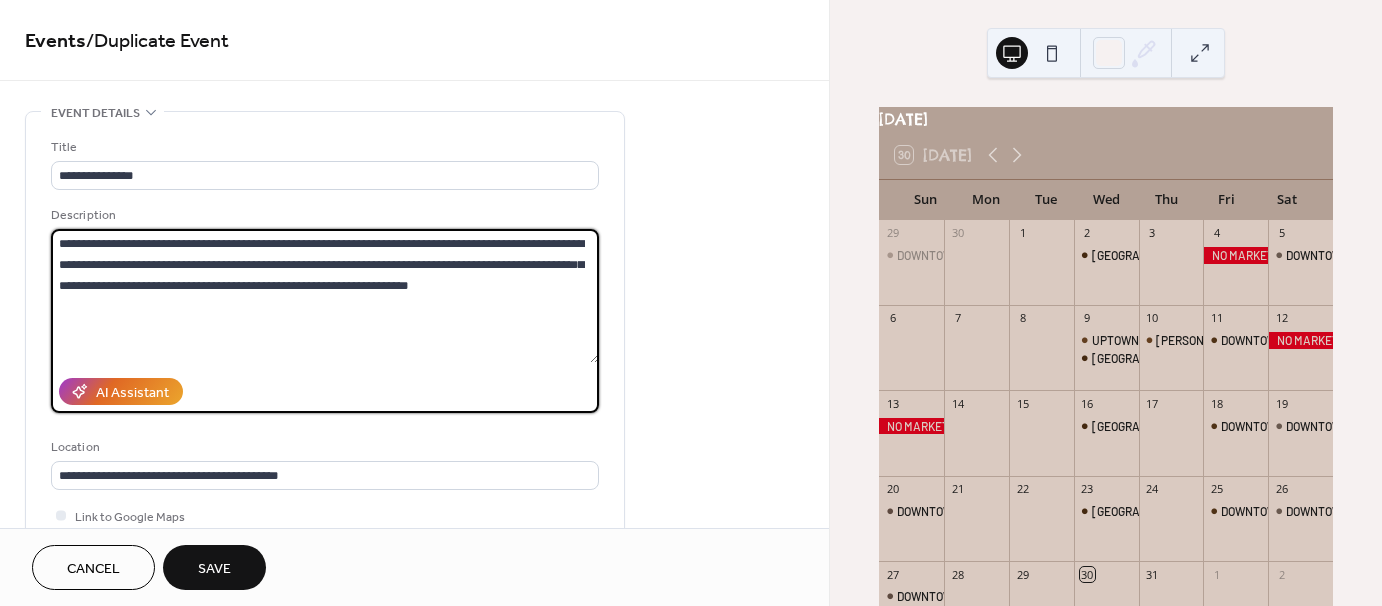 click on "**********" at bounding box center (325, 296) 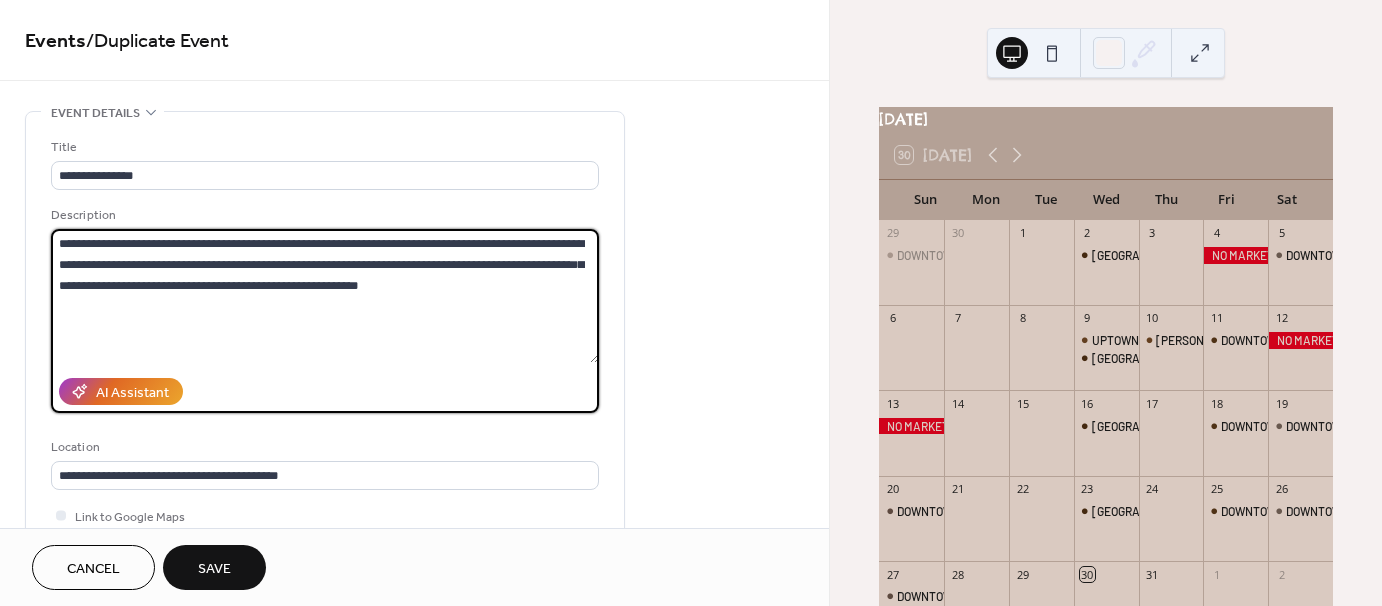 type on "**********" 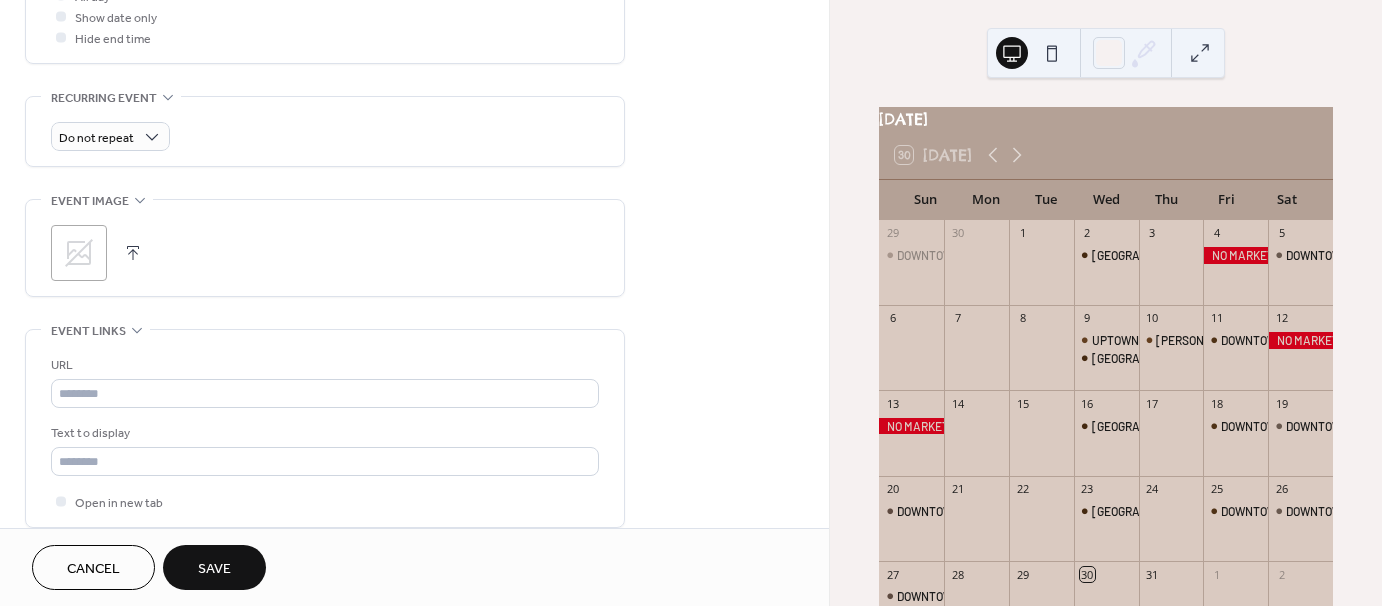 scroll, scrollTop: 791, scrollLeft: 0, axis: vertical 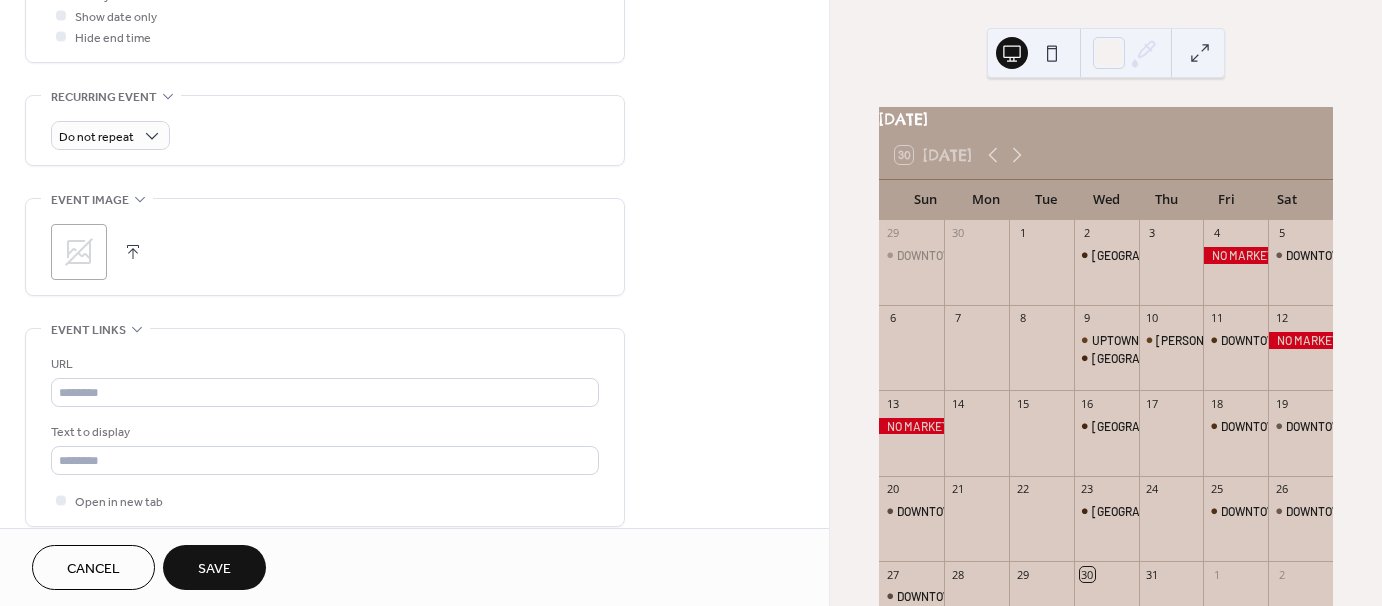 click 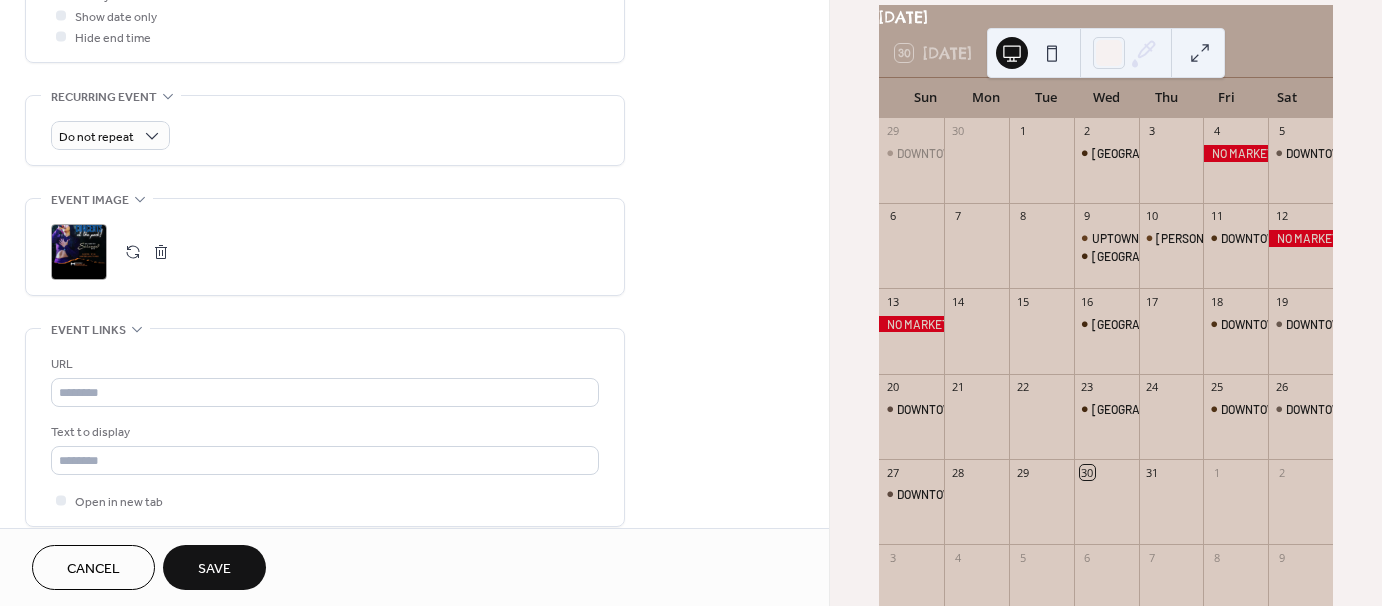 scroll, scrollTop: 184, scrollLeft: 0, axis: vertical 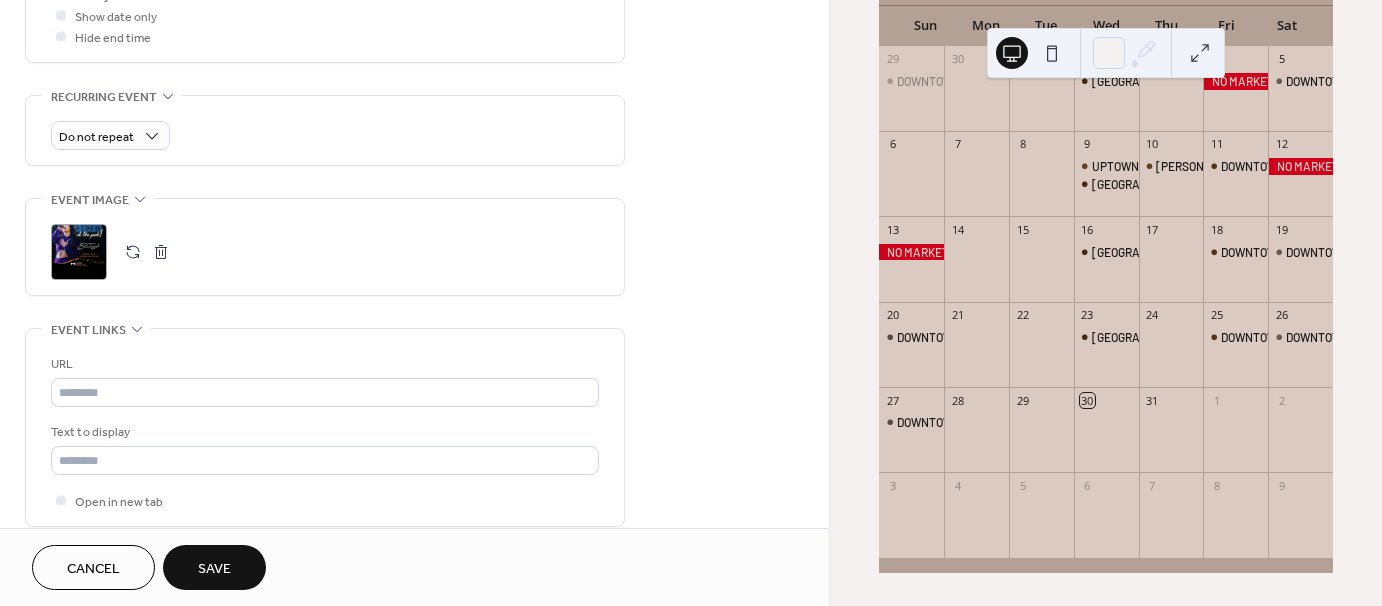 click on "Save" at bounding box center (214, 569) 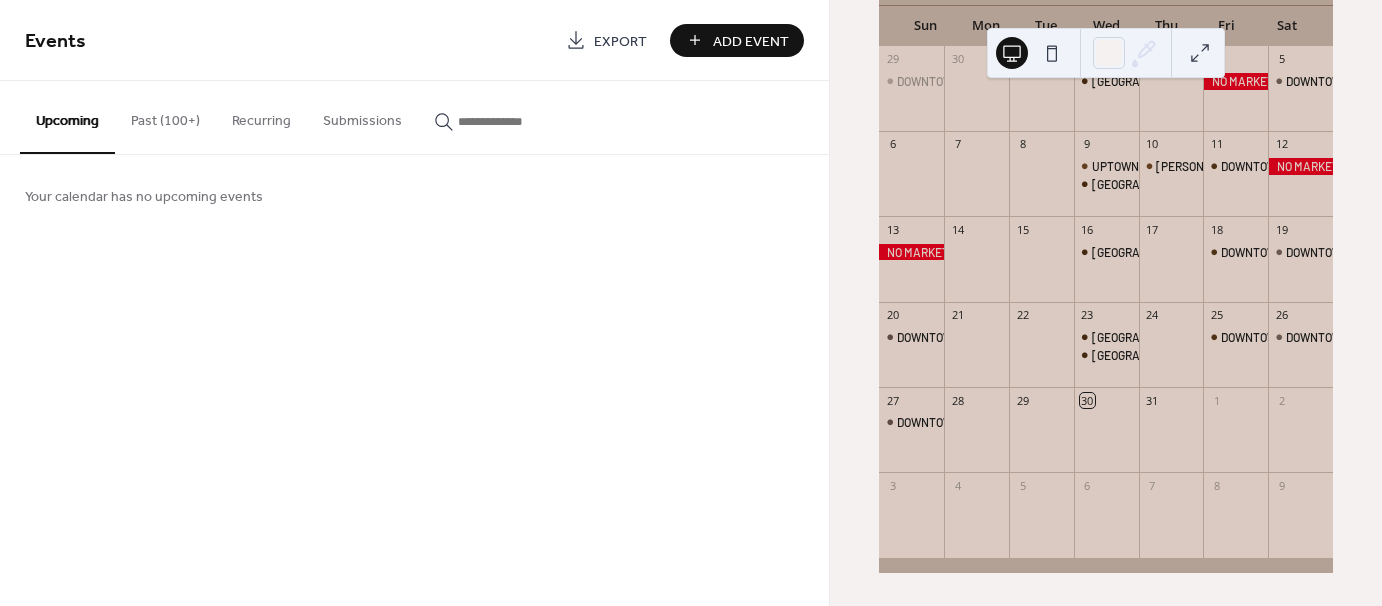 click on "Past (100+)" at bounding box center (165, 116) 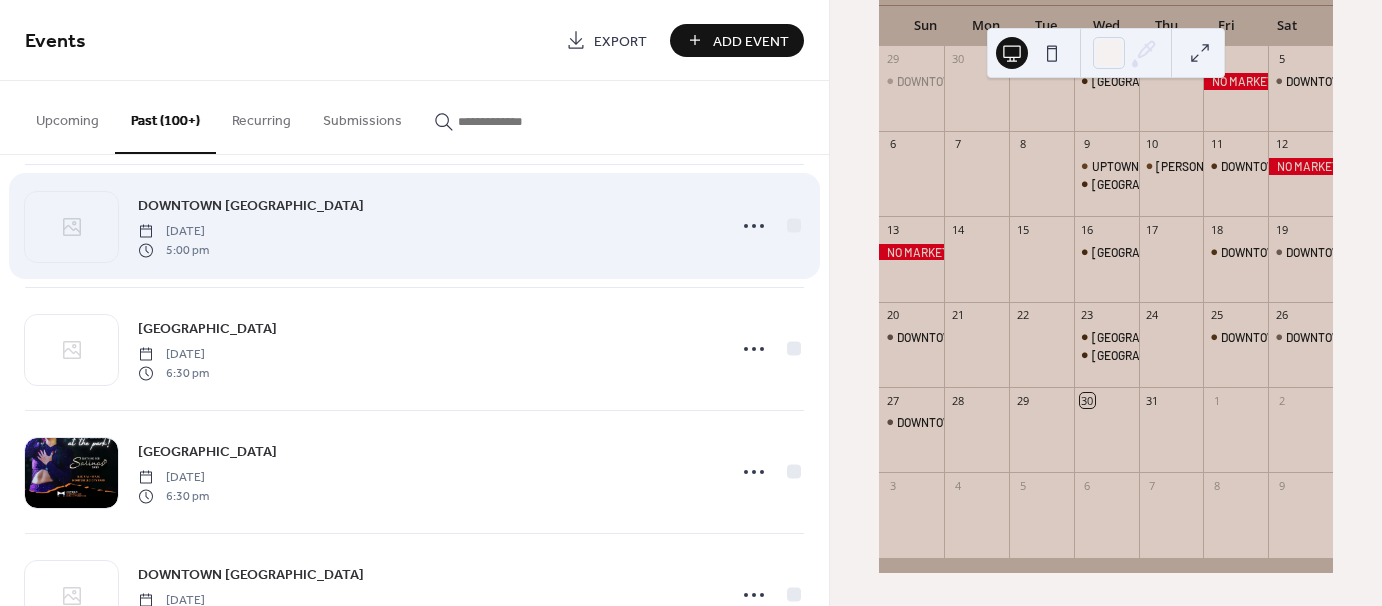 scroll, scrollTop: 267, scrollLeft: 0, axis: vertical 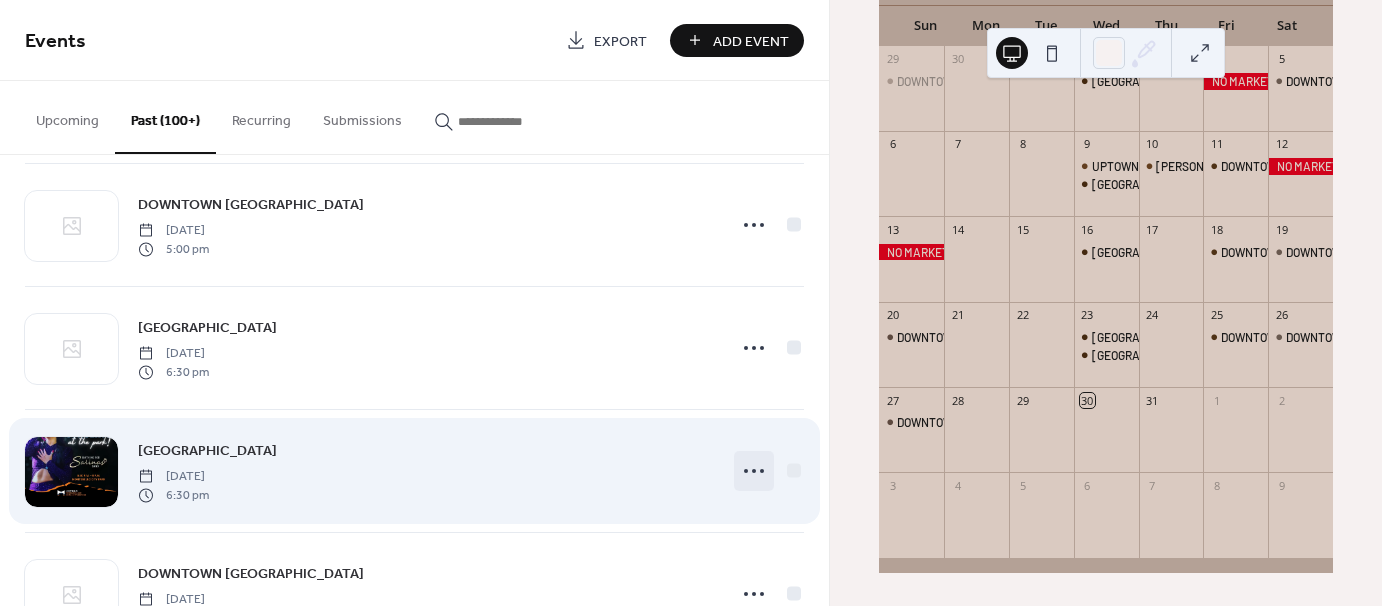 click 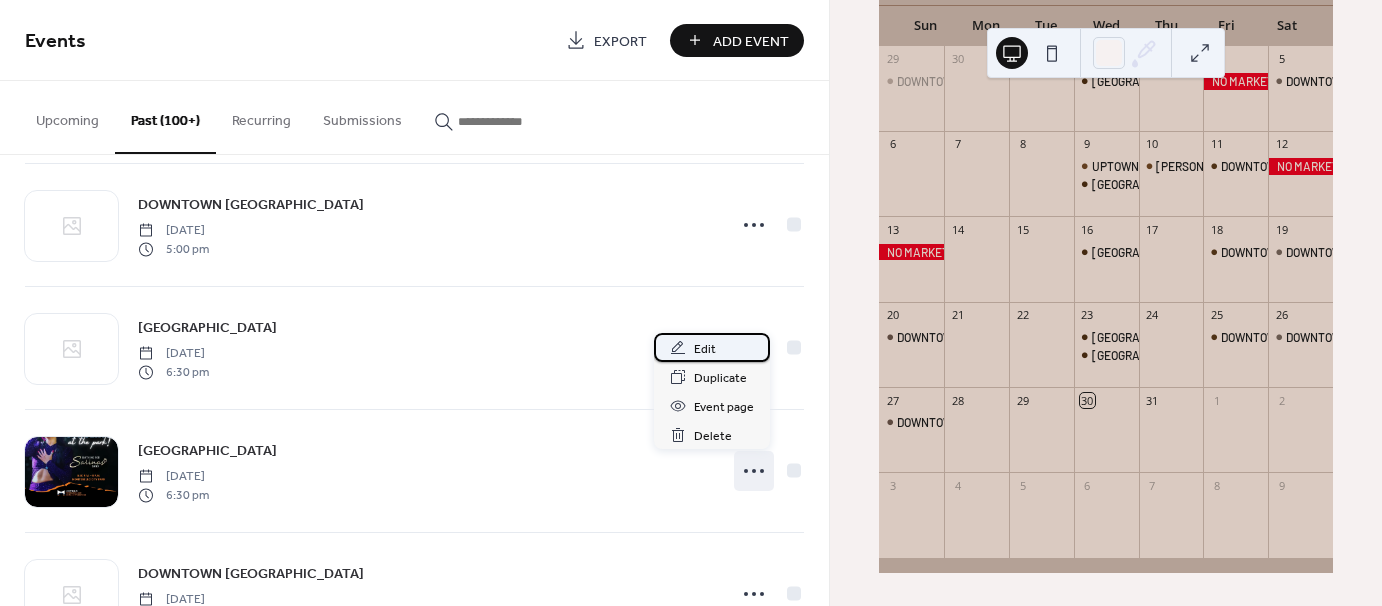 click on "Edit" at bounding box center [705, 349] 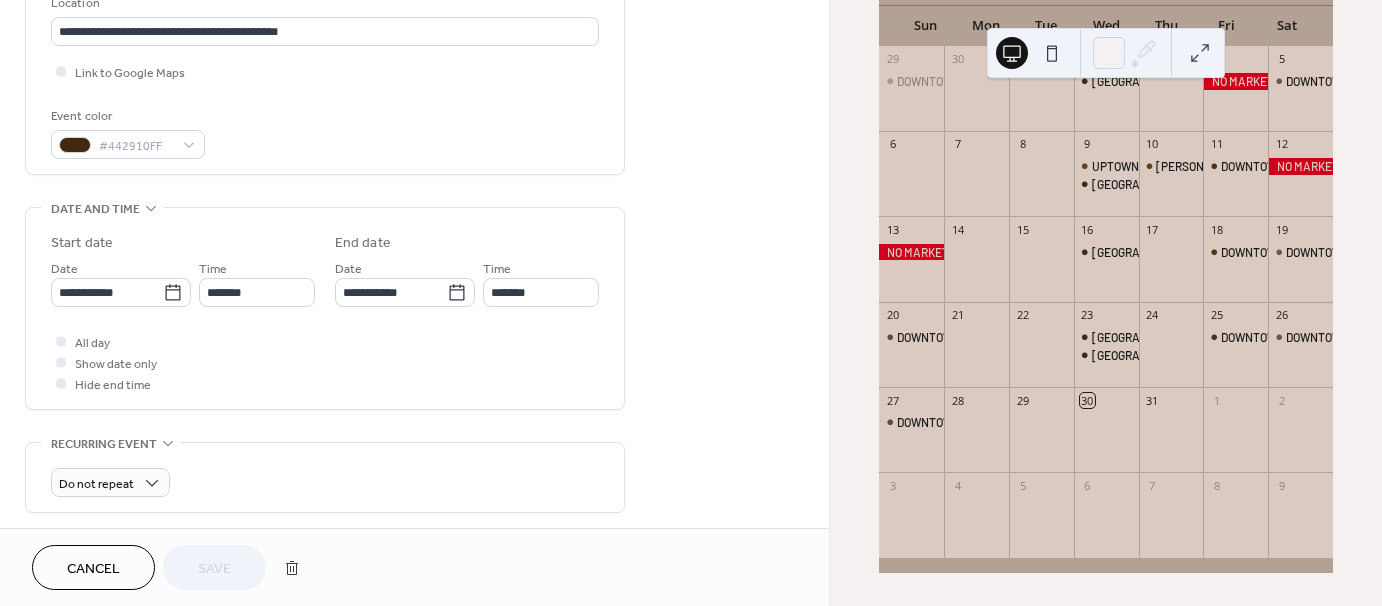 scroll, scrollTop: 446, scrollLeft: 0, axis: vertical 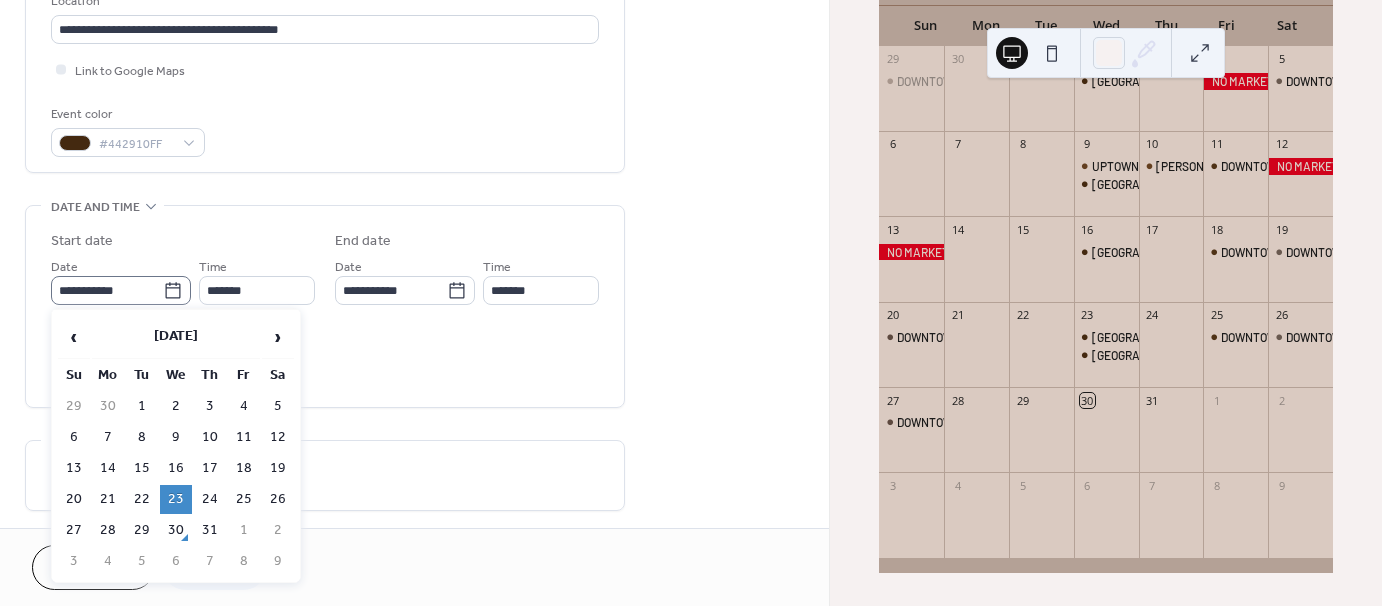 click 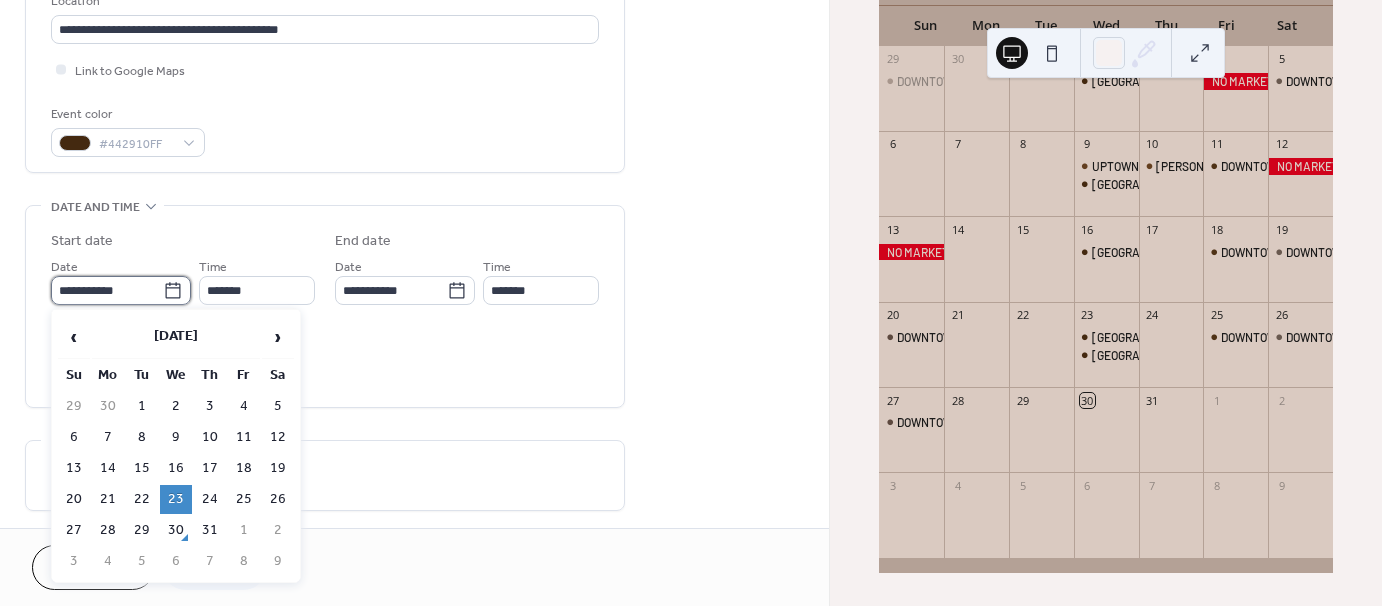 click on "**********" at bounding box center (107, 290) 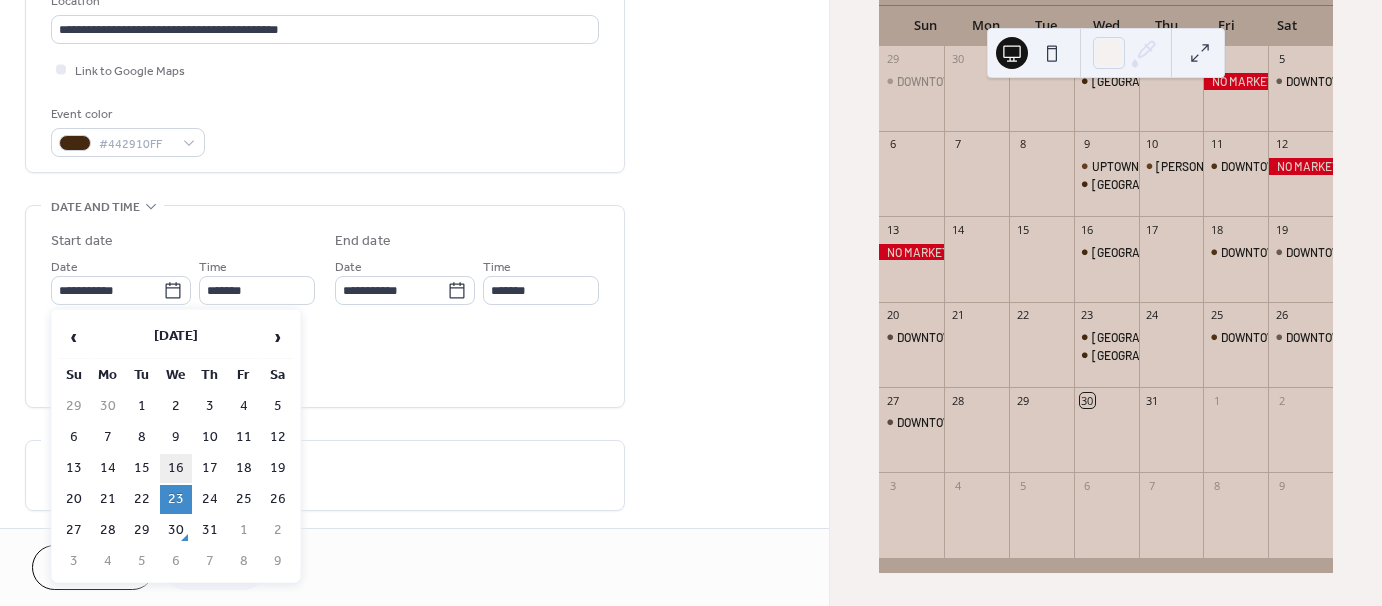 click on "16" at bounding box center (176, 468) 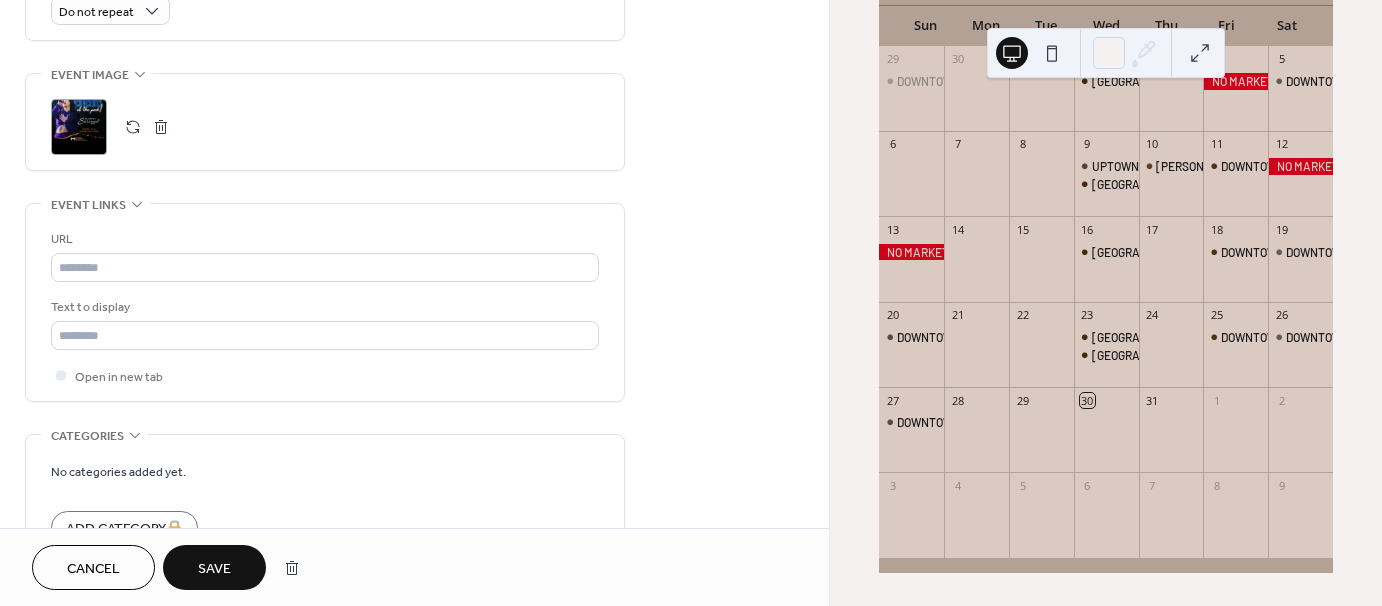 scroll, scrollTop: 1104, scrollLeft: 0, axis: vertical 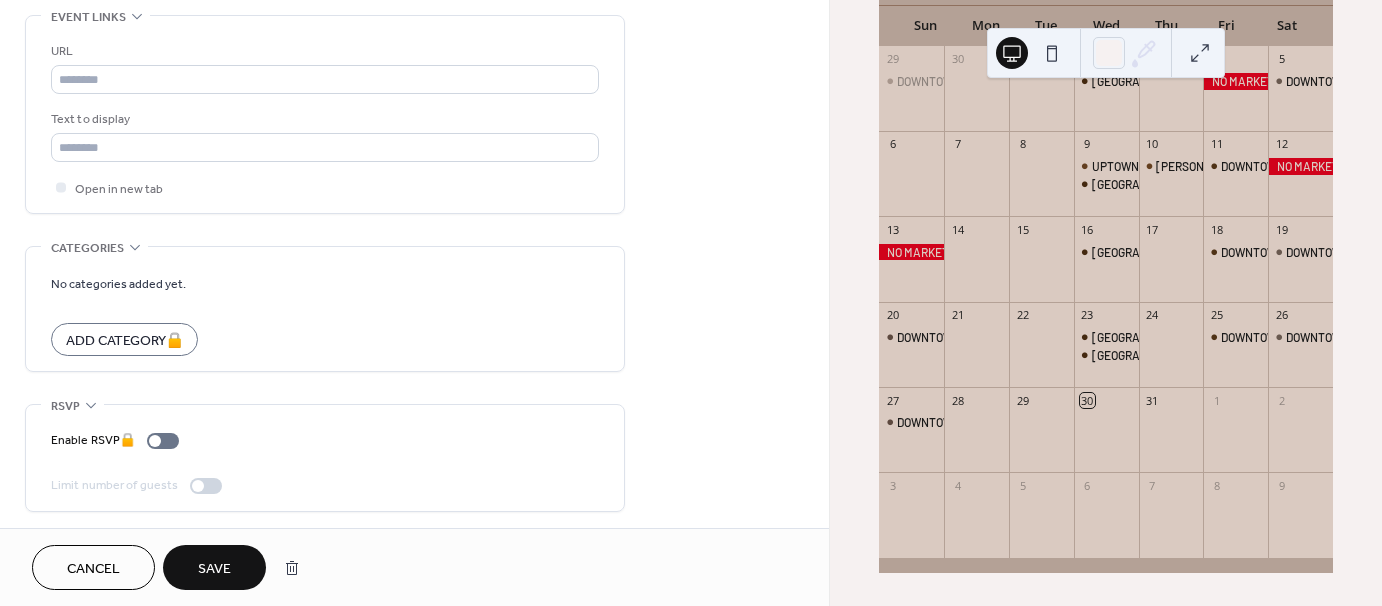 click on "Save" at bounding box center (214, 569) 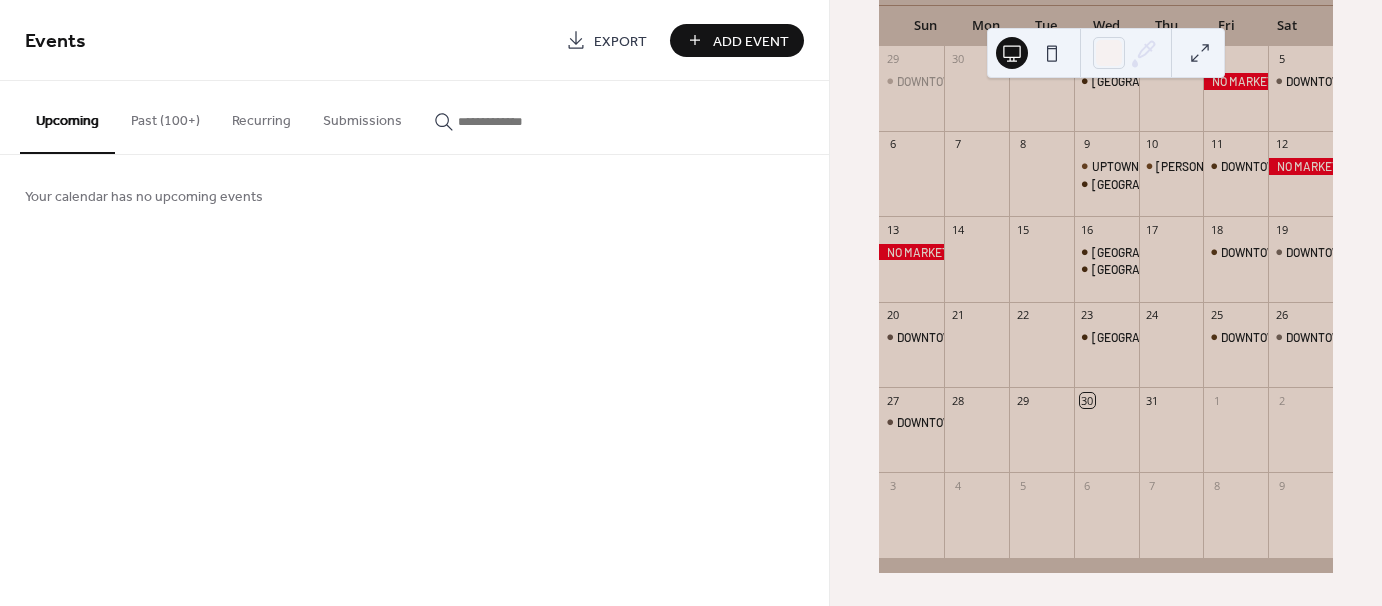 click on "Past (100+)" at bounding box center (165, 116) 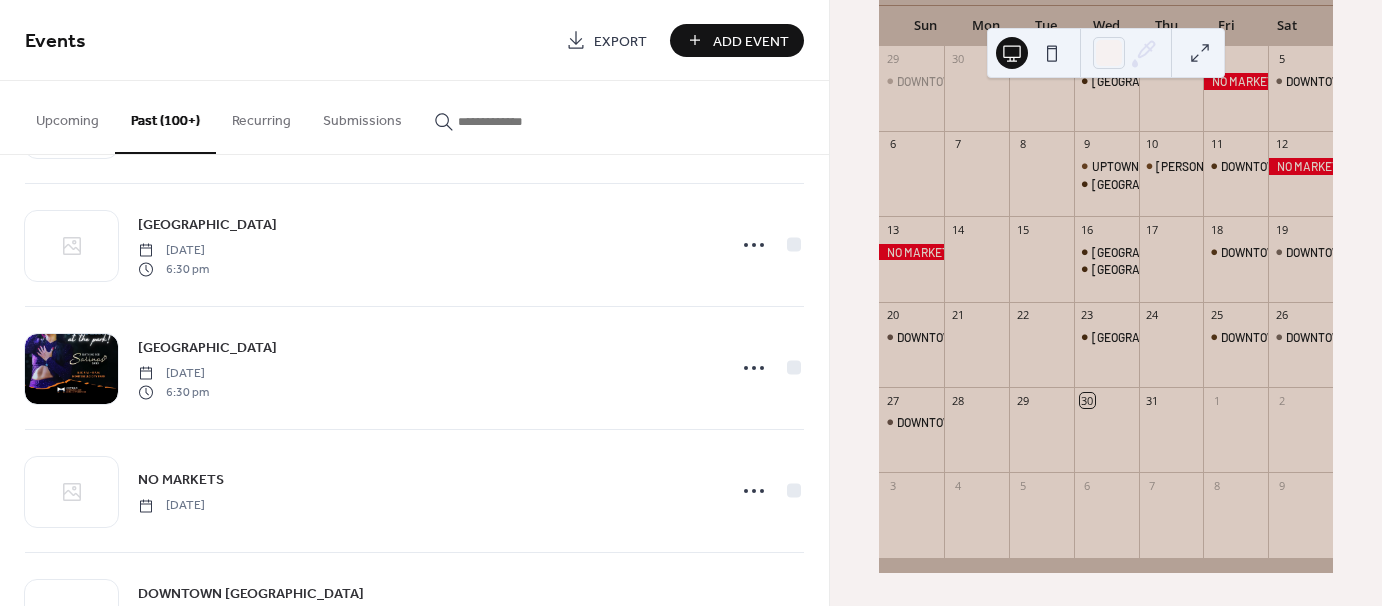 scroll, scrollTop: 860, scrollLeft: 0, axis: vertical 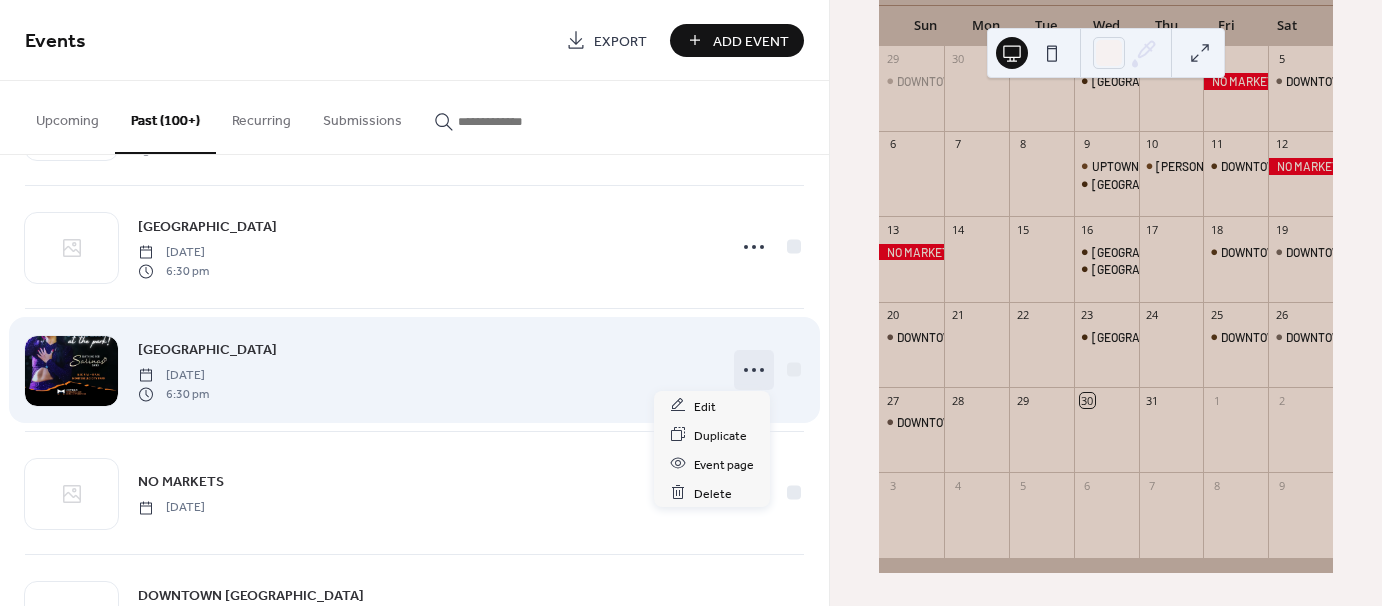 click 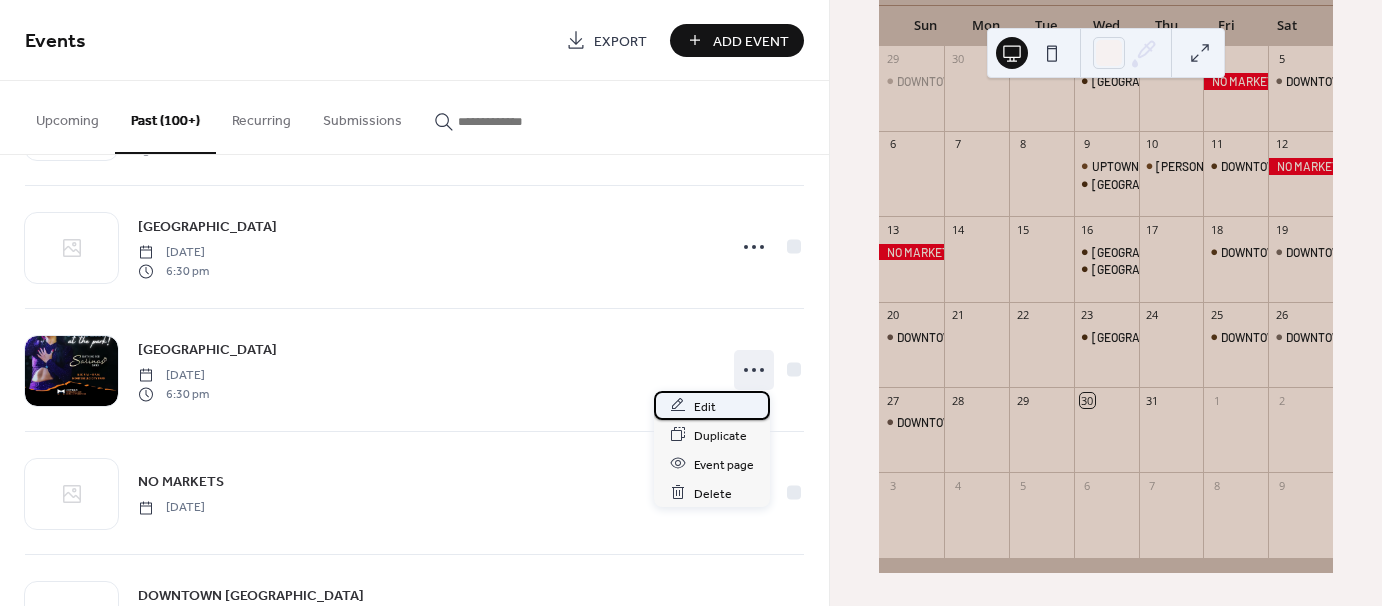click on "Edit" at bounding box center [712, 405] 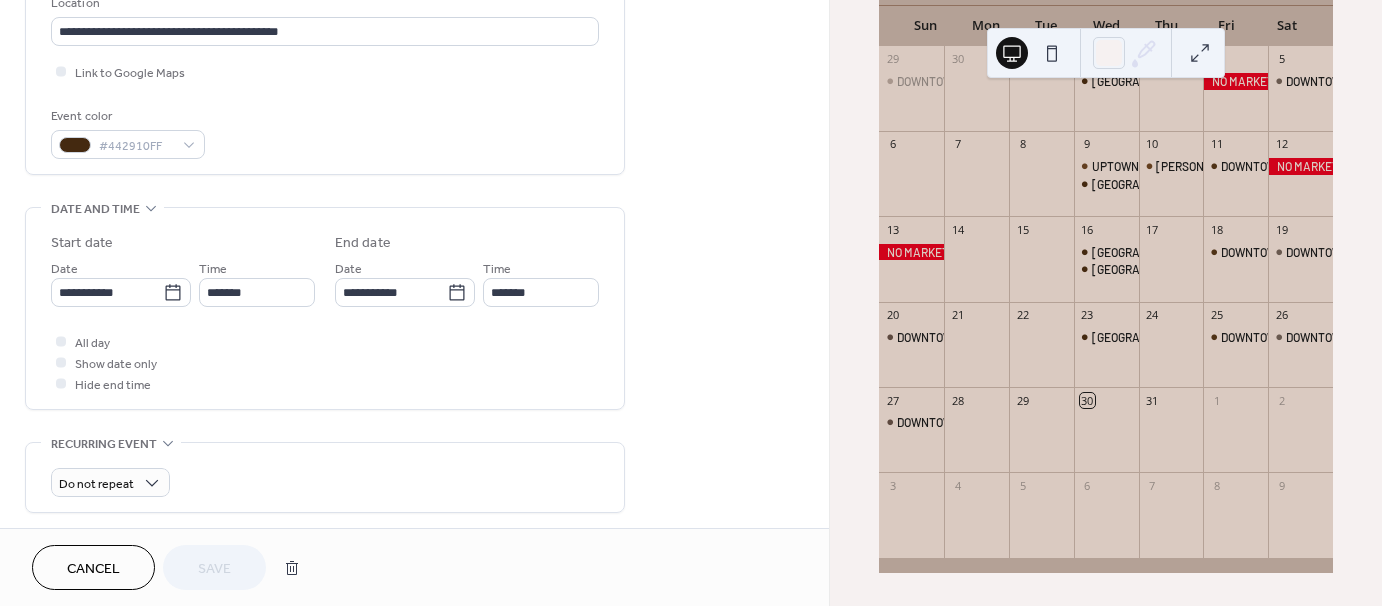 scroll, scrollTop: 458, scrollLeft: 0, axis: vertical 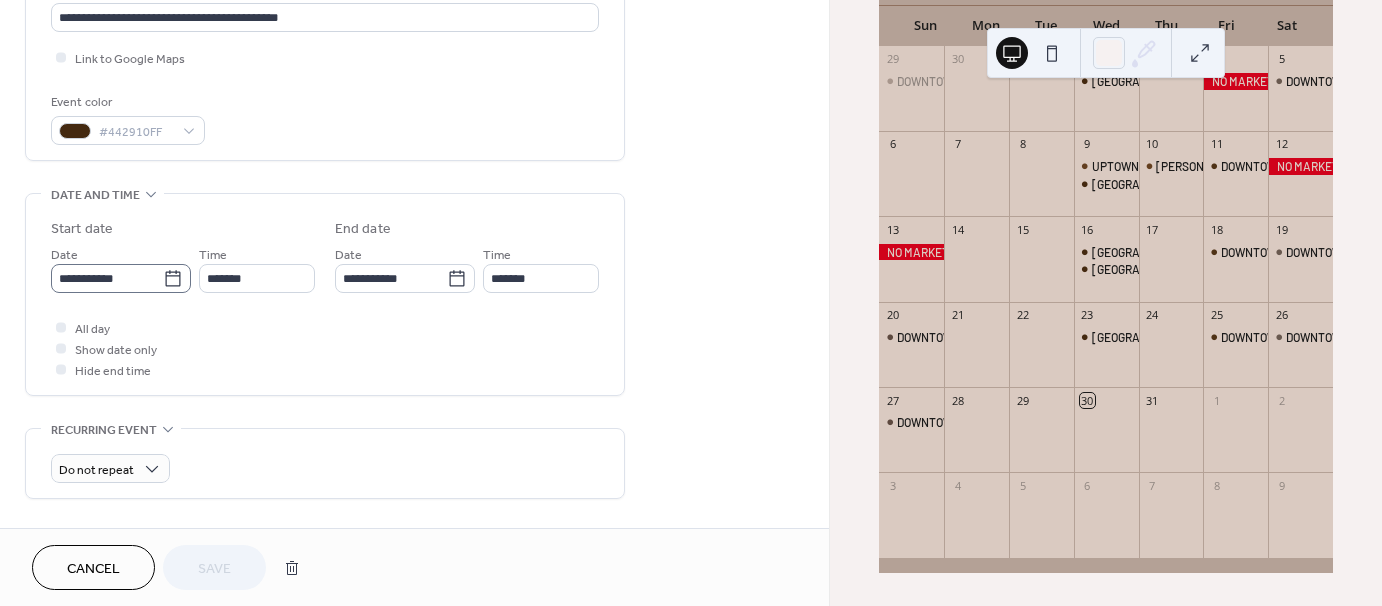 click 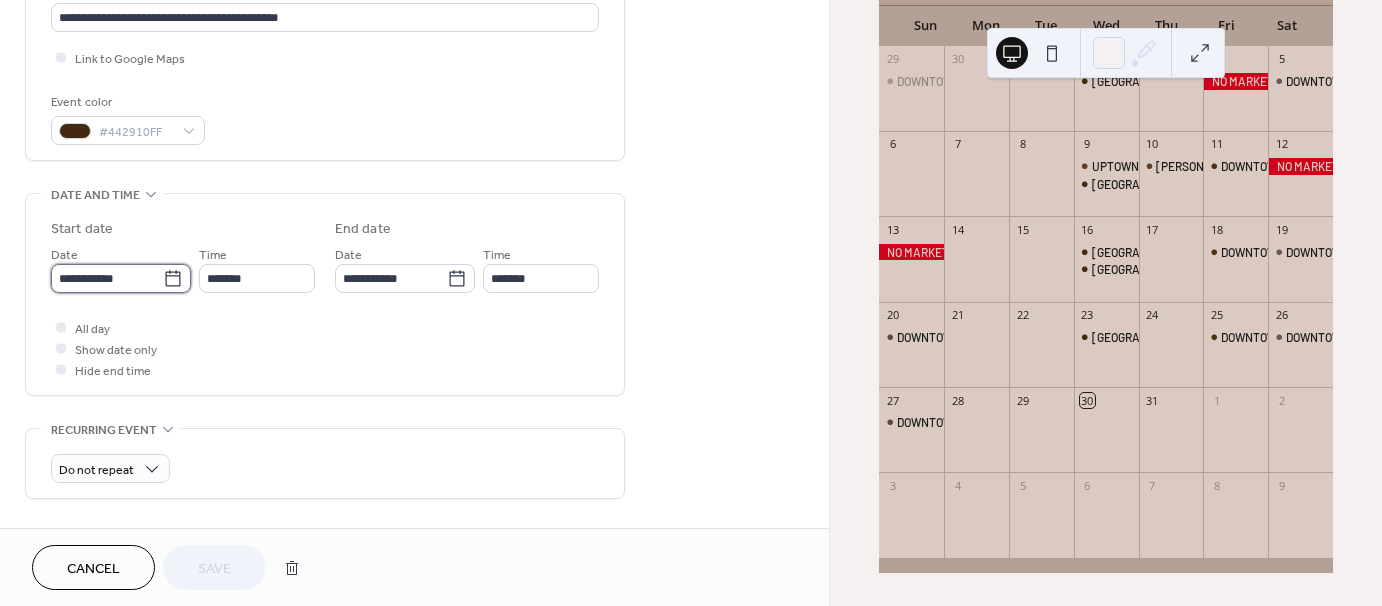 click on "**********" at bounding box center [107, 278] 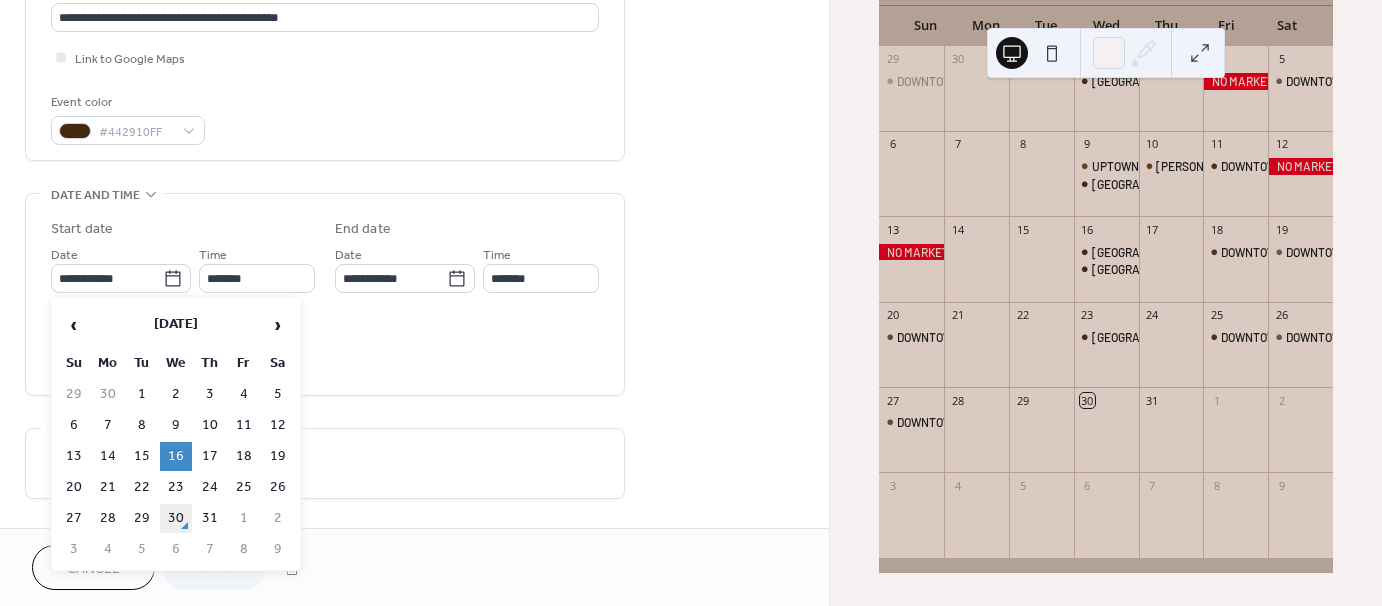 click on "30" at bounding box center [176, 518] 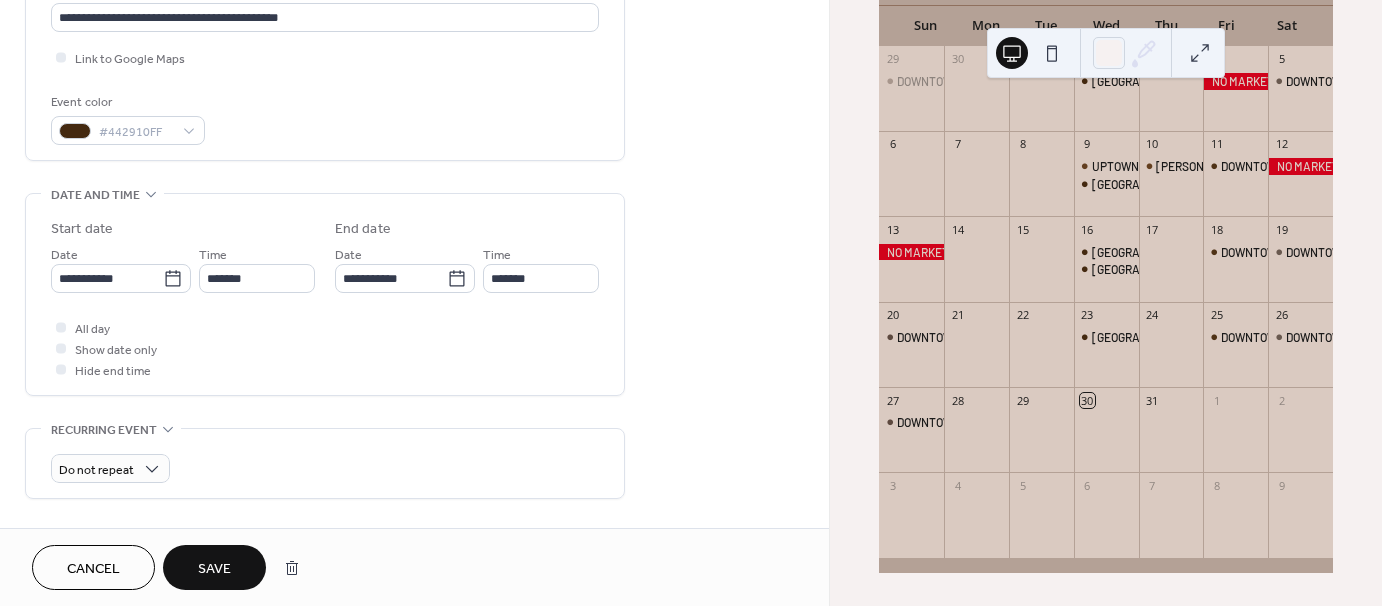 click on "Save" at bounding box center (214, 567) 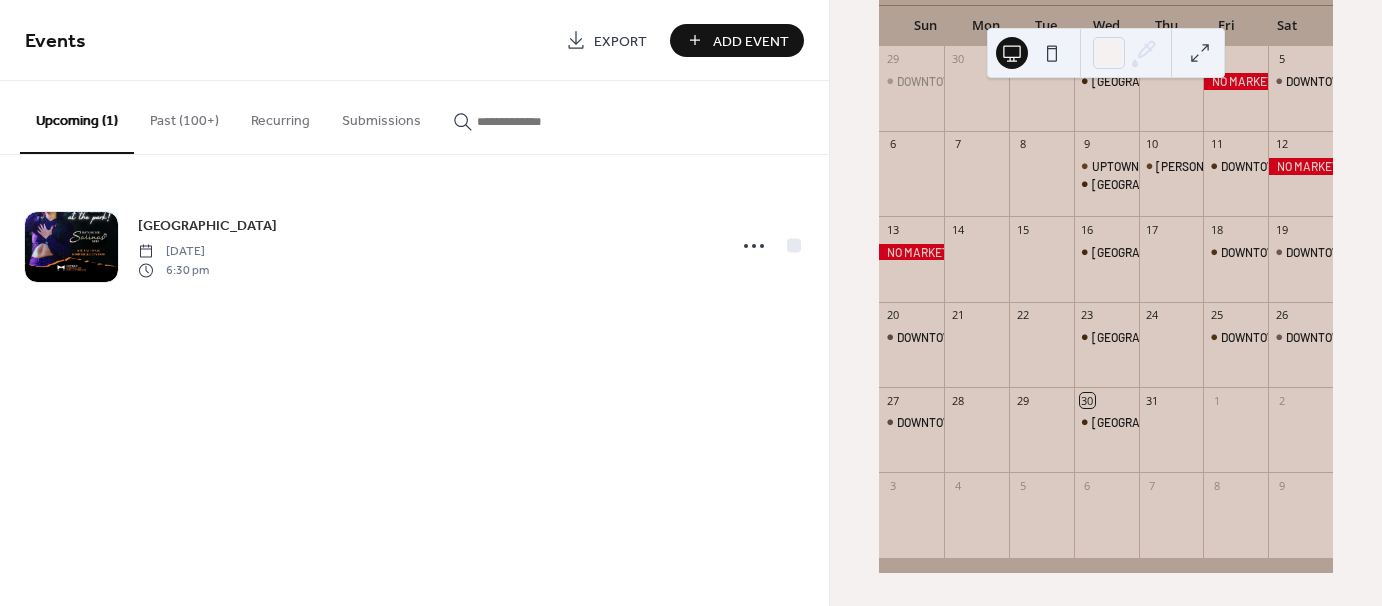 click on "Add Event" at bounding box center (751, 41) 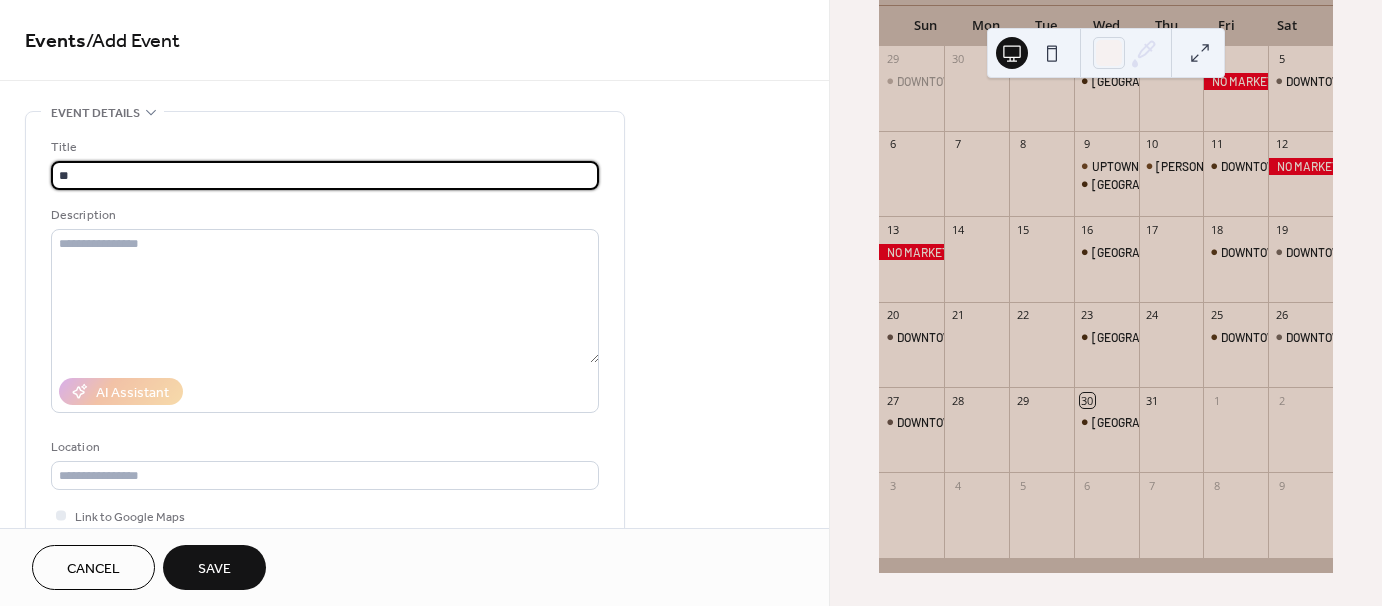 type on "*" 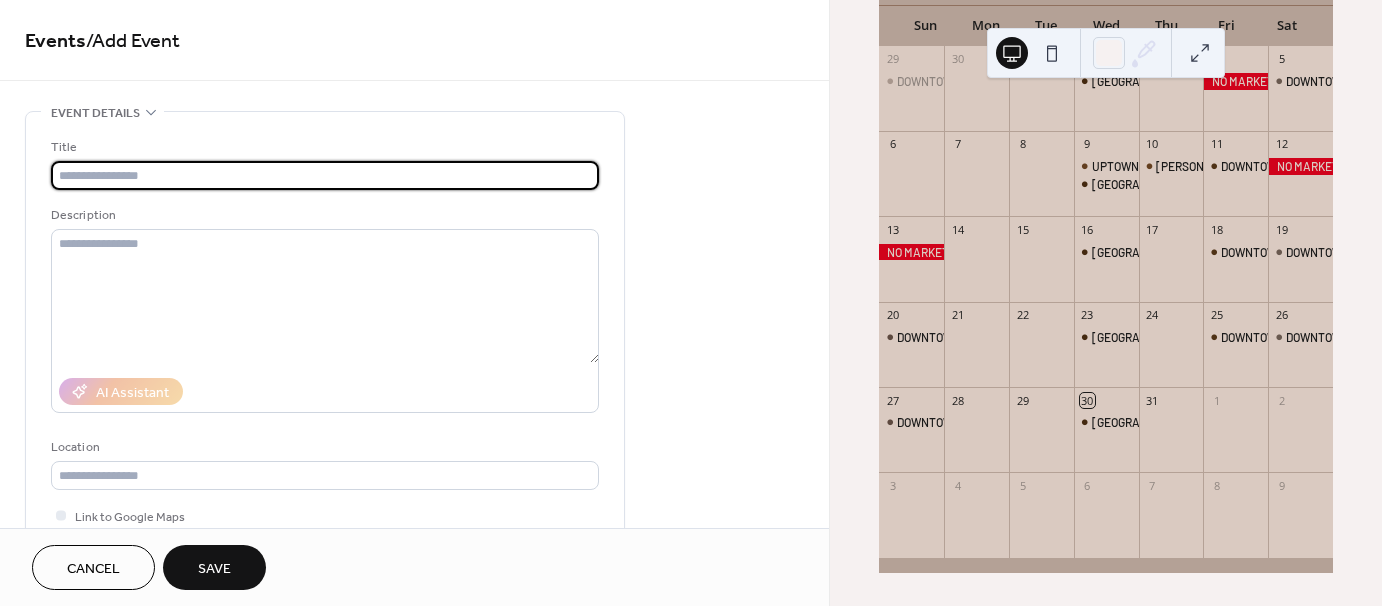 type on "*" 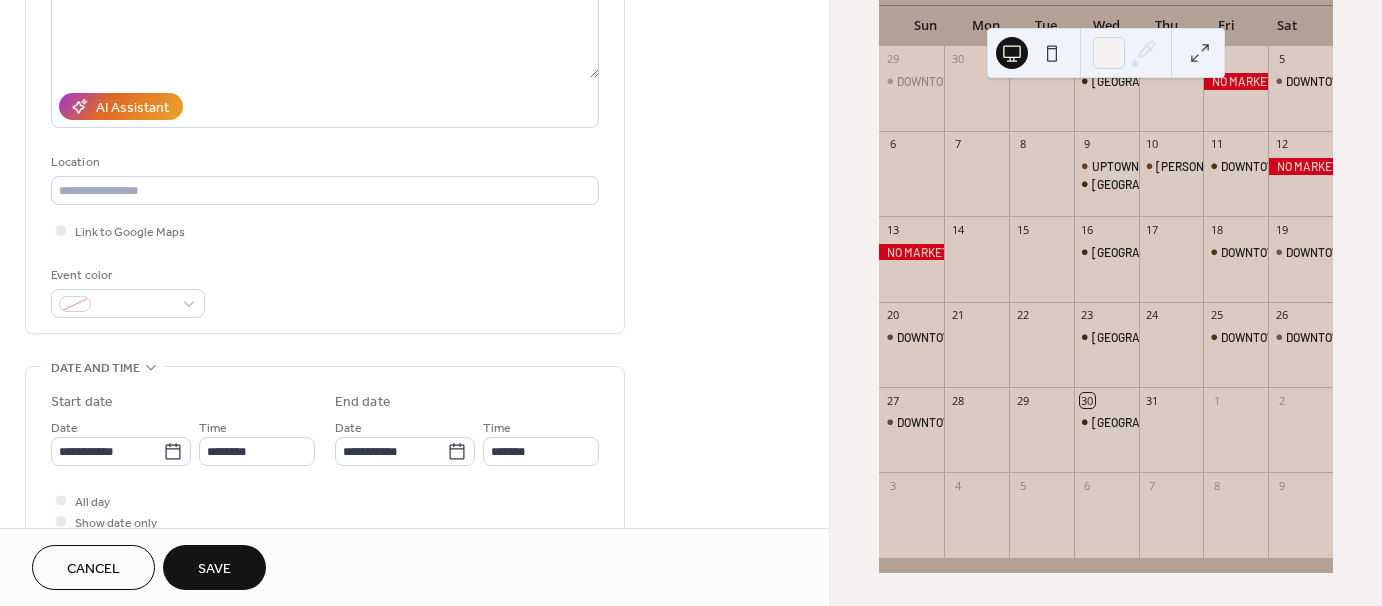 scroll, scrollTop: 300, scrollLeft: 0, axis: vertical 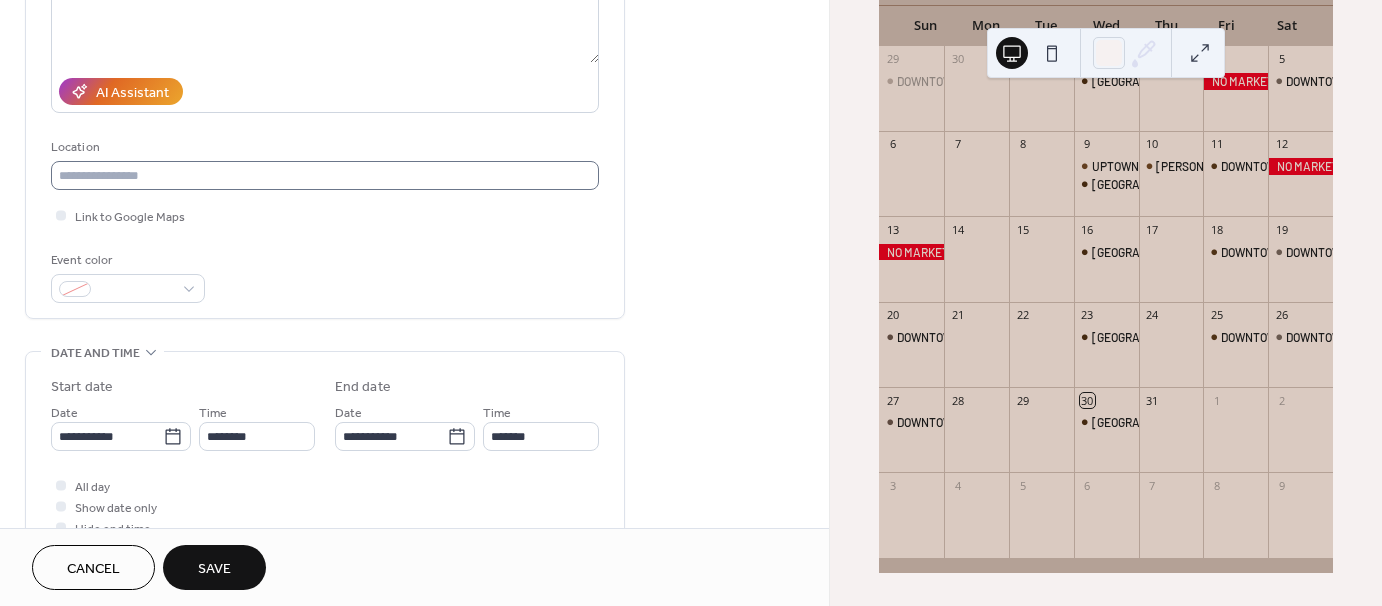 type on "**********" 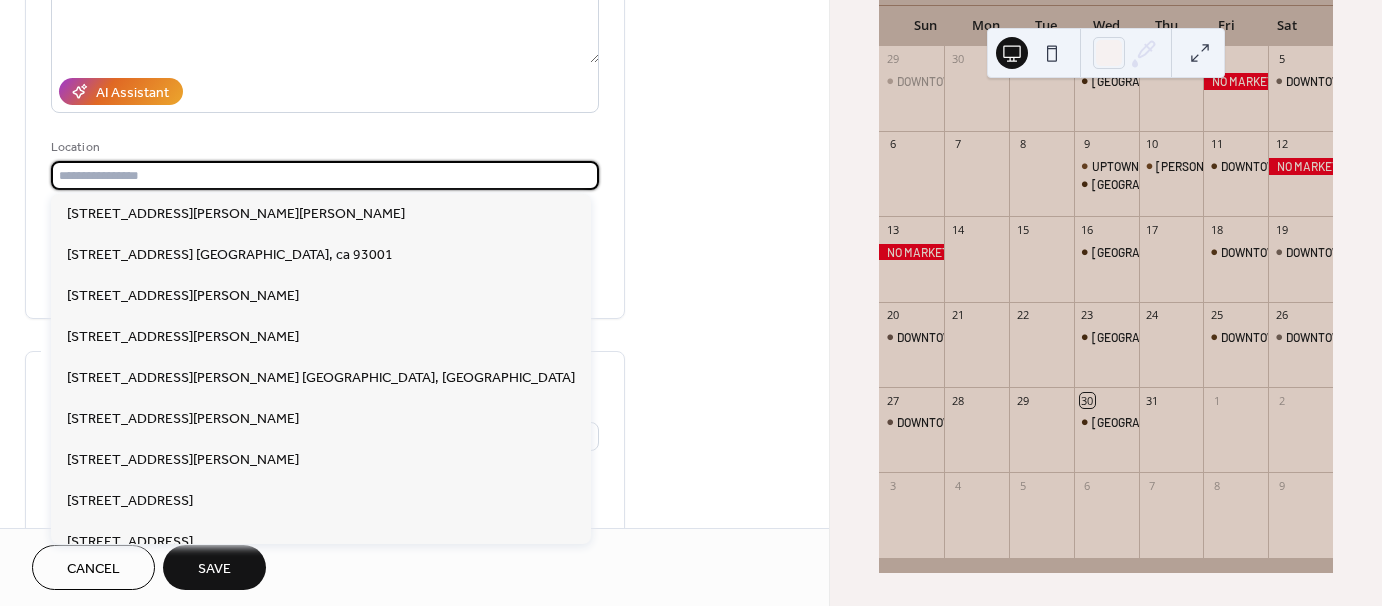 click at bounding box center [325, 175] 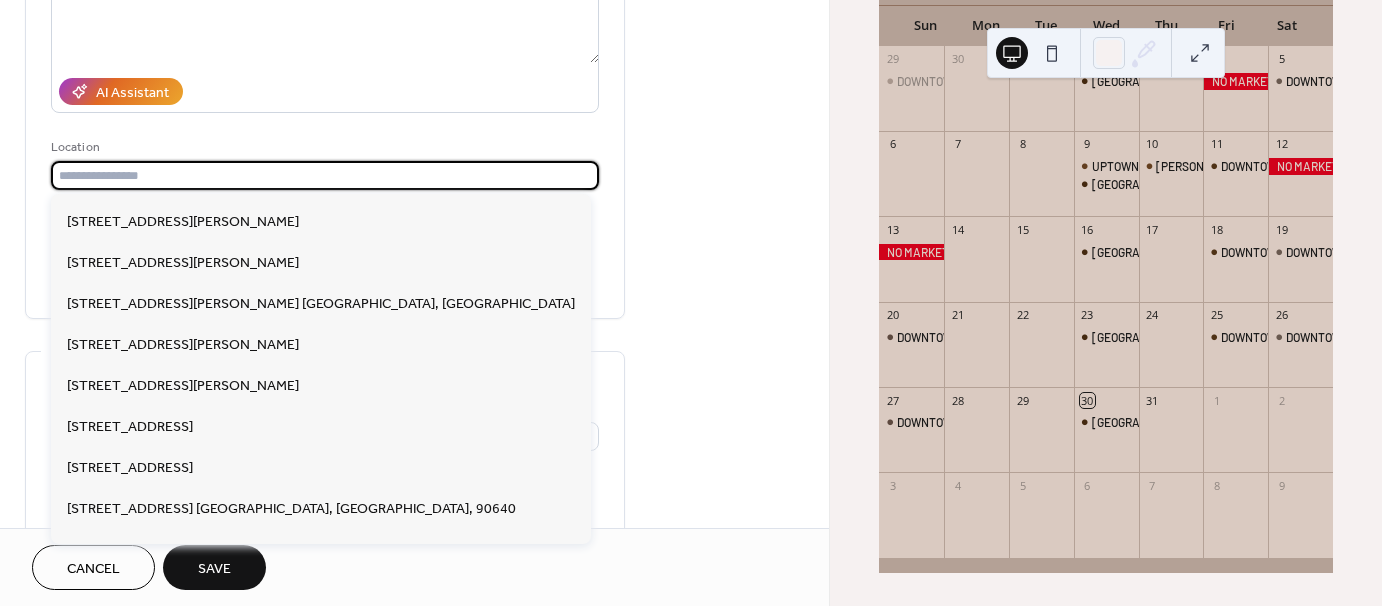 scroll, scrollTop: 0, scrollLeft: 0, axis: both 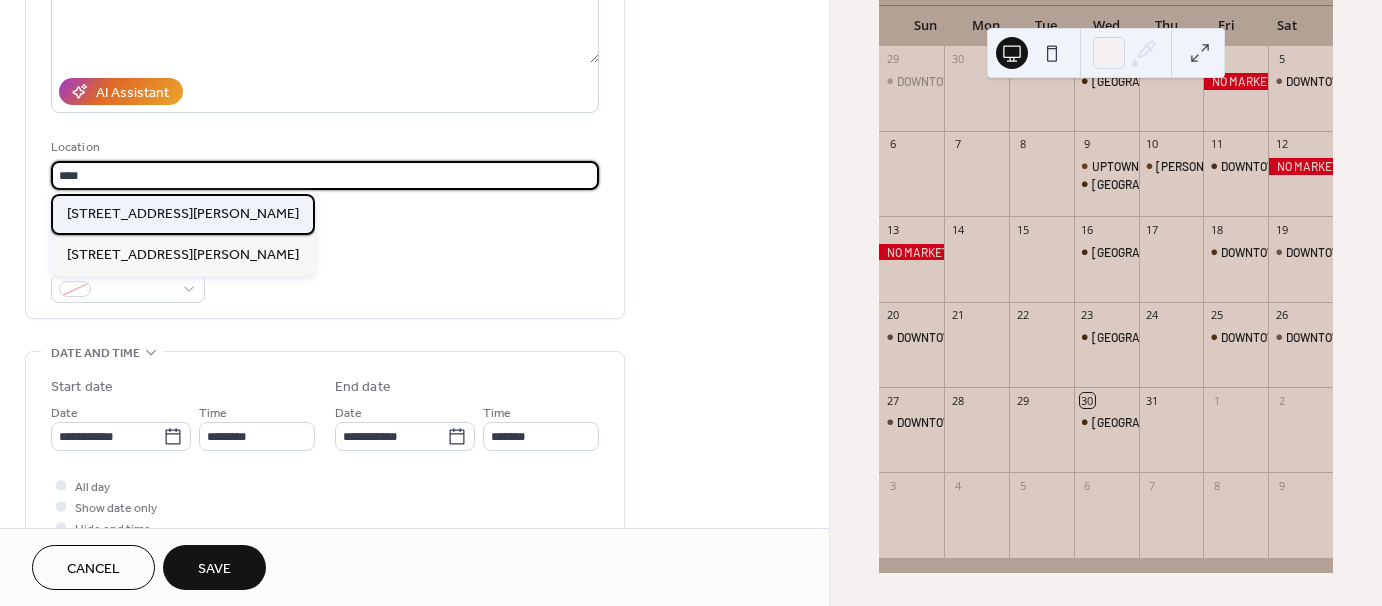 click on "[STREET_ADDRESS][PERSON_NAME]" at bounding box center [183, 213] 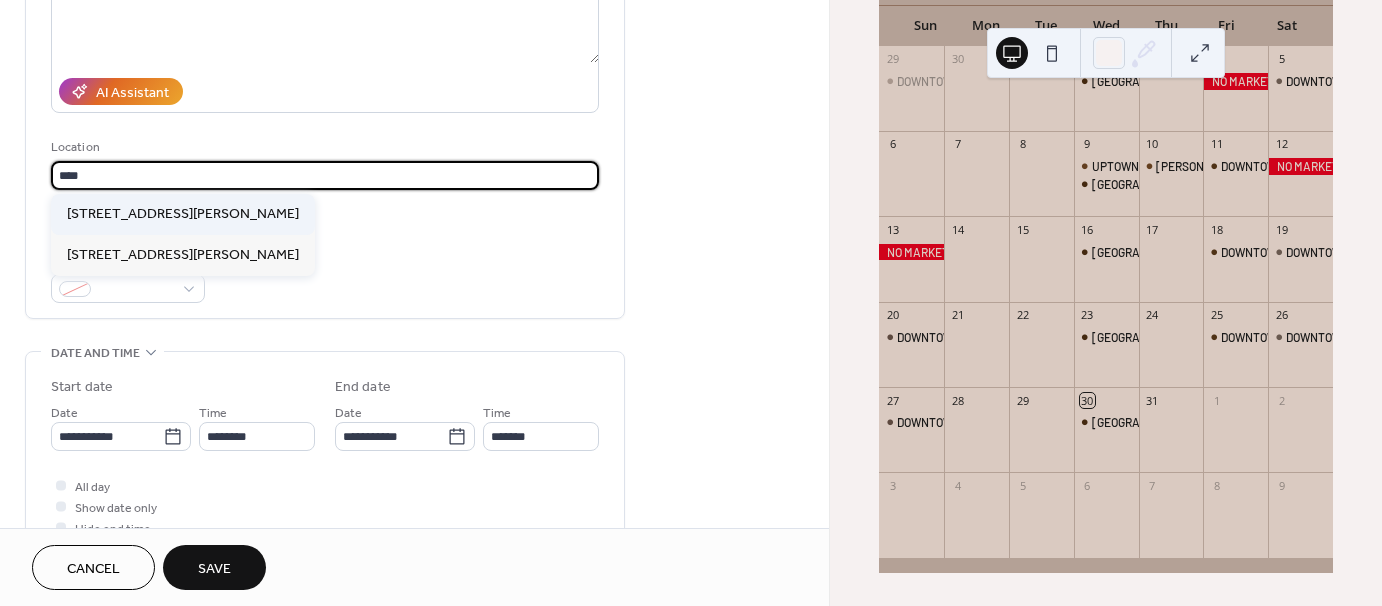 type on "**********" 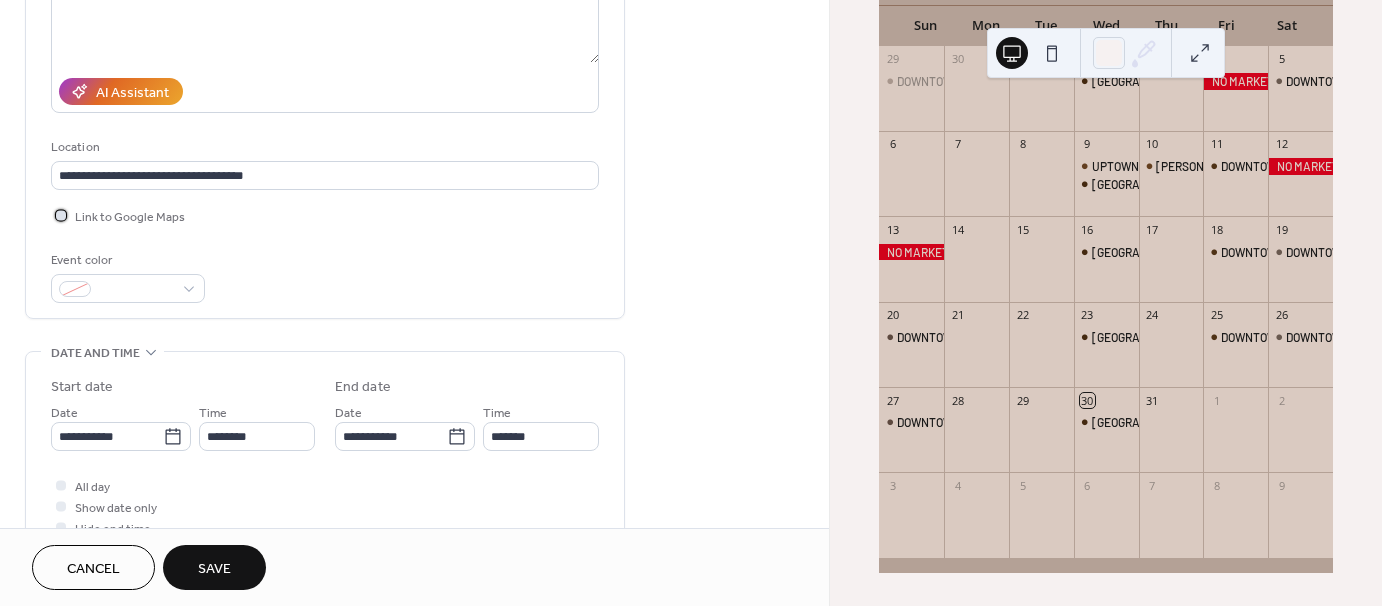 click at bounding box center (61, 215) 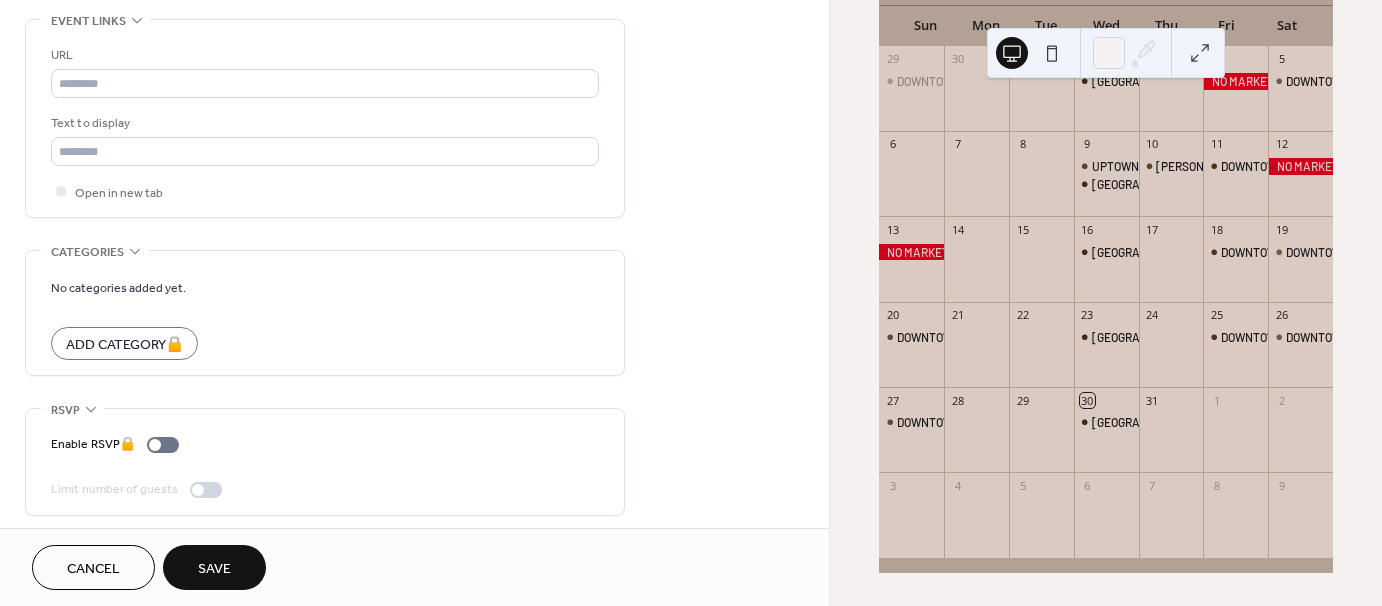 scroll, scrollTop: 1104, scrollLeft: 0, axis: vertical 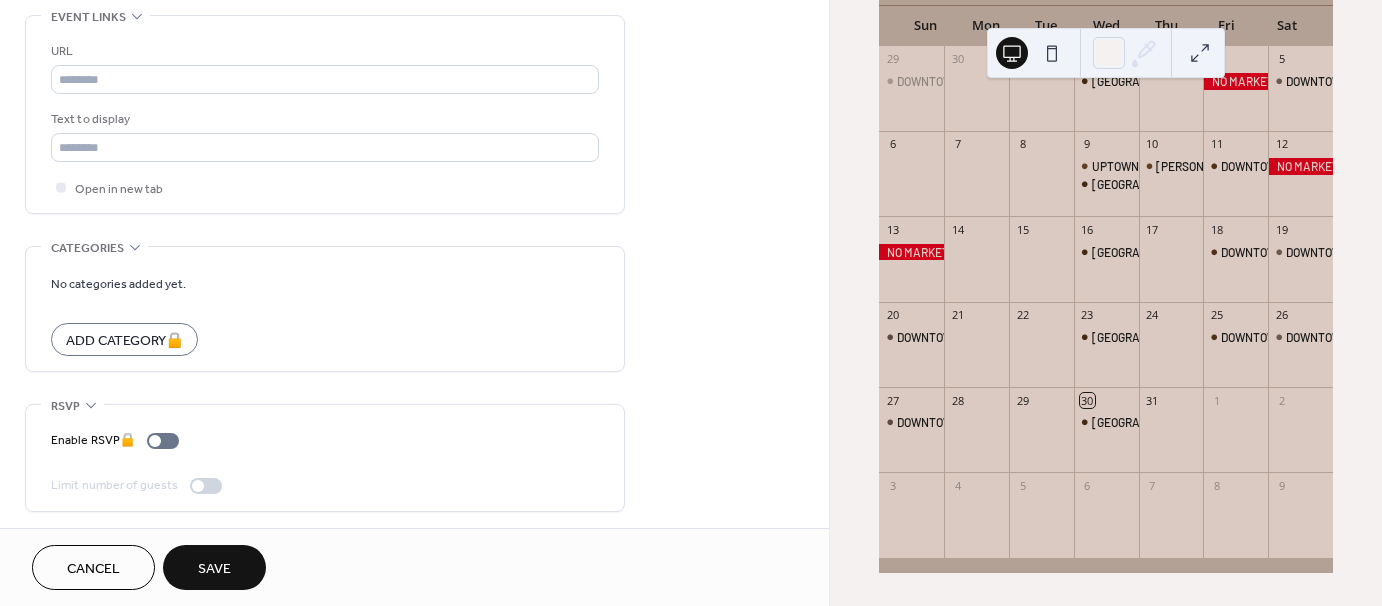 click on "Save" at bounding box center [214, 569] 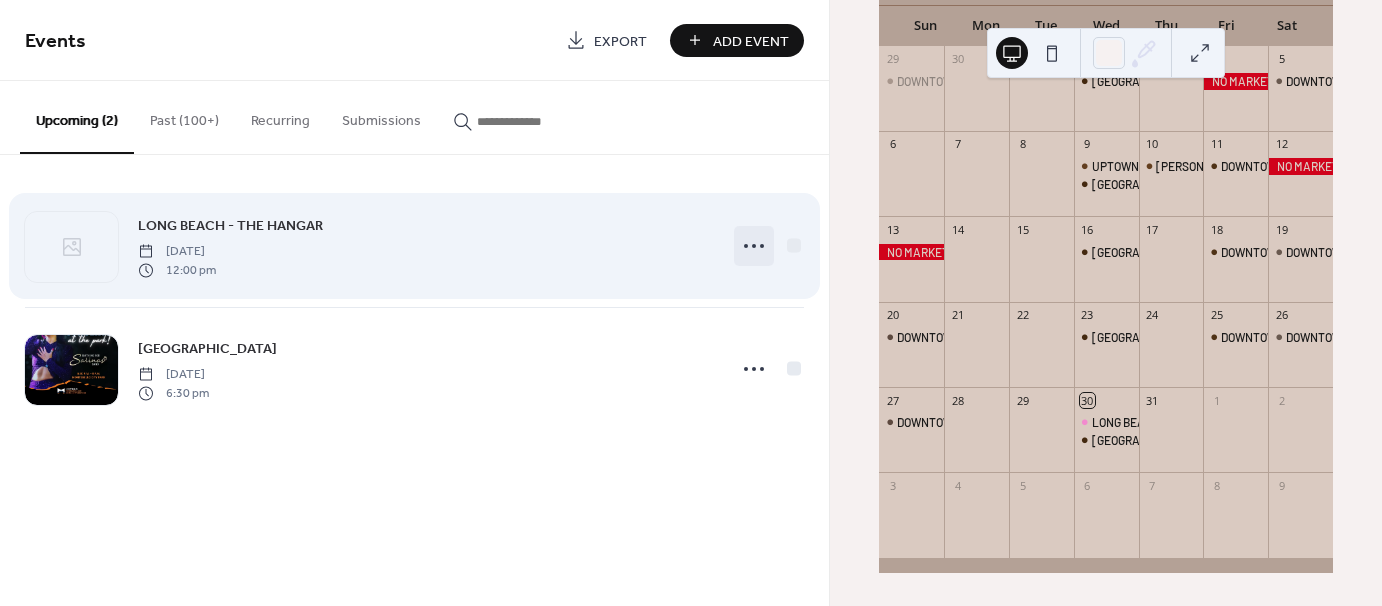 click 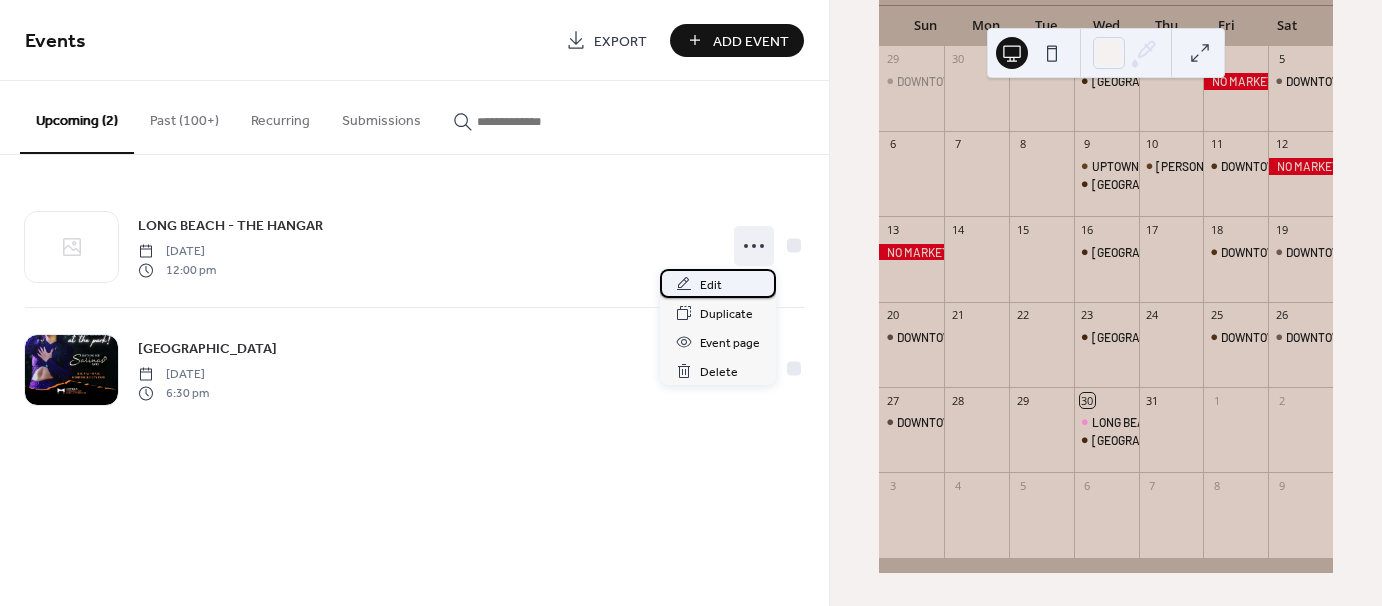 click on "Edit" at bounding box center (711, 285) 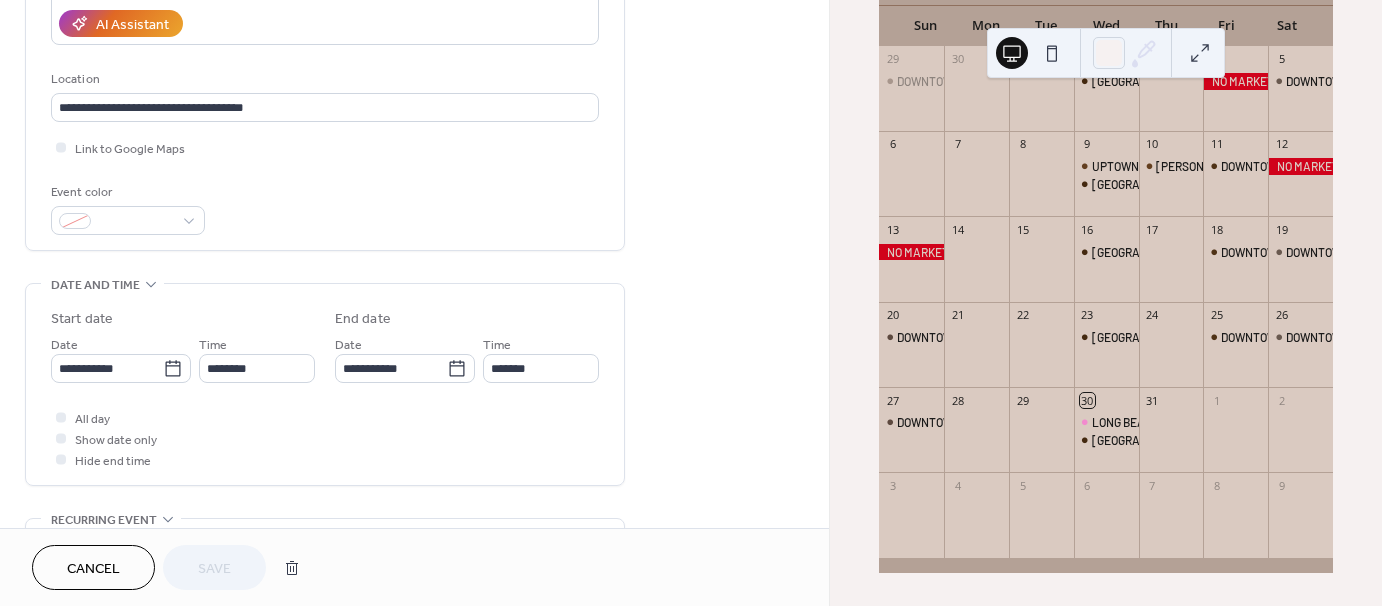 scroll, scrollTop: 400, scrollLeft: 0, axis: vertical 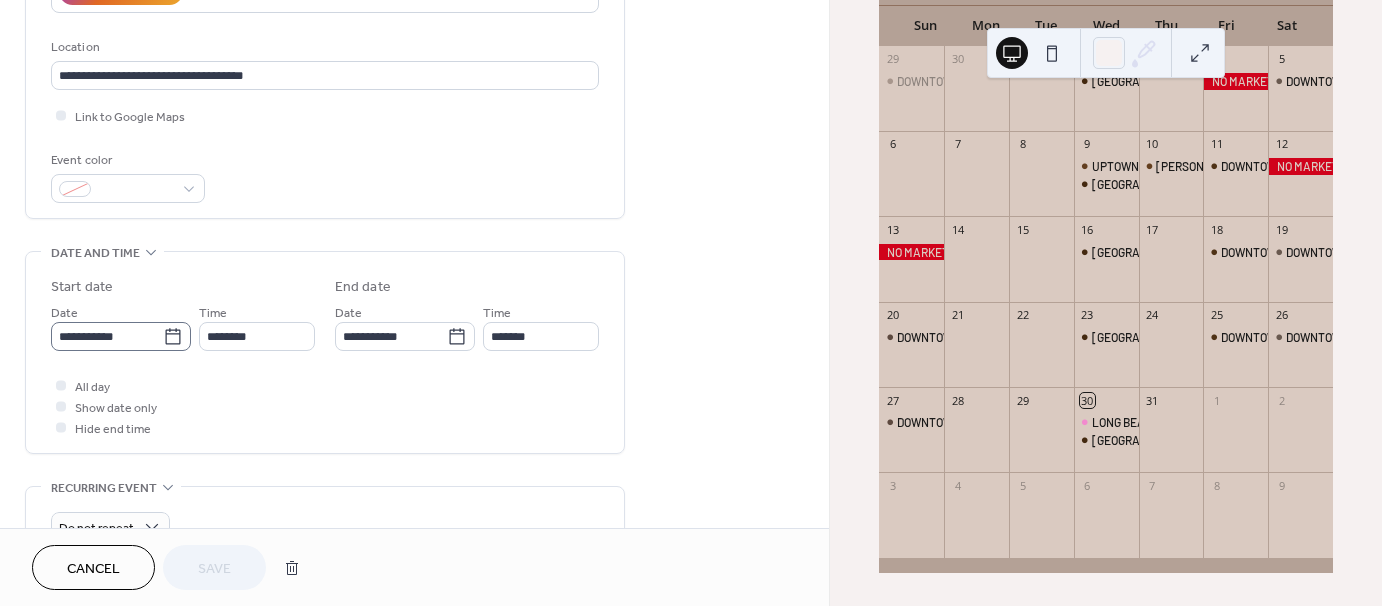 click 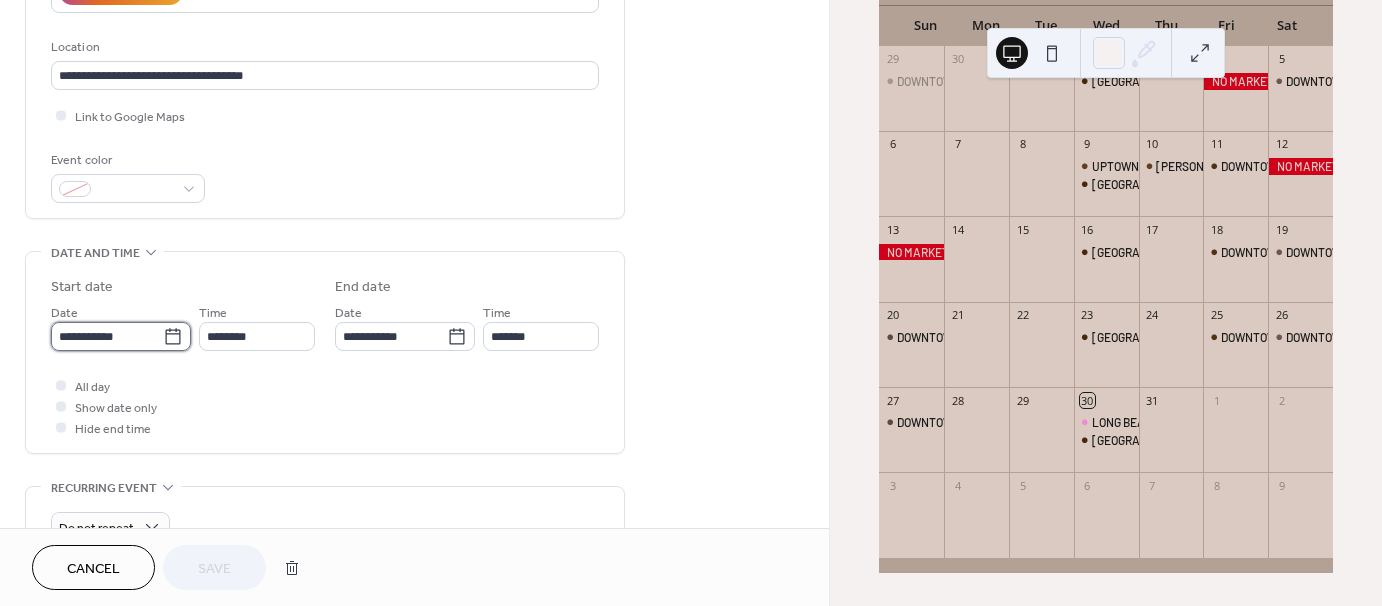click on "**********" at bounding box center [107, 336] 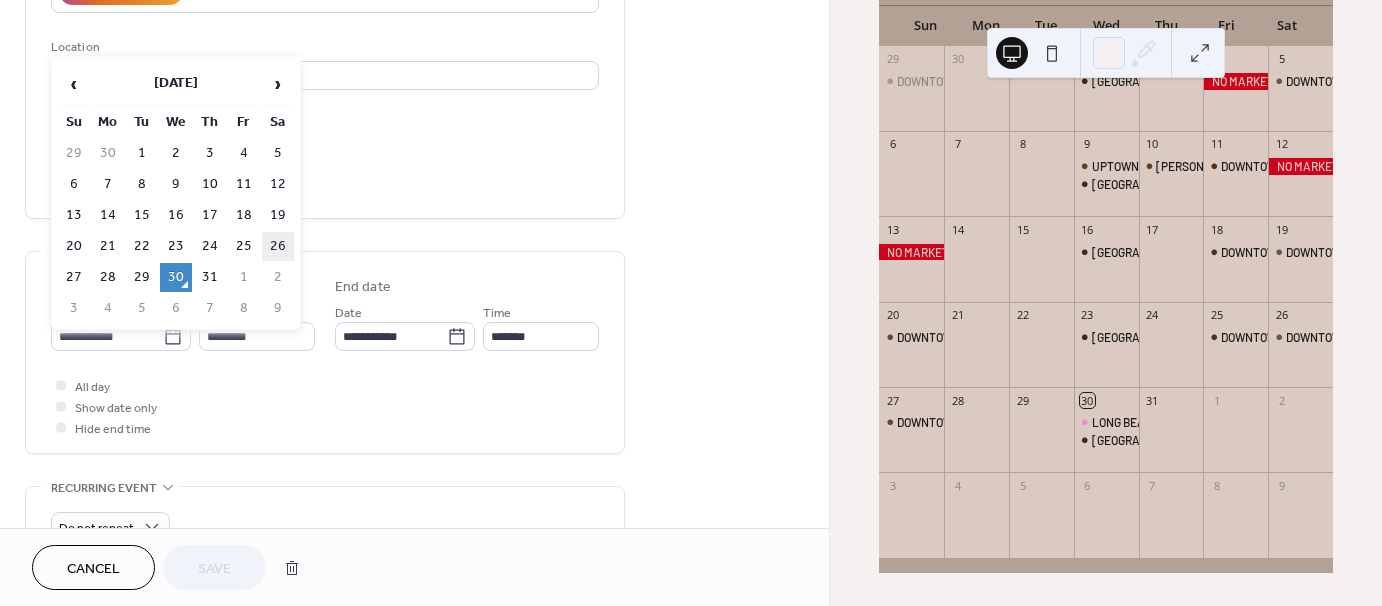click on "26" at bounding box center [278, 246] 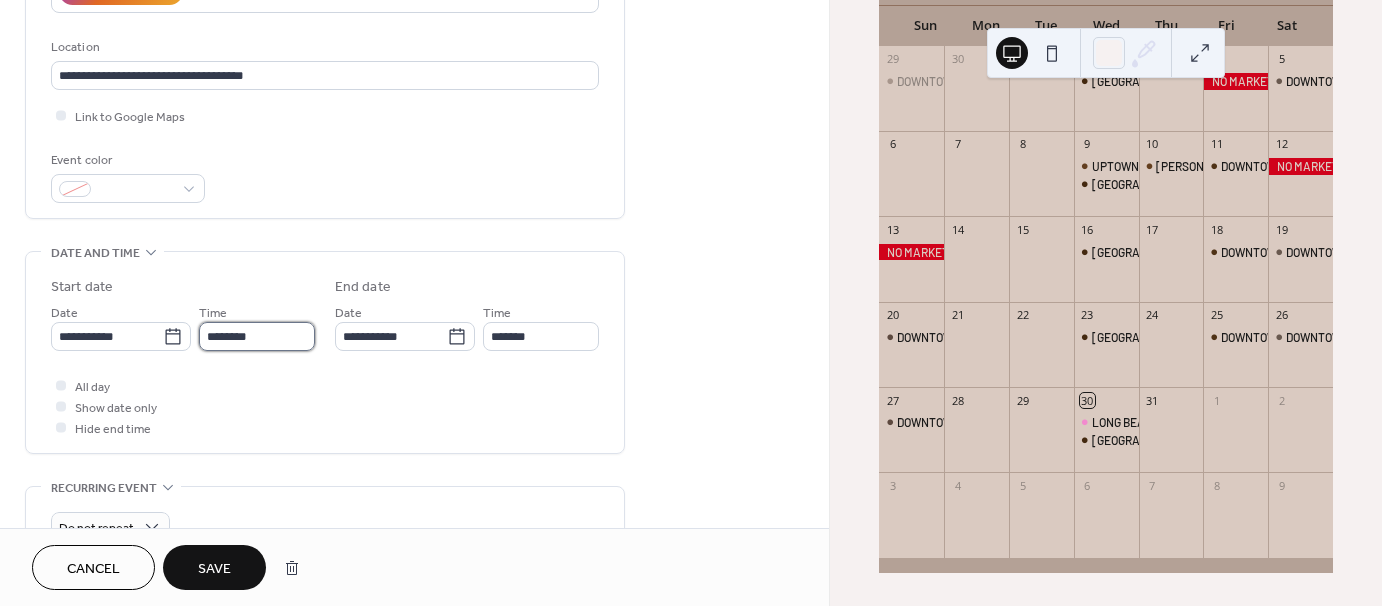 click on "********" at bounding box center [257, 336] 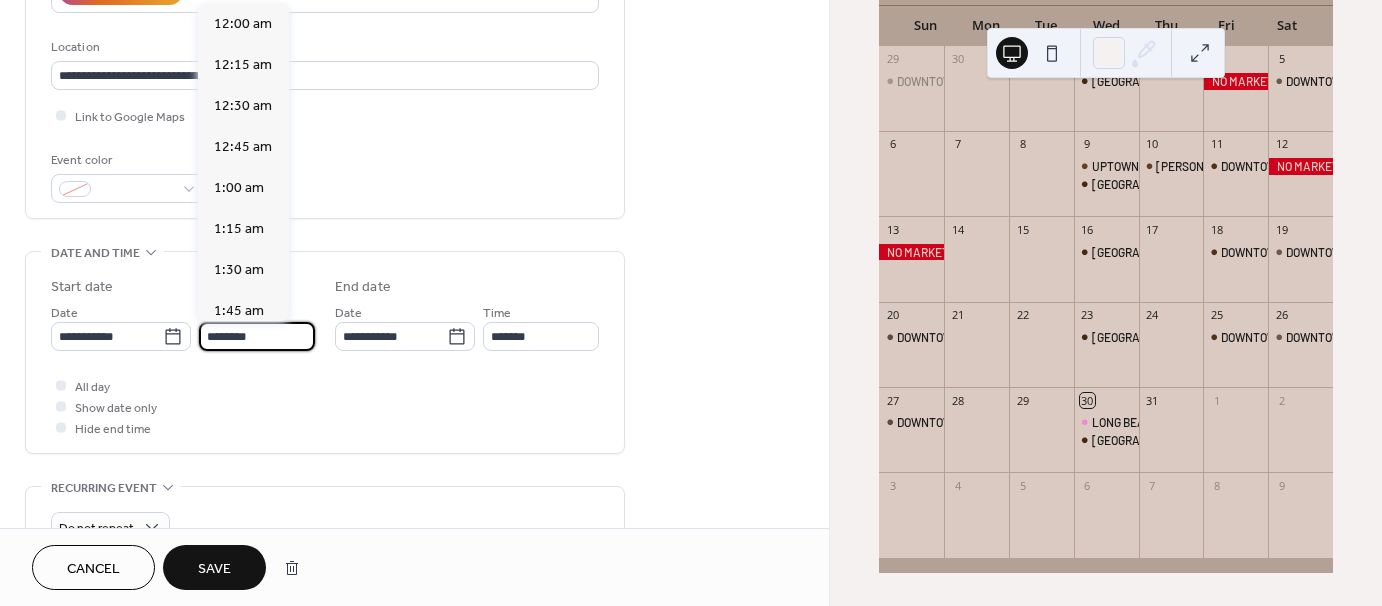 scroll, scrollTop: 1968, scrollLeft: 0, axis: vertical 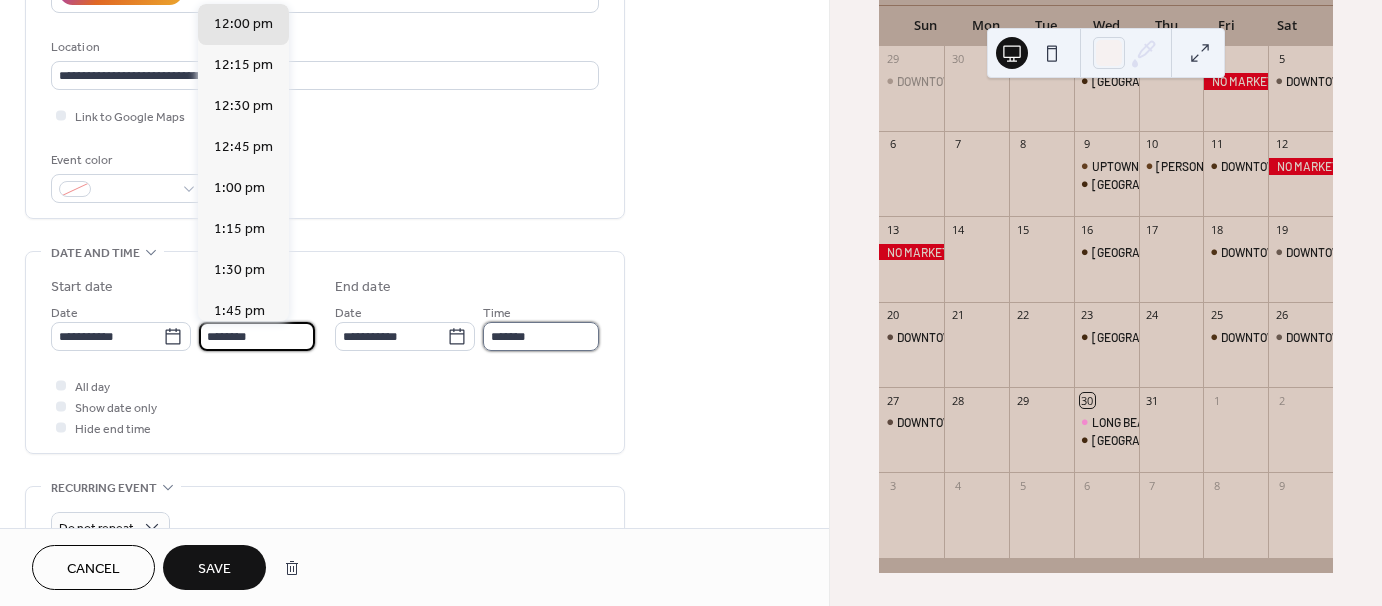 click on "*******" at bounding box center [541, 336] 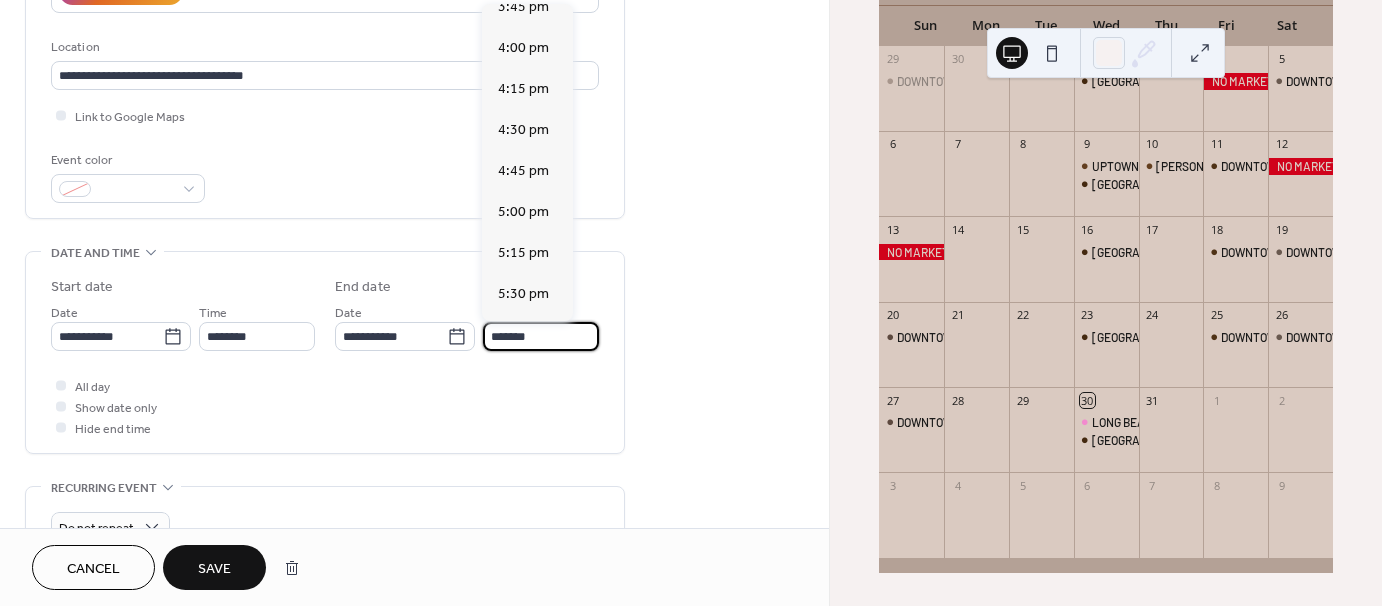 scroll, scrollTop: 600, scrollLeft: 0, axis: vertical 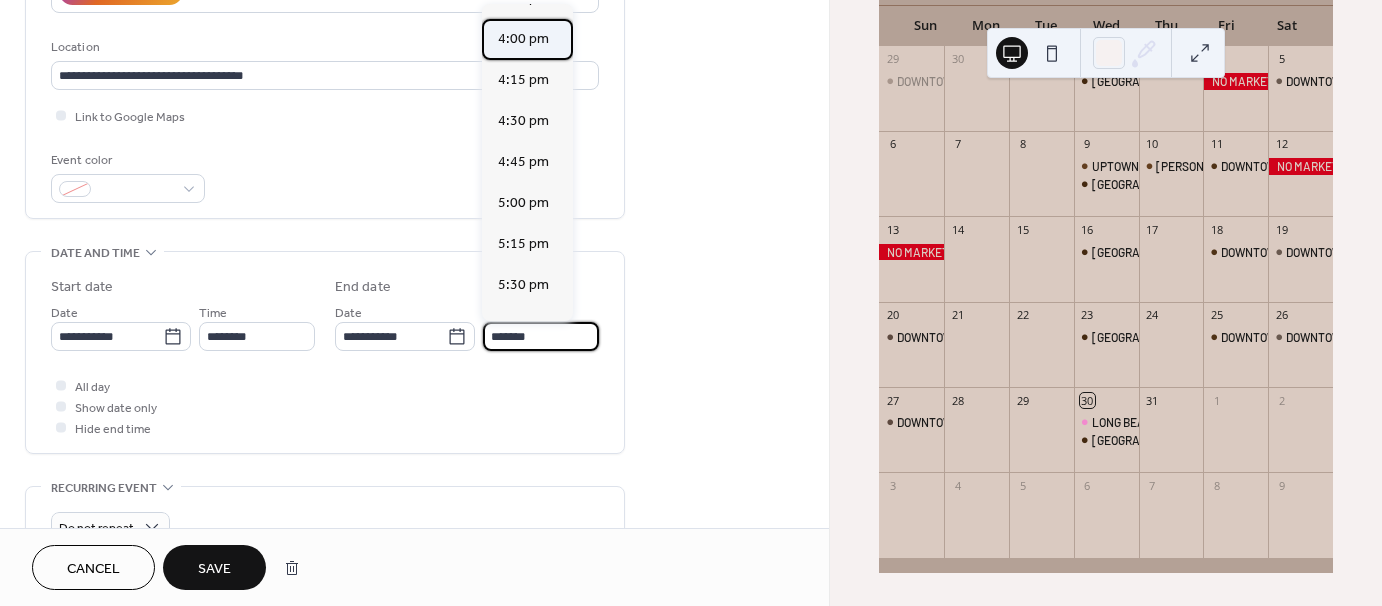 click on "4:00 pm" at bounding box center (527, 39) 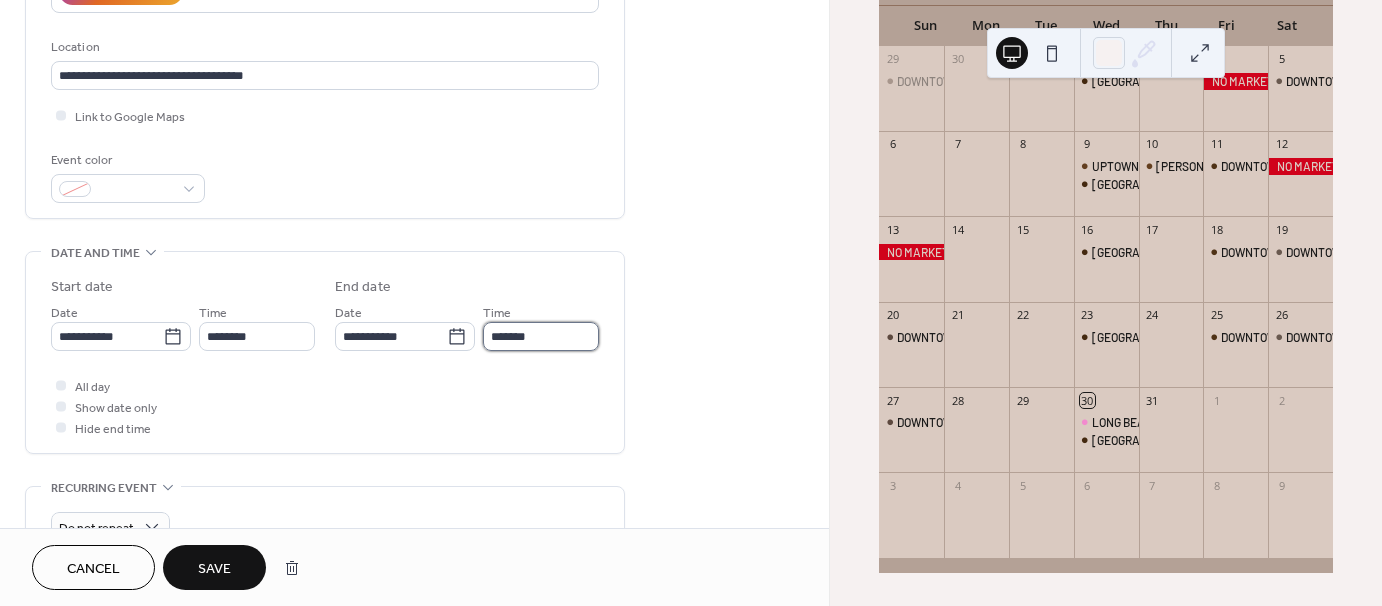click on "*******" at bounding box center [541, 336] 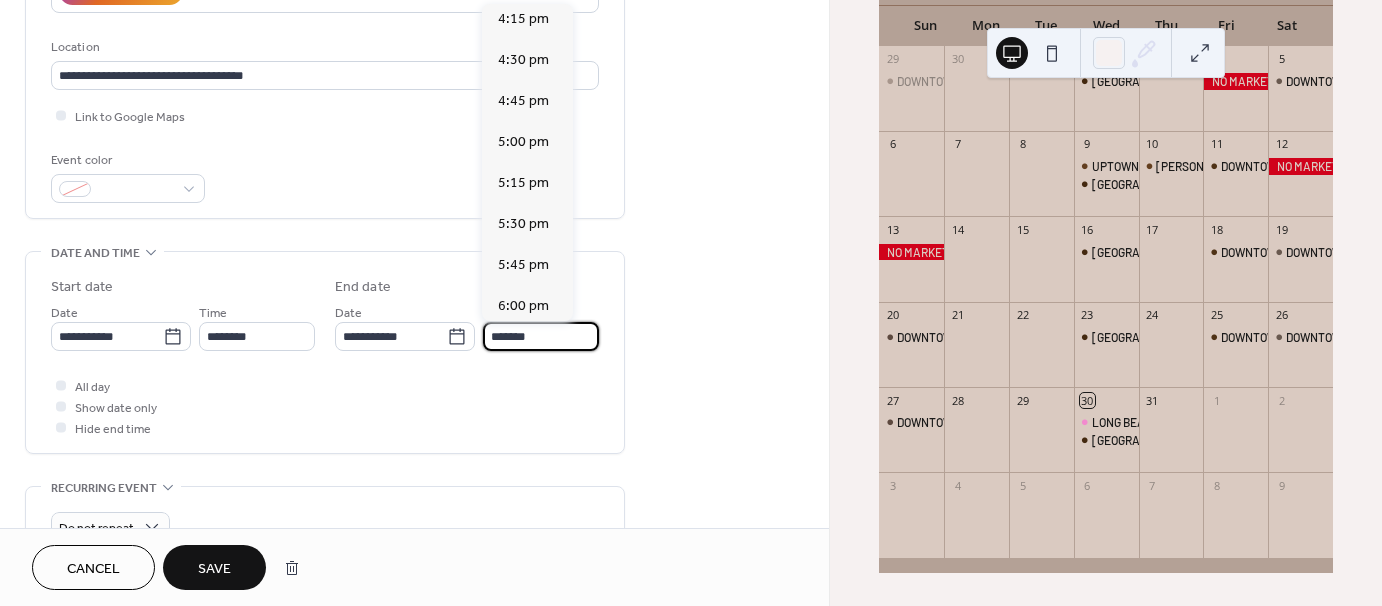 scroll, scrollTop: 715, scrollLeft: 0, axis: vertical 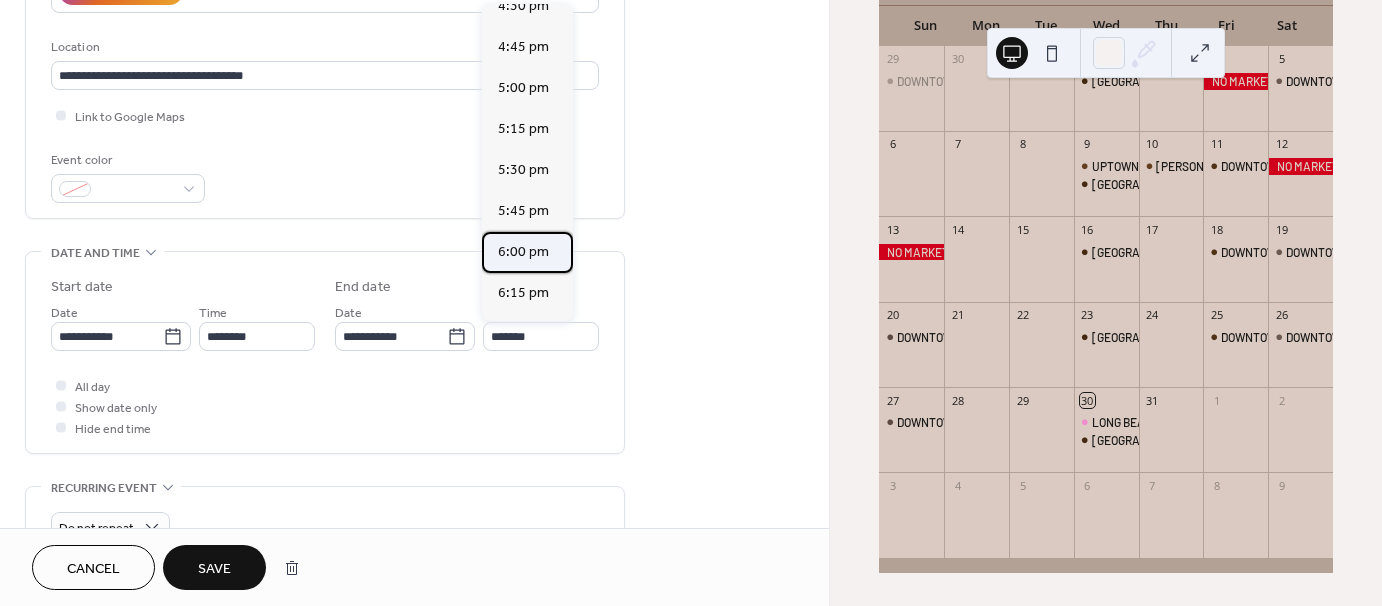 click on "6:00 pm" at bounding box center (527, 252) 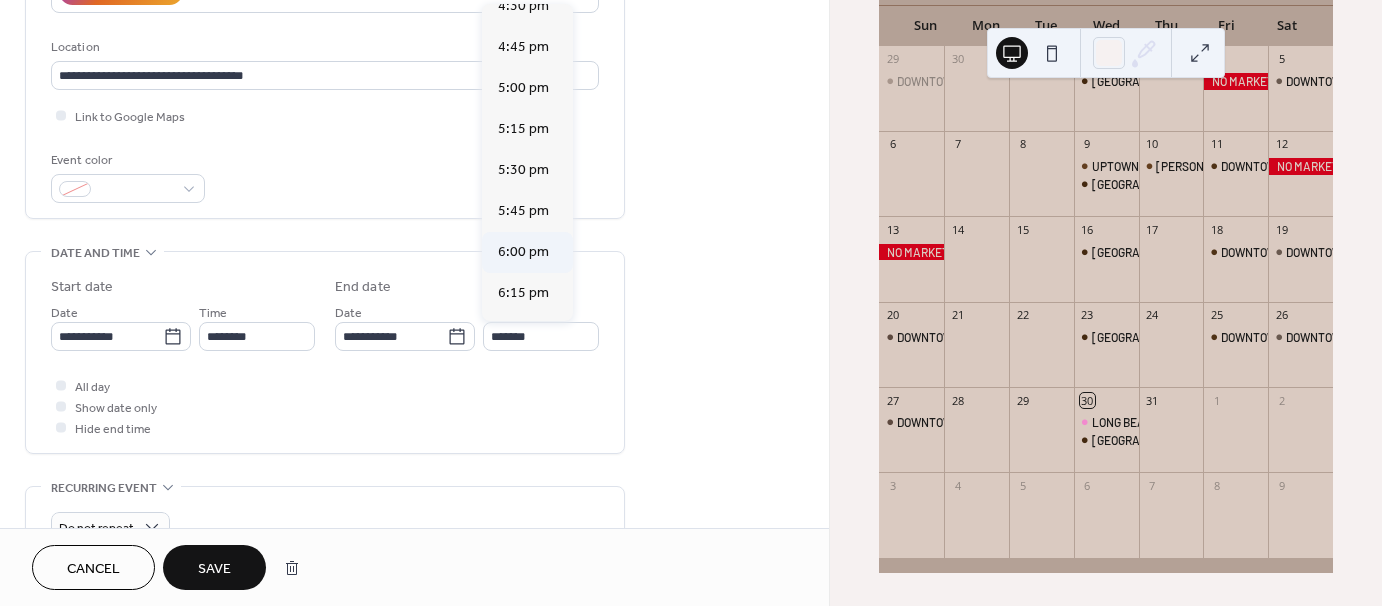 type on "*******" 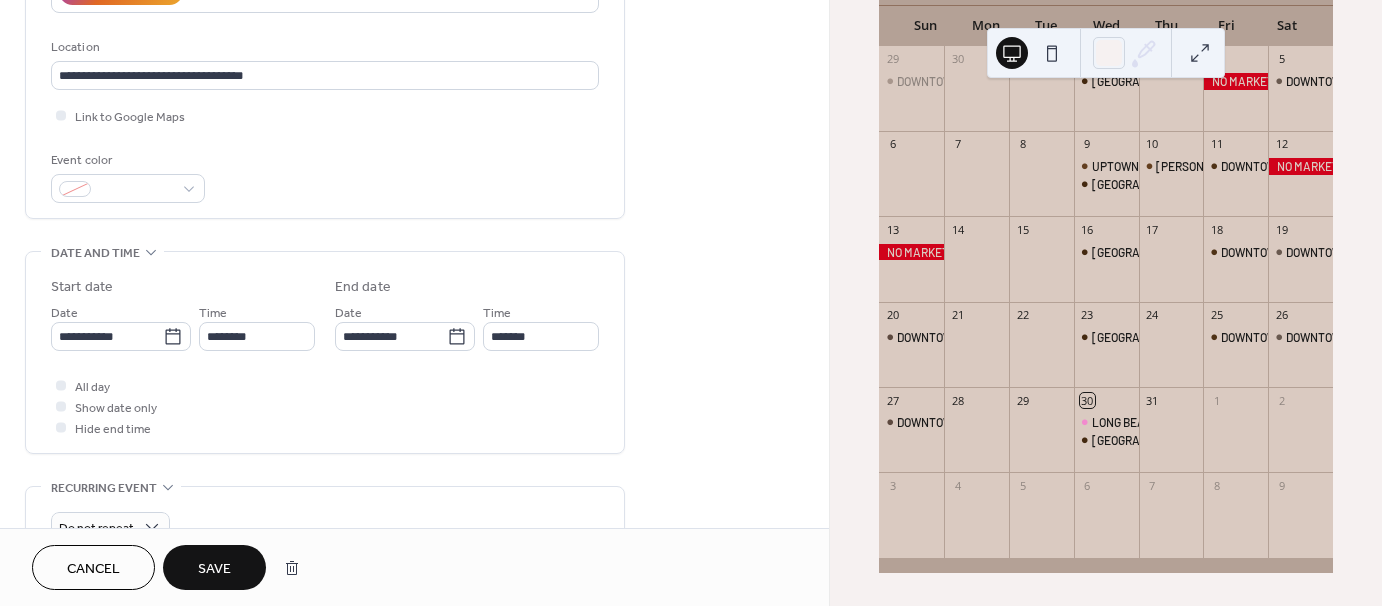 click on "Save" at bounding box center [214, 569] 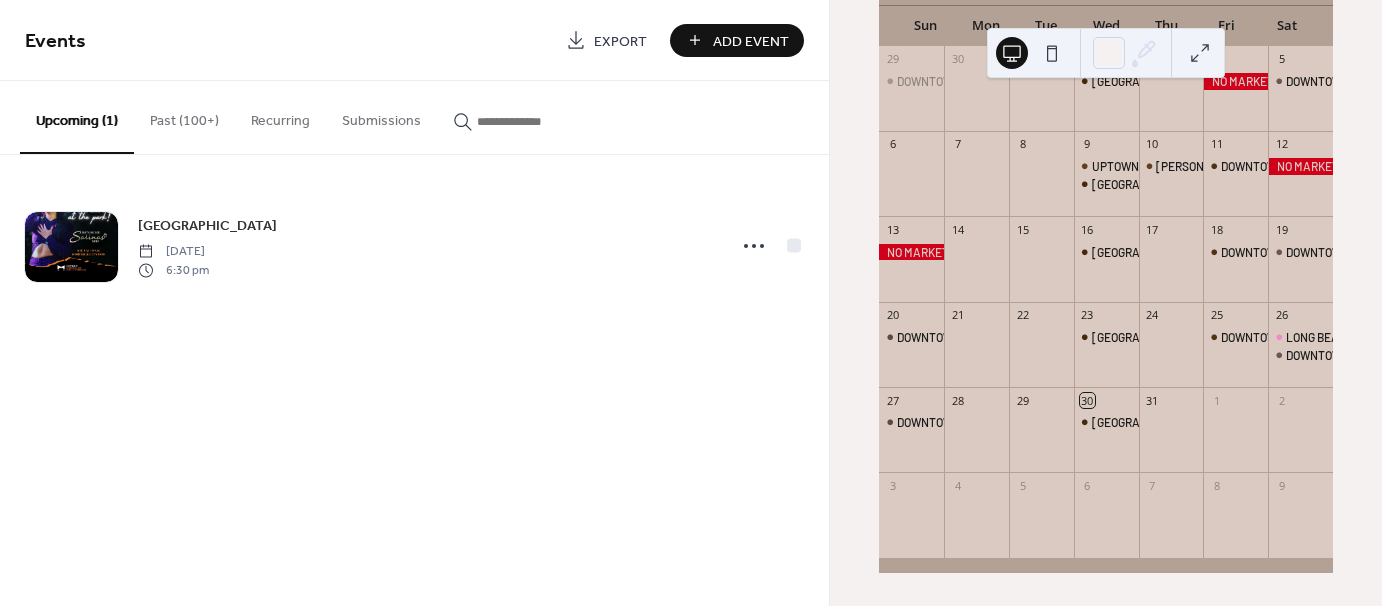 click on "Add Event" at bounding box center (751, 41) 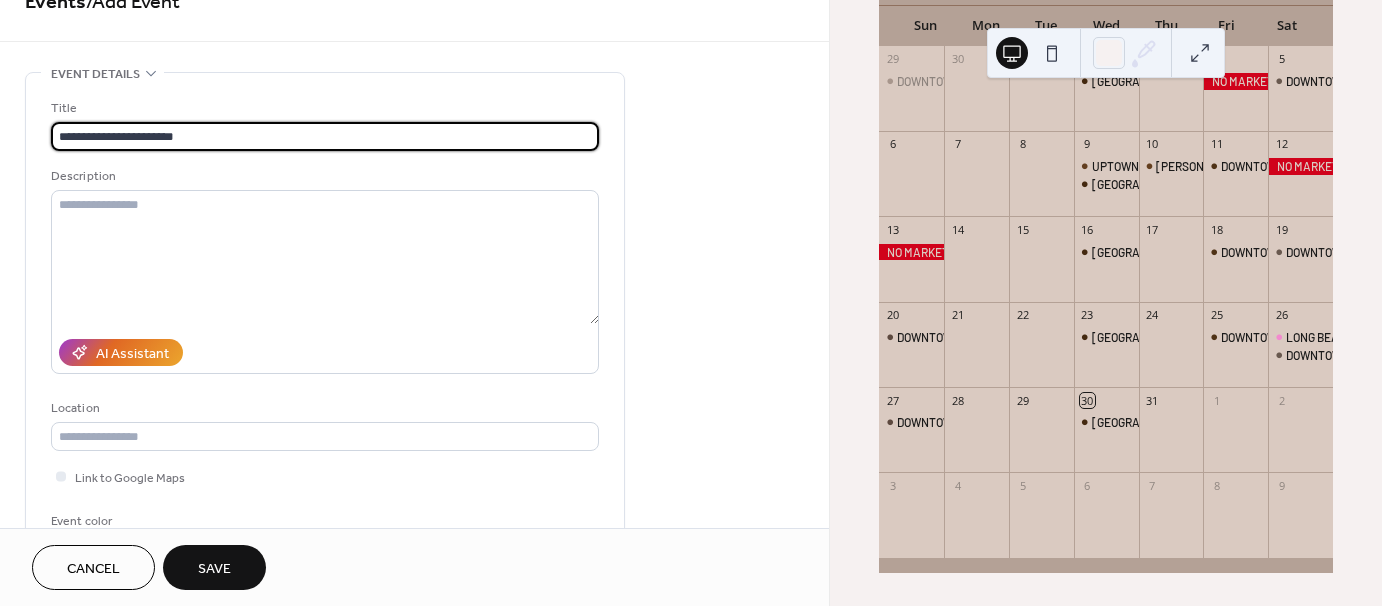 scroll, scrollTop: 200, scrollLeft: 0, axis: vertical 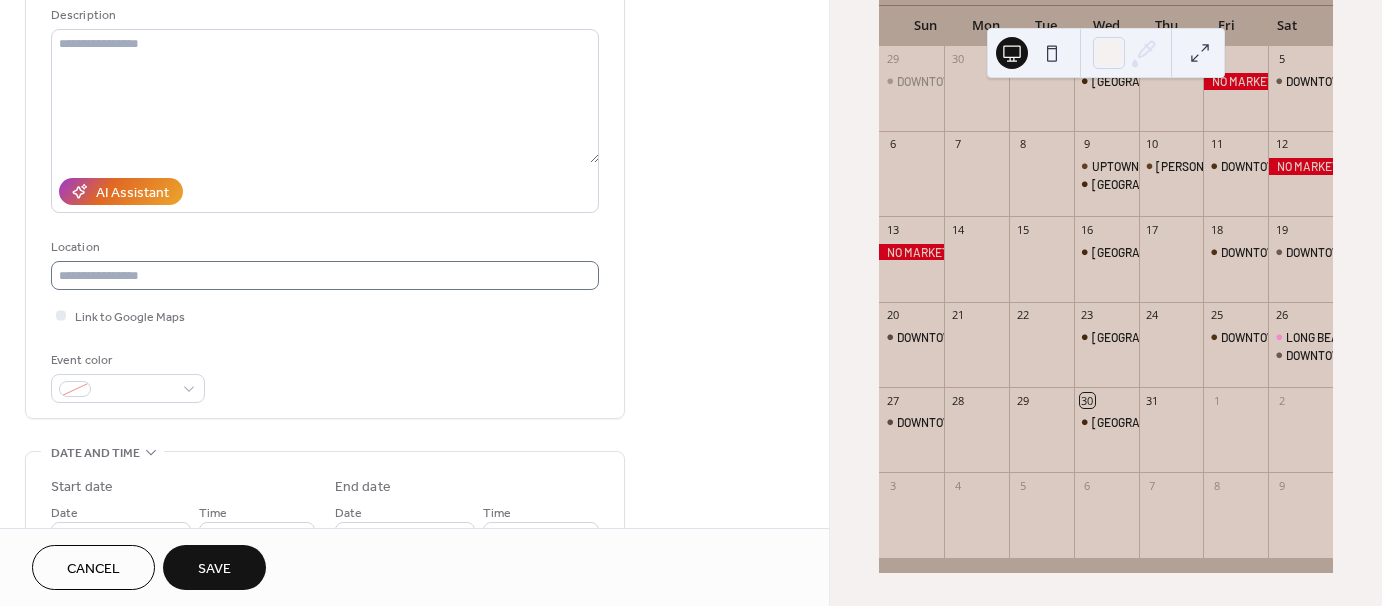 type on "**********" 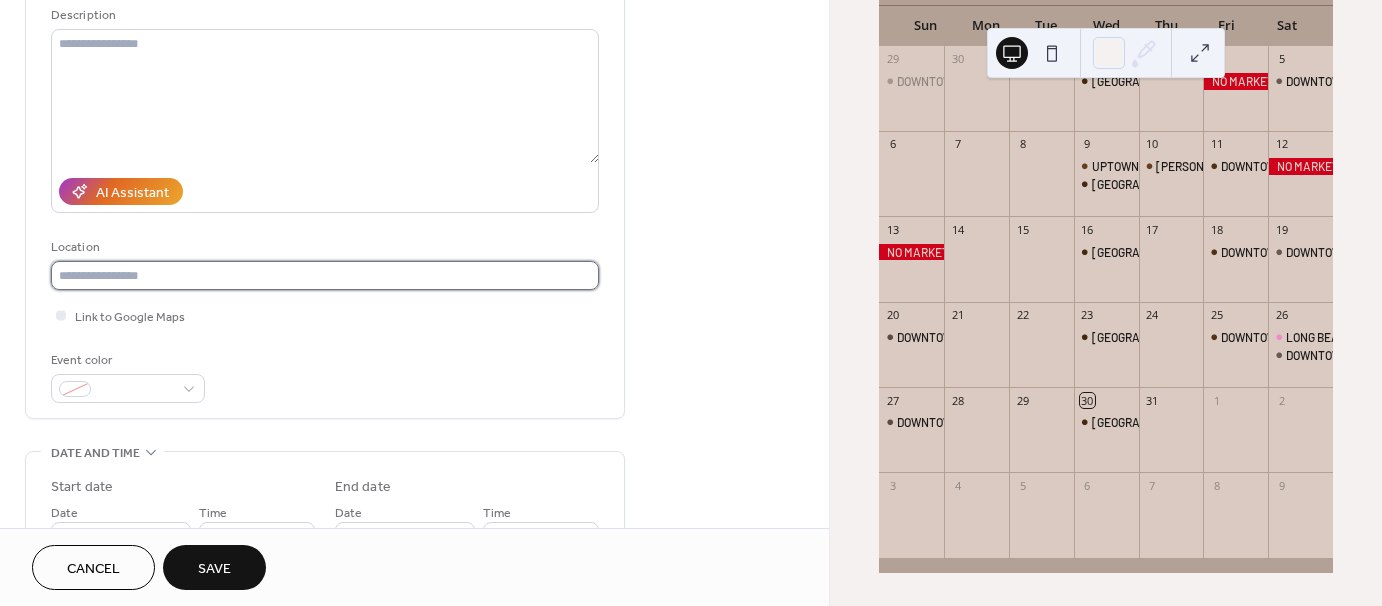 click at bounding box center [325, 275] 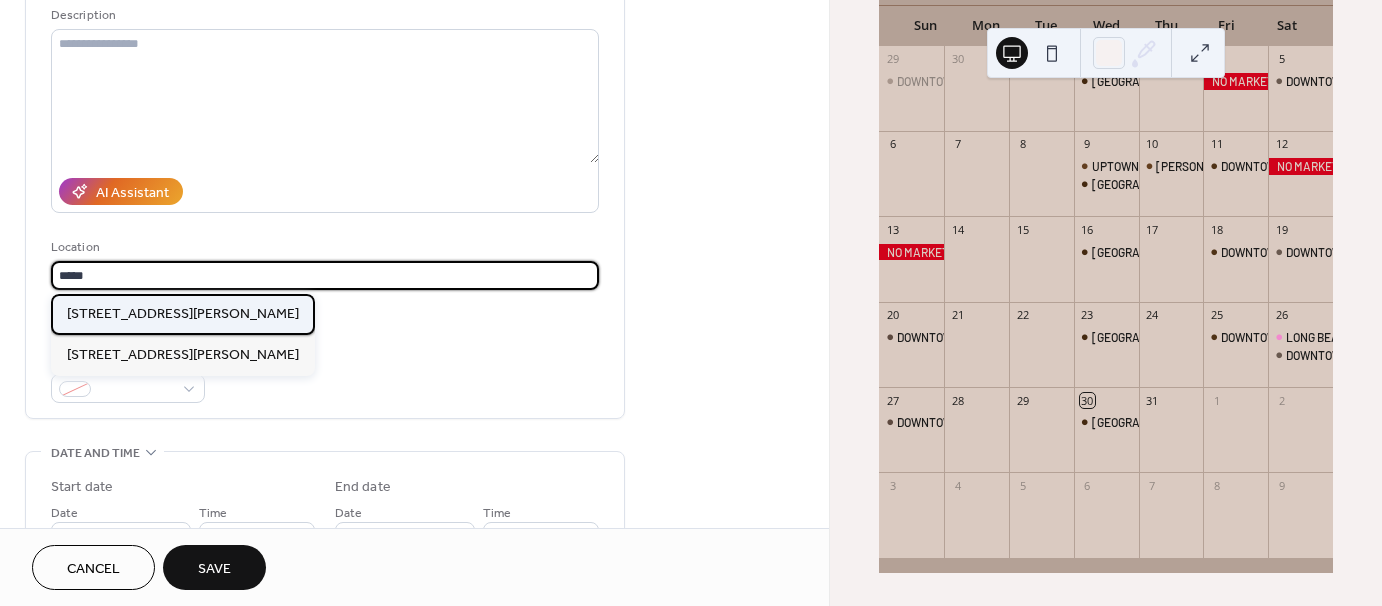click on "[STREET_ADDRESS][PERSON_NAME]" at bounding box center [183, 313] 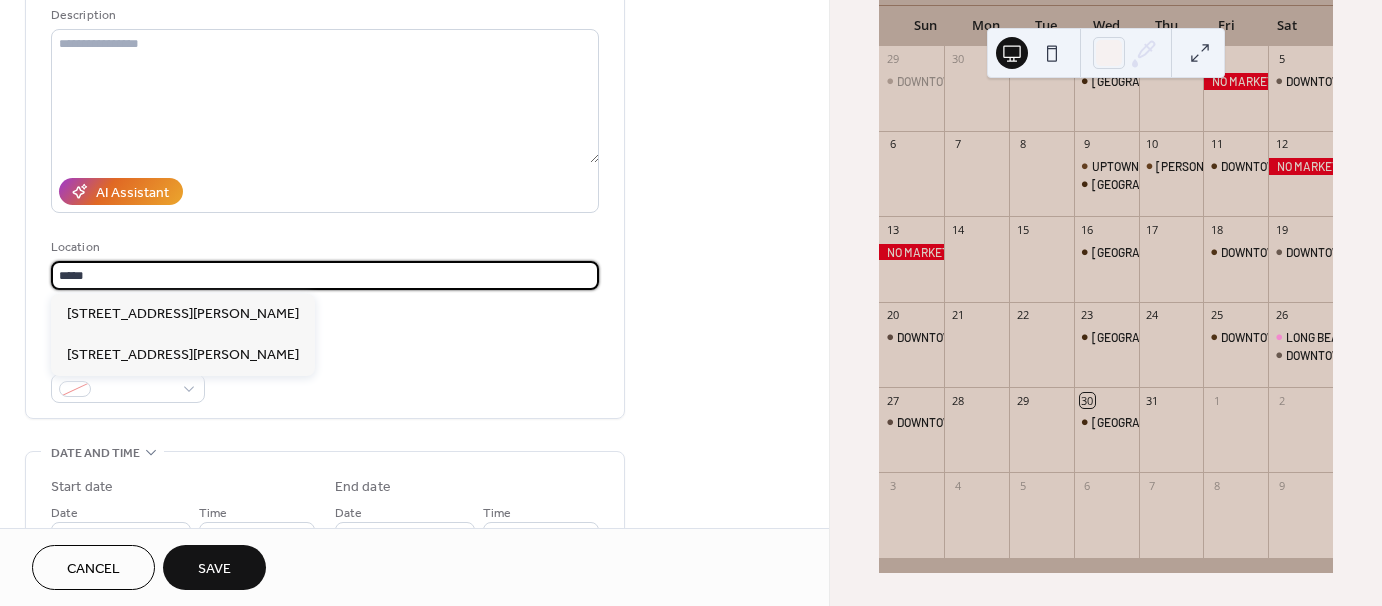 type on "**********" 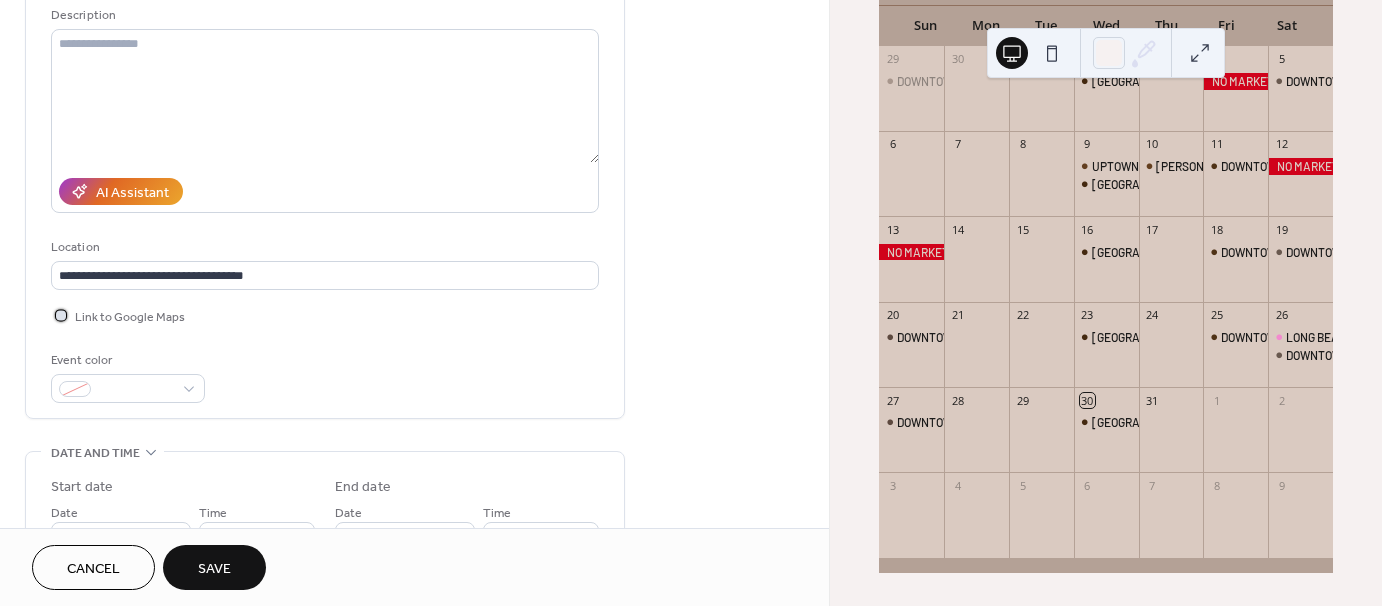 click at bounding box center [61, 315] 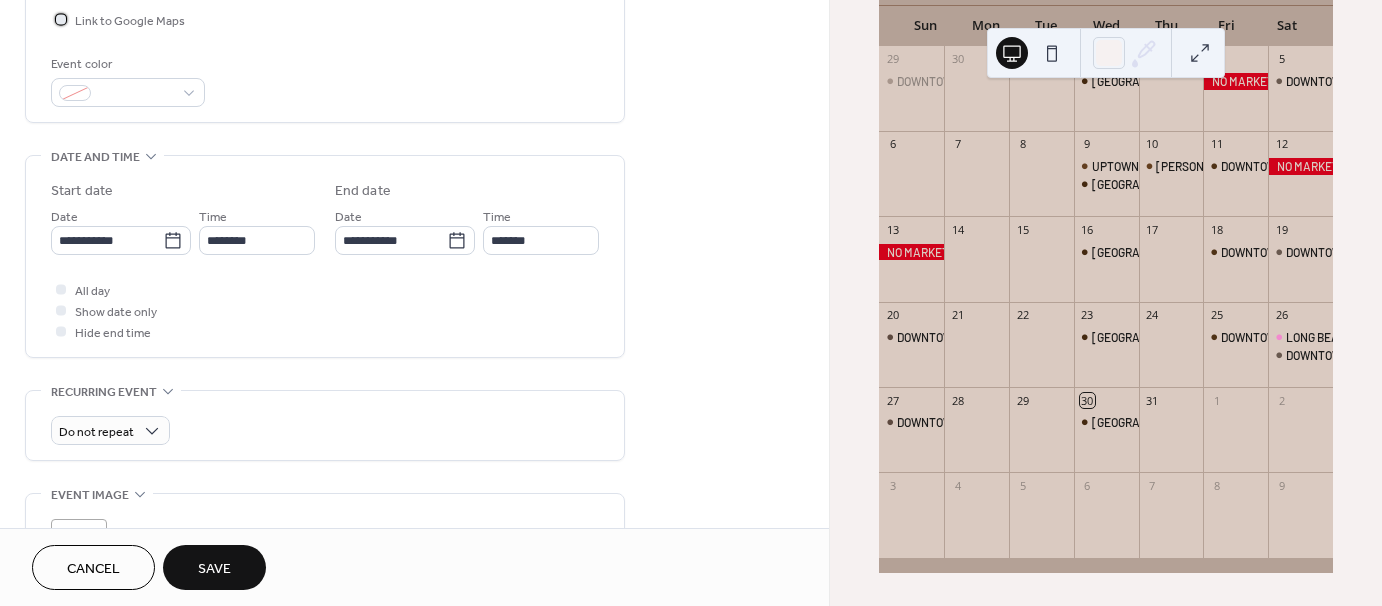 scroll, scrollTop: 500, scrollLeft: 0, axis: vertical 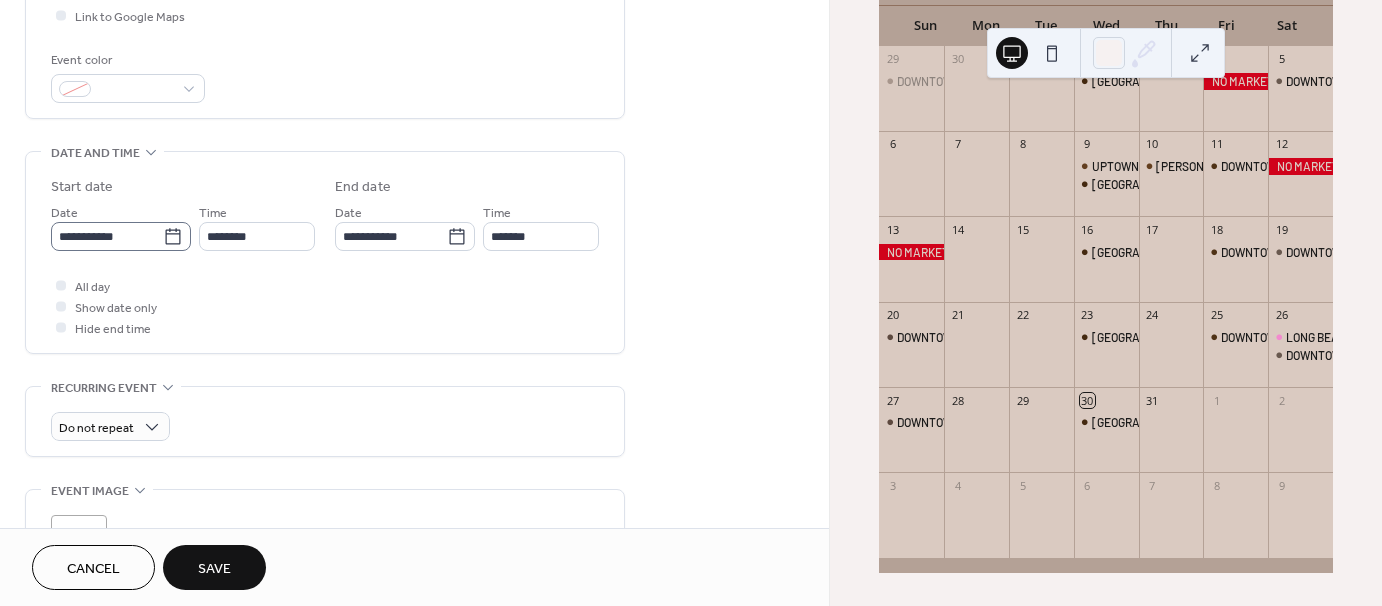 click 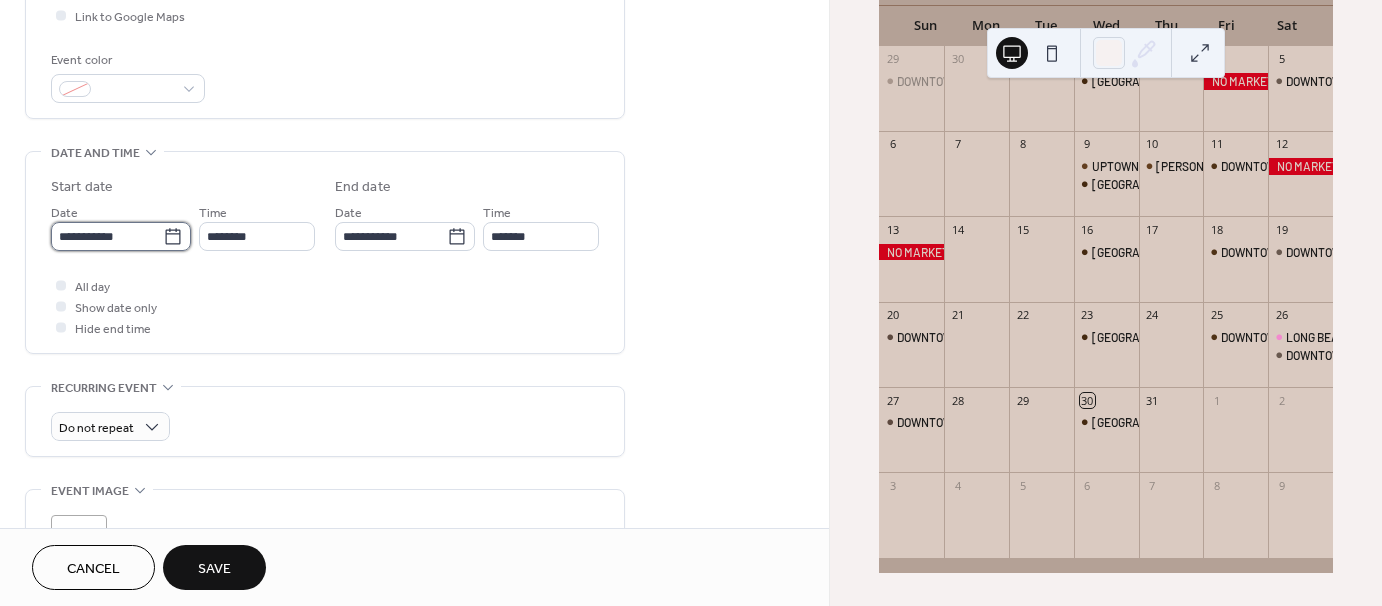click on "**********" at bounding box center (107, 236) 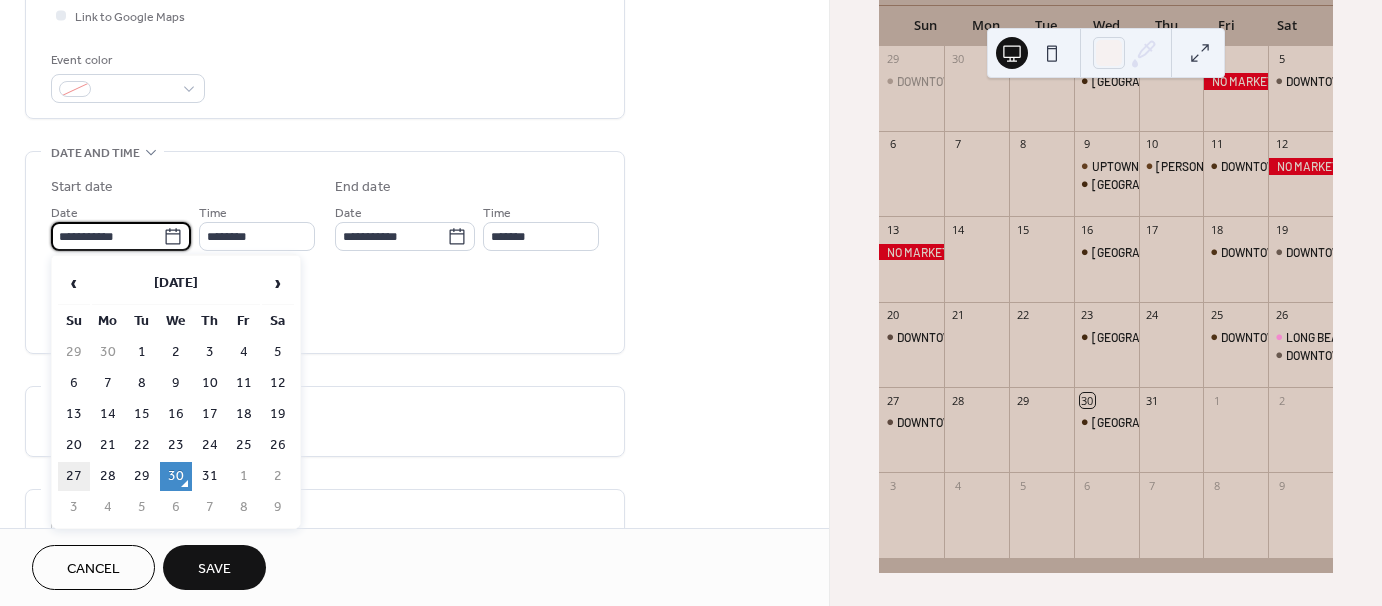 click on "27" at bounding box center [74, 476] 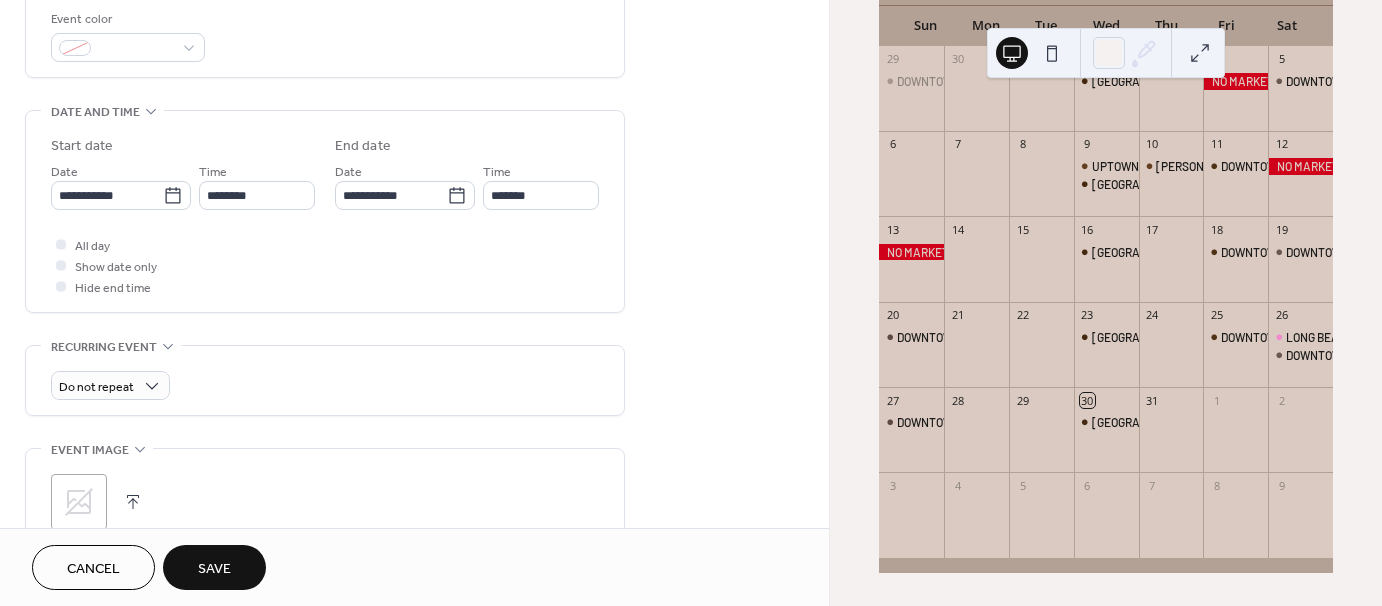 scroll, scrollTop: 600, scrollLeft: 0, axis: vertical 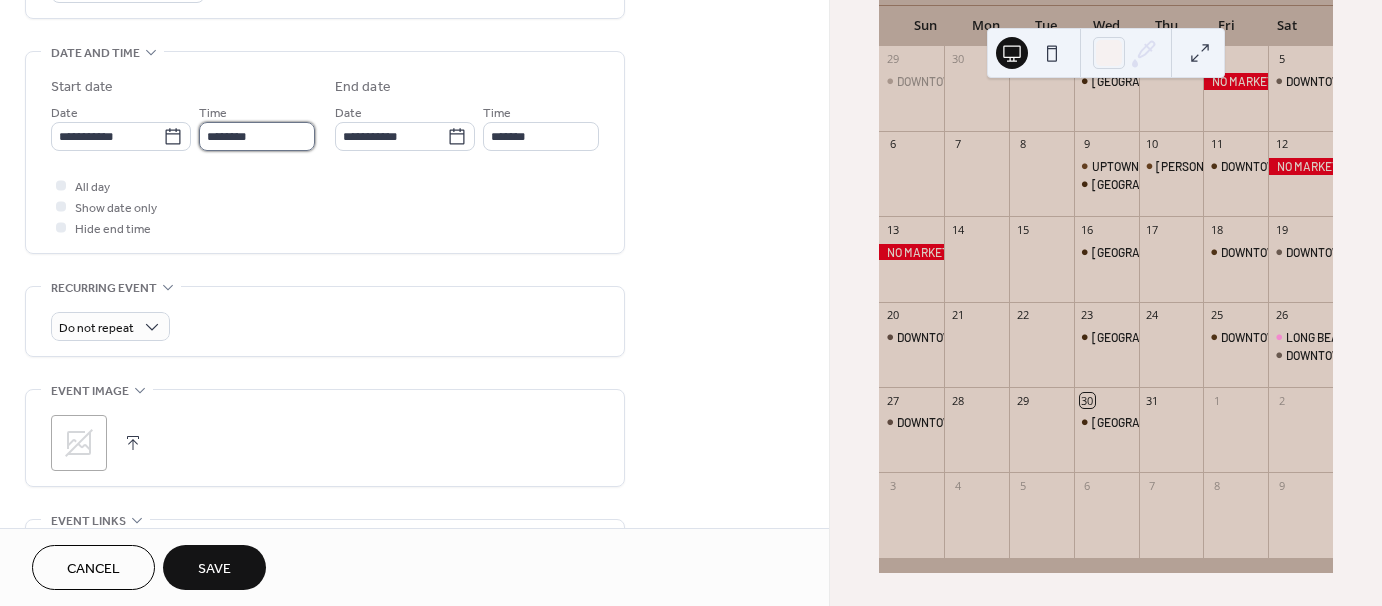 click on "********" at bounding box center (257, 136) 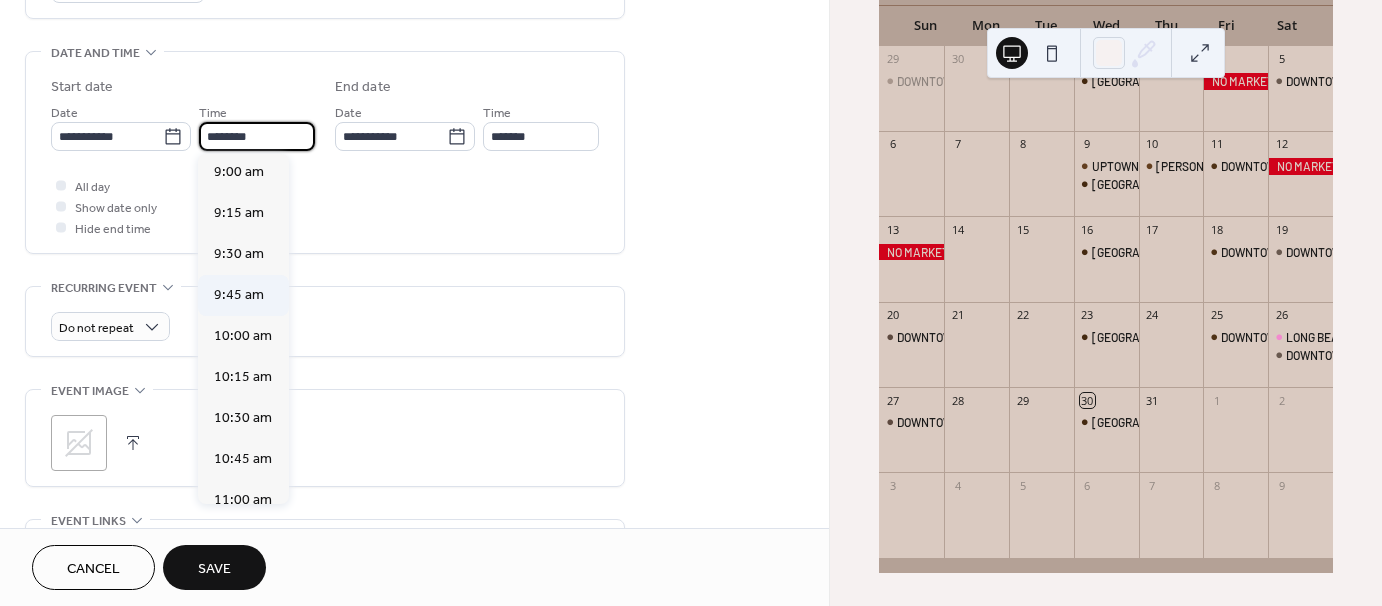 scroll, scrollTop: 1568, scrollLeft: 0, axis: vertical 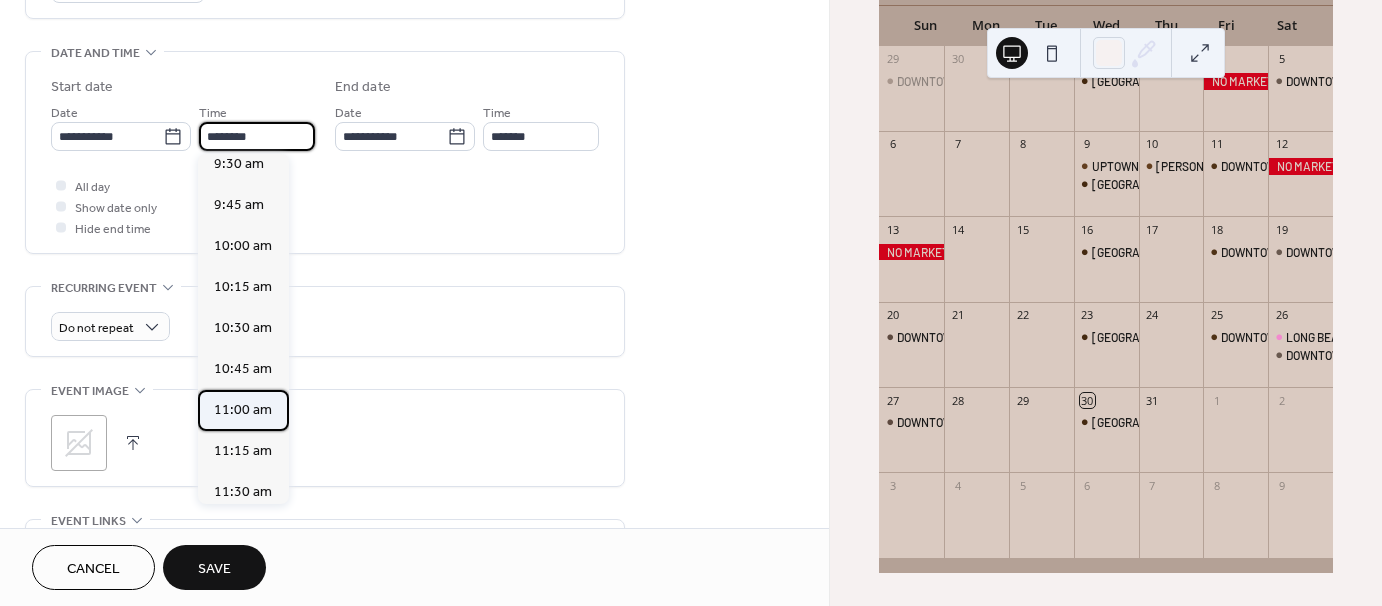 click on "11:00 am" at bounding box center (243, 410) 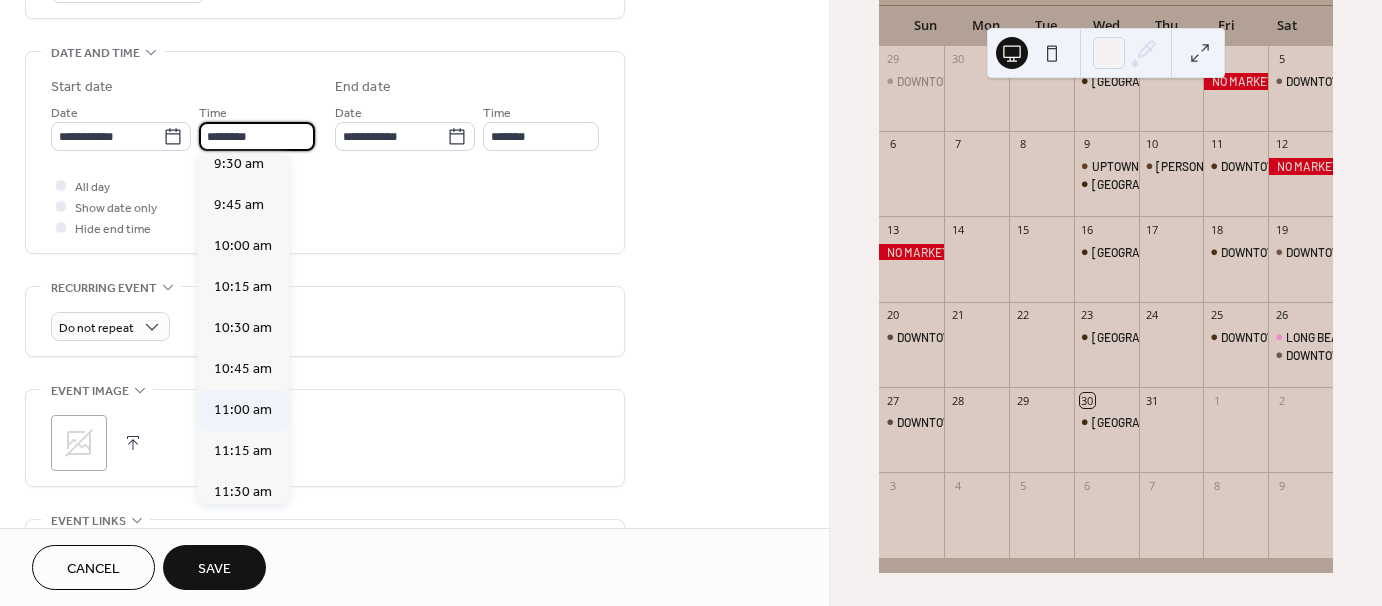 type on "********" 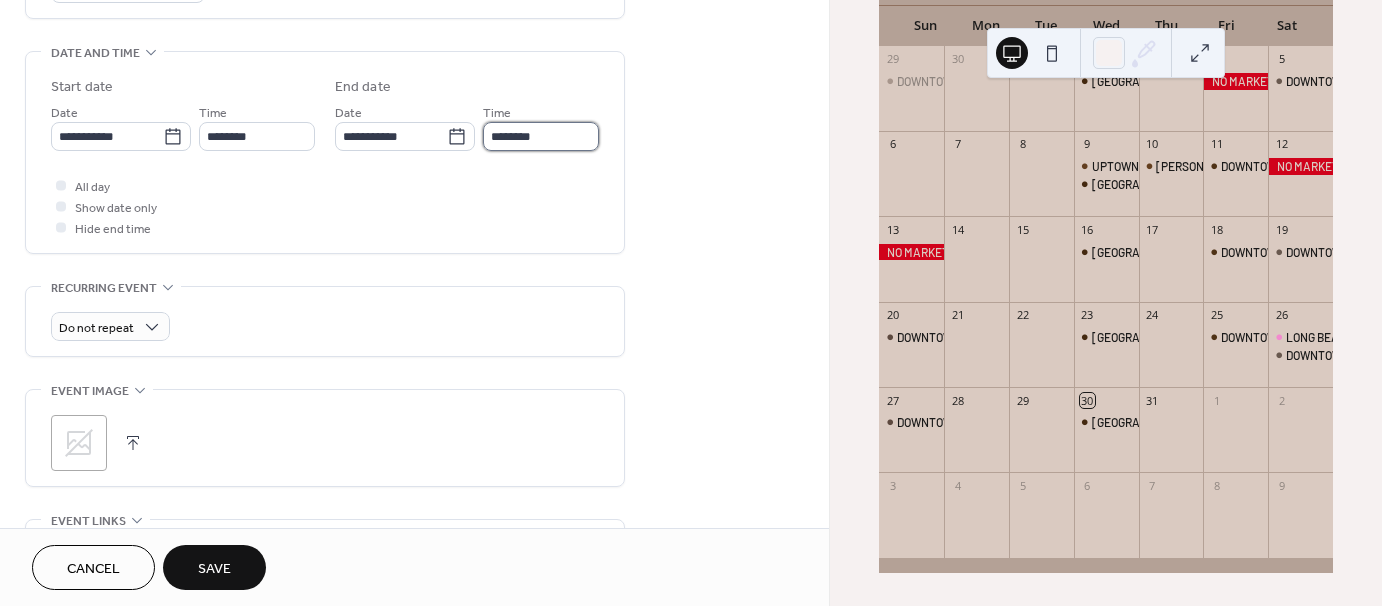 click on "********" at bounding box center (541, 136) 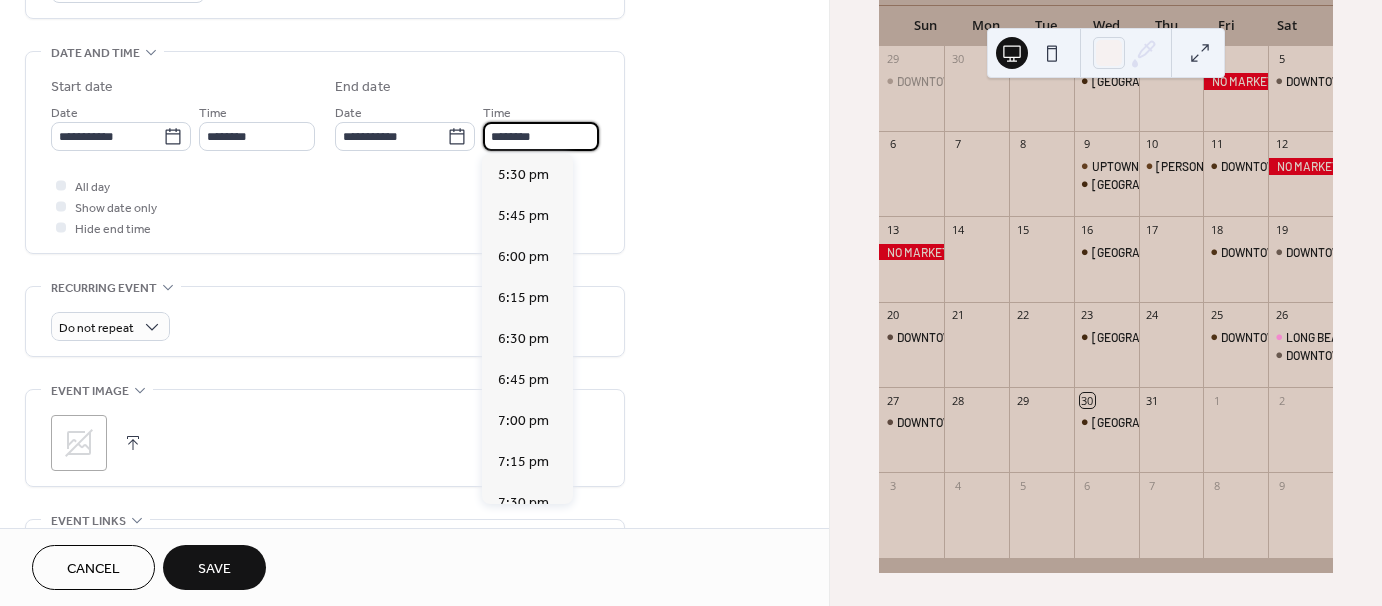 scroll, scrollTop: 1100, scrollLeft: 0, axis: vertical 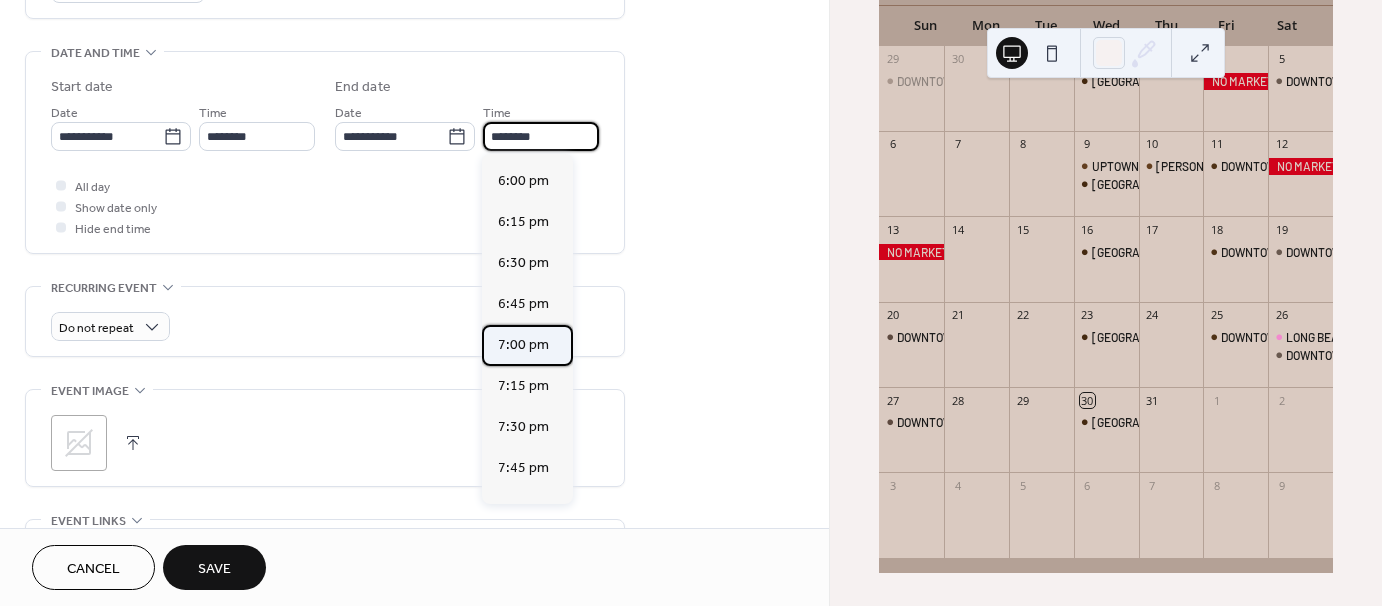 click on "7:00 pm" at bounding box center [523, 345] 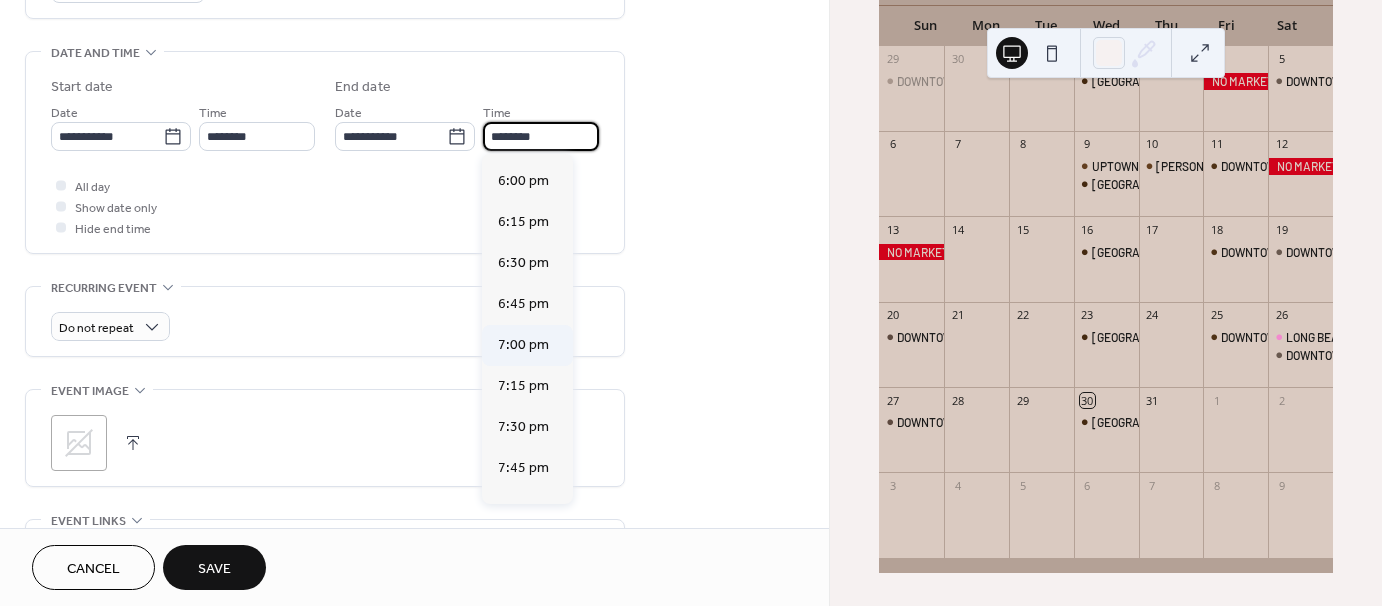 type on "*******" 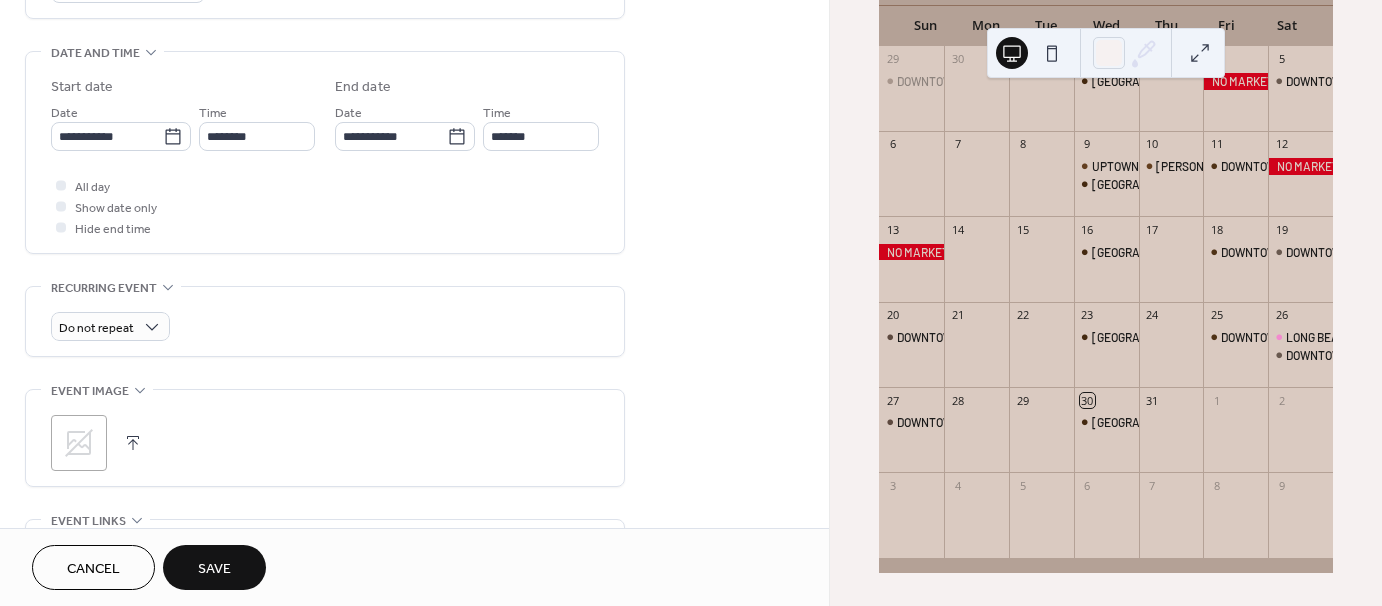 click on "Save" at bounding box center (214, 569) 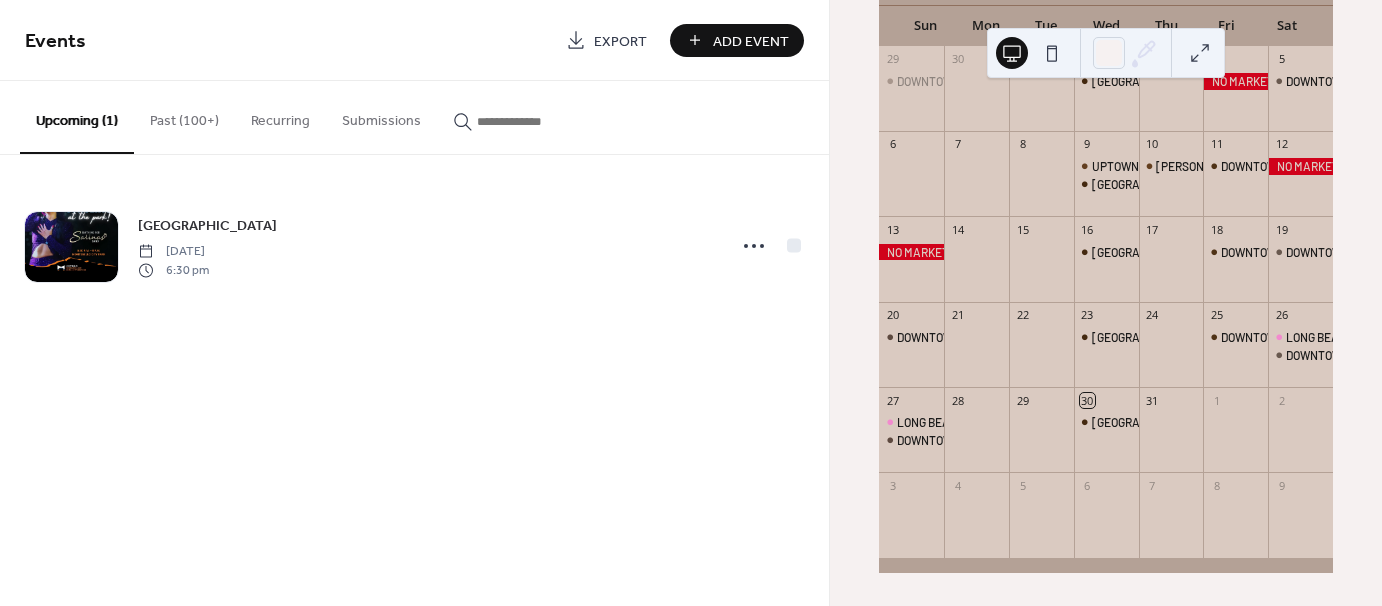click on "Add Event" at bounding box center [751, 41] 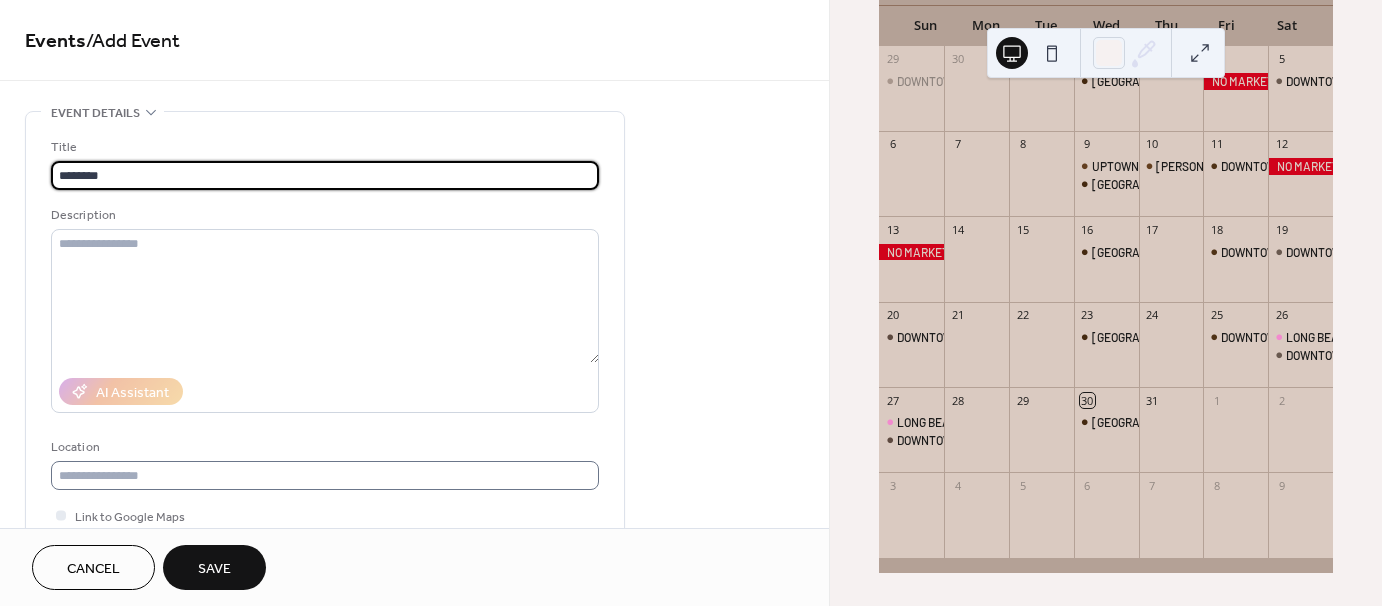 type on "********" 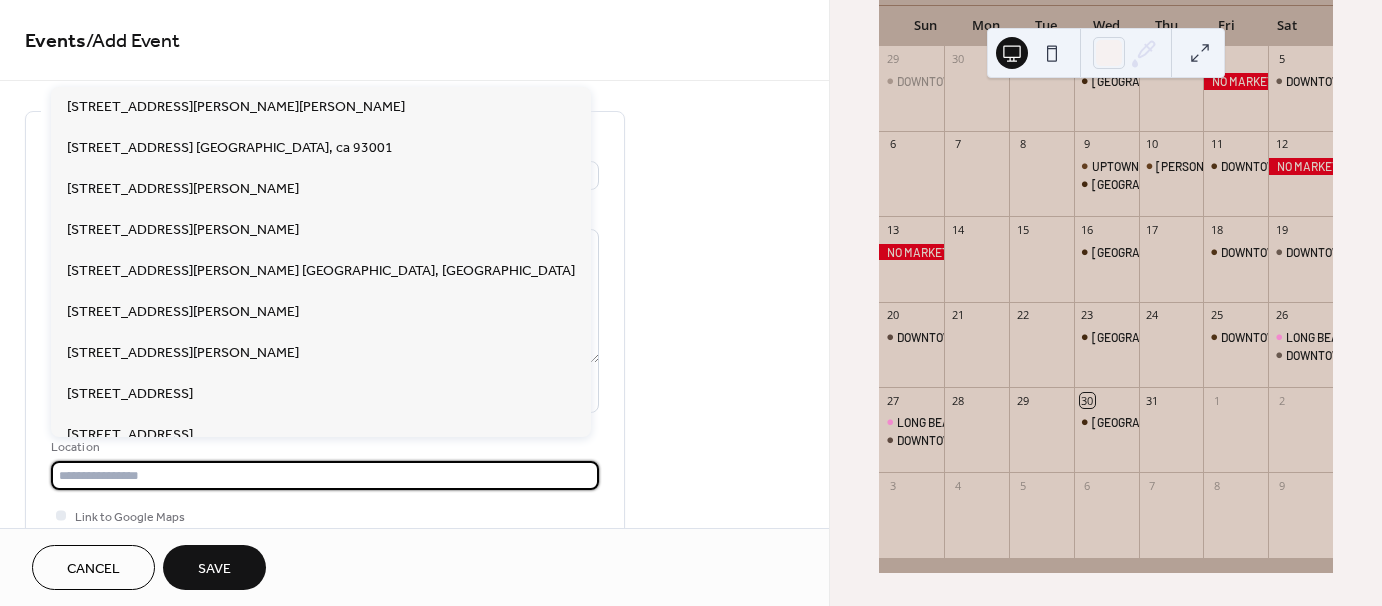 click at bounding box center (325, 475) 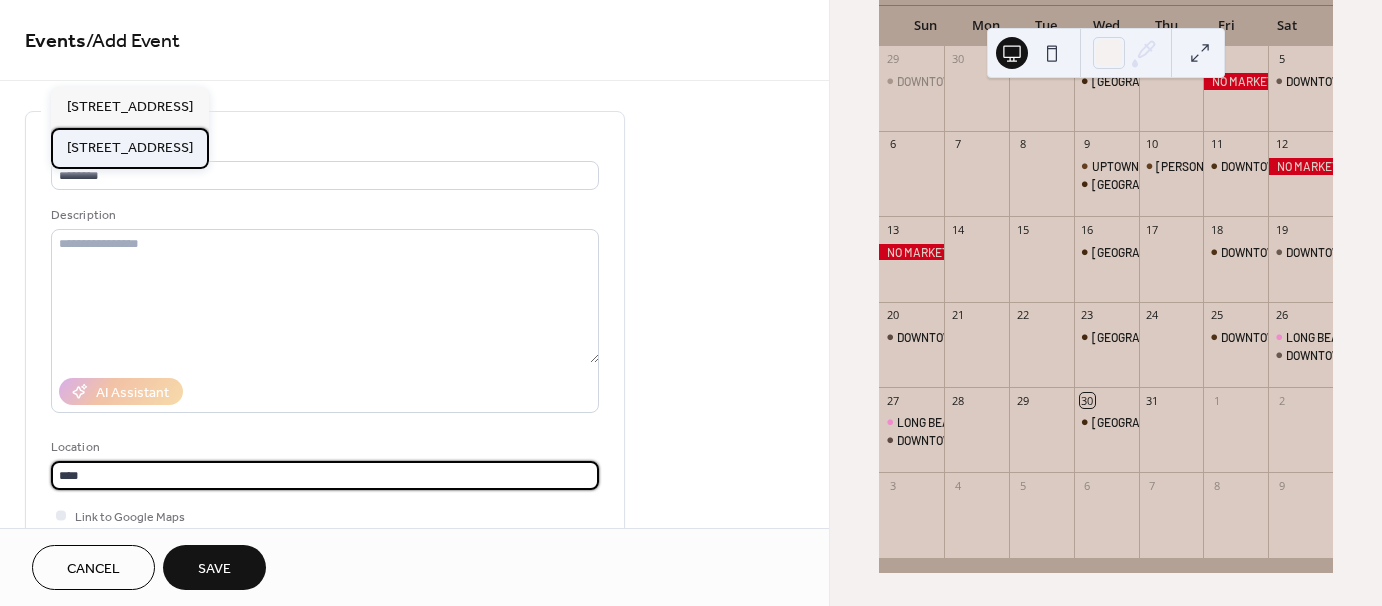 click on "[STREET_ADDRESS]" at bounding box center [130, 147] 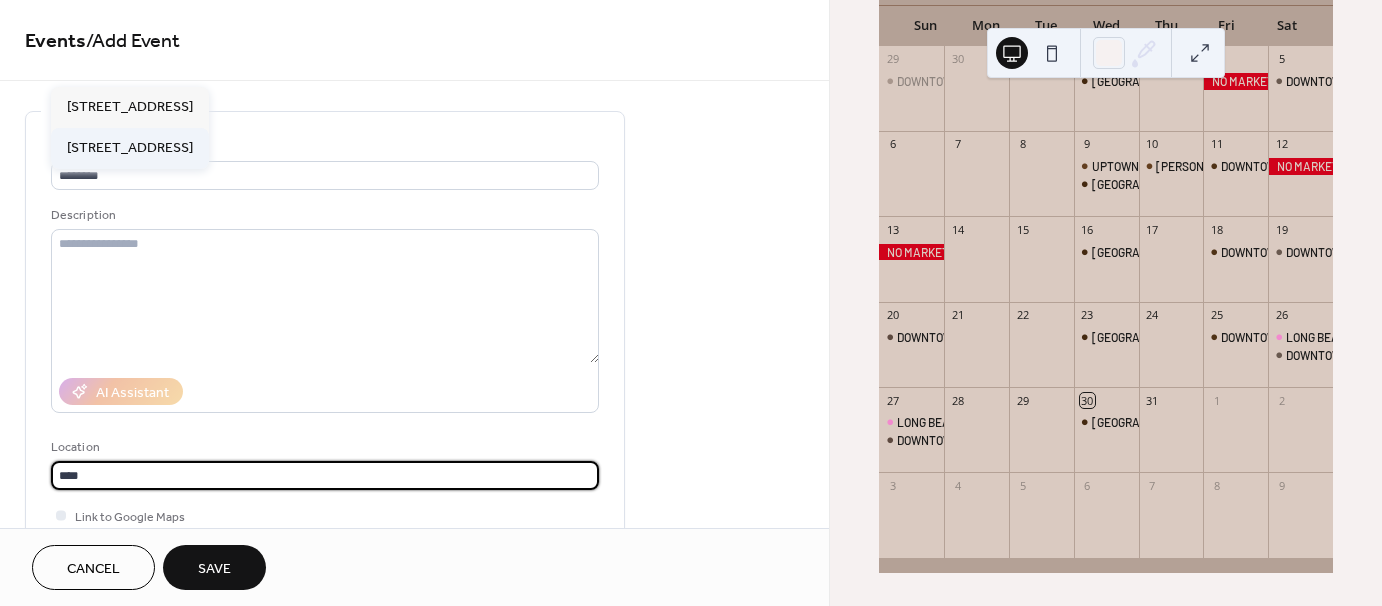 type on "**********" 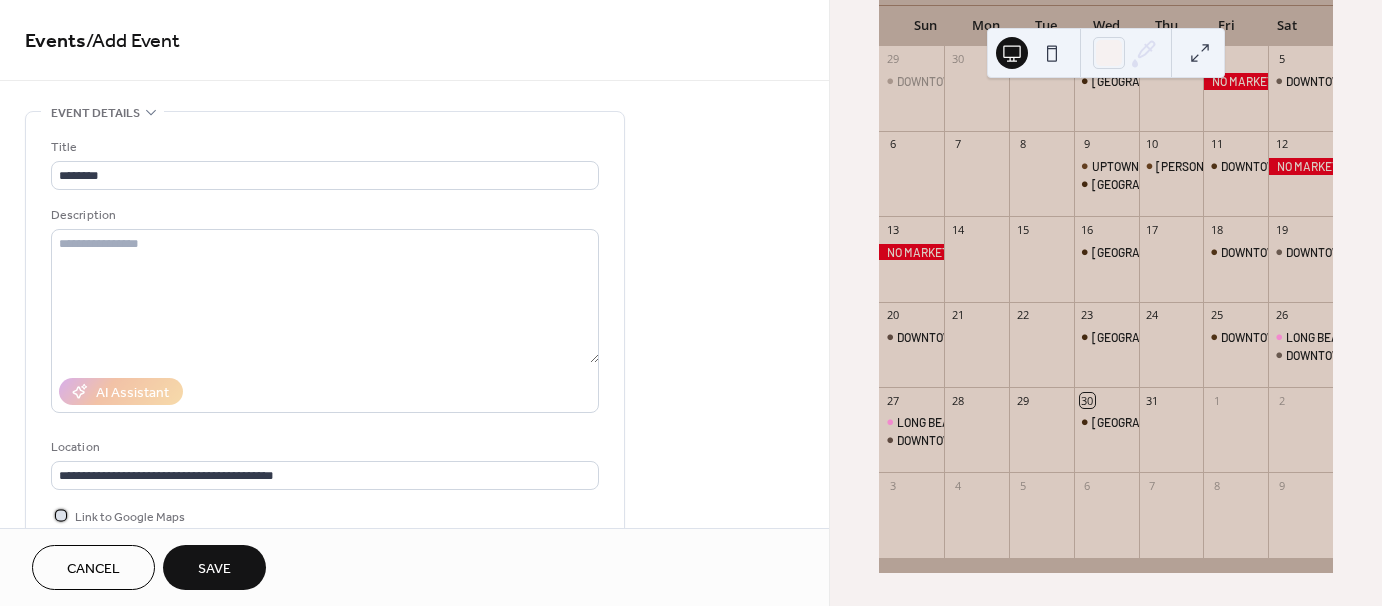 click at bounding box center [61, 515] 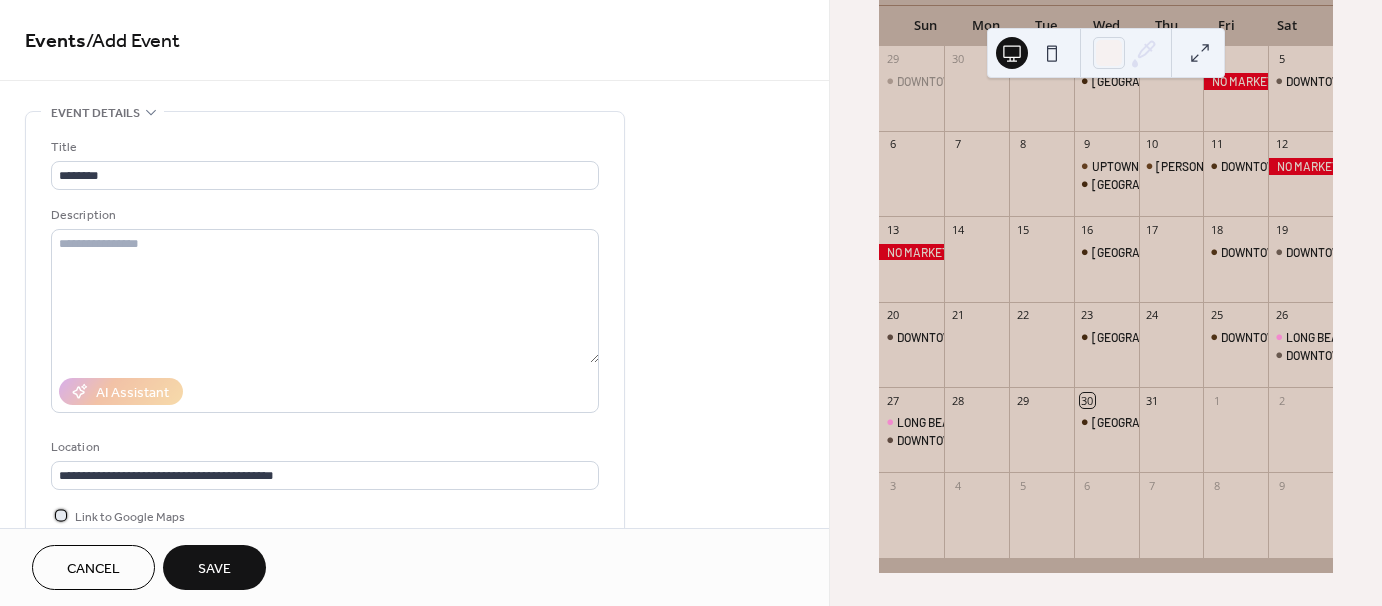 scroll, scrollTop: 1, scrollLeft: 0, axis: vertical 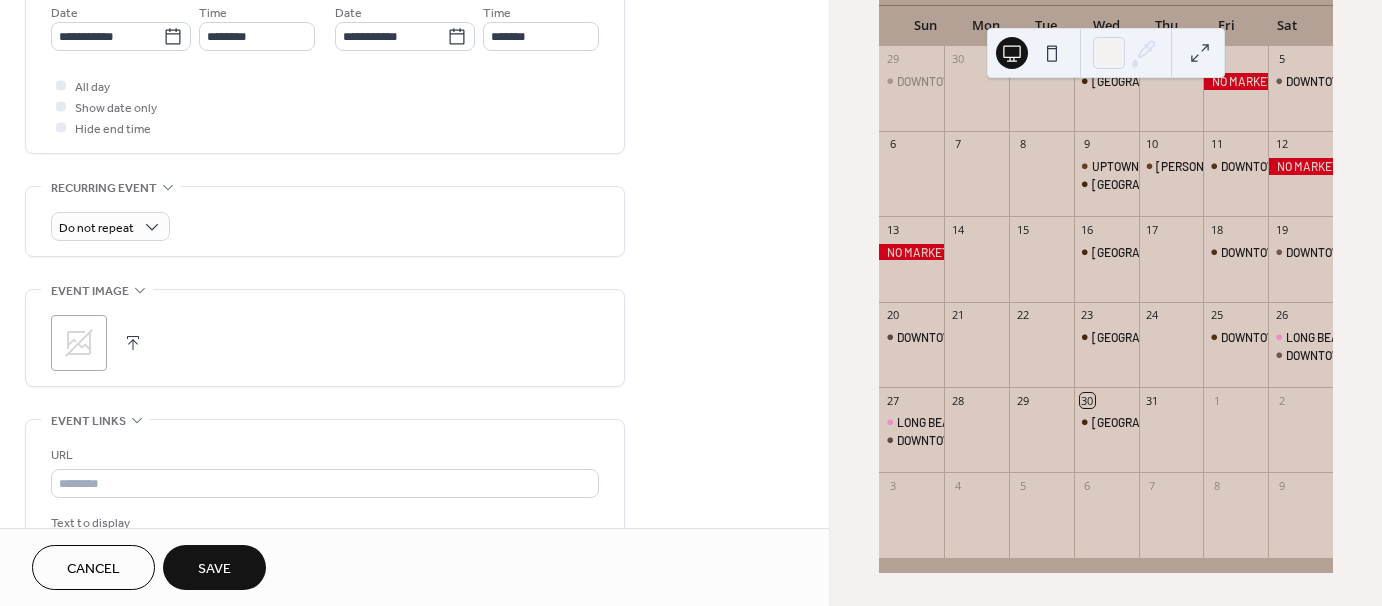 click on ";" at bounding box center [79, 343] 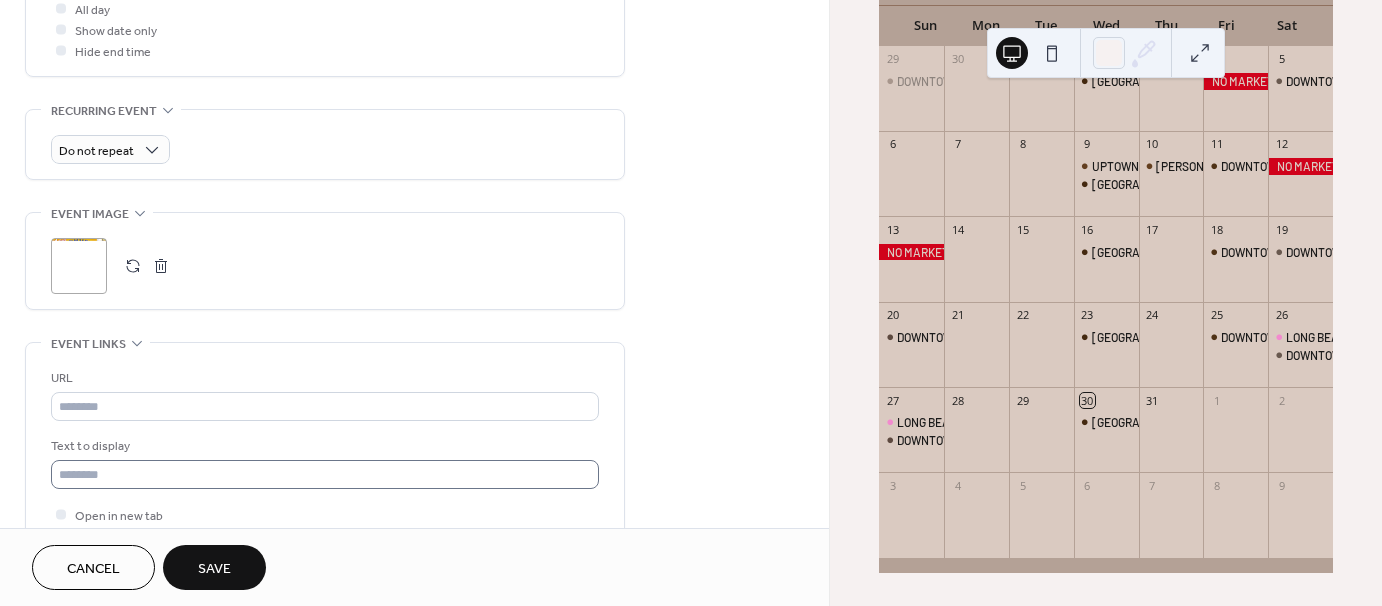 scroll, scrollTop: 800, scrollLeft: 0, axis: vertical 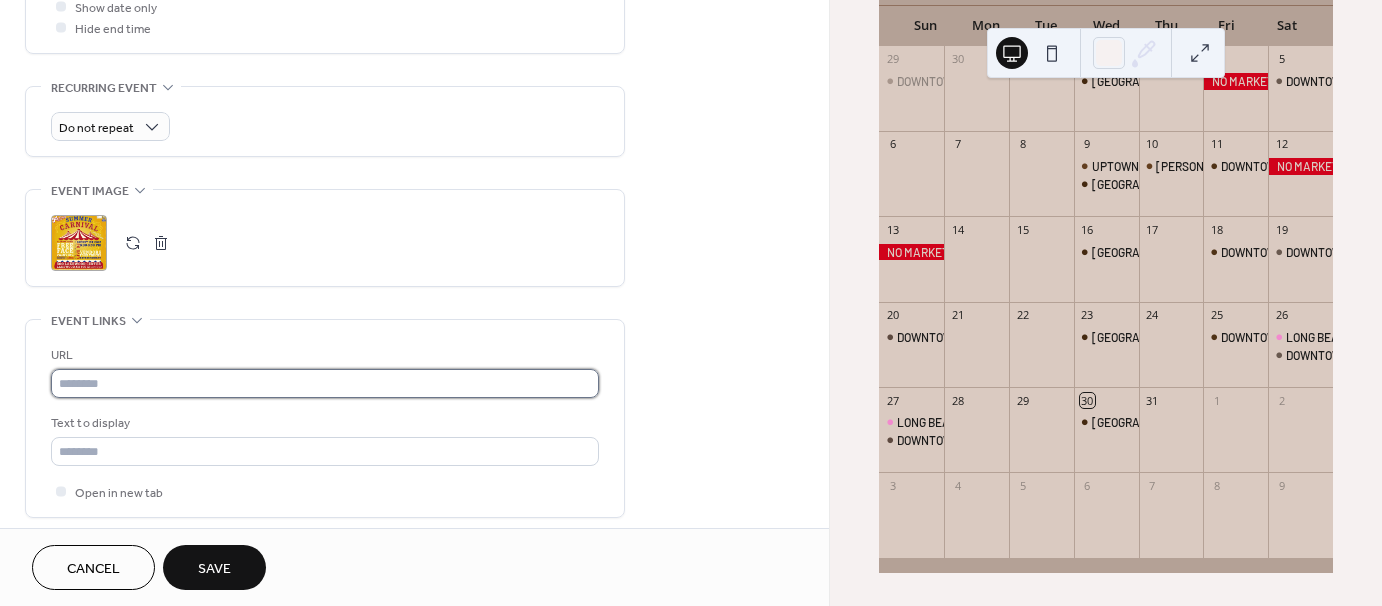 click at bounding box center (325, 383) 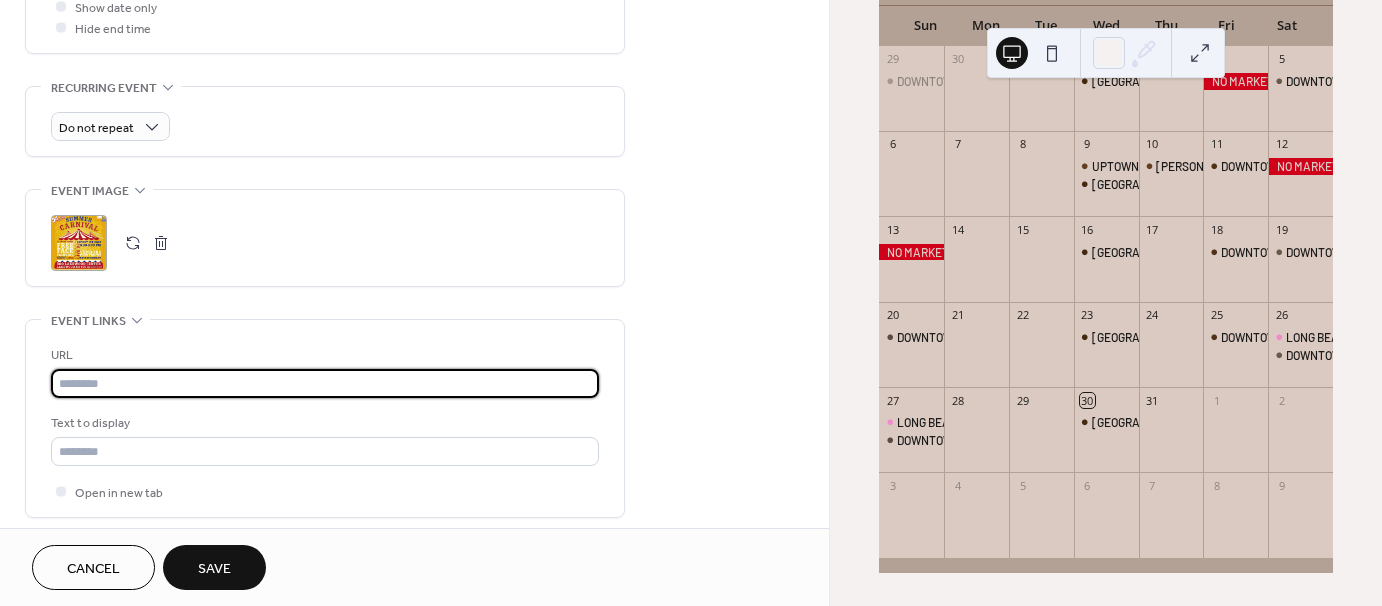 paste on "**********" 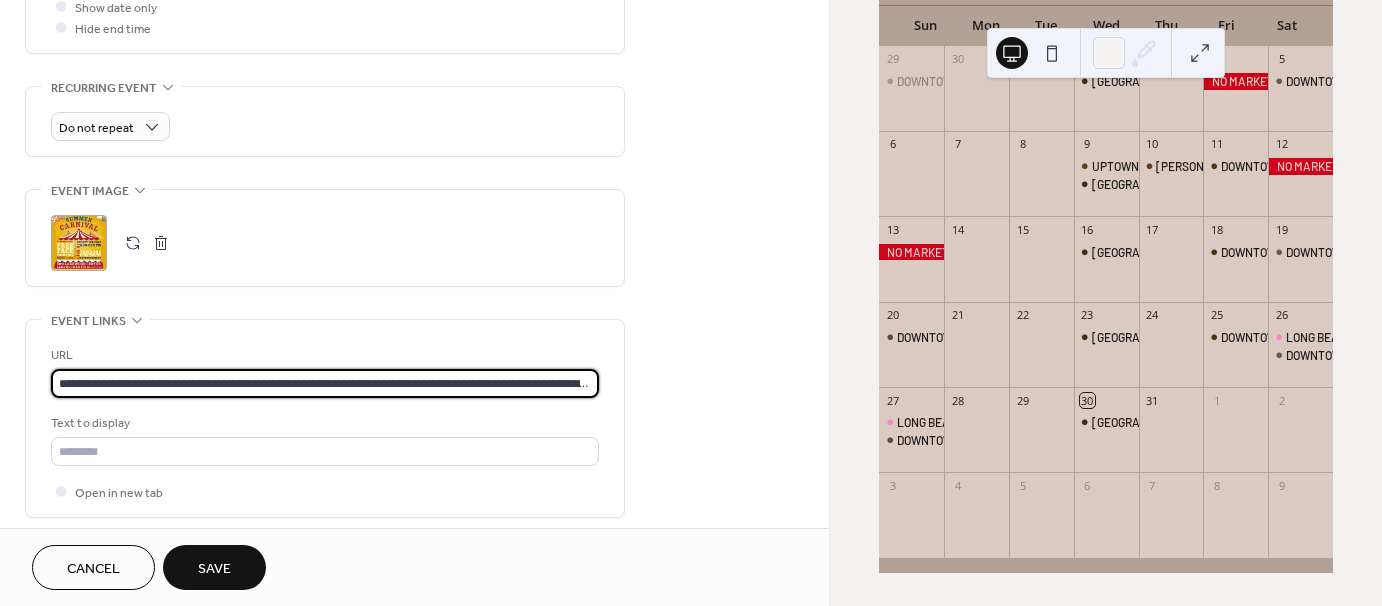 scroll, scrollTop: 0, scrollLeft: 172, axis: horizontal 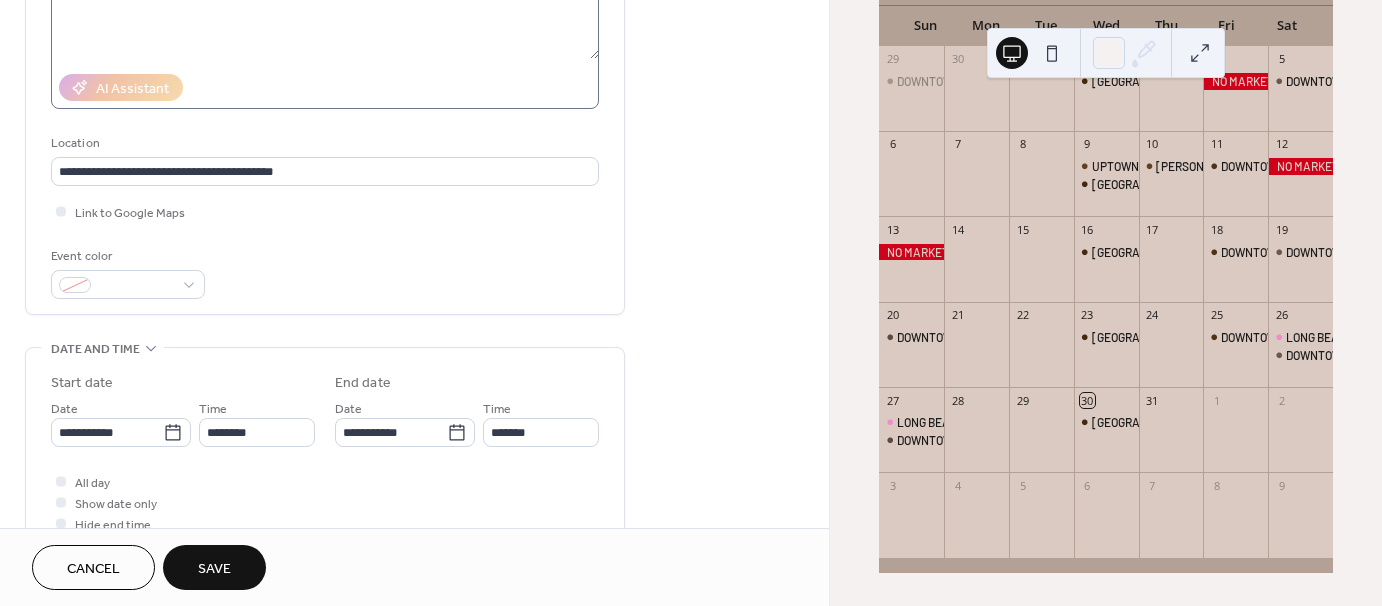 type on "**********" 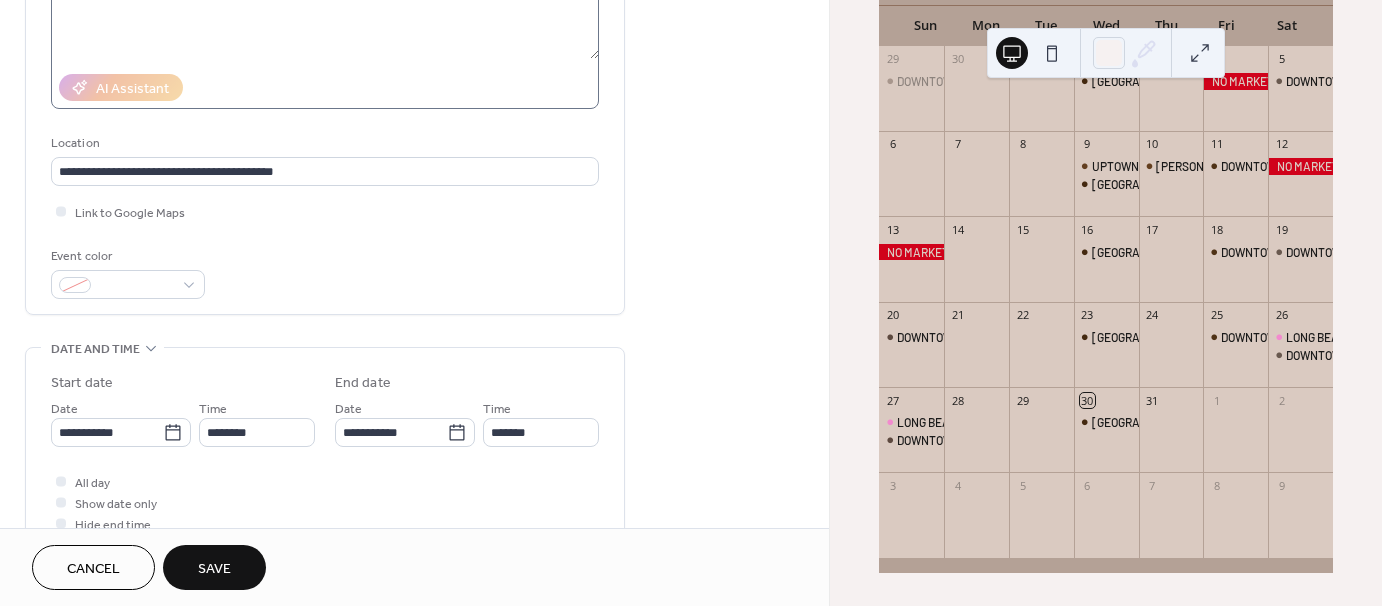 scroll, scrollTop: 0, scrollLeft: 0, axis: both 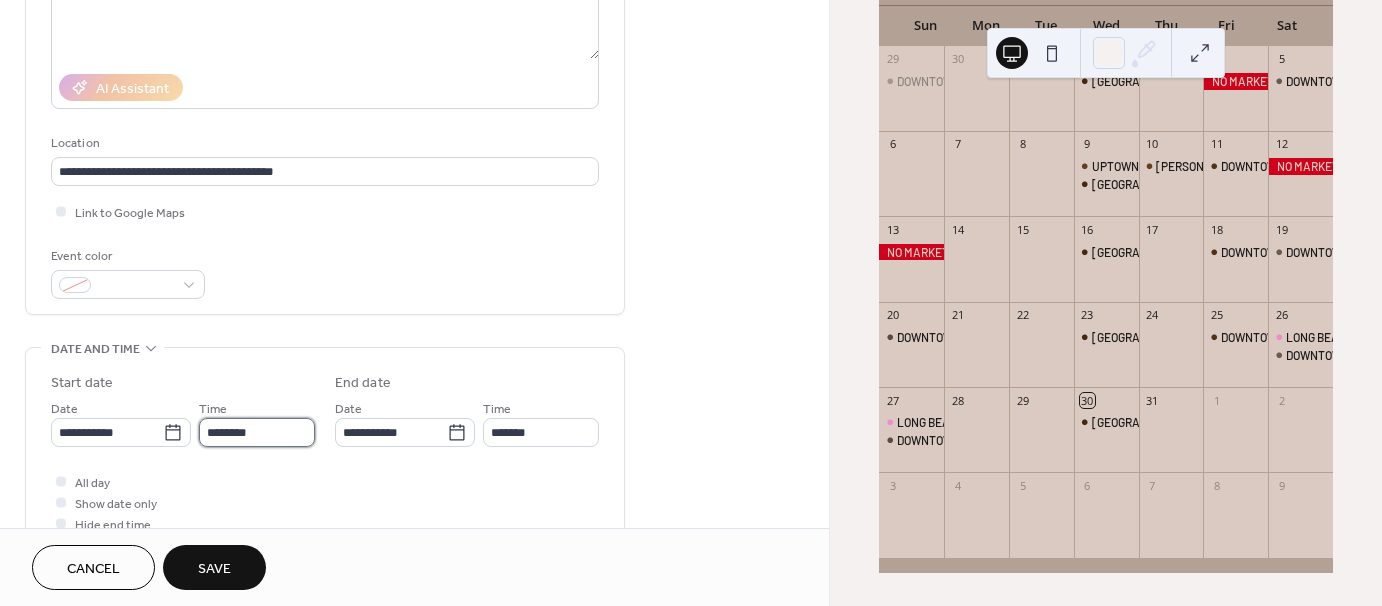 click on "********" at bounding box center (257, 432) 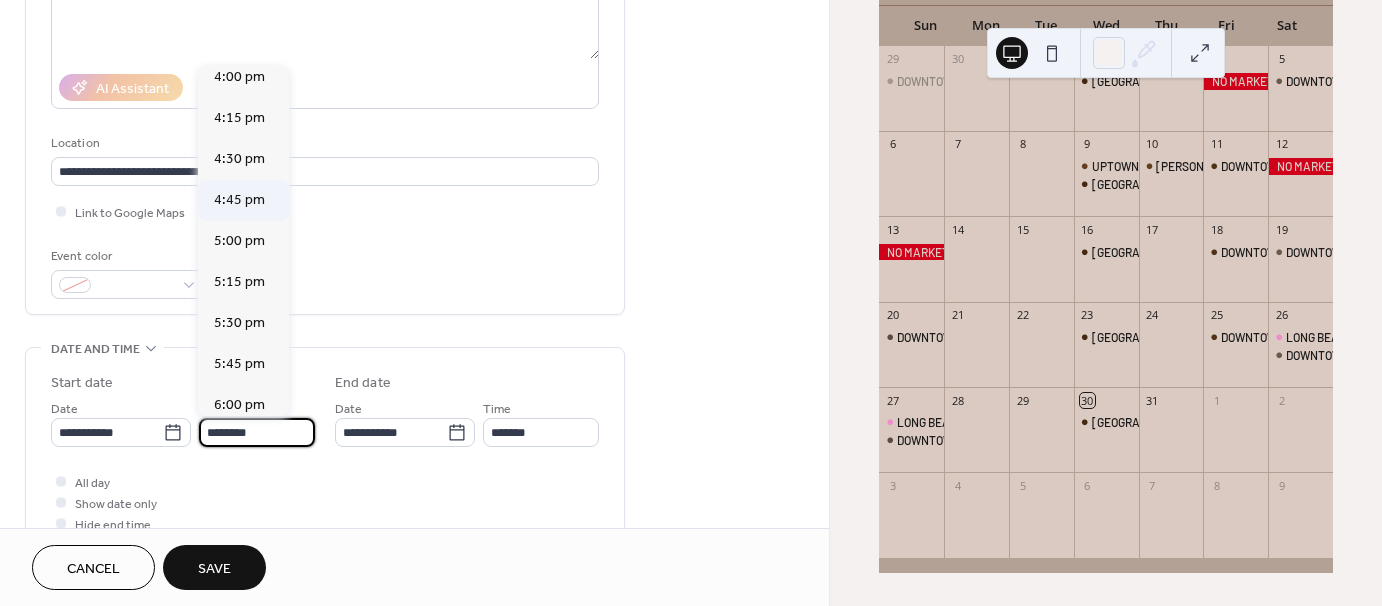 scroll, scrollTop: 2668, scrollLeft: 0, axis: vertical 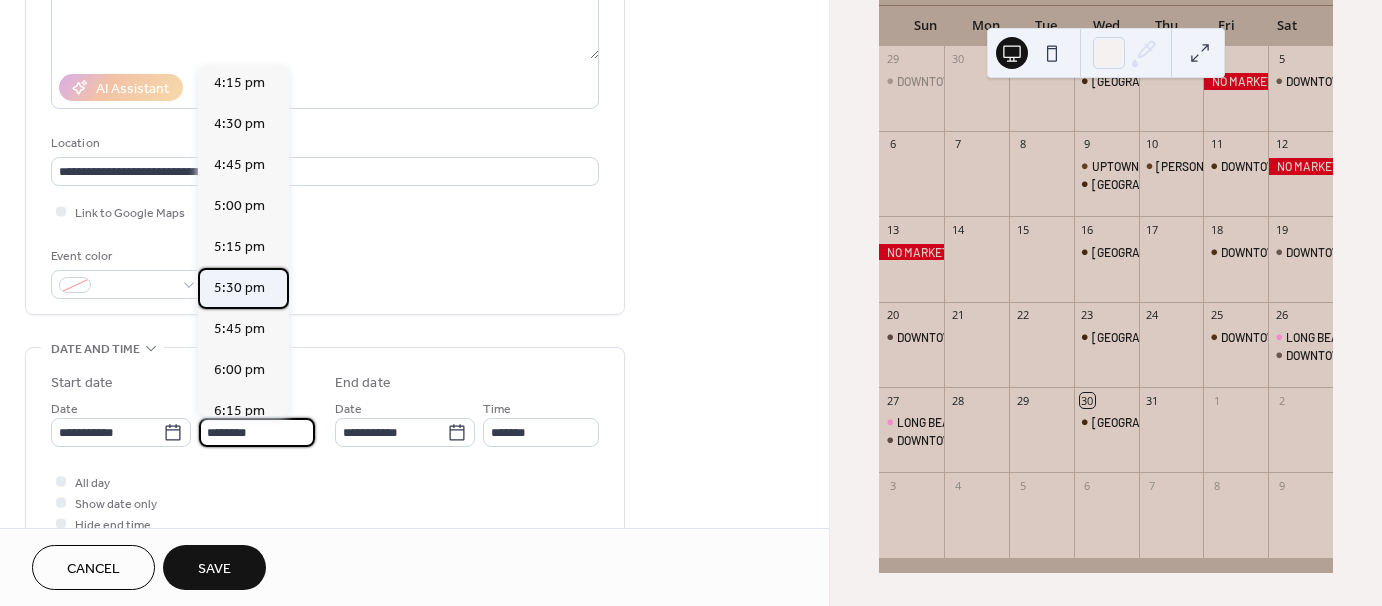 click on "5:30 pm" at bounding box center (239, 288) 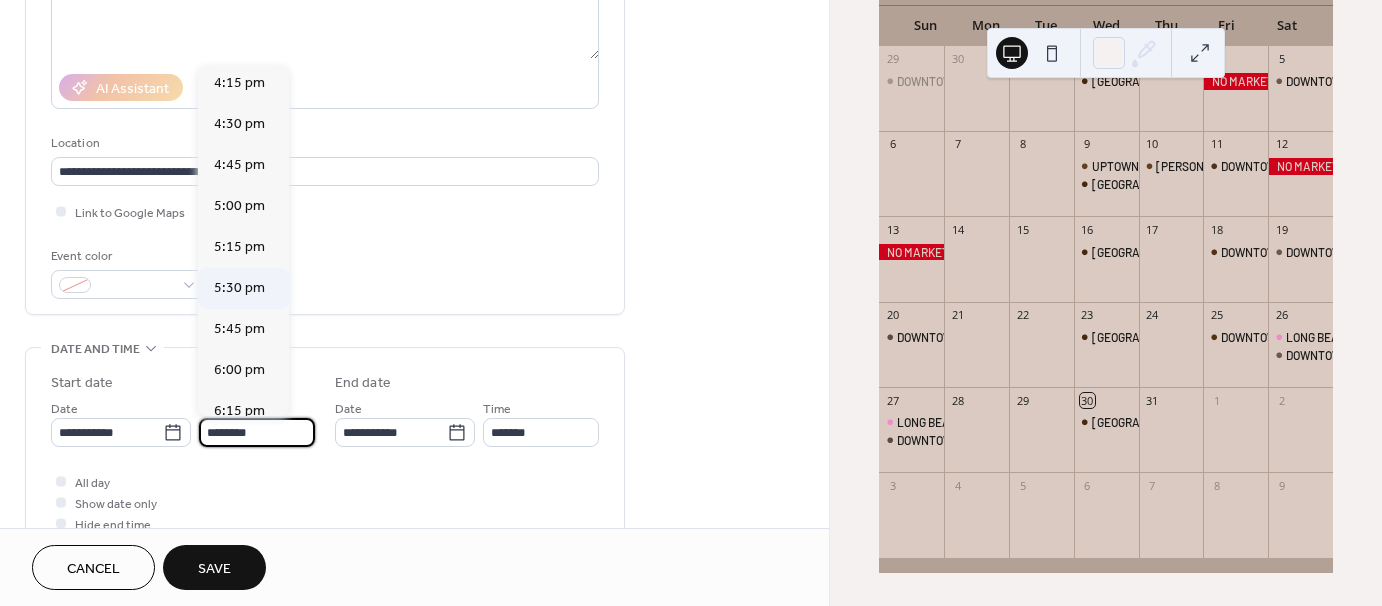 type on "*******" 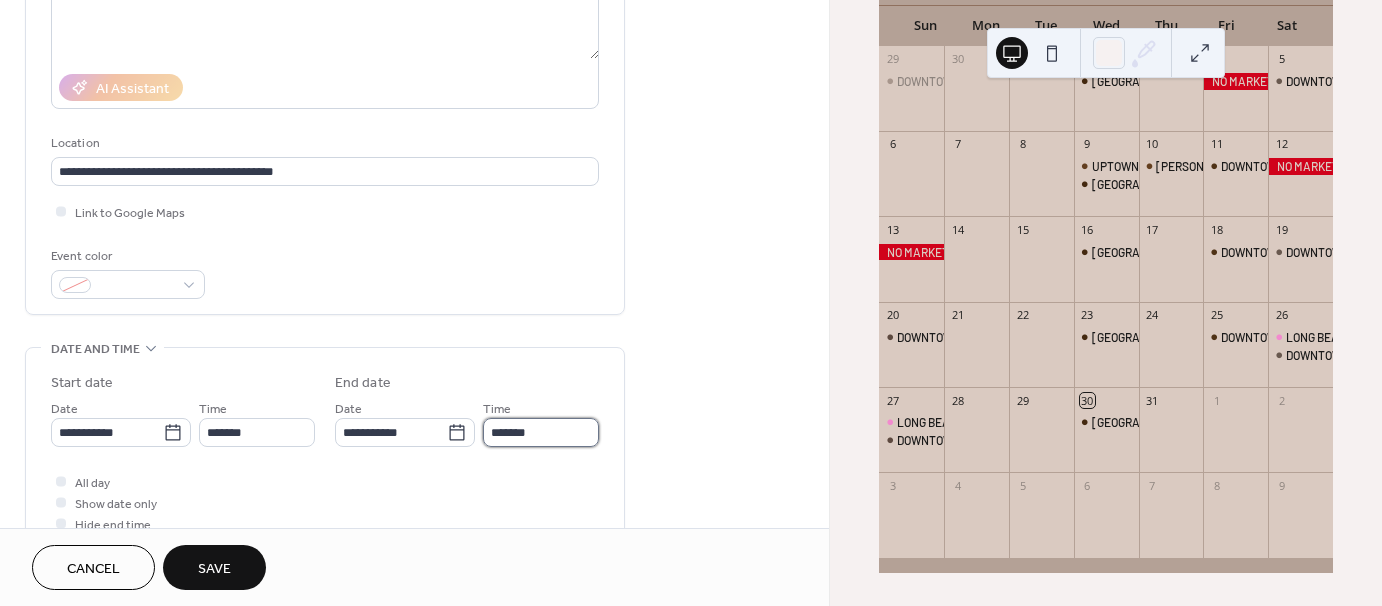 click on "*******" at bounding box center [541, 432] 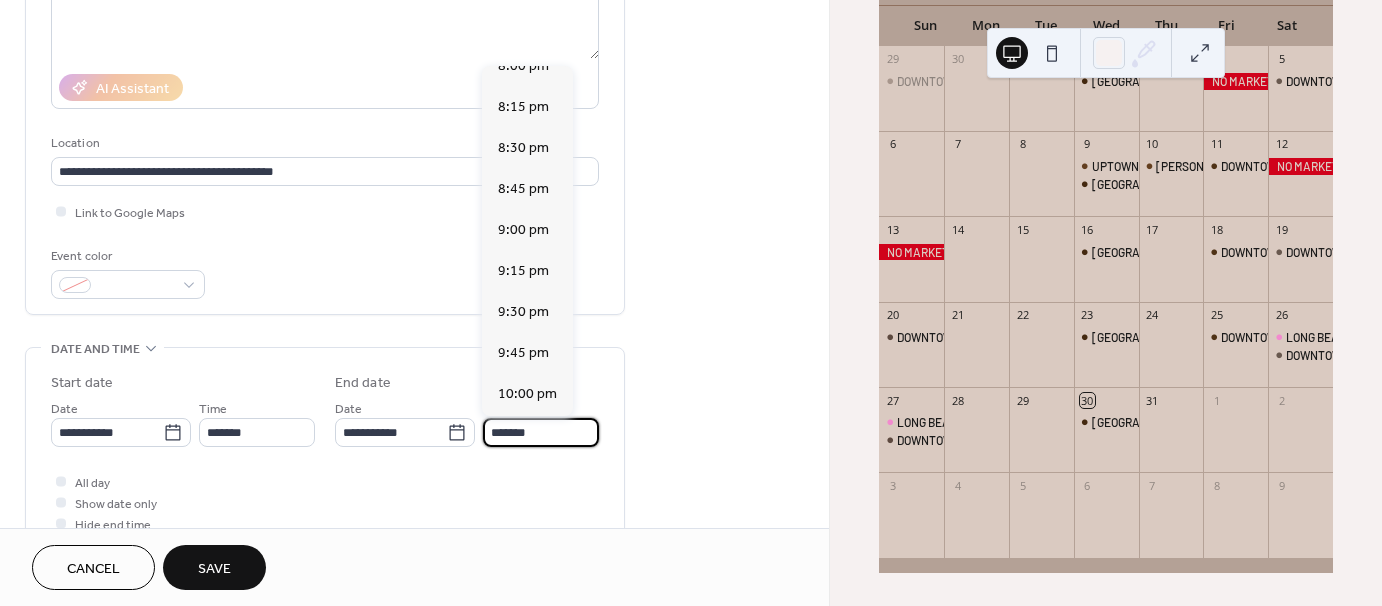 scroll, scrollTop: 400, scrollLeft: 0, axis: vertical 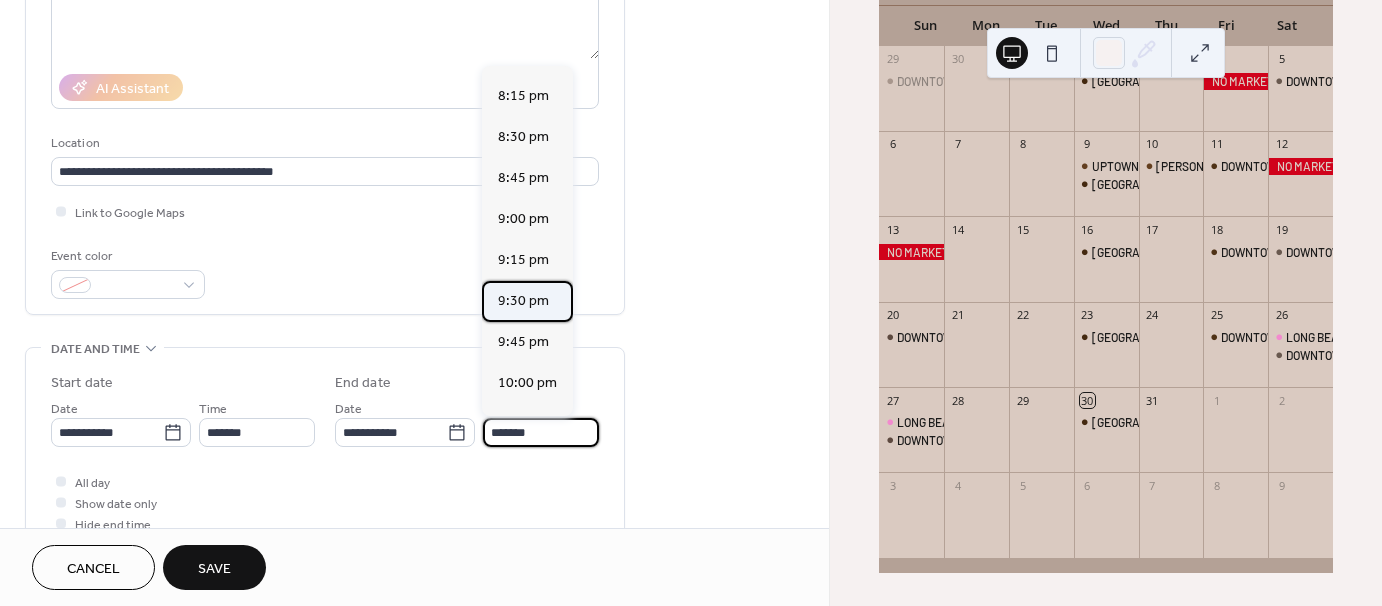 click on "9:30 pm" at bounding box center (523, 301) 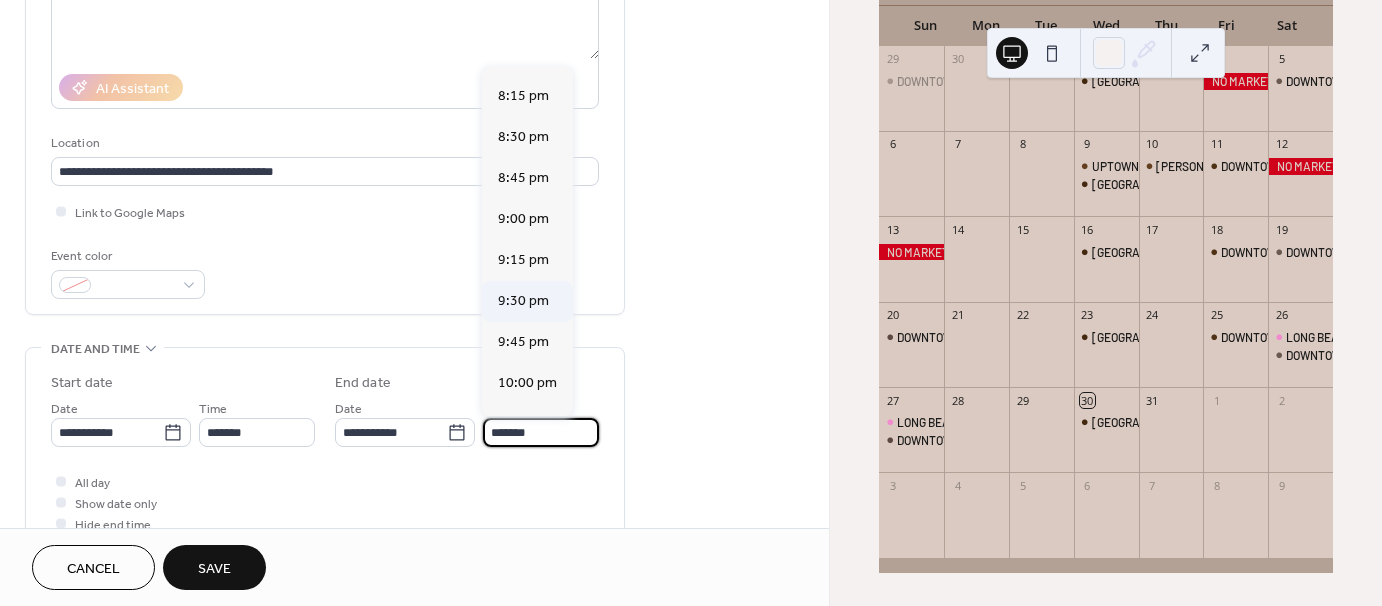 type on "*******" 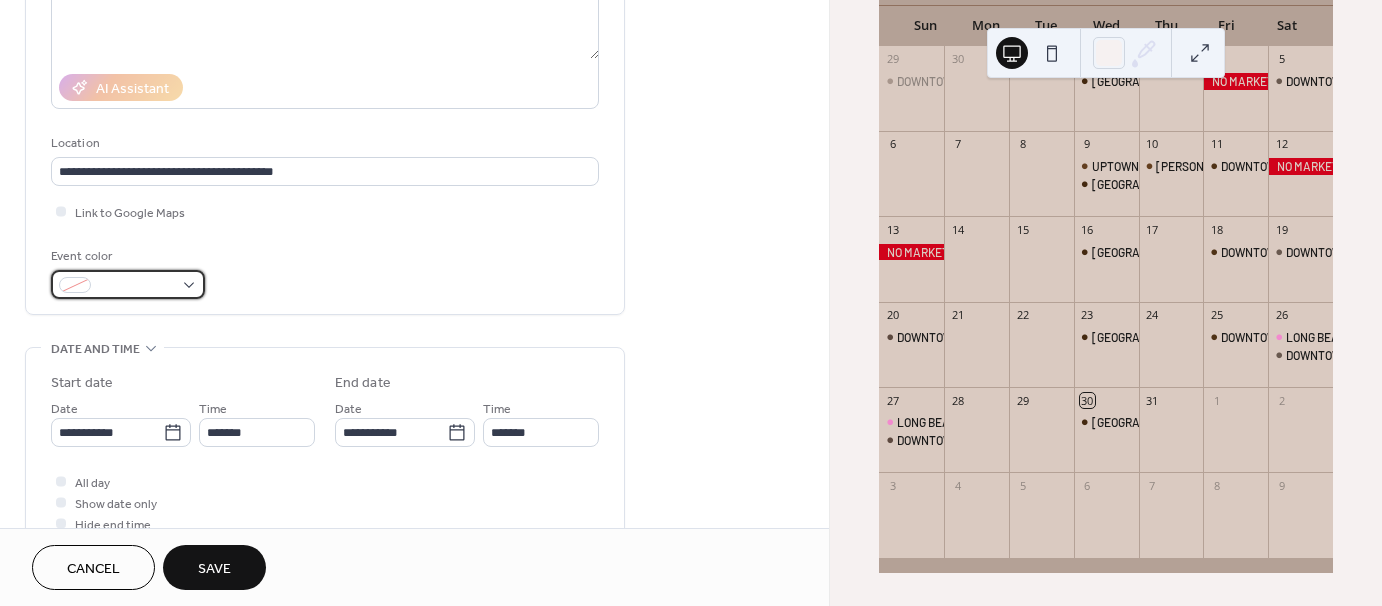 click at bounding box center [136, 286] 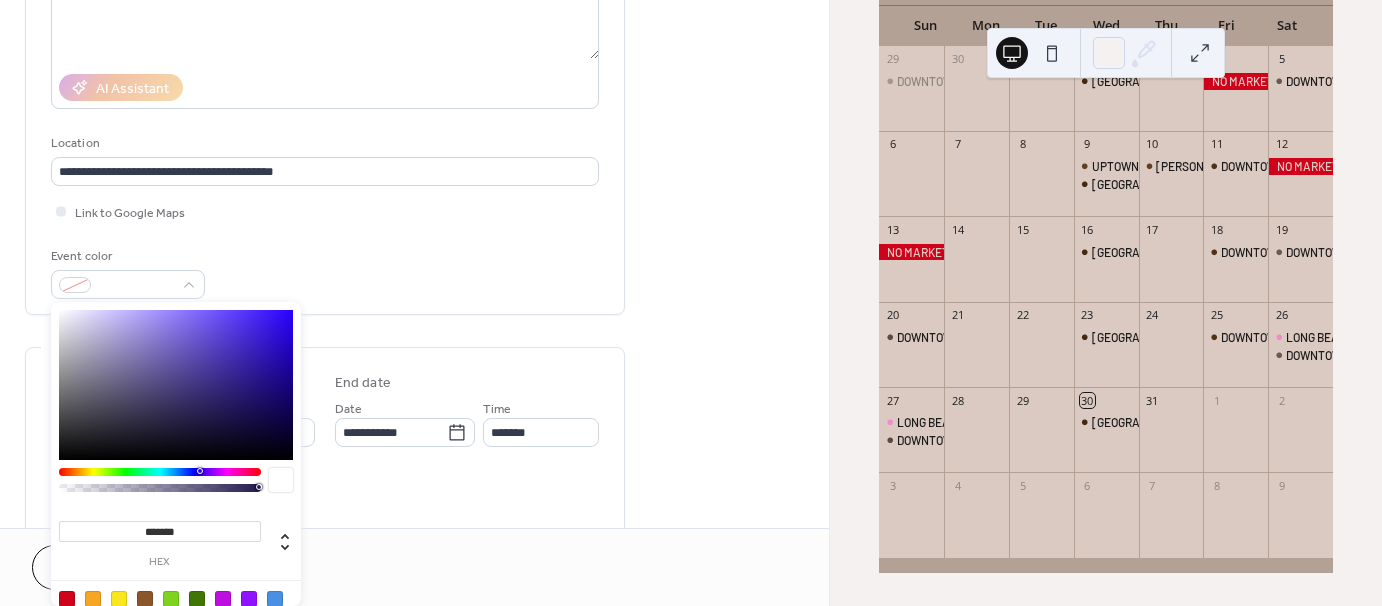 click at bounding box center [145, 599] 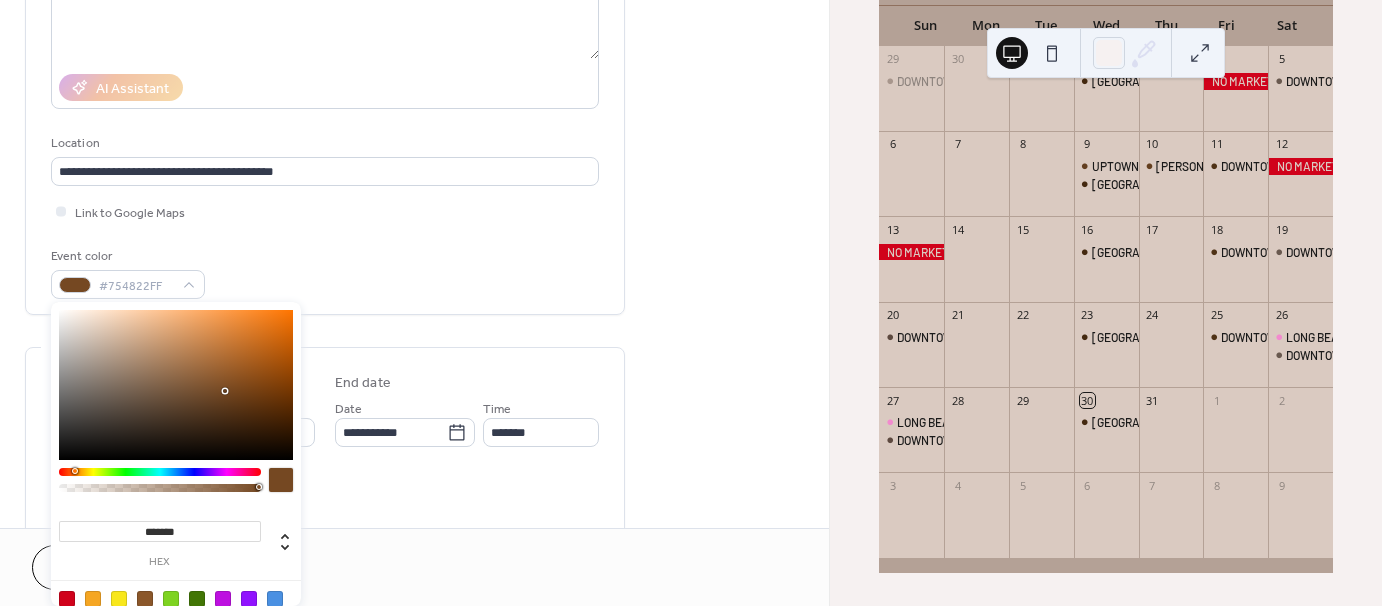 type on "*******" 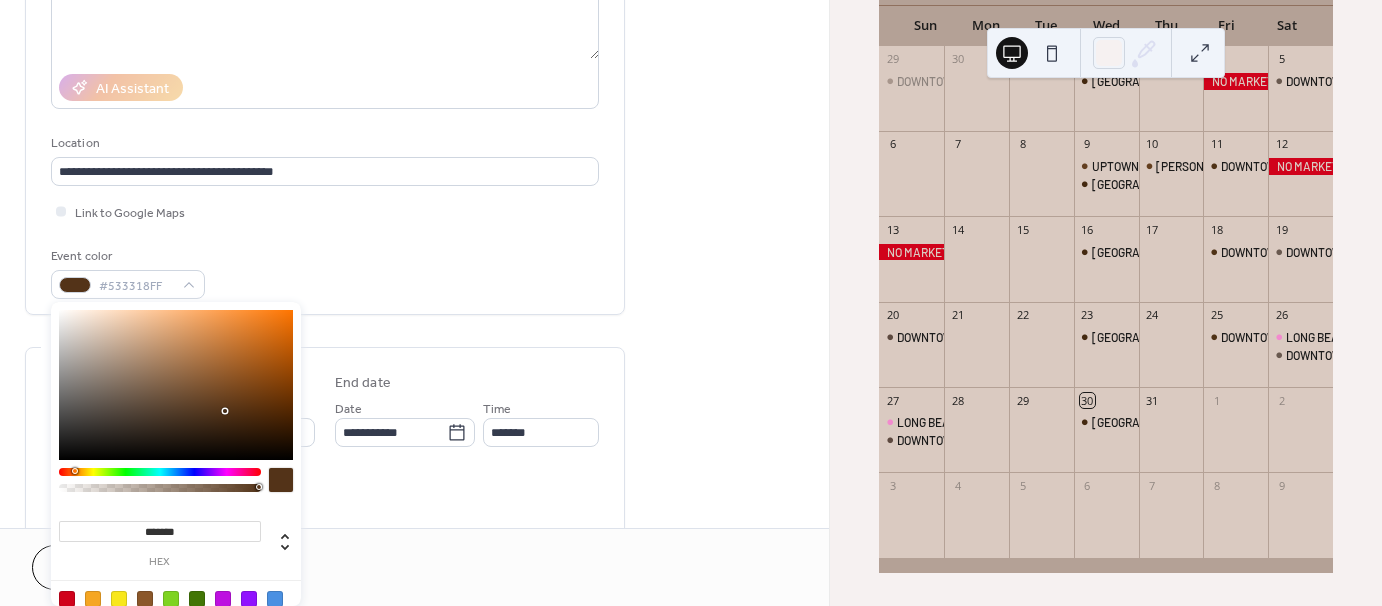 drag, startPoint x: 220, startPoint y: 375, endPoint x: 226, endPoint y: 411, distance: 36.496574 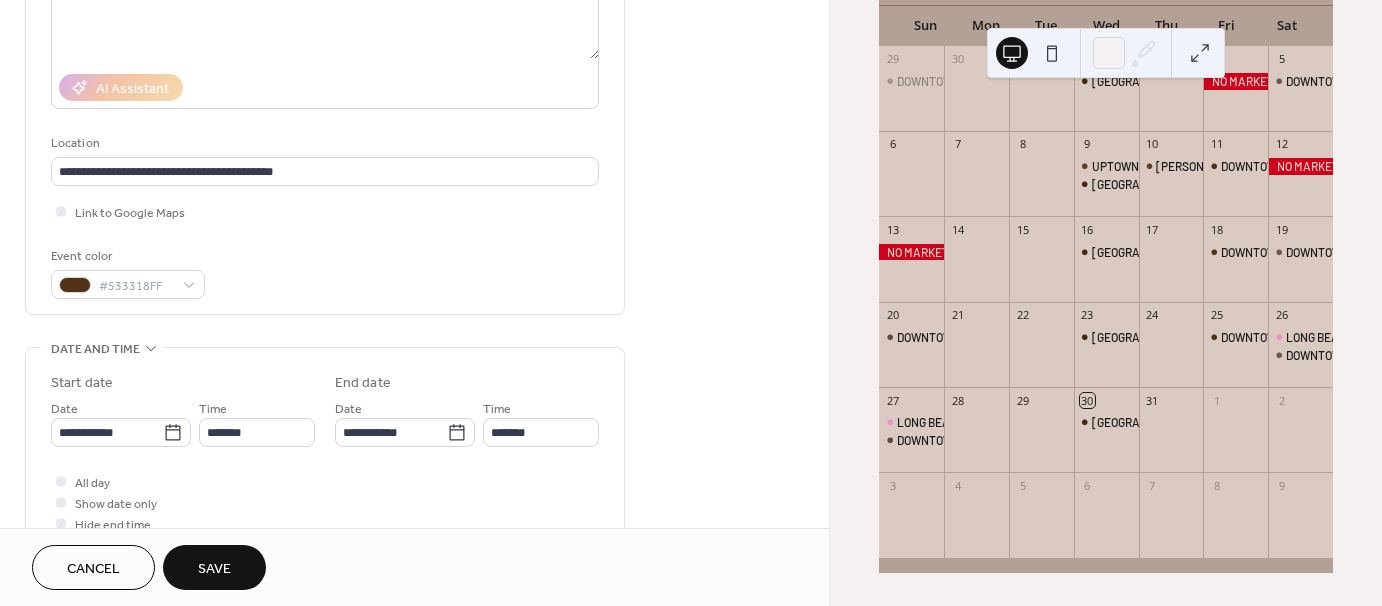 click on "Save" at bounding box center (214, 569) 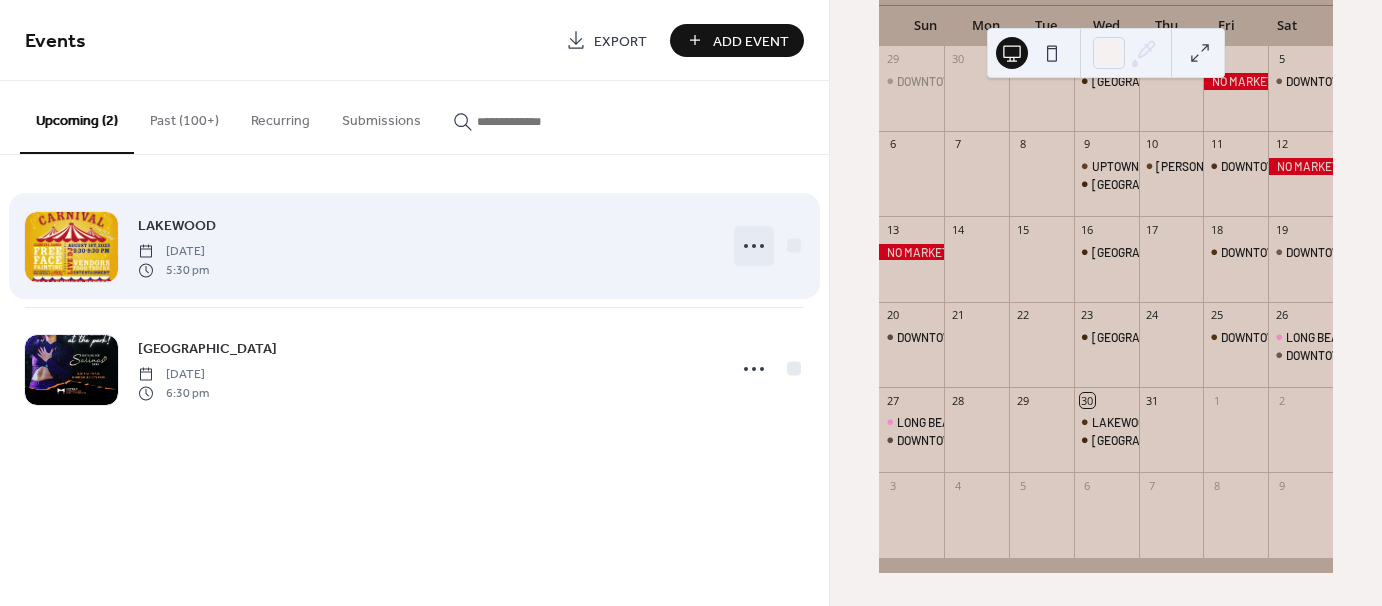 click 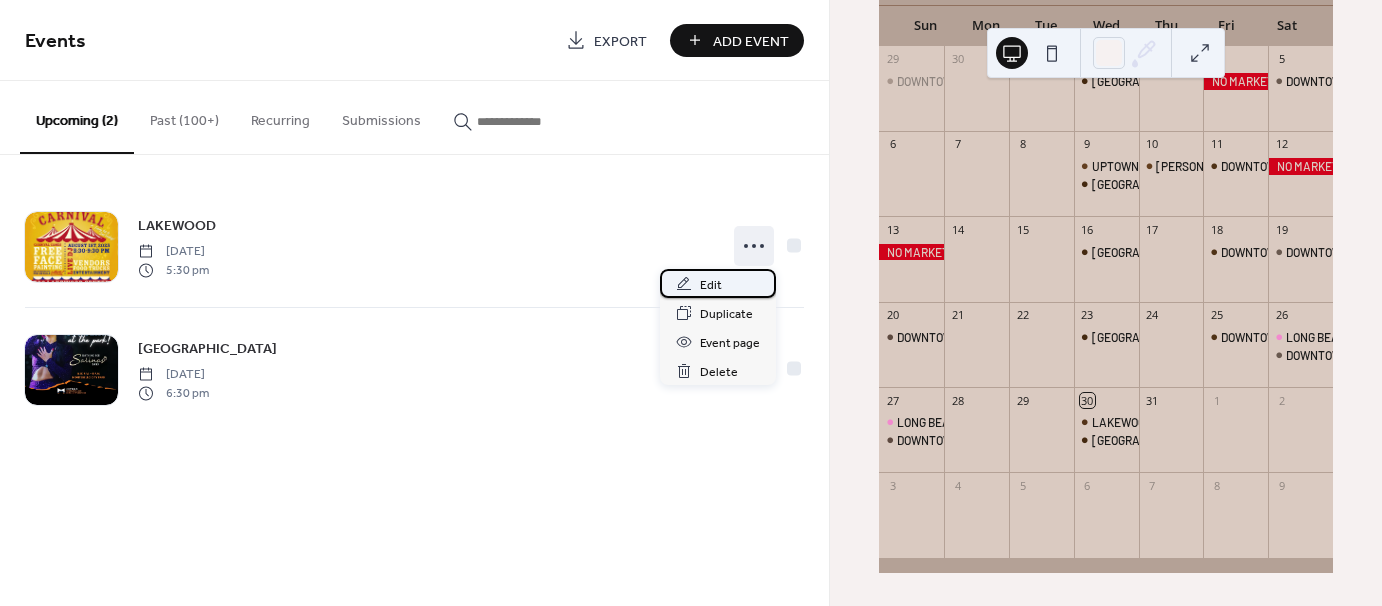 click on "Edit" at bounding box center (718, 283) 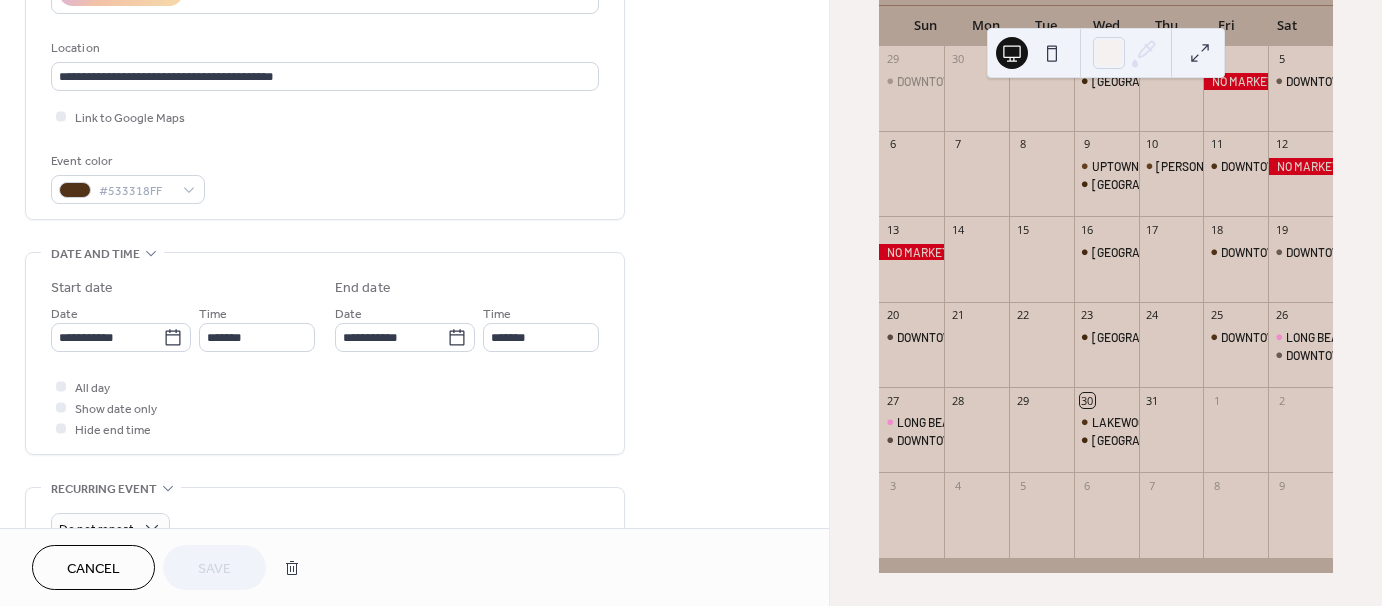 scroll, scrollTop: 400, scrollLeft: 0, axis: vertical 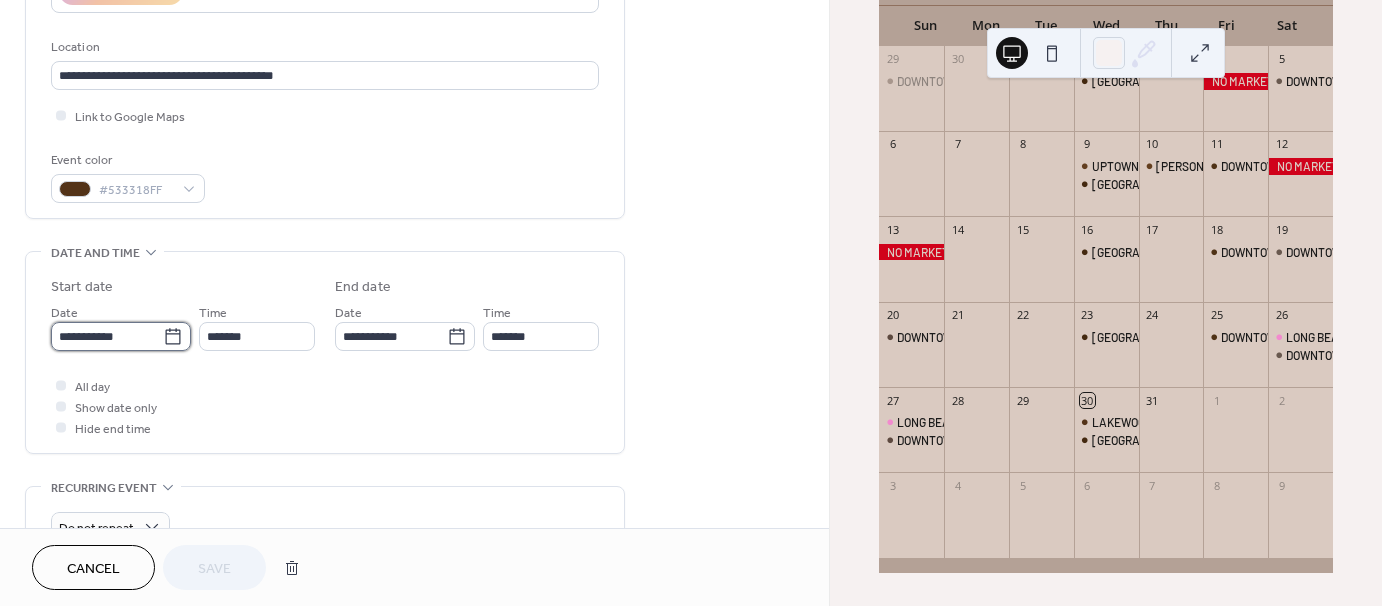 click on "**********" at bounding box center (107, 336) 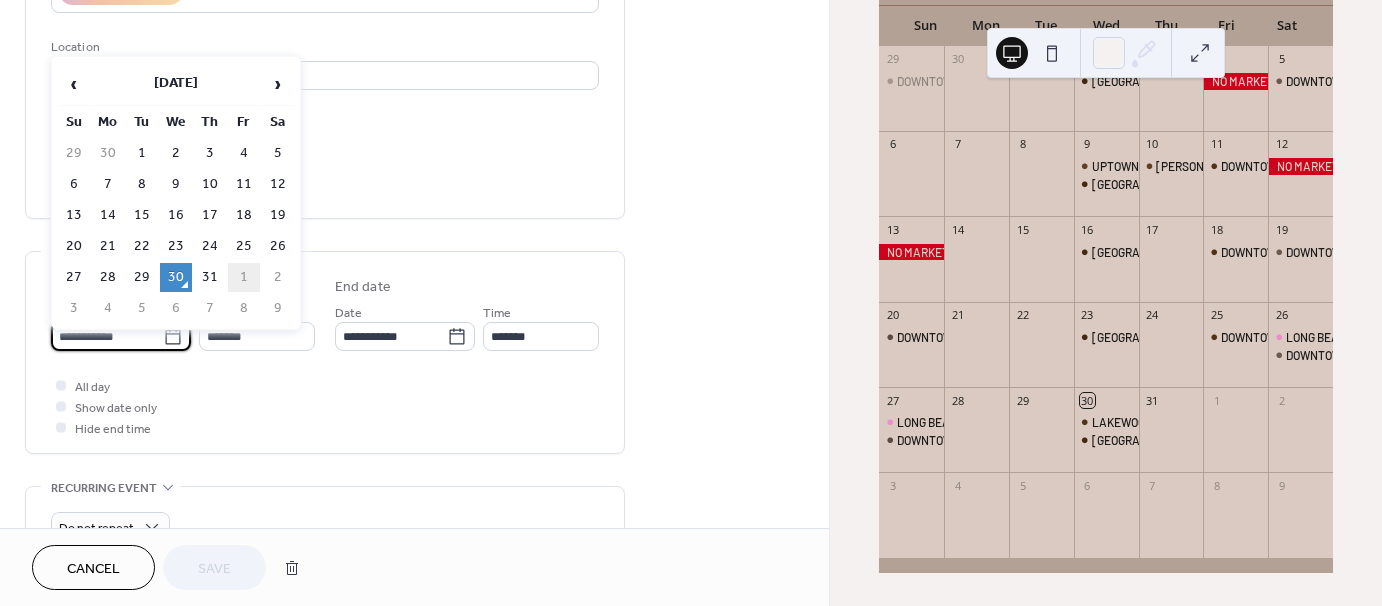 click on "1" at bounding box center (244, 277) 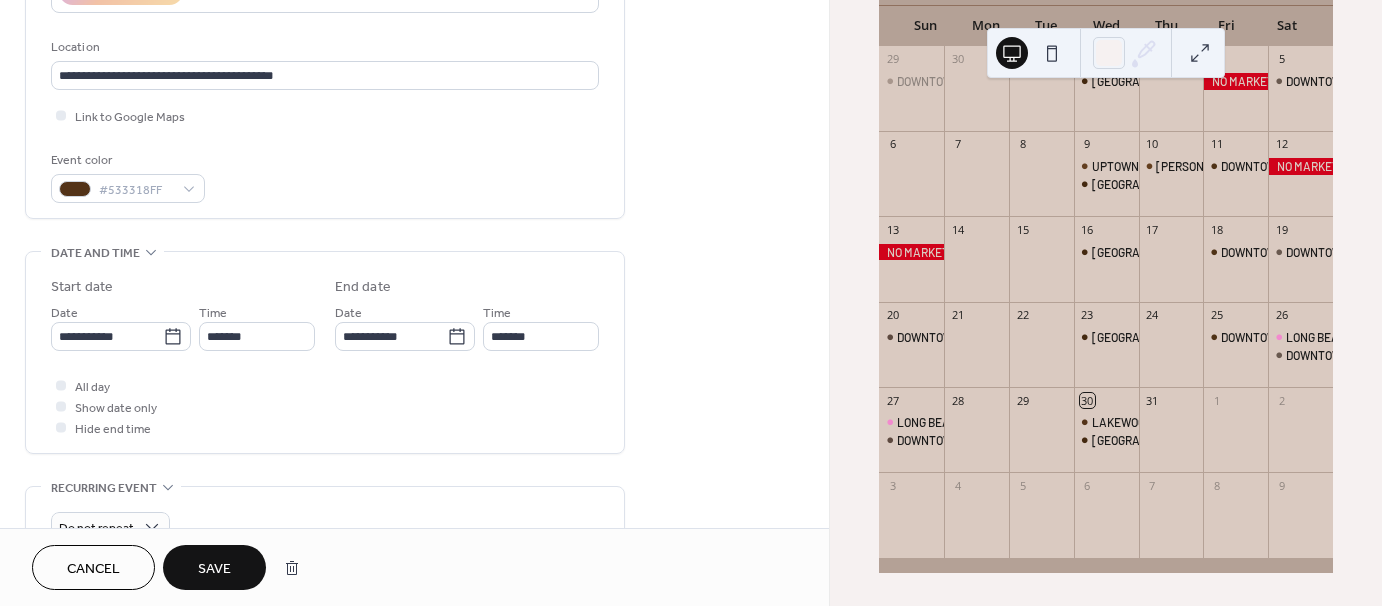 click on "Save" at bounding box center (214, 567) 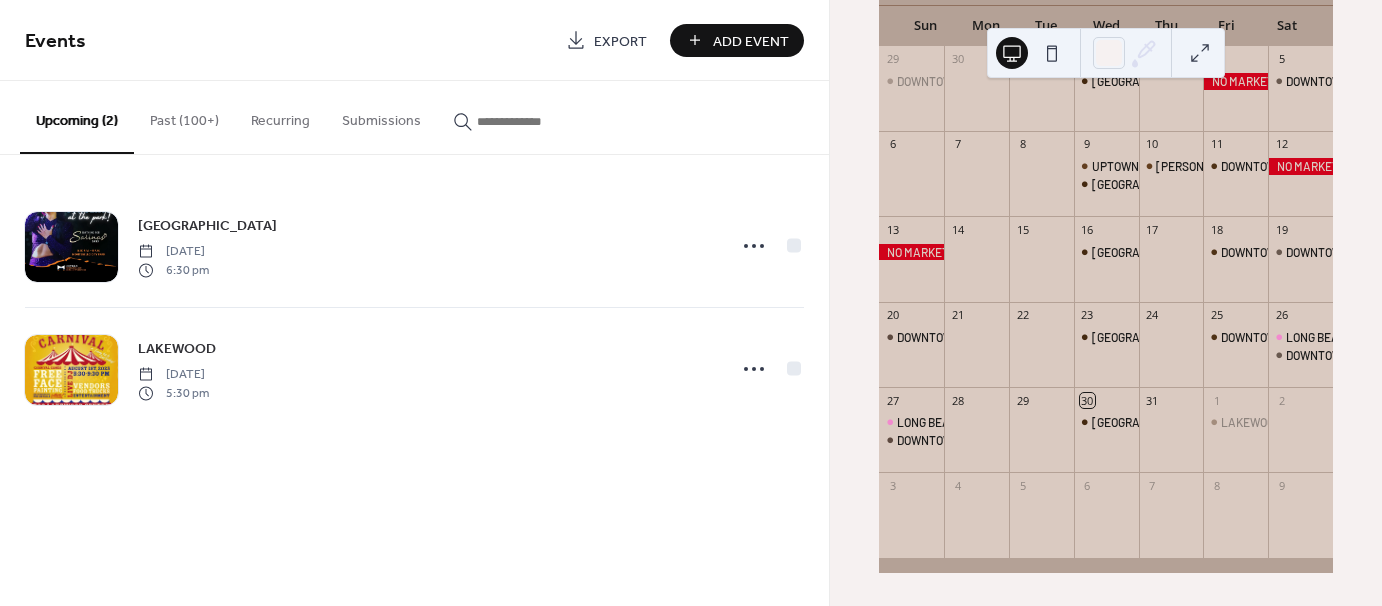 scroll, scrollTop: 0, scrollLeft: 0, axis: both 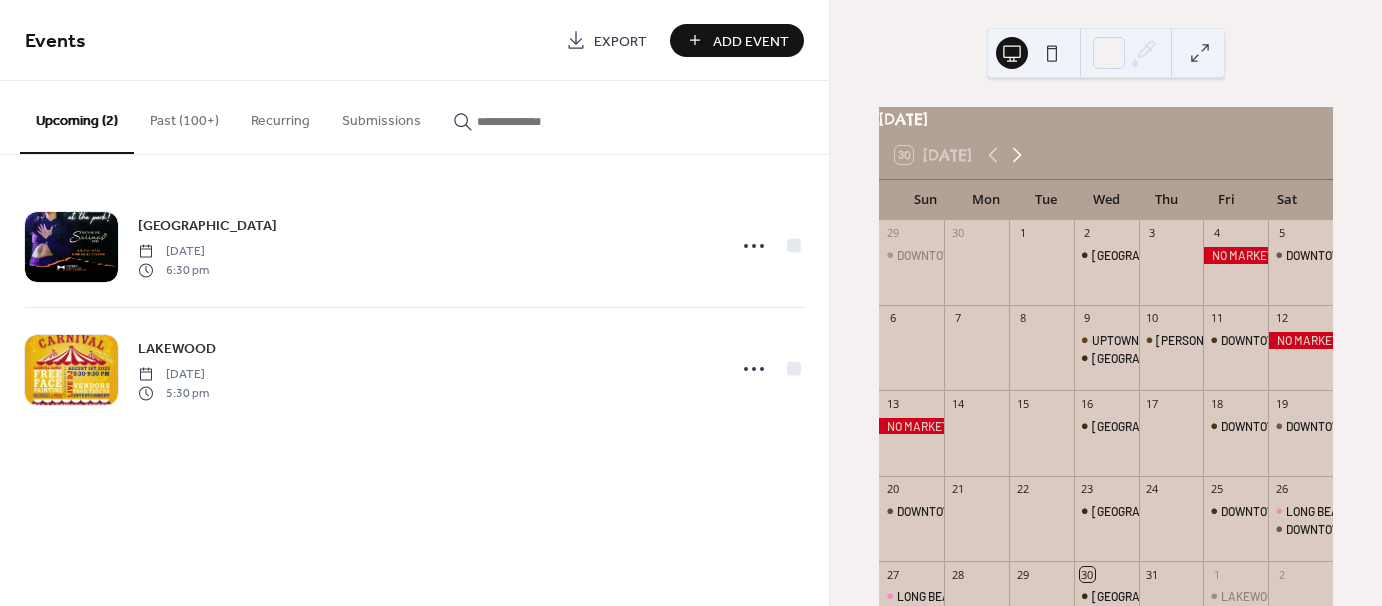 click 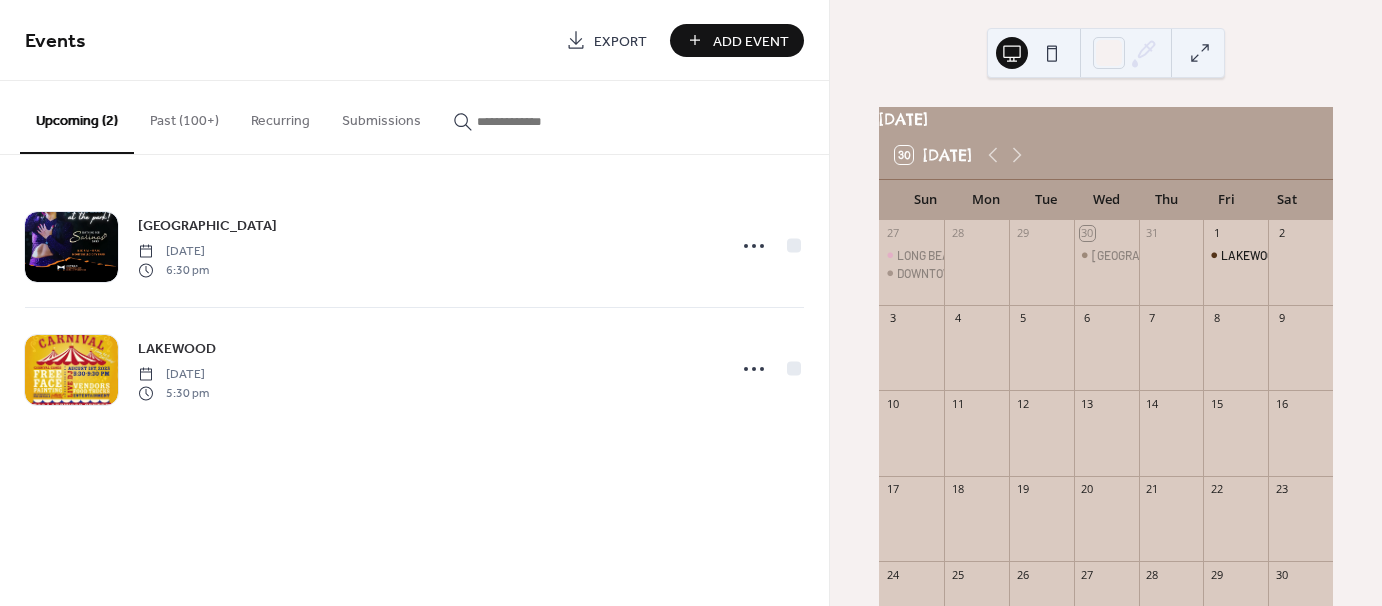 click on "Add Event" at bounding box center (751, 41) 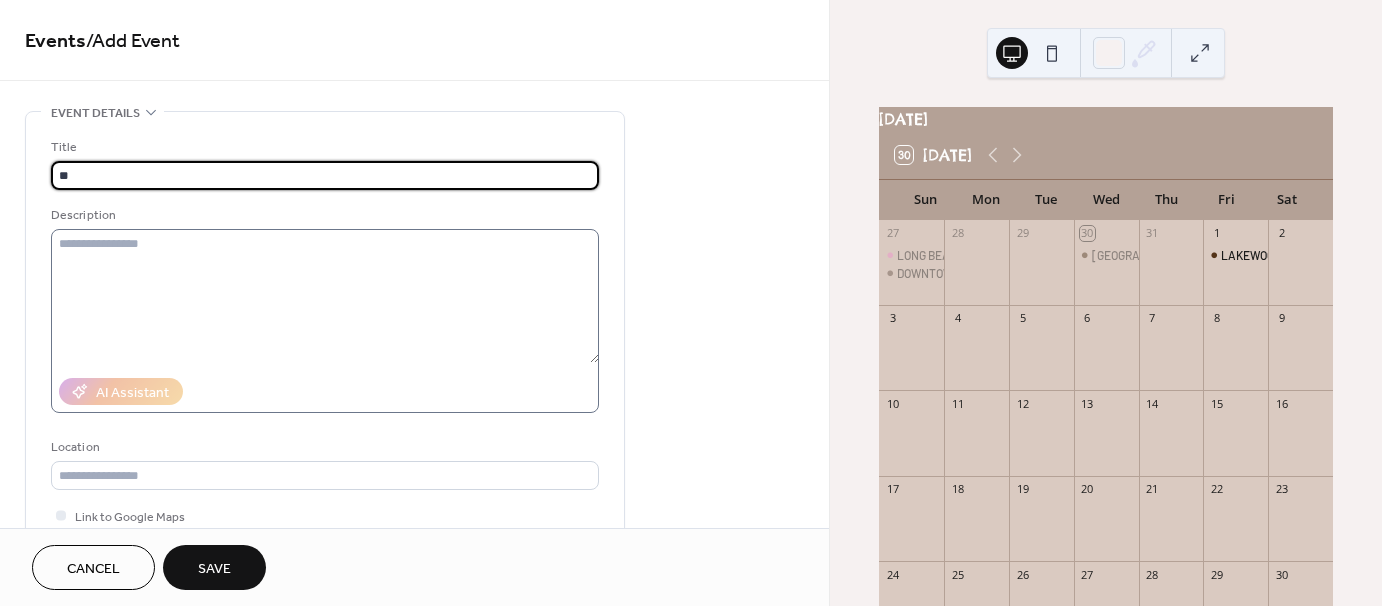 type on "*" 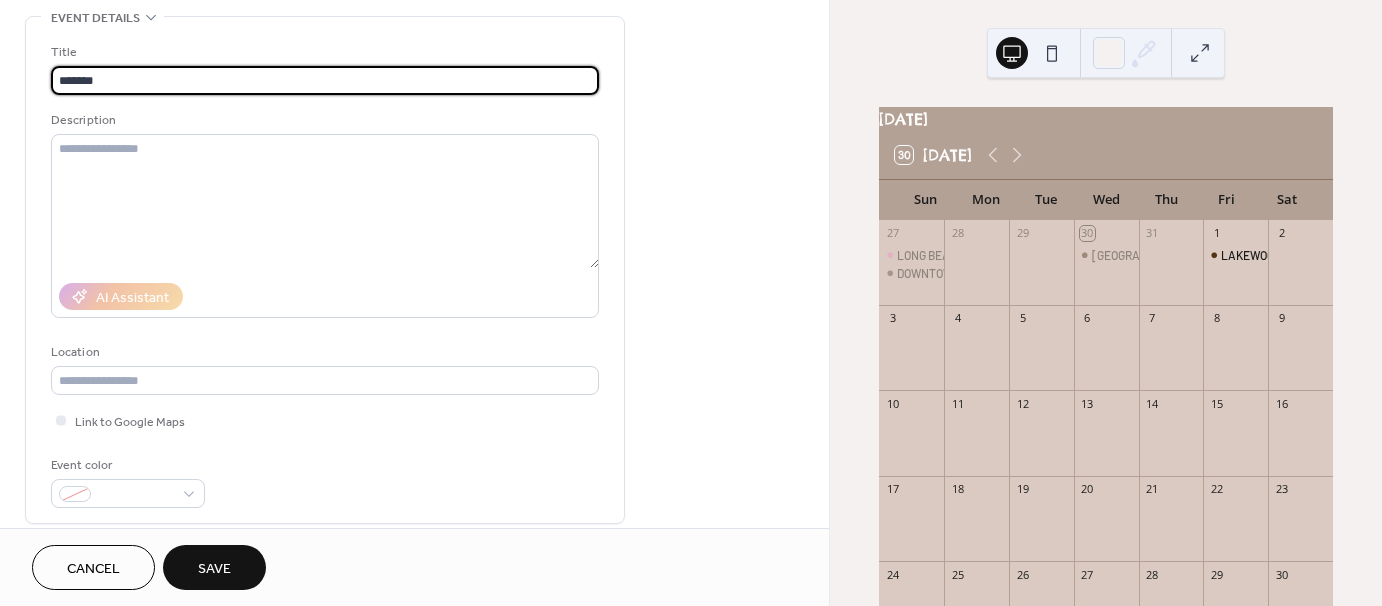 scroll, scrollTop: 100, scrollLeft: 0, axis: vertical 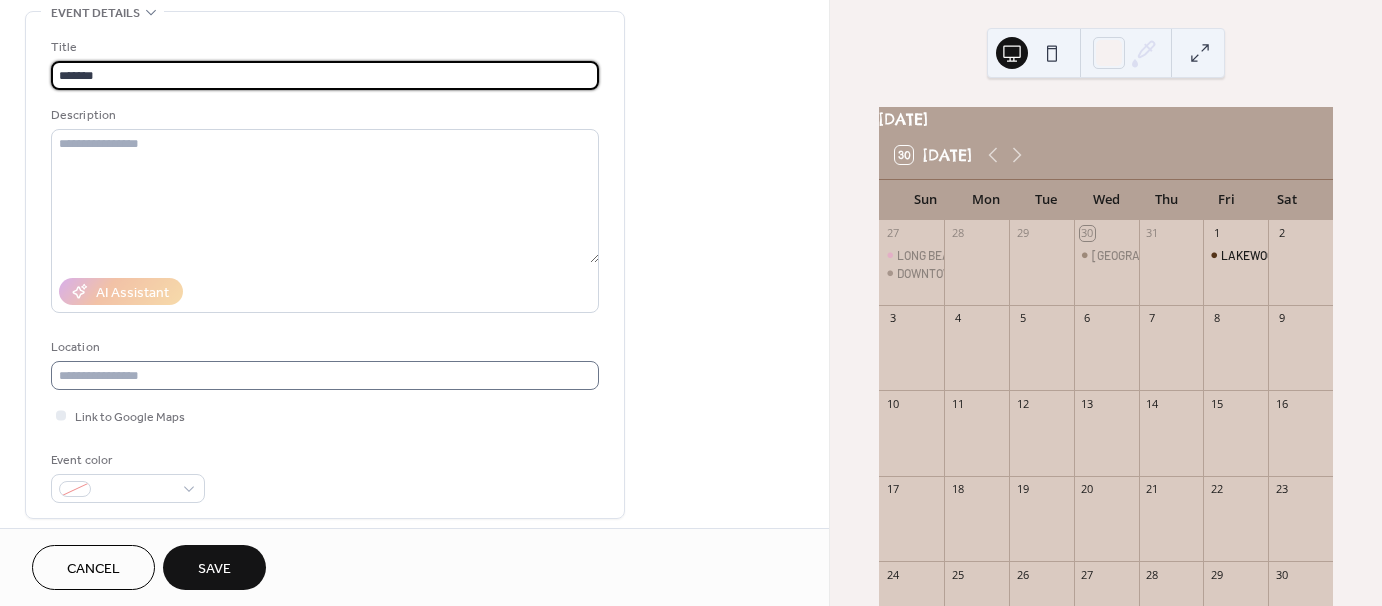 type on "*******" 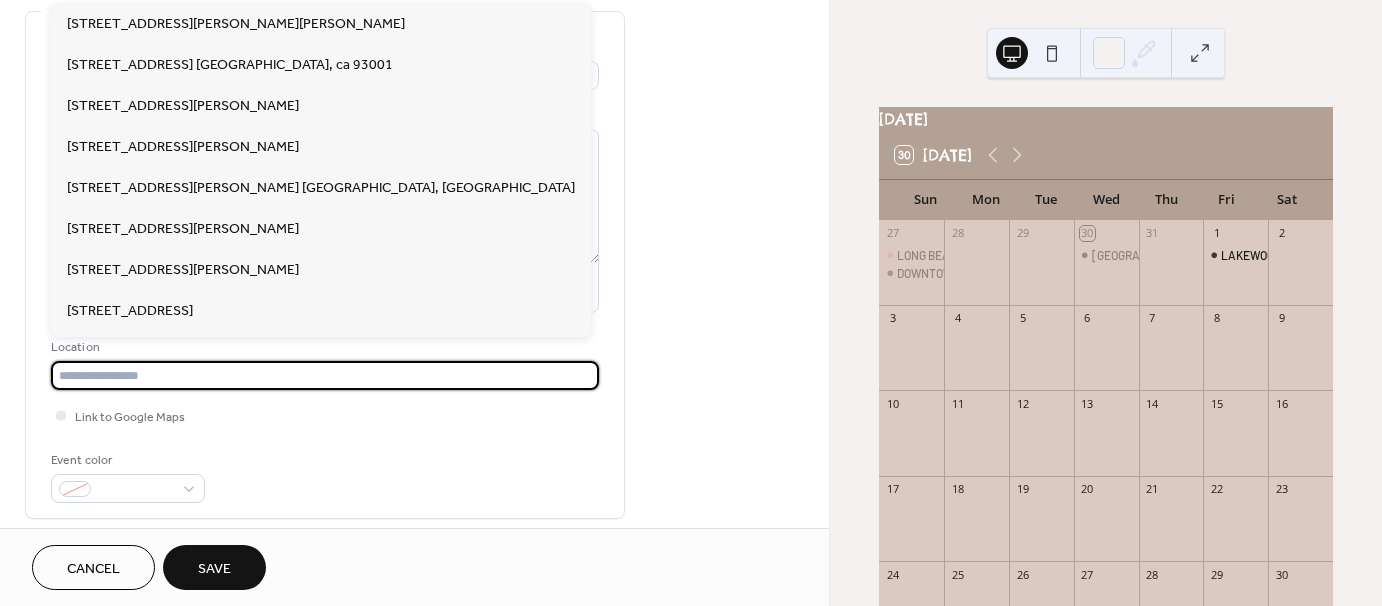 click at bounding box center [325, 375] 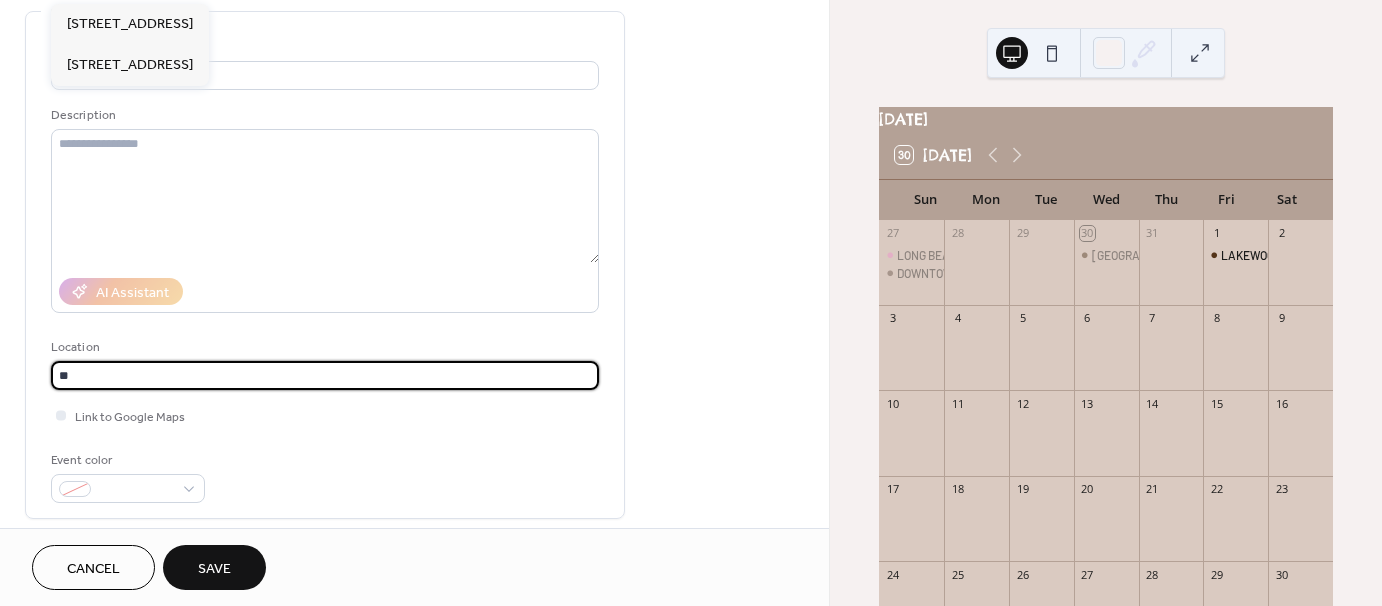 type on "*" 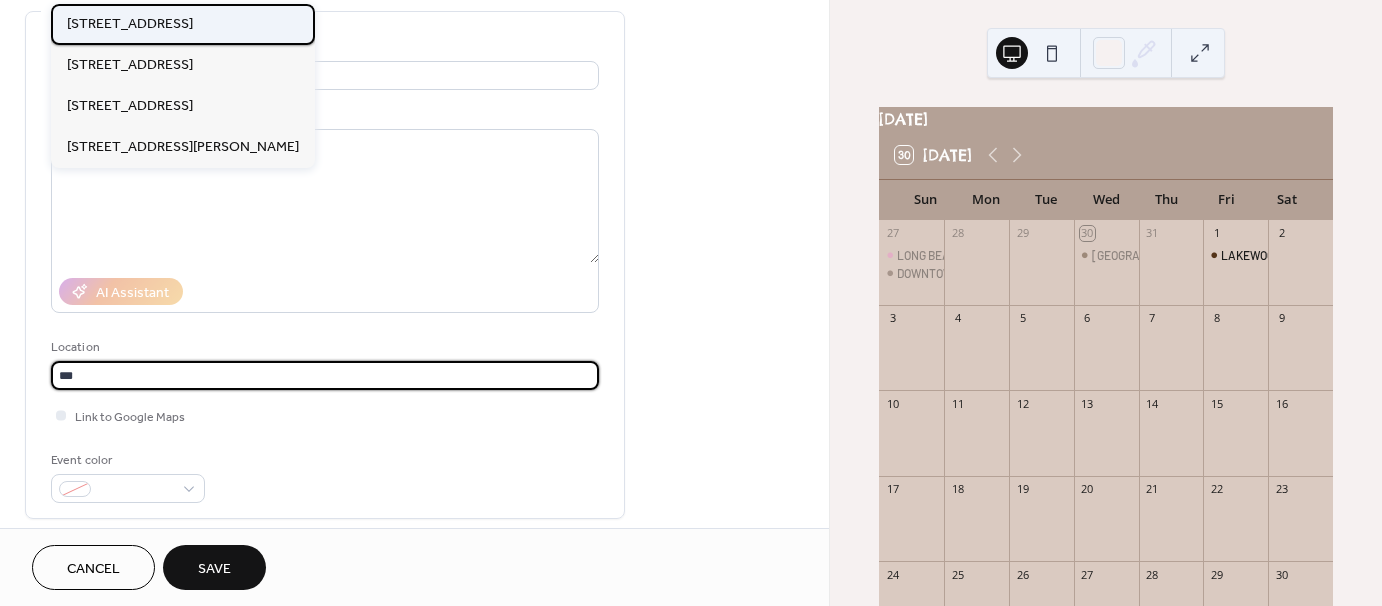 click on "[STREET_ADDRESS]" at bounding box center (130, 24) 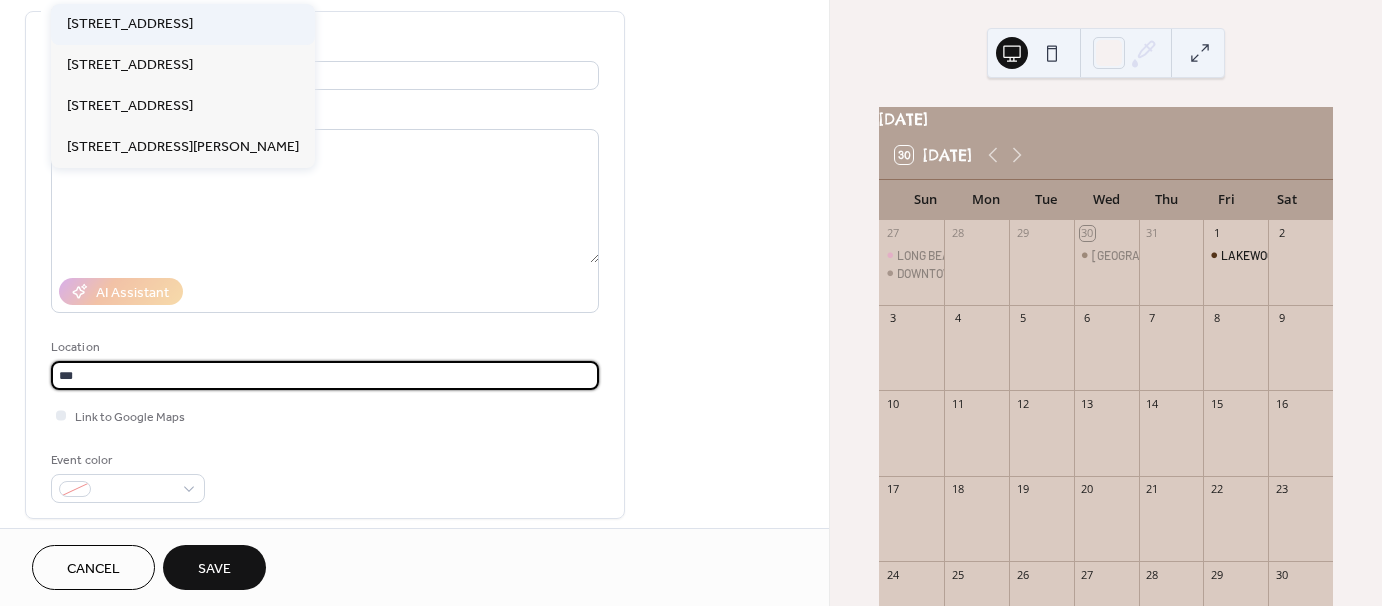 type on "**********" 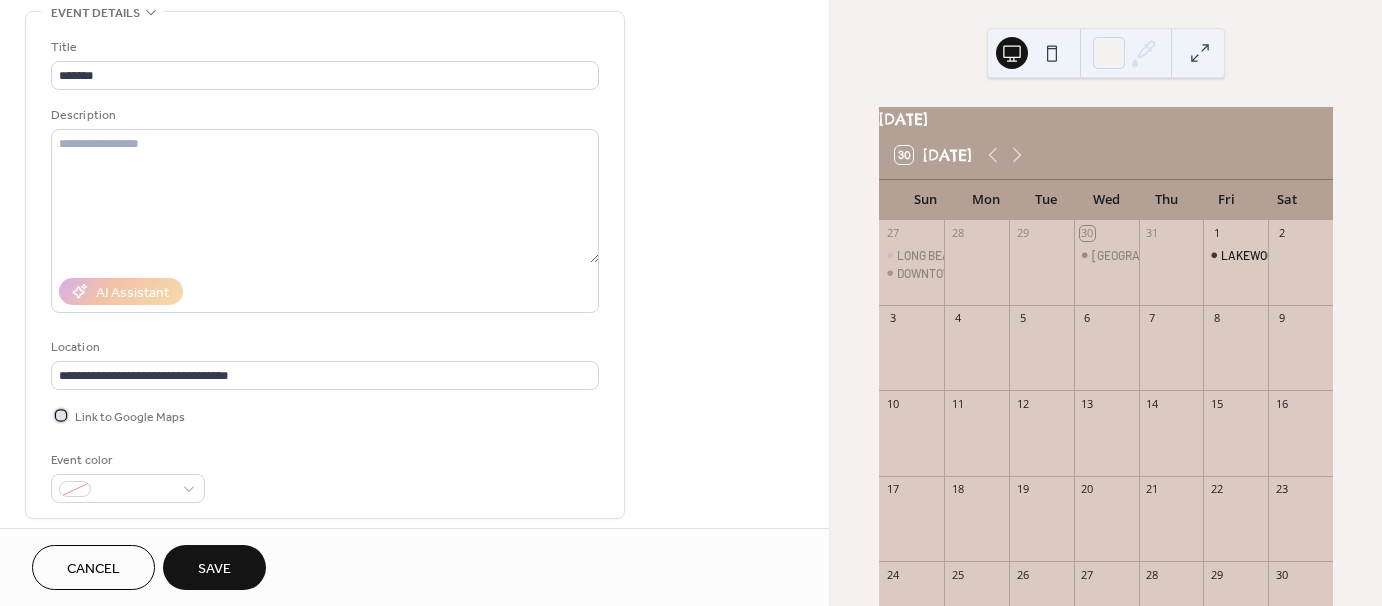 click at bounding box center (61, 415) 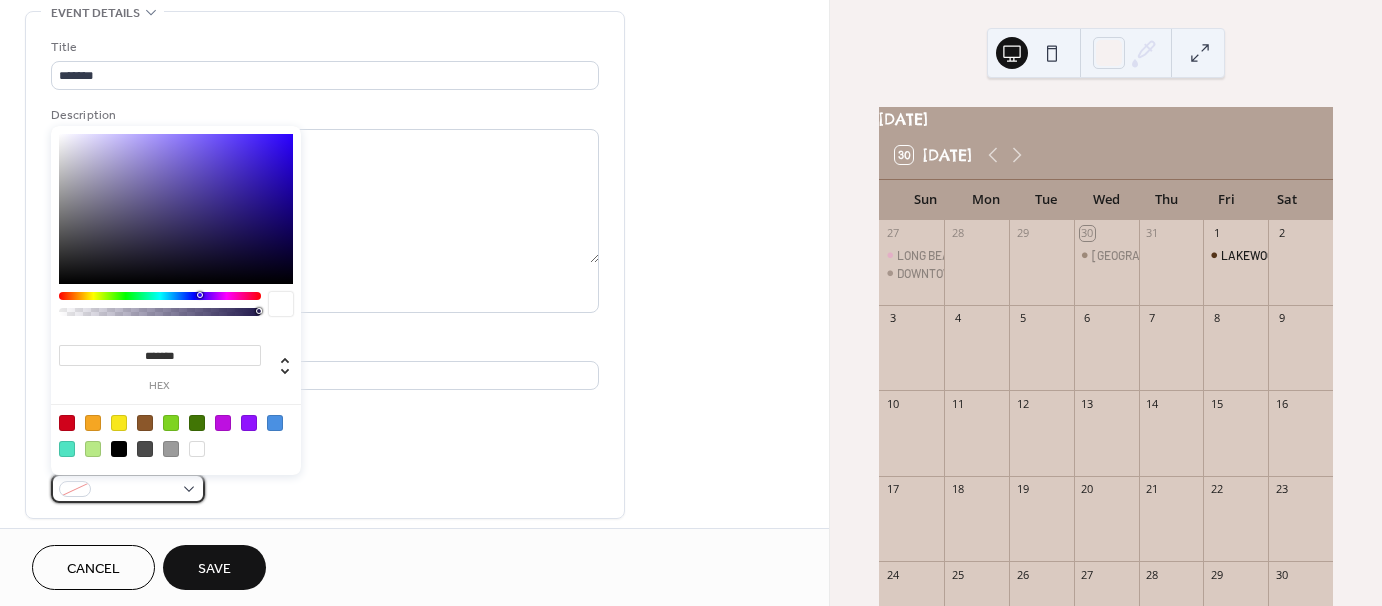 click at bounding box center (136, 490) 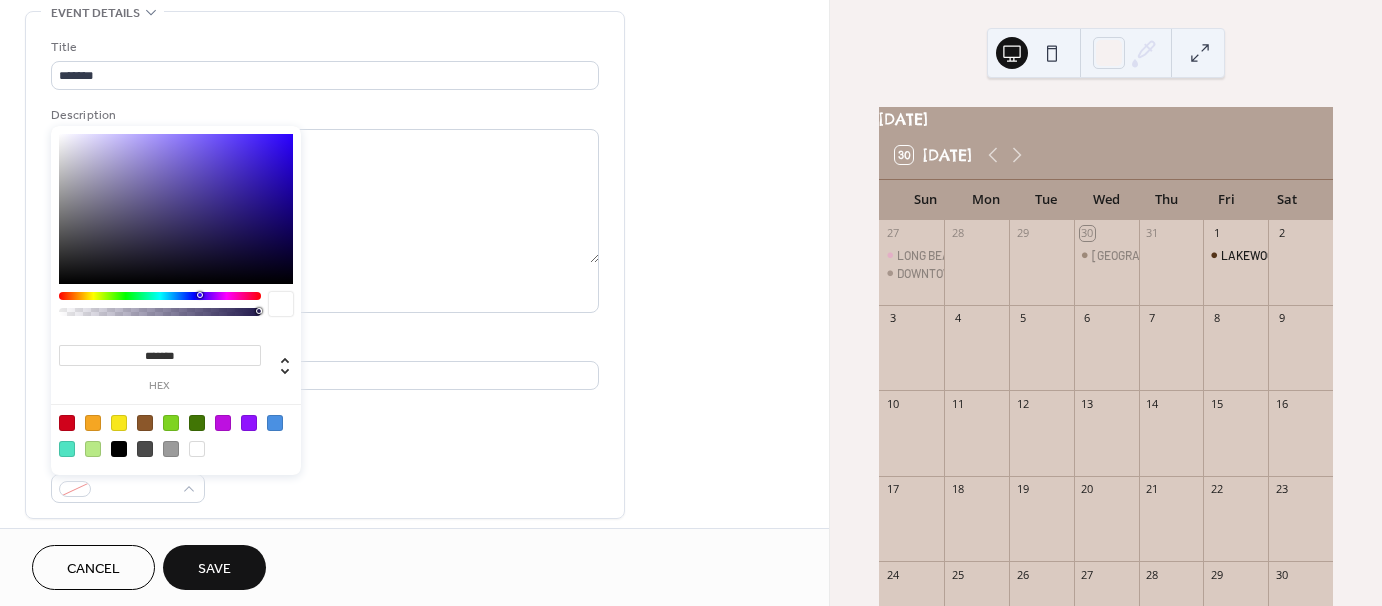 click at bounding box center [145, 423] 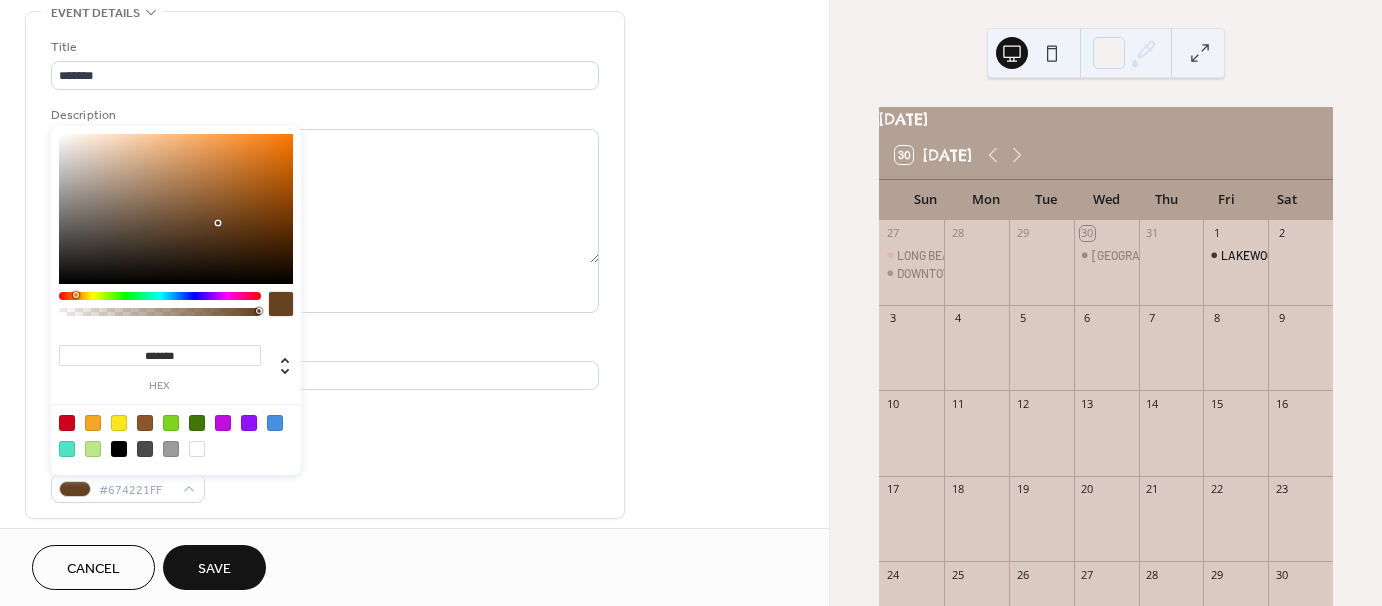 type on "*******" 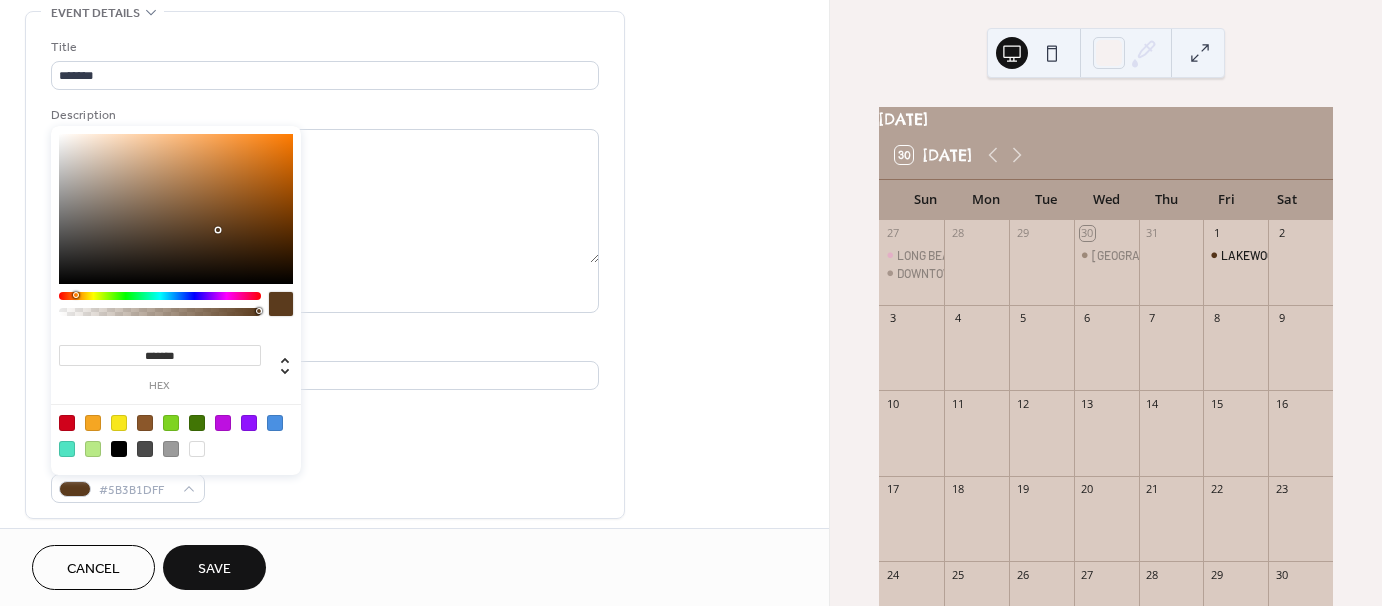 drag, startPoint x: 223, startPoint y: 202, endPoint x: 219, endPoint y: 230, distance: 28.284271 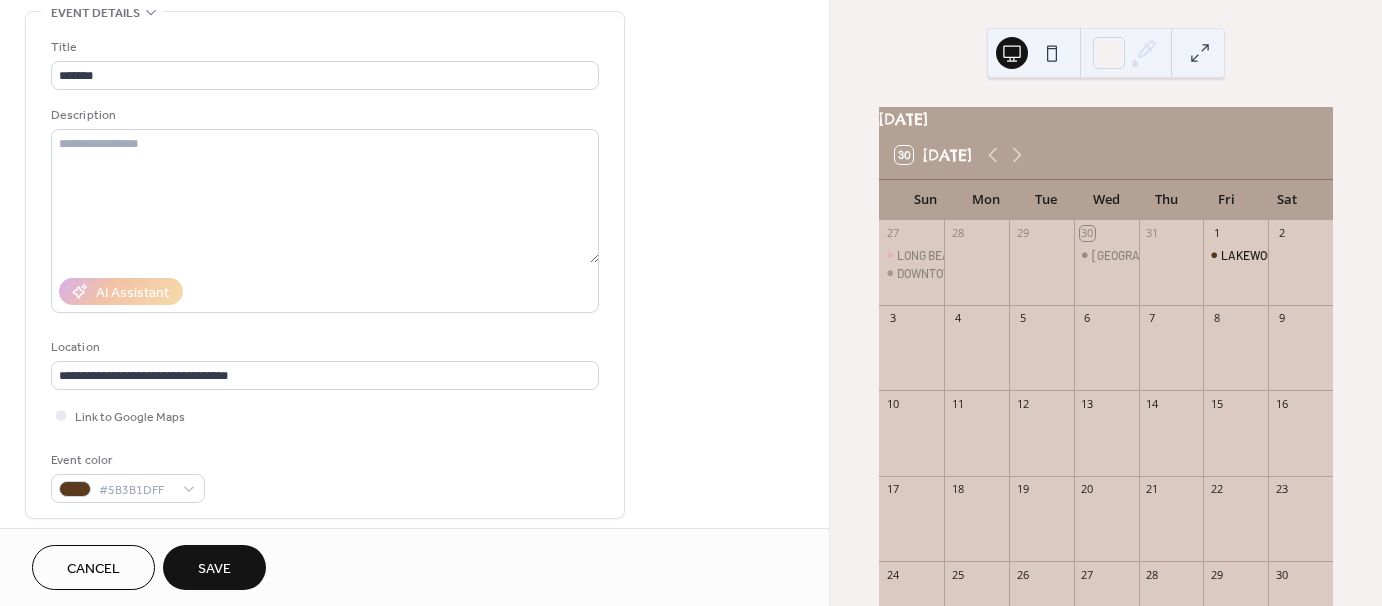 click on "Event color #5B3B1DFF" at bounding box center (325, 476) 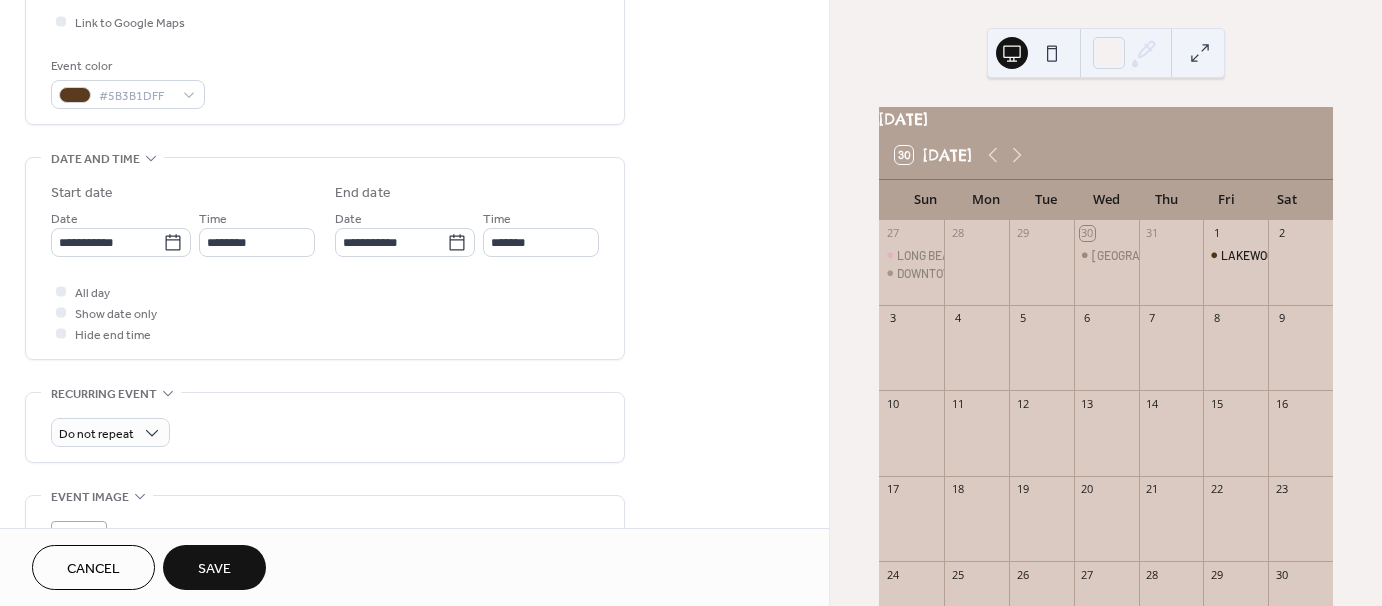 scroll, scrollTop: 500, scrollLeft: 0, axis: vertical 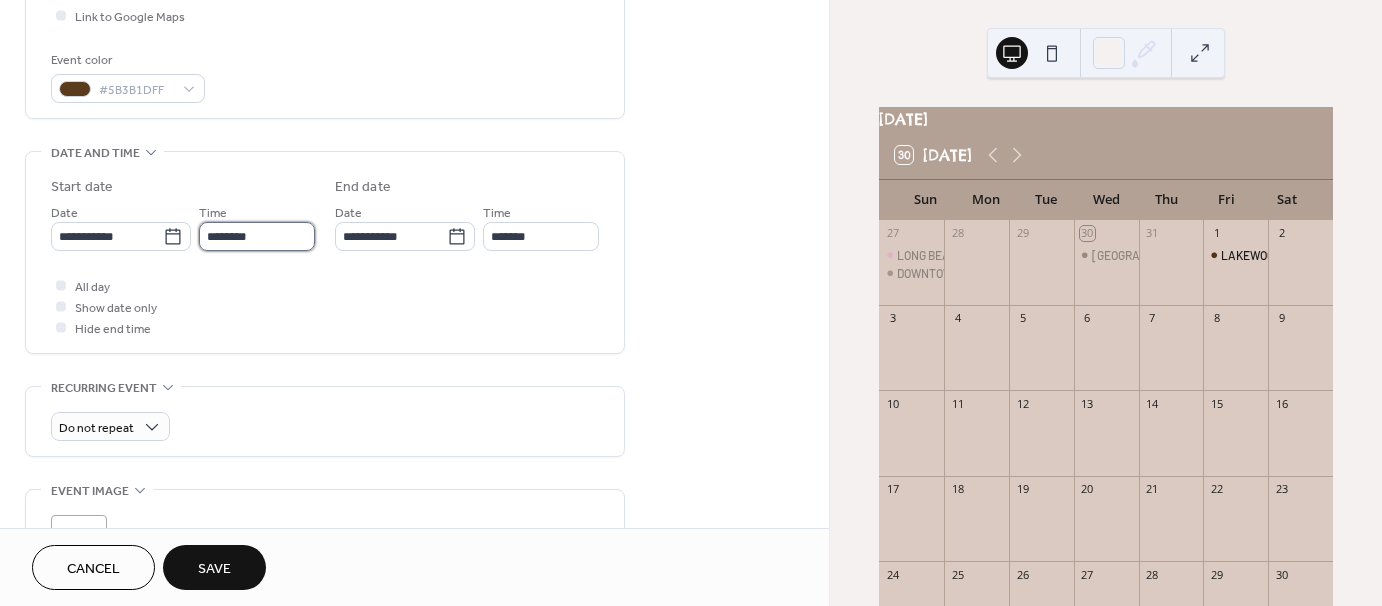 click on "********" at bounding box center [257, 236] 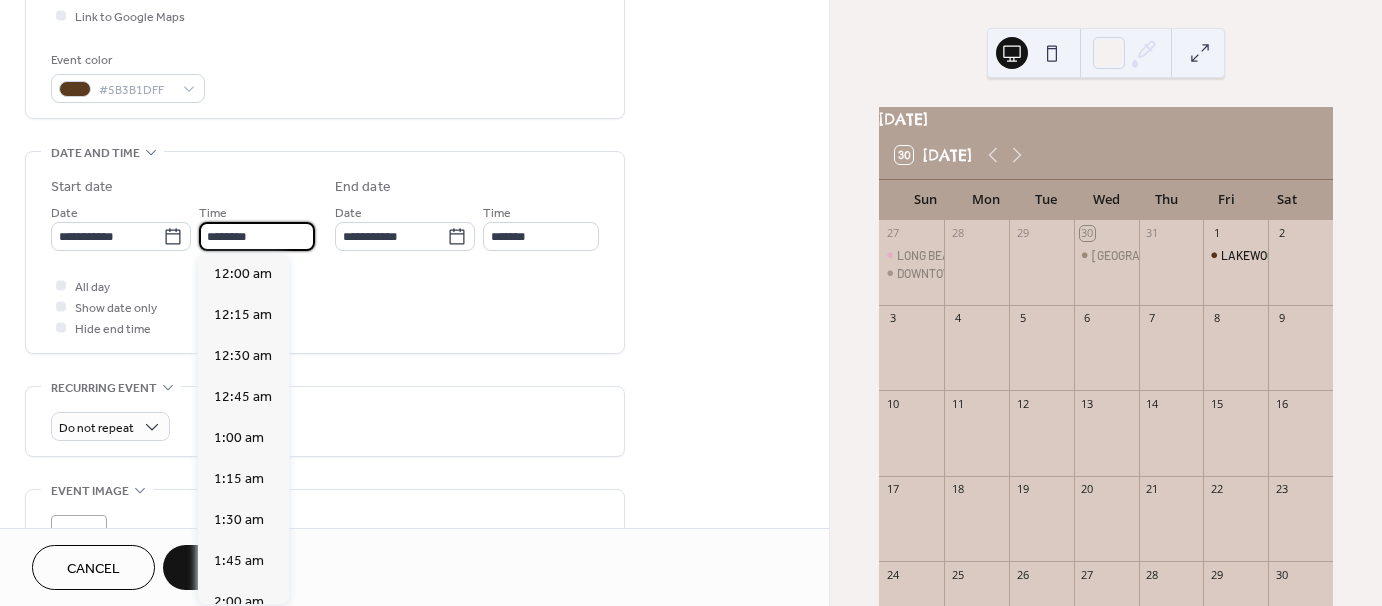 scroll, scrollTop: 1968, scrollLeft: 0, axis: vertical 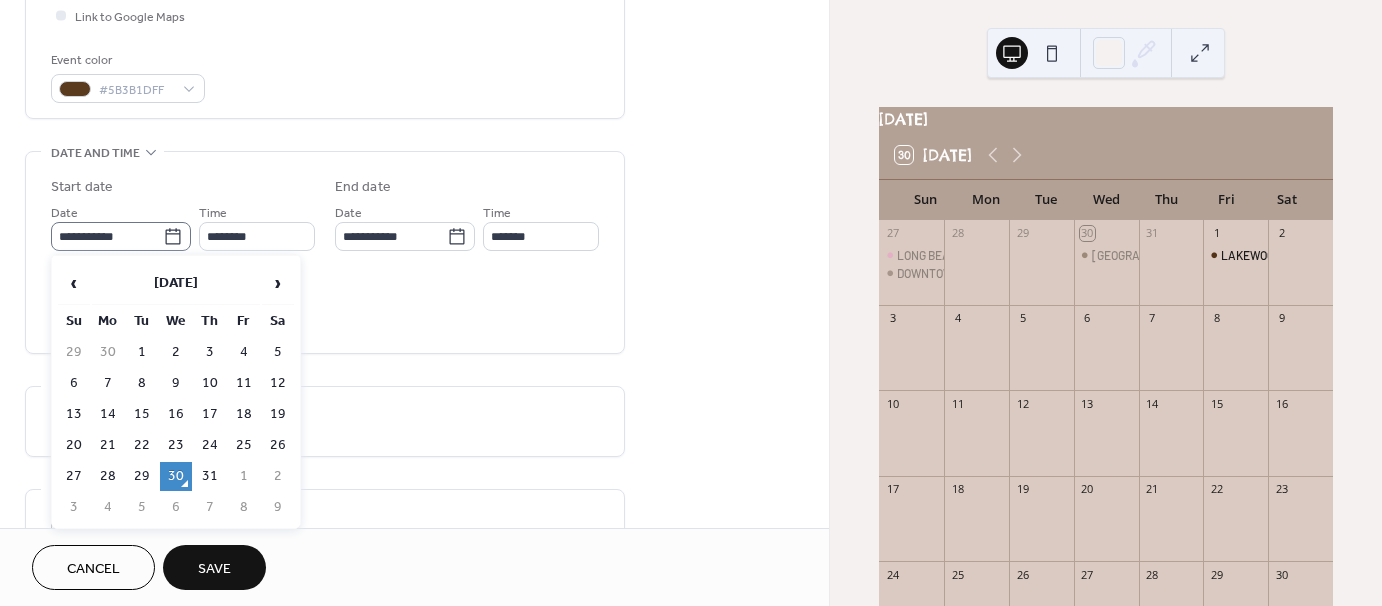 click 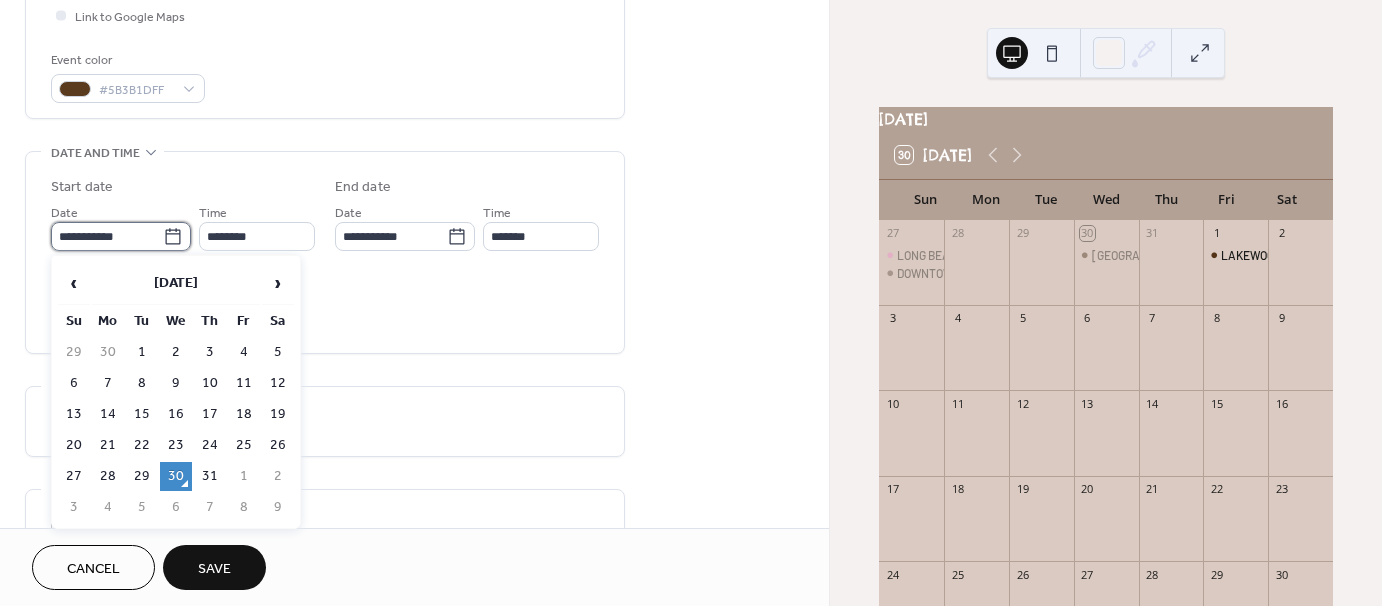 click on "**********" at bounding box center (107, 236) 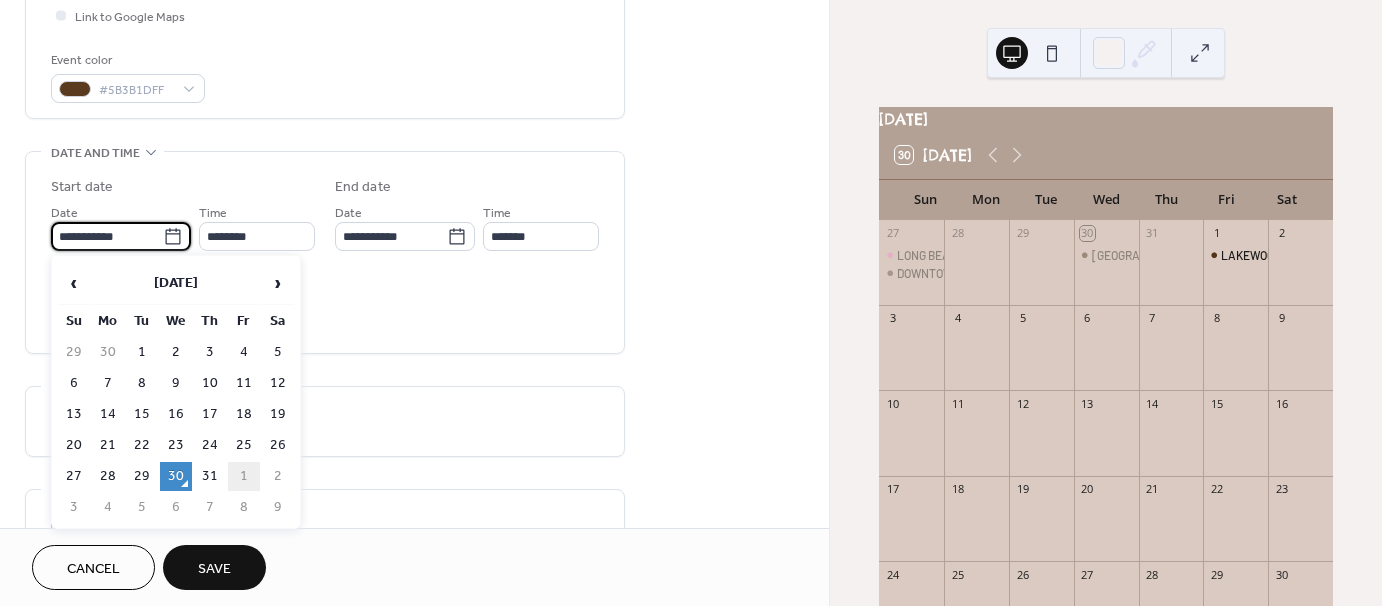 click on "1" at bounding box center (244, 476) 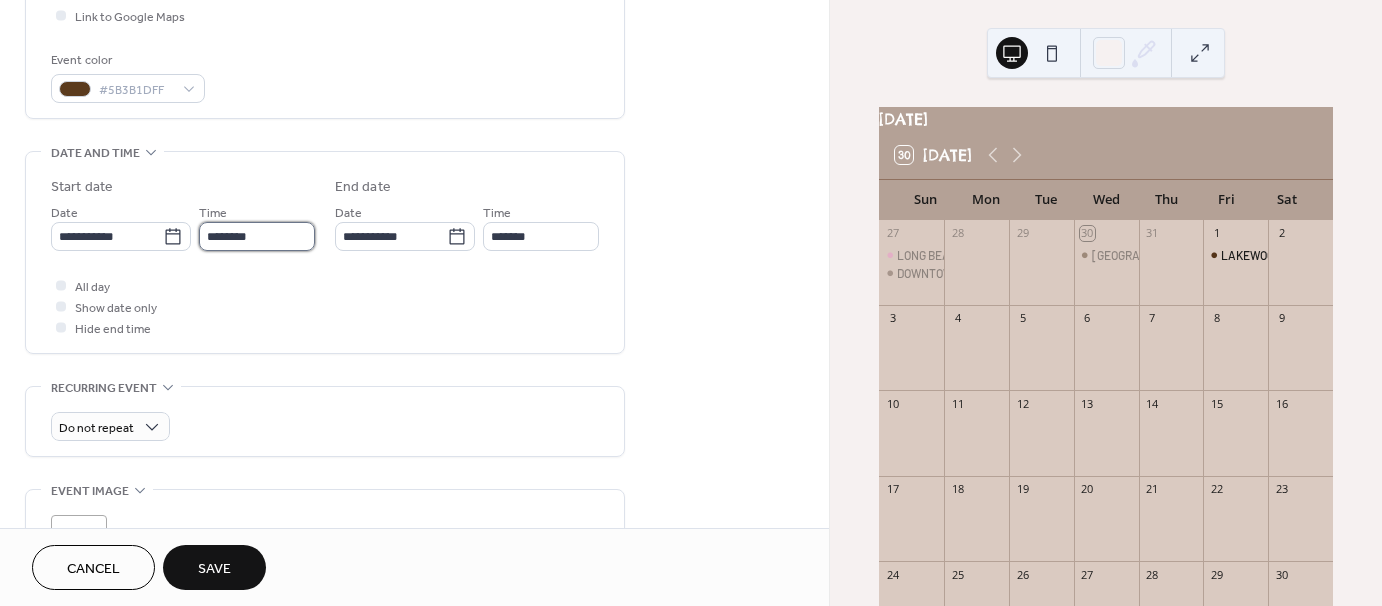 click on "********" at bounding box center [257, 236] 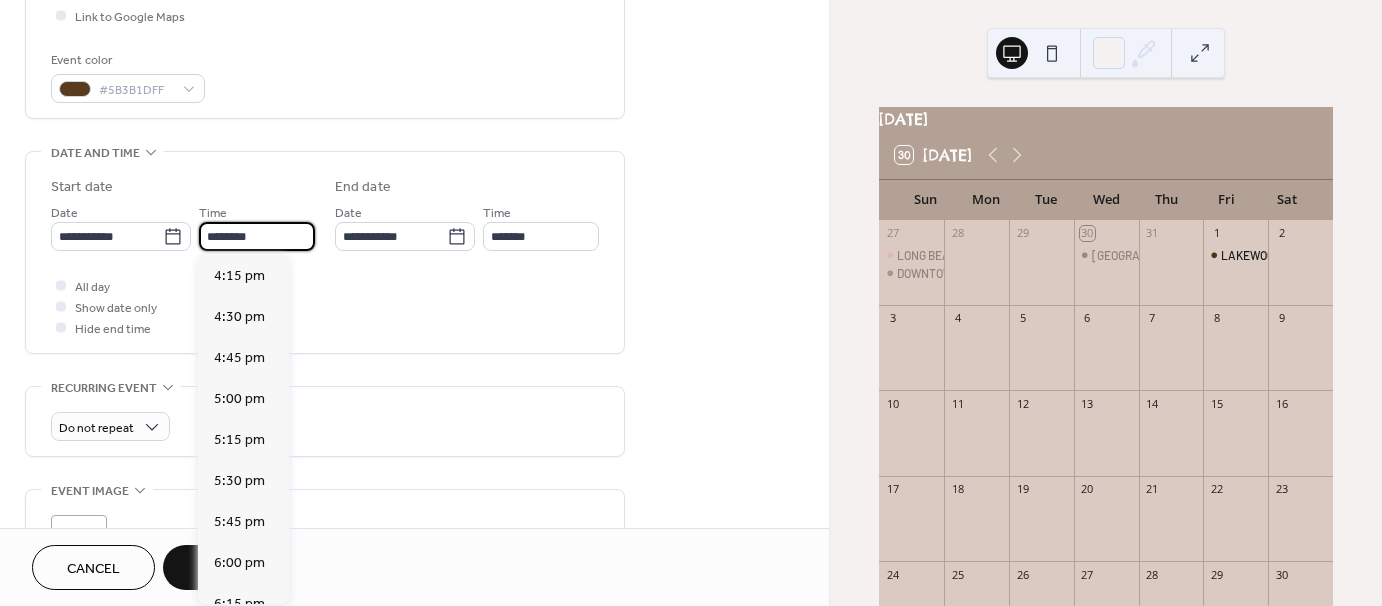 scroll, scrollTop: 2668, scrollLeft: 0, axis: vertical 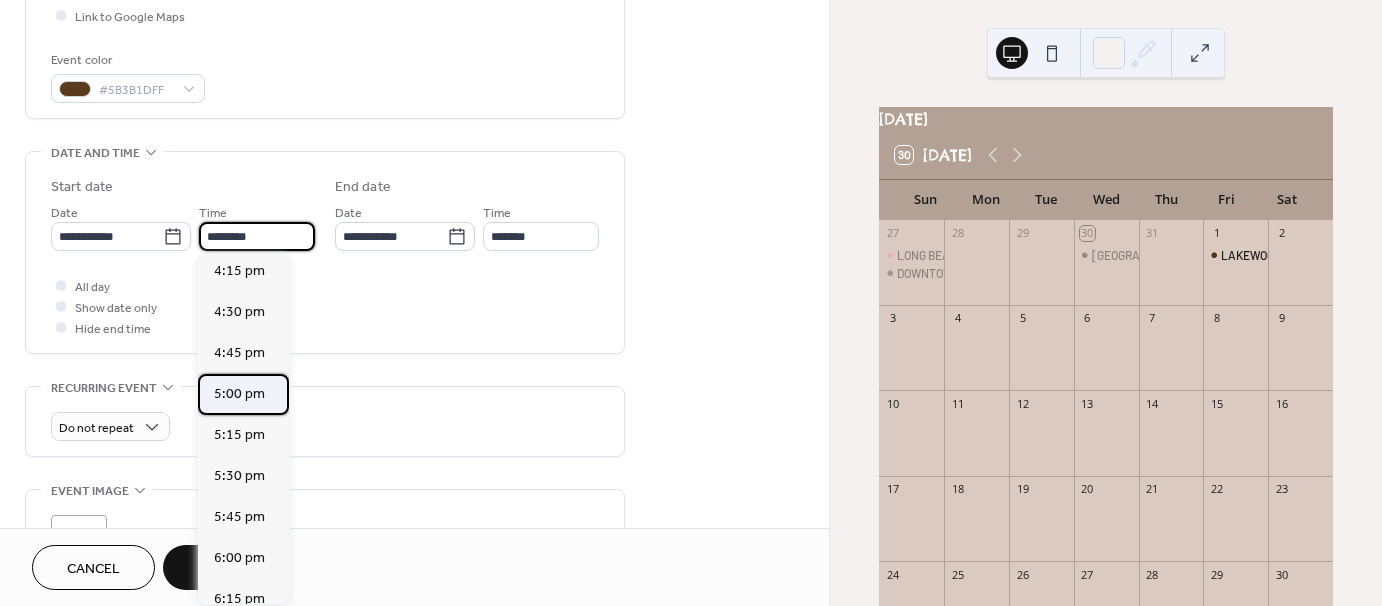 click on "5:00 pm" at bounding box center (239, 394) 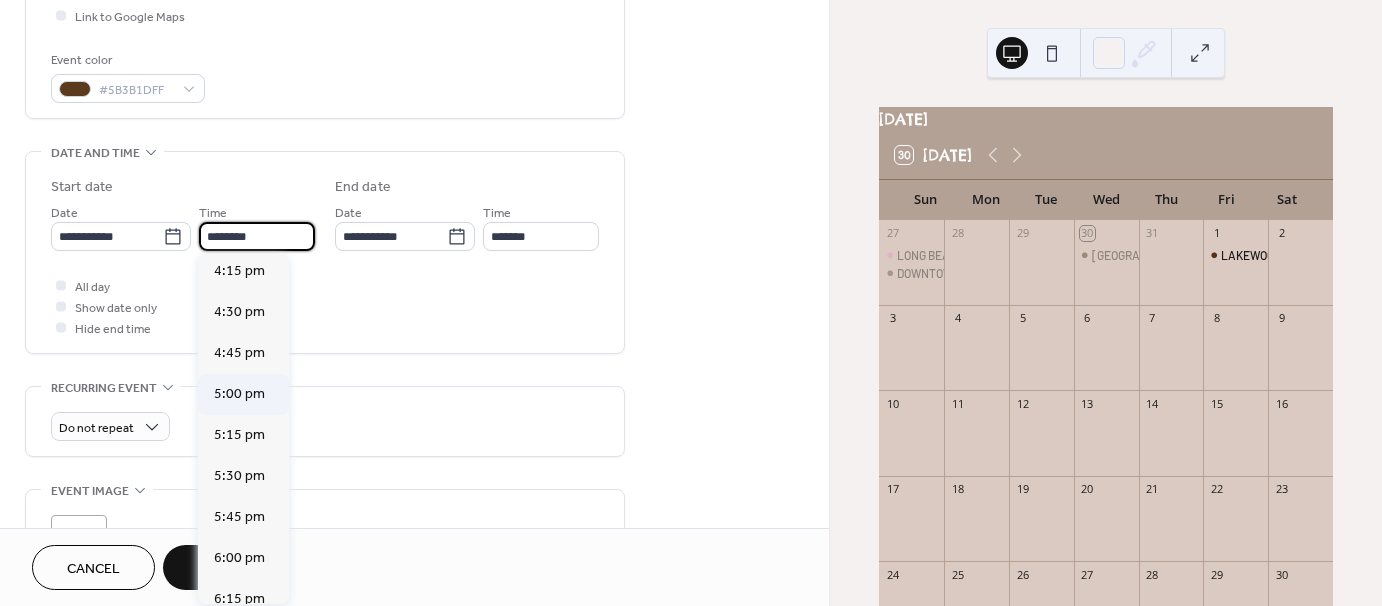 type on "*******" 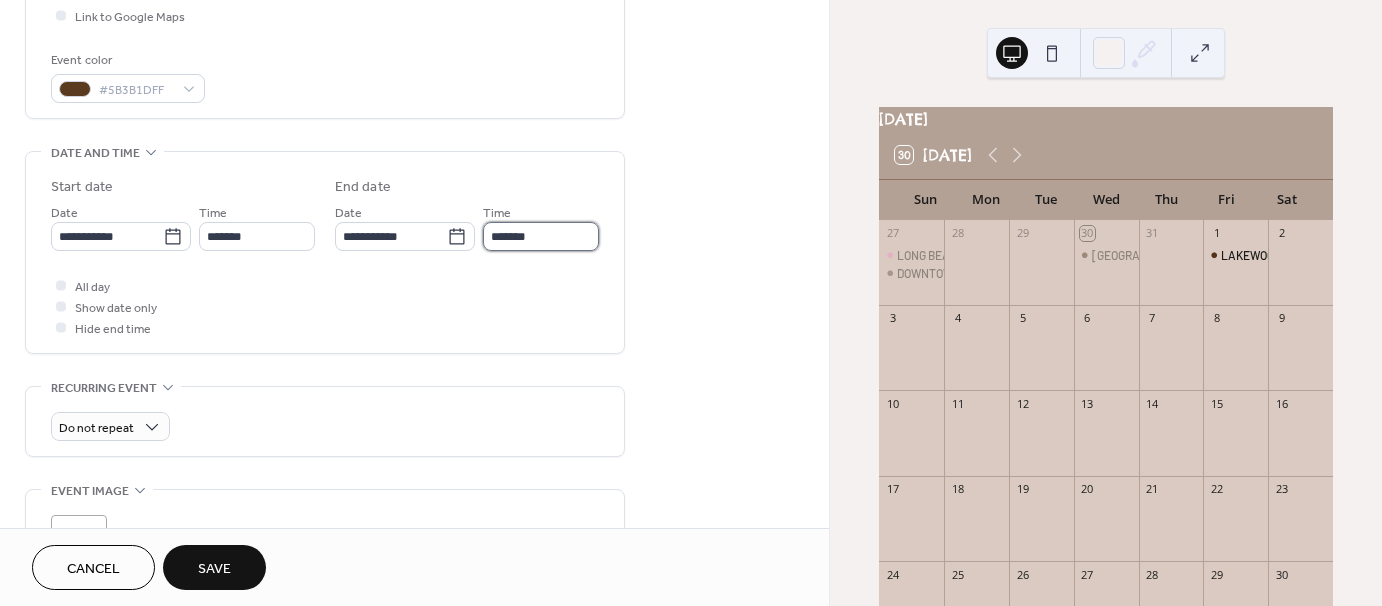 click on "*******" at bounding box center [541, 236] 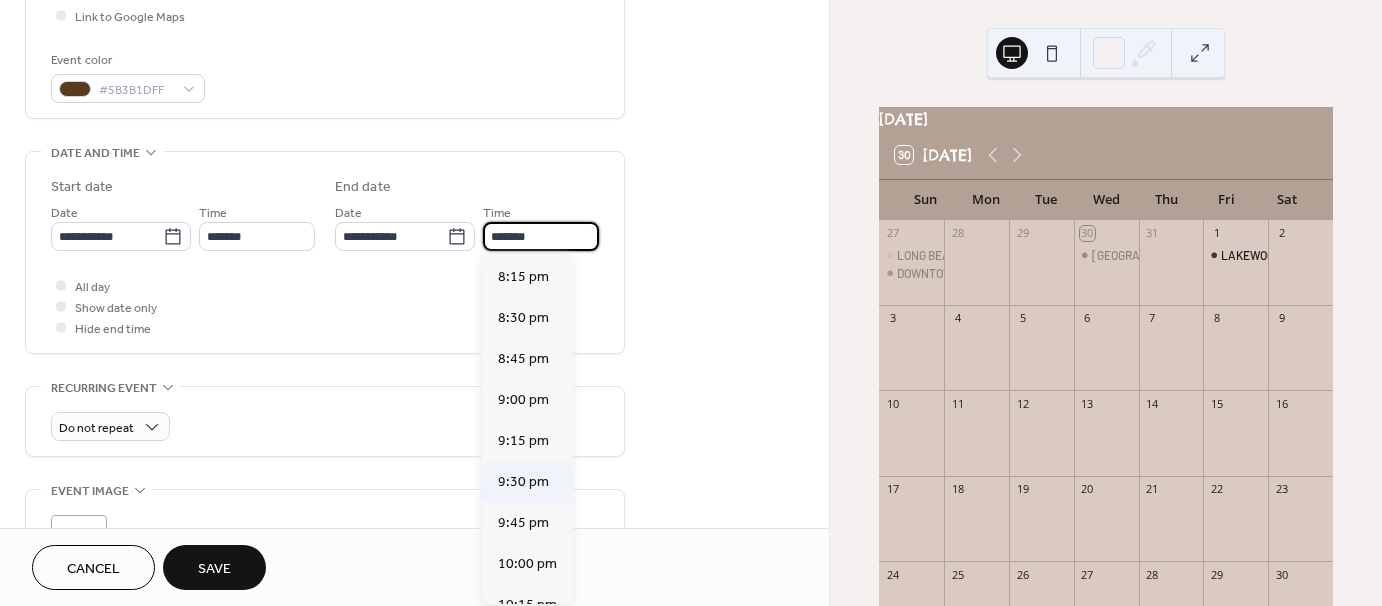 scroll, scrollTop: 500, scrollLeft: 0, axis: vertical 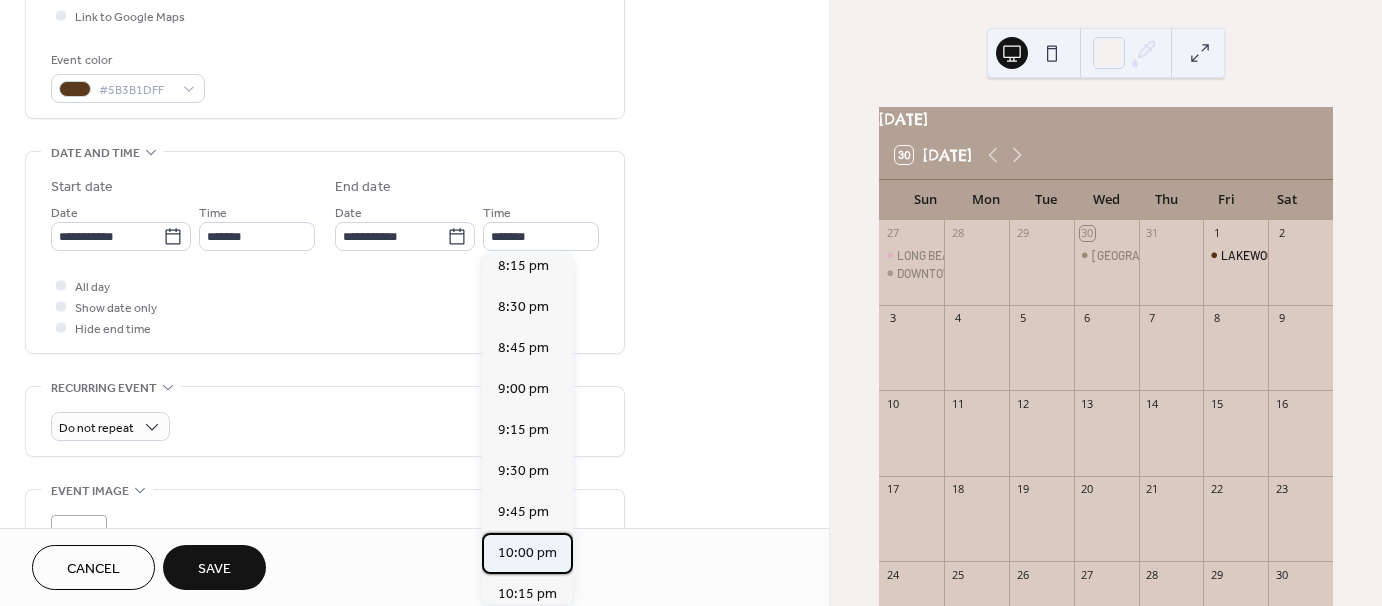 click on "10:00 pm" at bounding box center (527, 553) 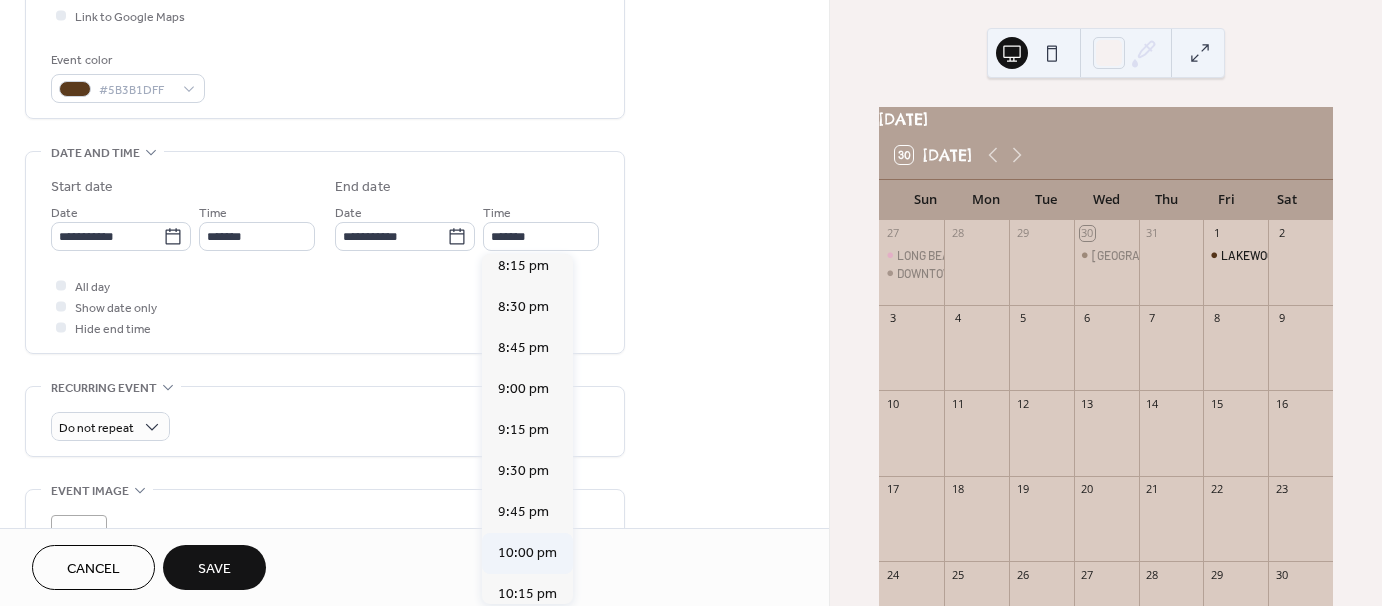 type on "********" 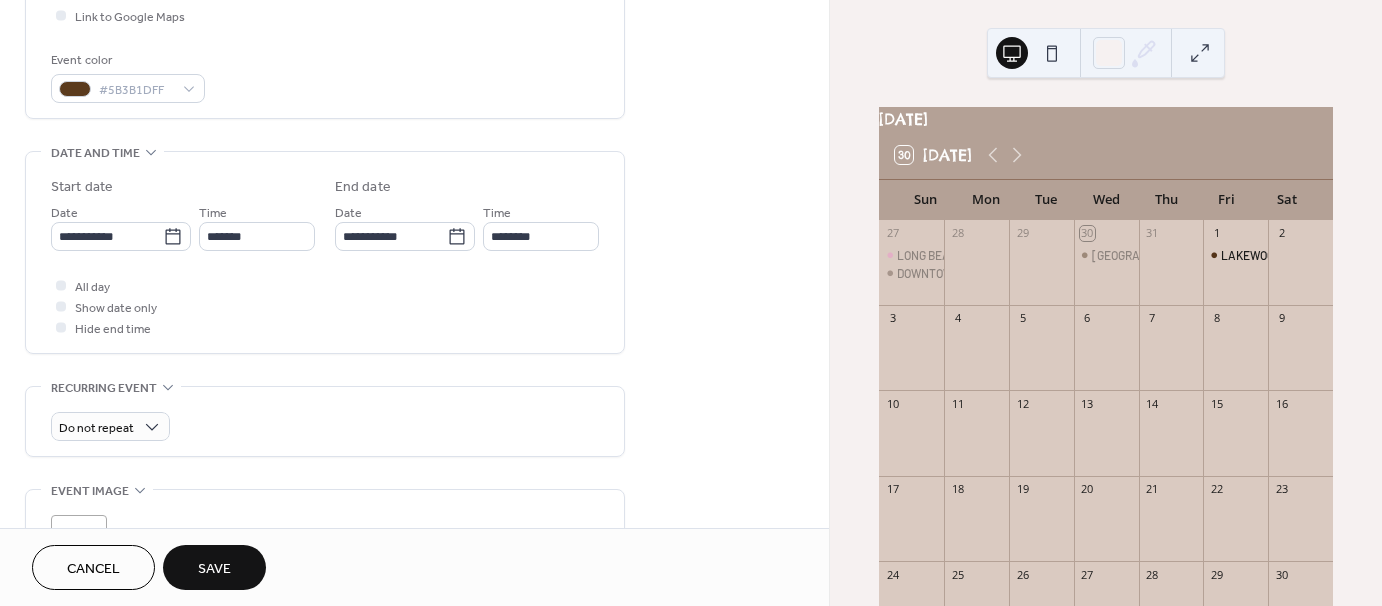 click on "Save" at bounding box center [214, 567] 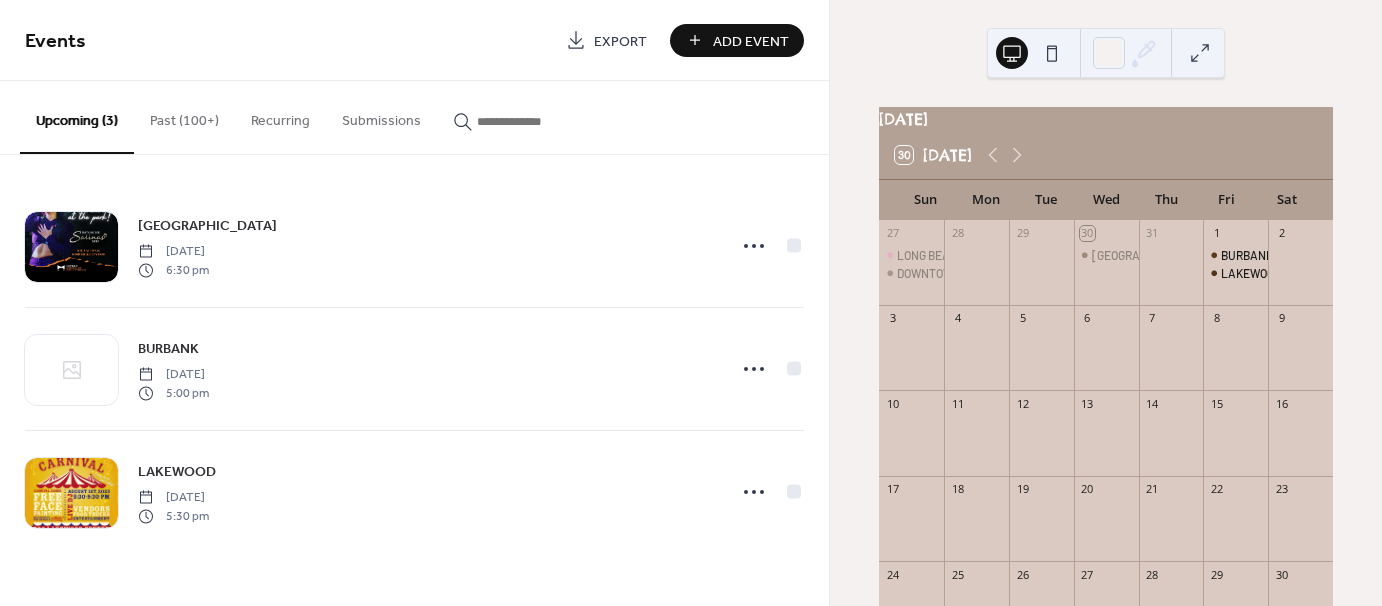 click on "Add Event" at bounding box center (751, 41) 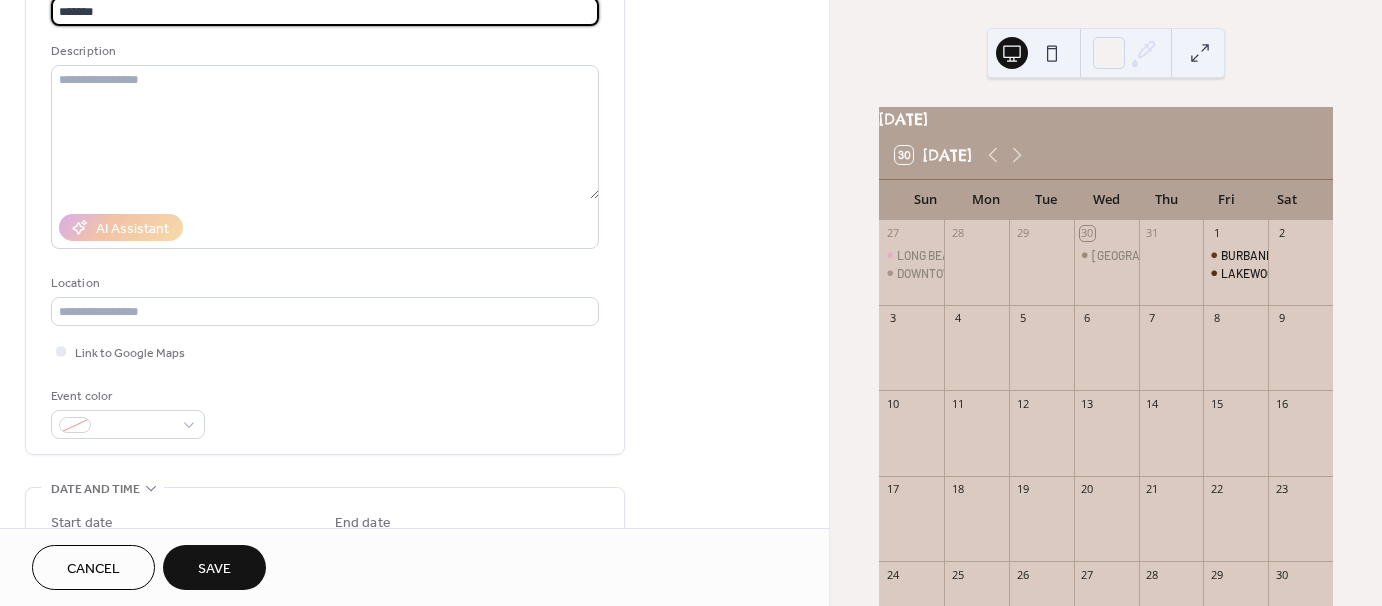 scroll, scrollTop: 200, scrollLeft: 0, axis: vertical 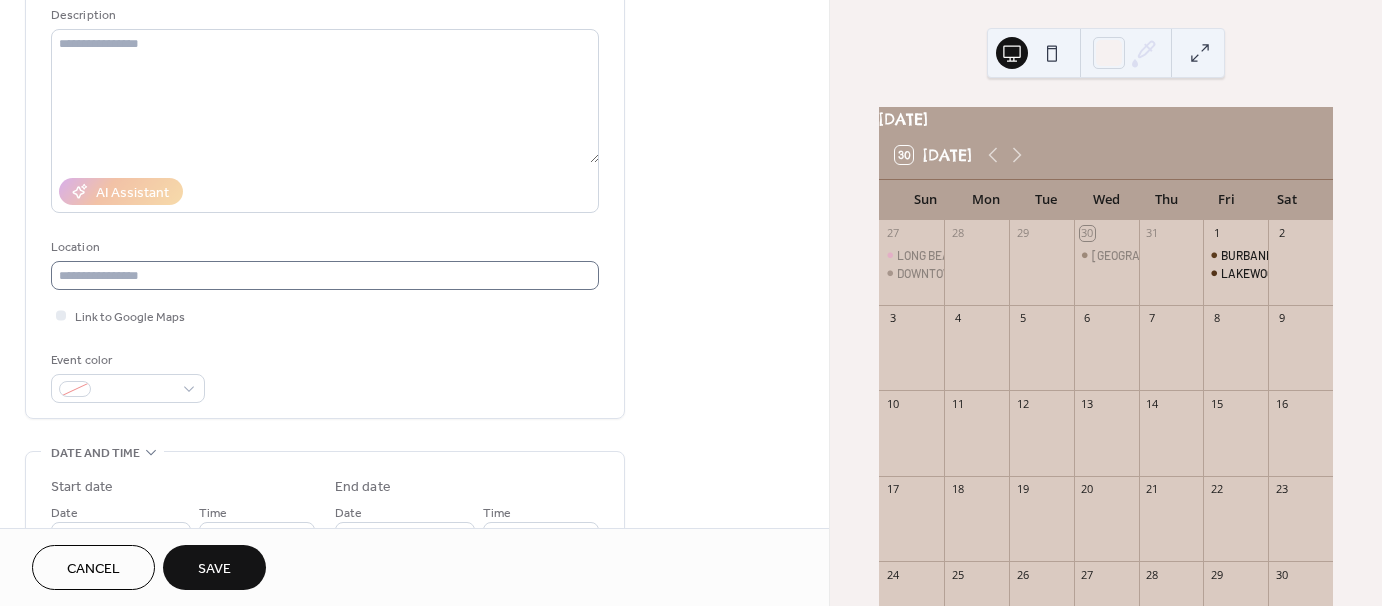 type on "*******" 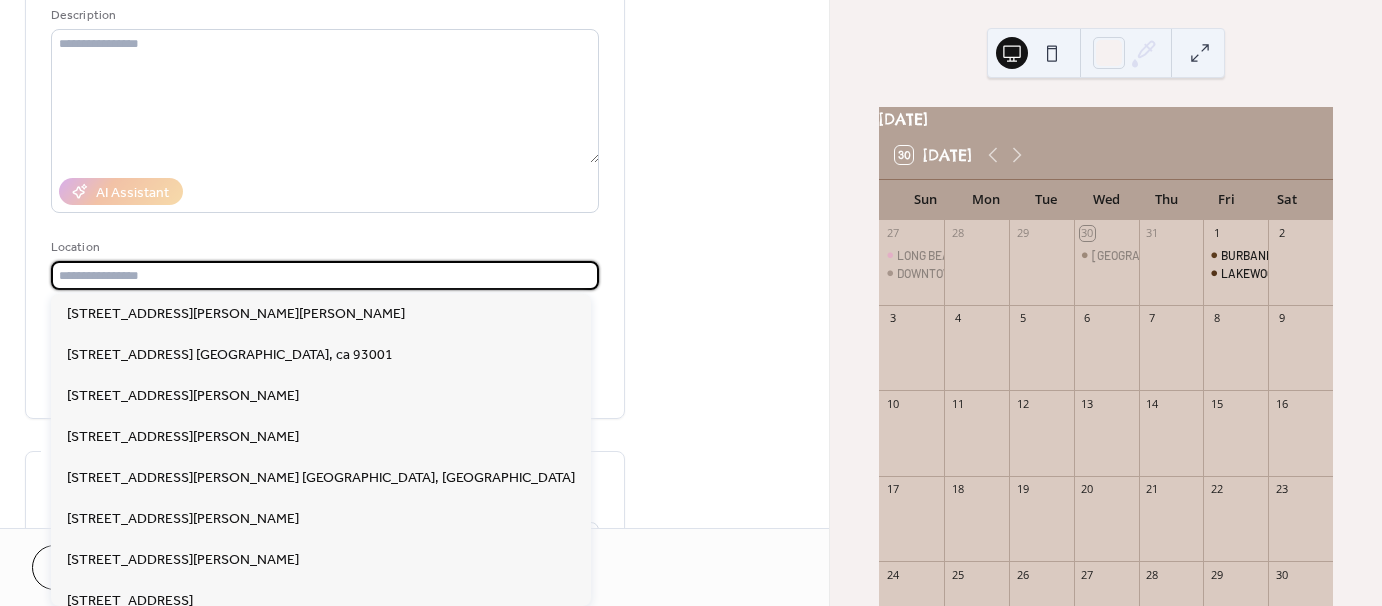 click at bounding box center (325, 275) 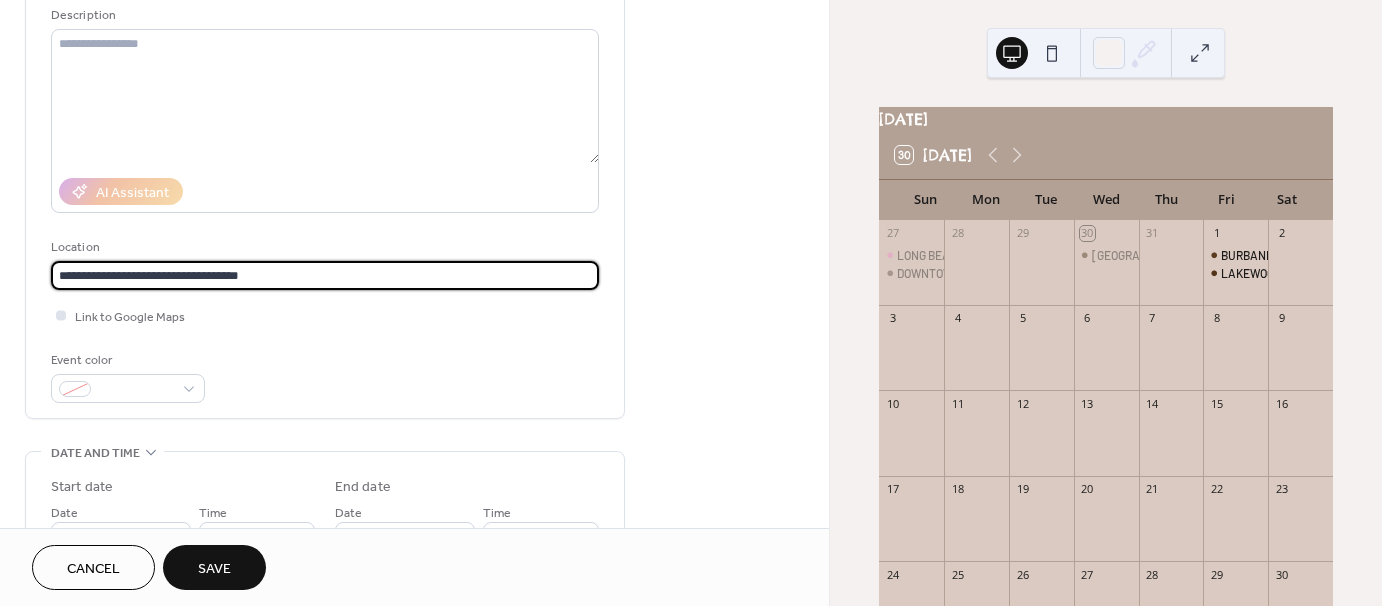 type on "**********" 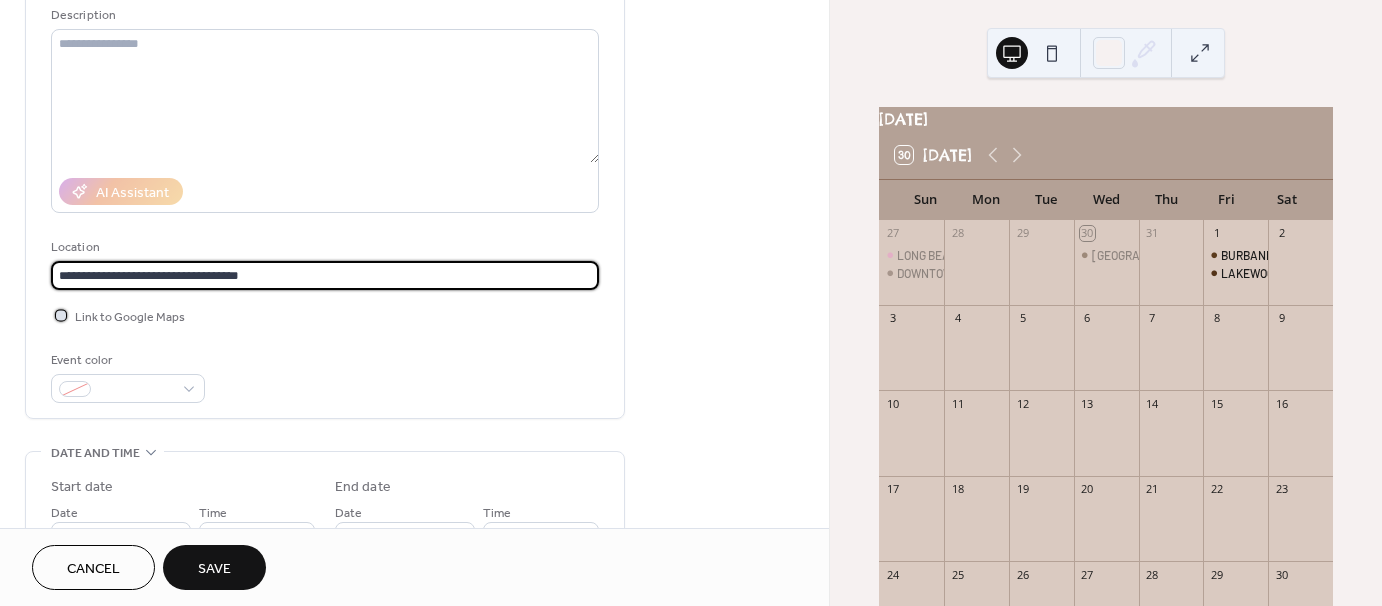 click at bounding box center (61, 315) 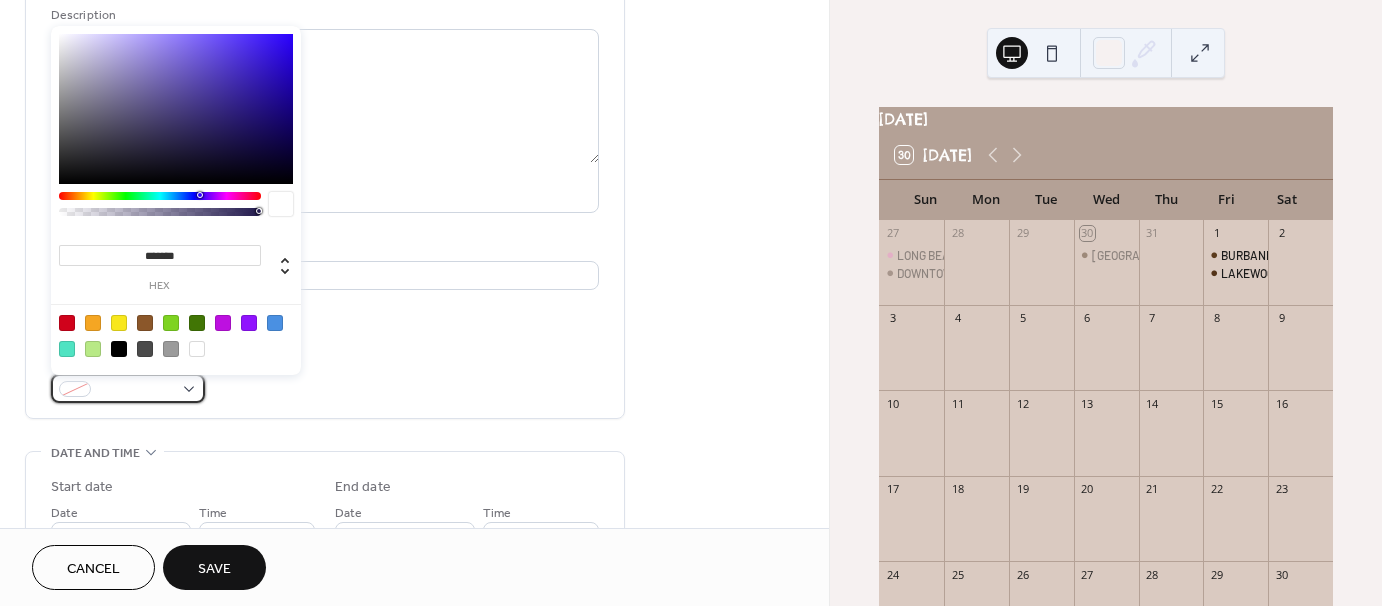 click at bounding box center [128, 388] 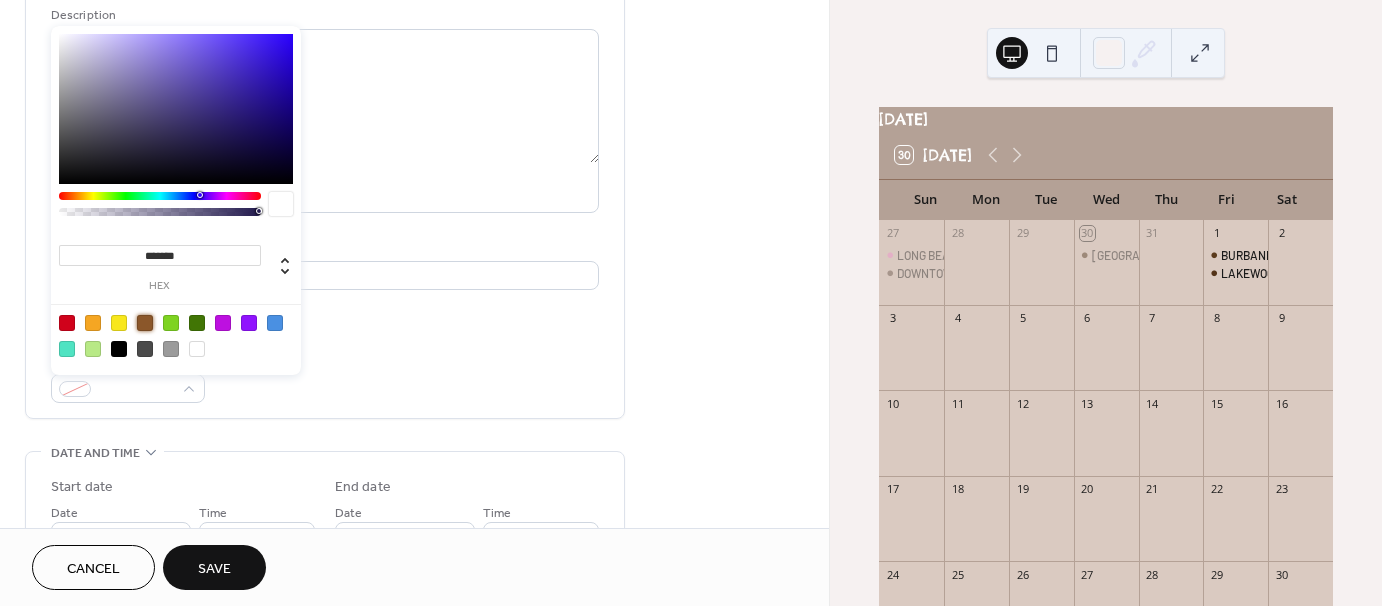 click at bounding box center (145, 323) 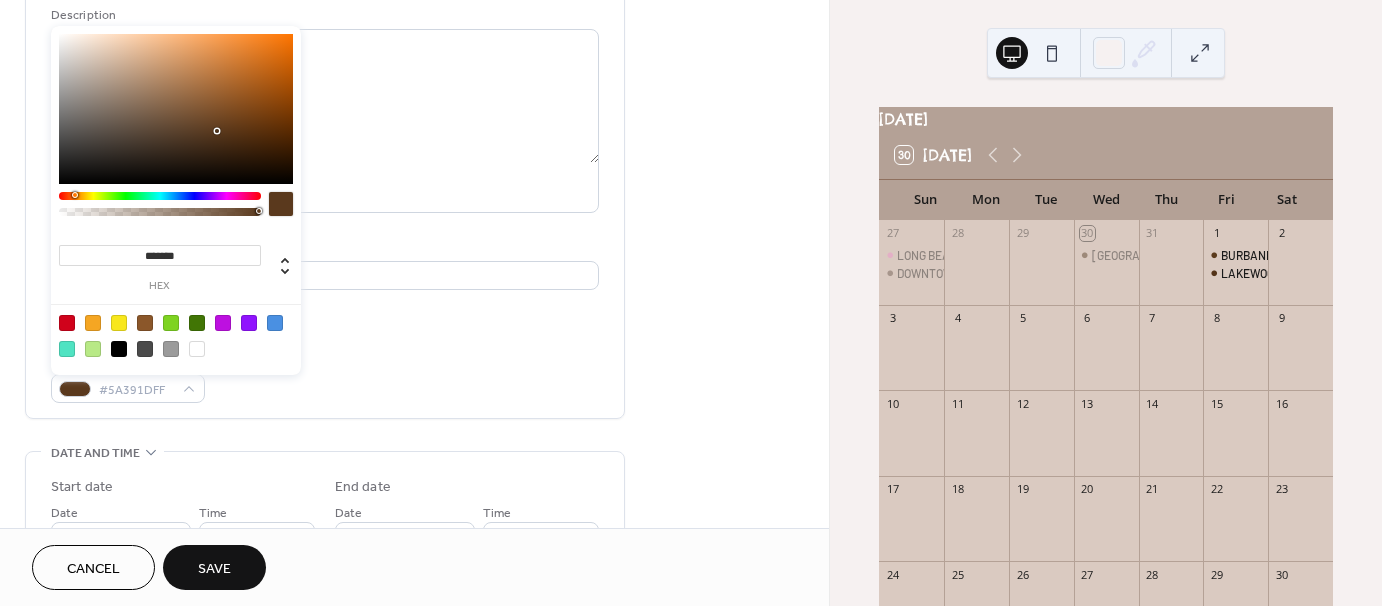 type on "*******" 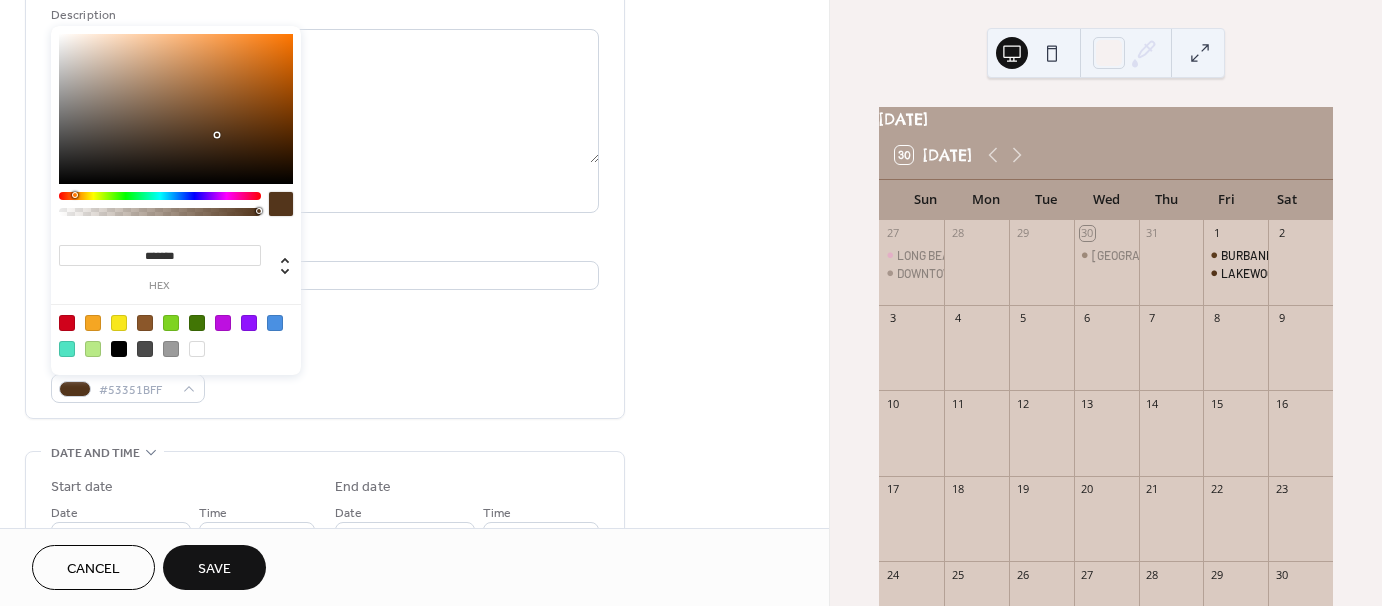 drag, startPoint x: 222, startPoint y: 99, endPoint x: 217, endPoint y: 135, distance: 36.345562 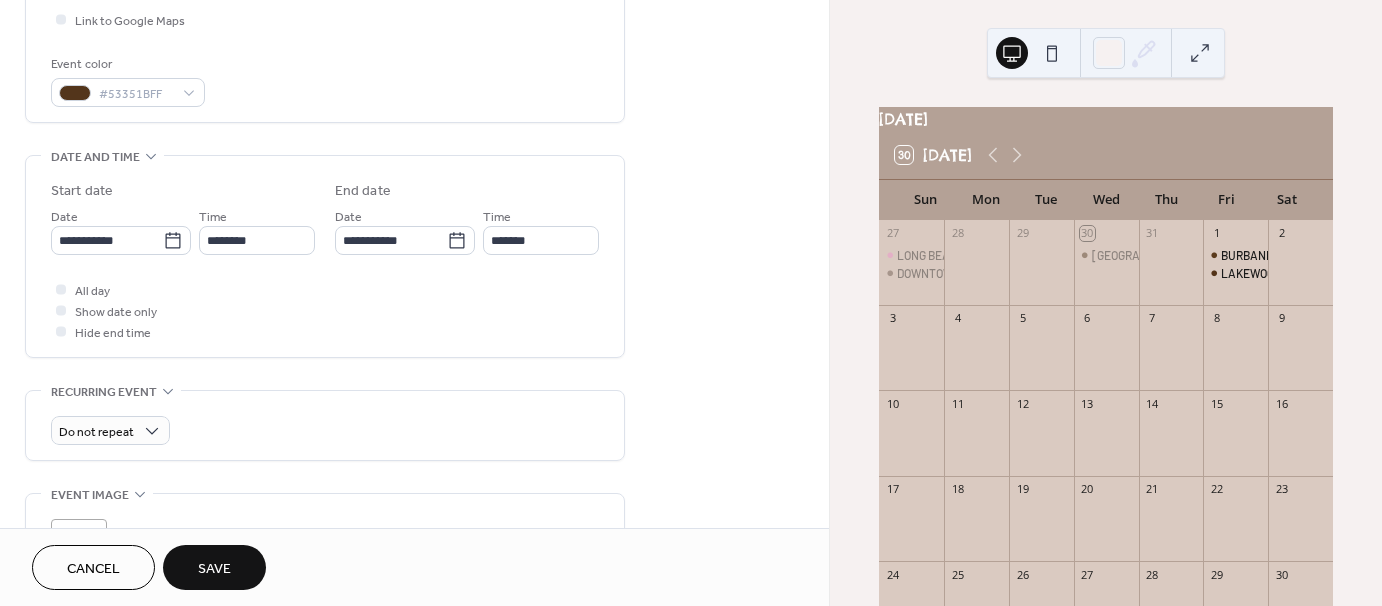 scroll, scrollTop: 500, scrollLeft: 0, axis: vertical 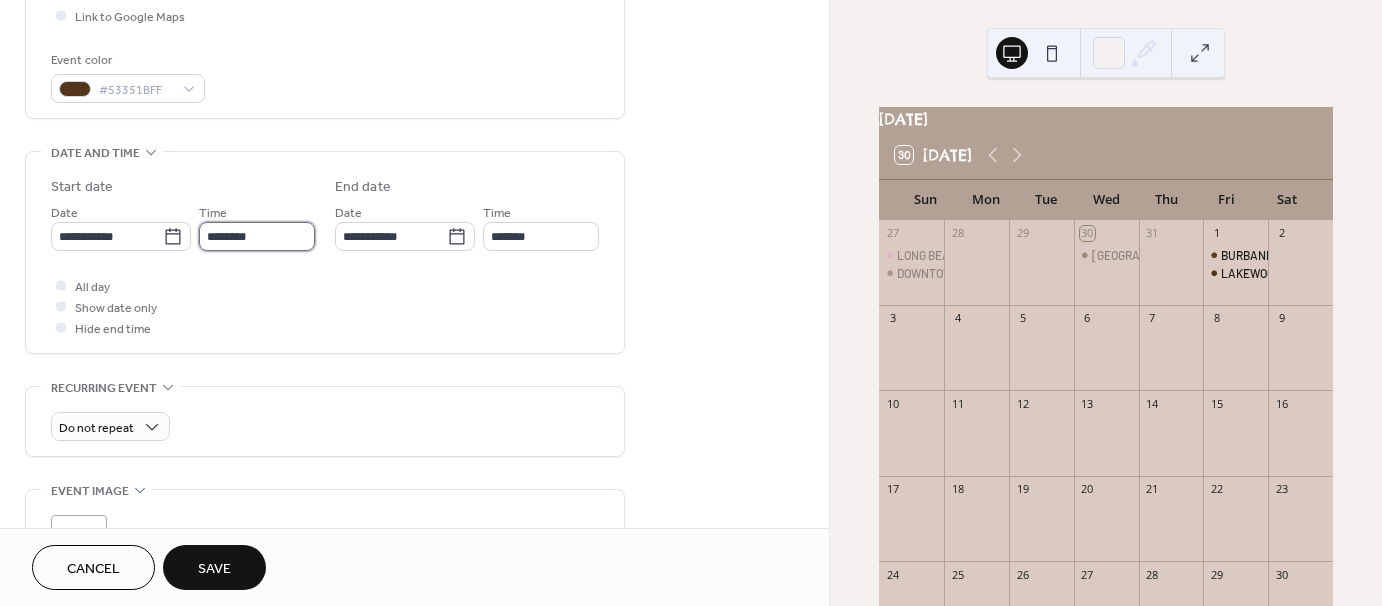 click on "********" at bounding box center (257, 236) 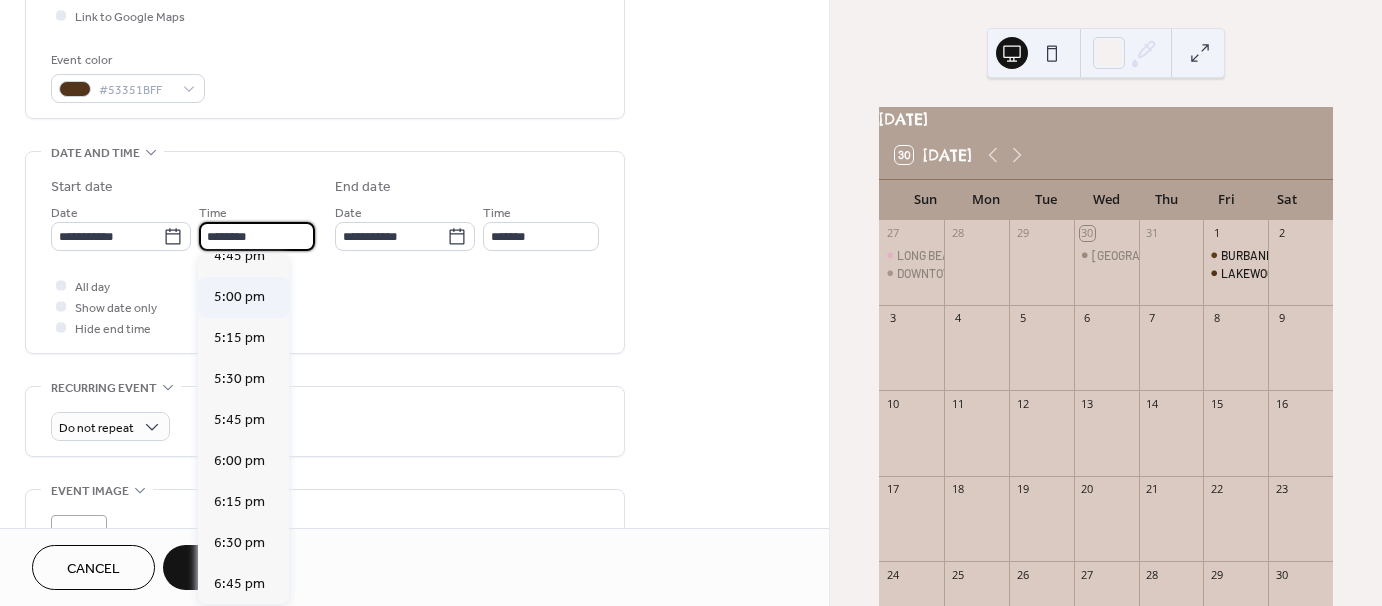 scroll, scrollTop: 2768, scrollLeft: 0, axis: vertical 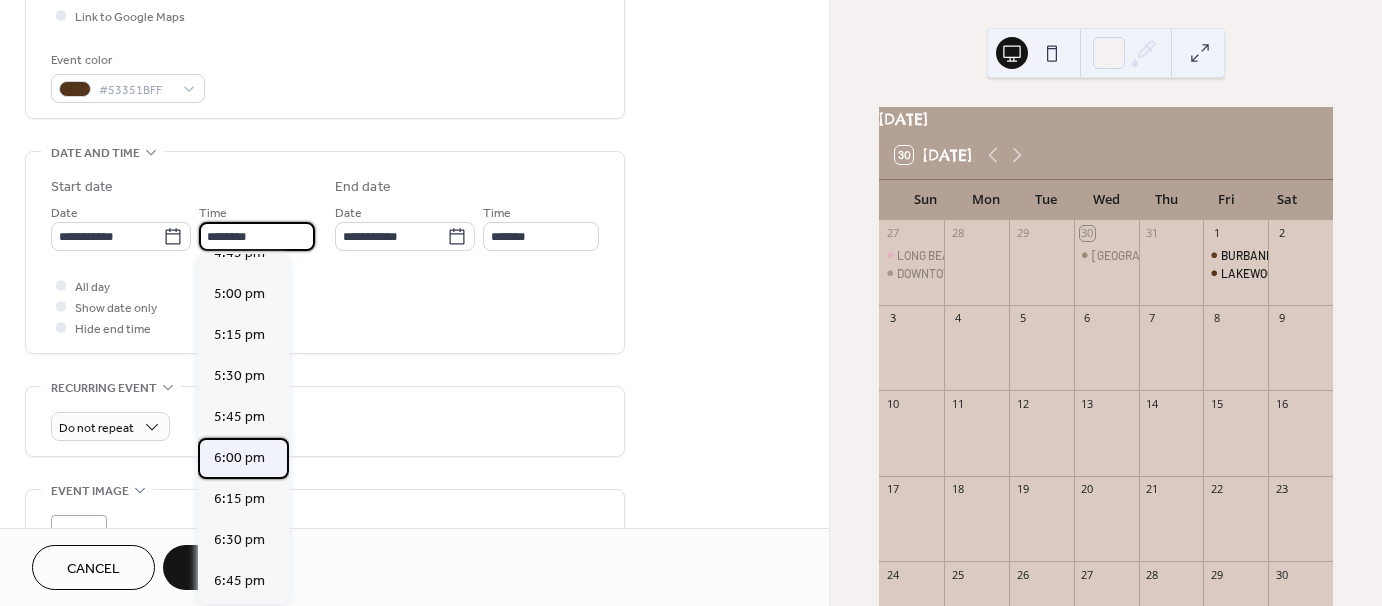 click on "6:00 pm" at bounding box center [239, 458] 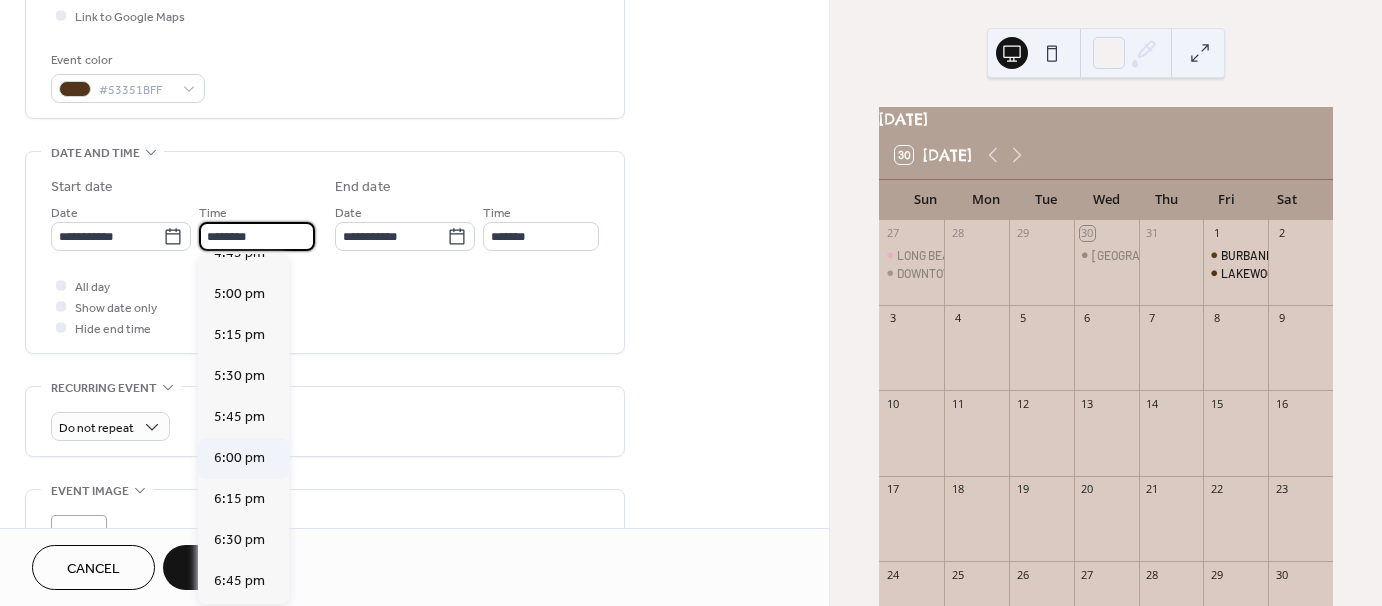 type on "*******" 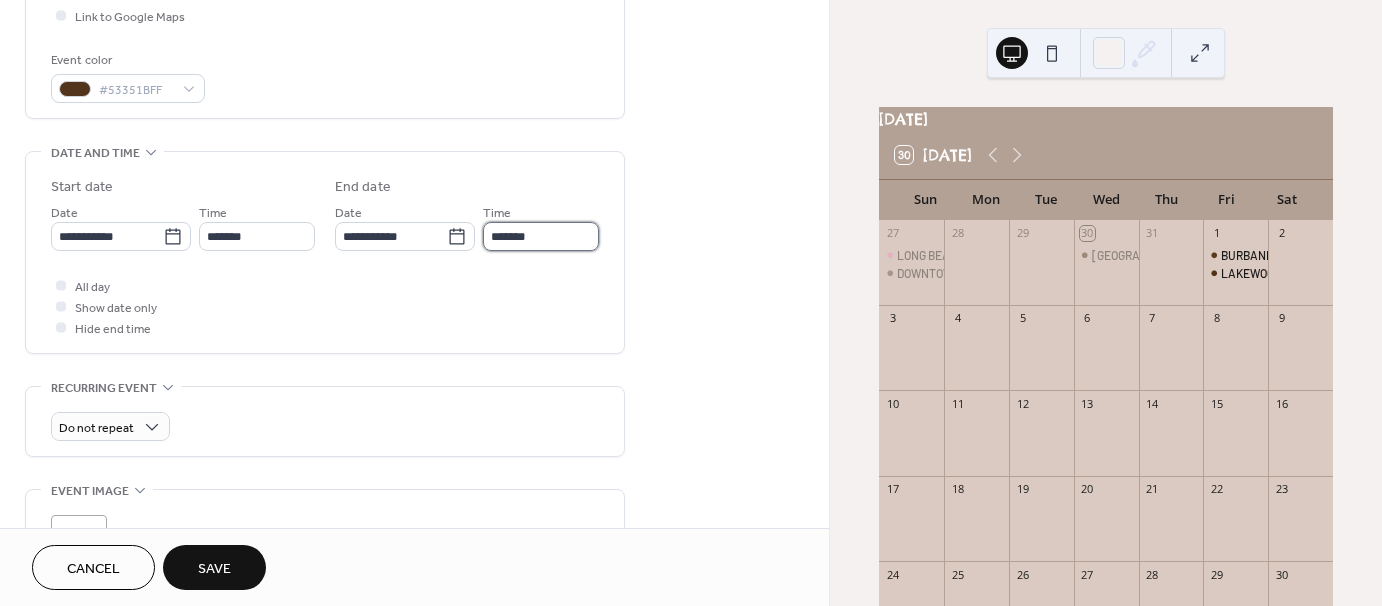 click on "*******" at bounding box center (541, 236) 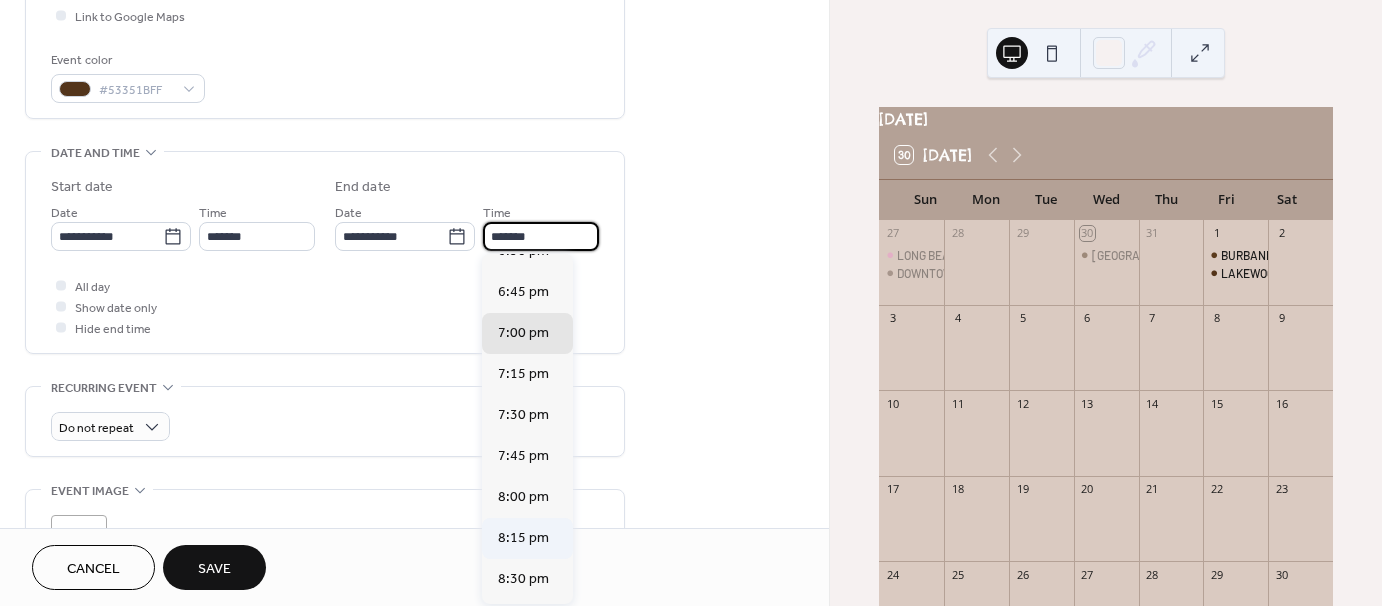 scroll, scrollTop: 200, scrollLeft: 0, axis: vertical 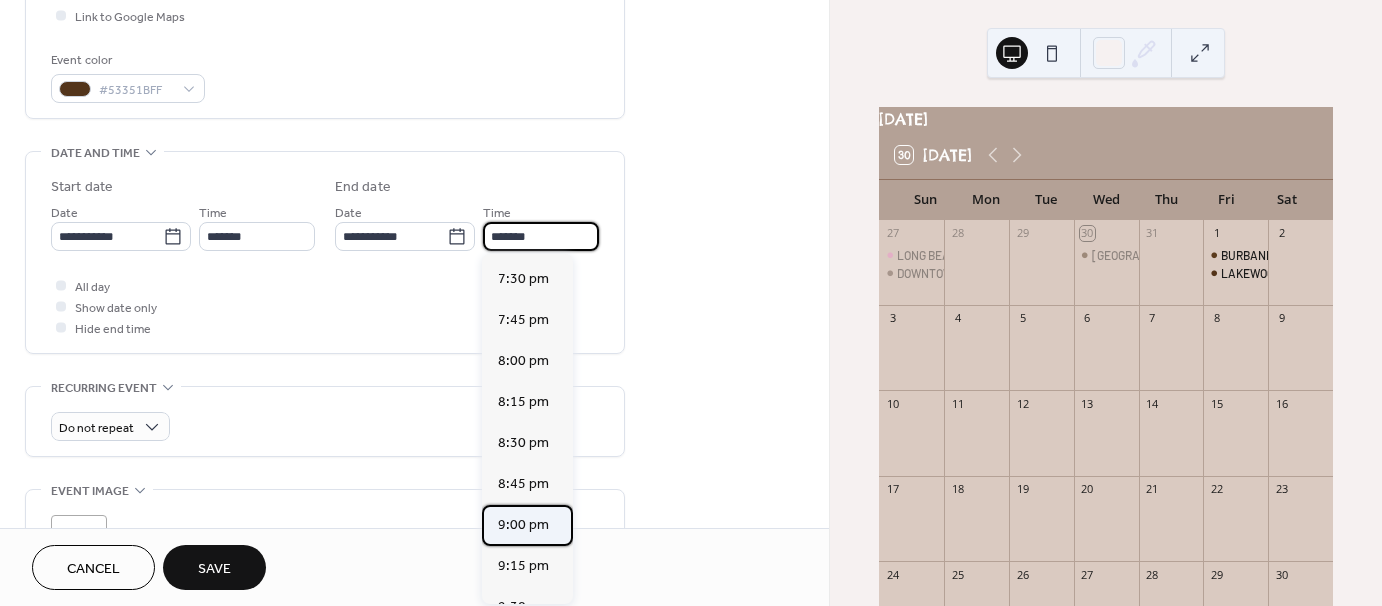 click on "9:00 pm" at bounding box center (523, 525) 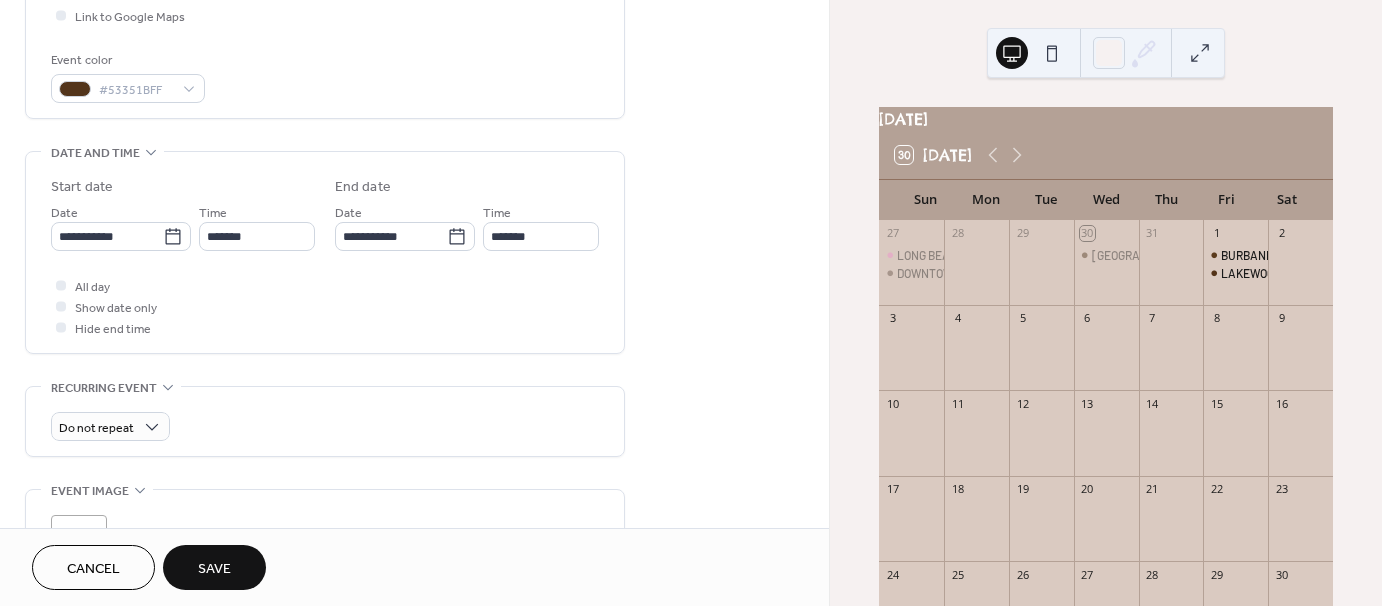type on "*******" 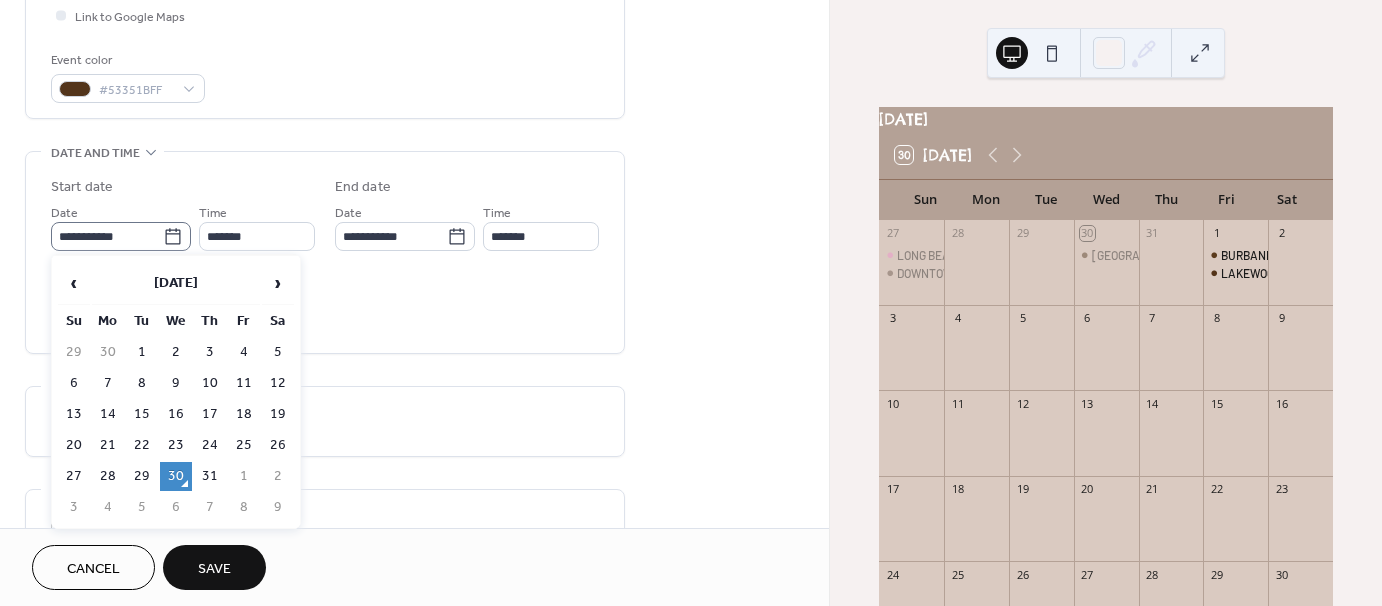 click 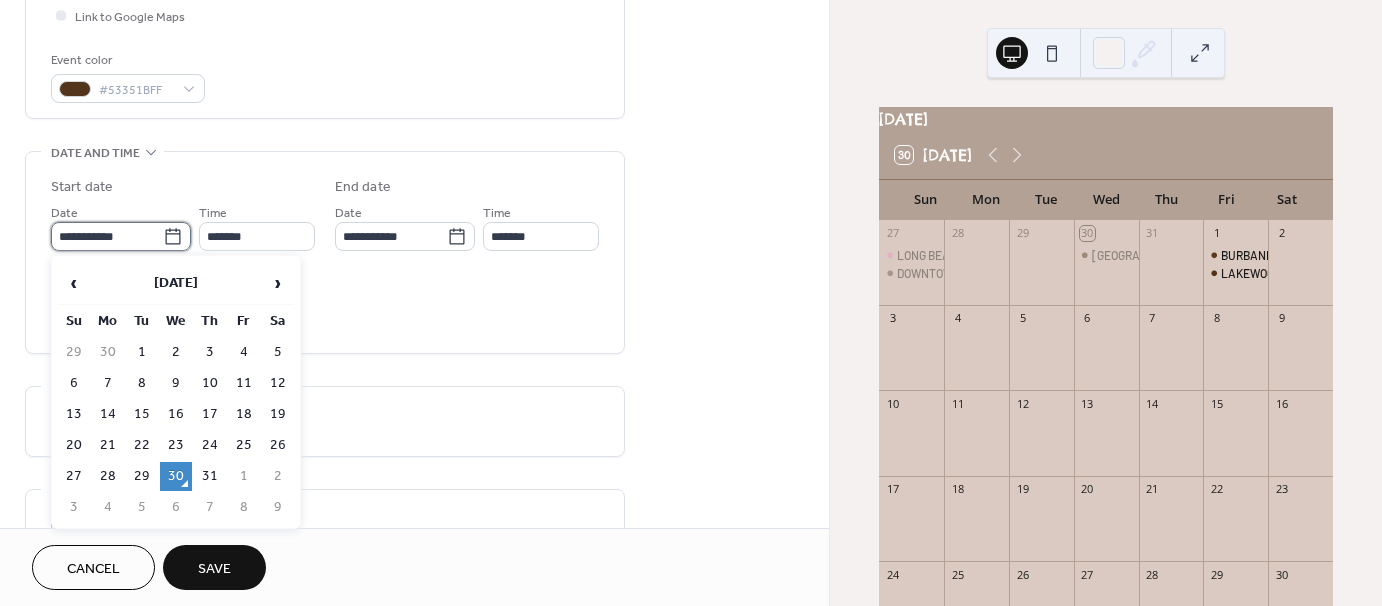 click on "**********" at bounding box center [107, 236] 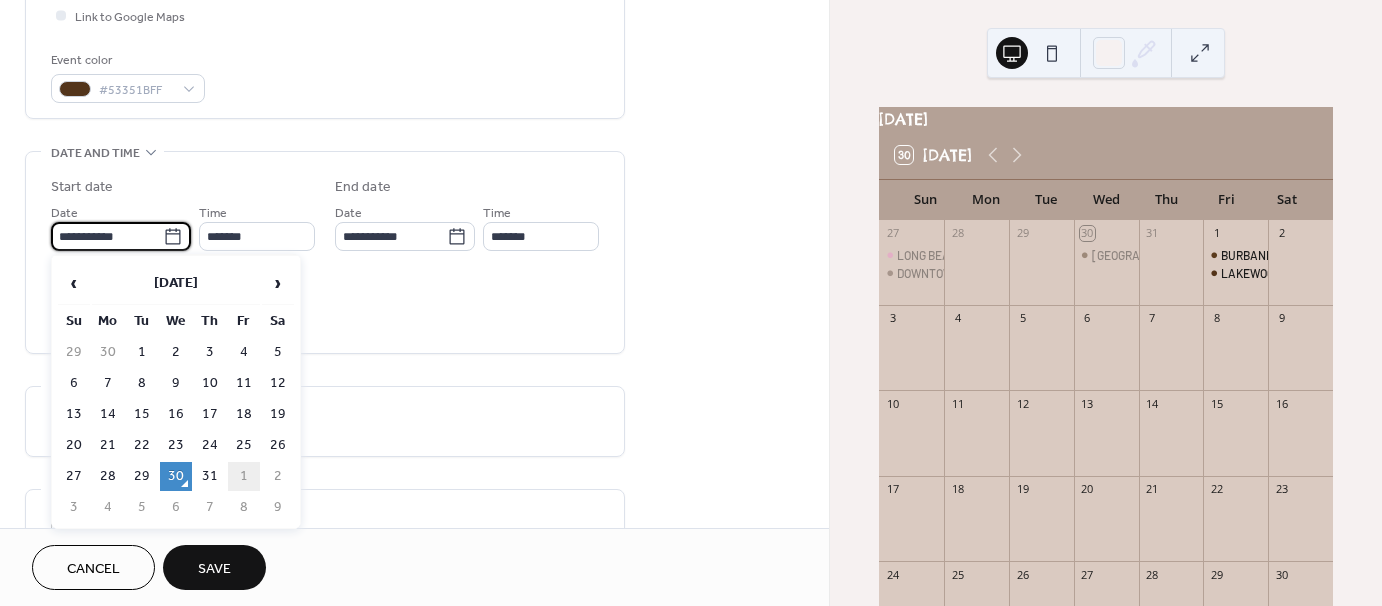 click on "1" at bounding box center [244, 476] 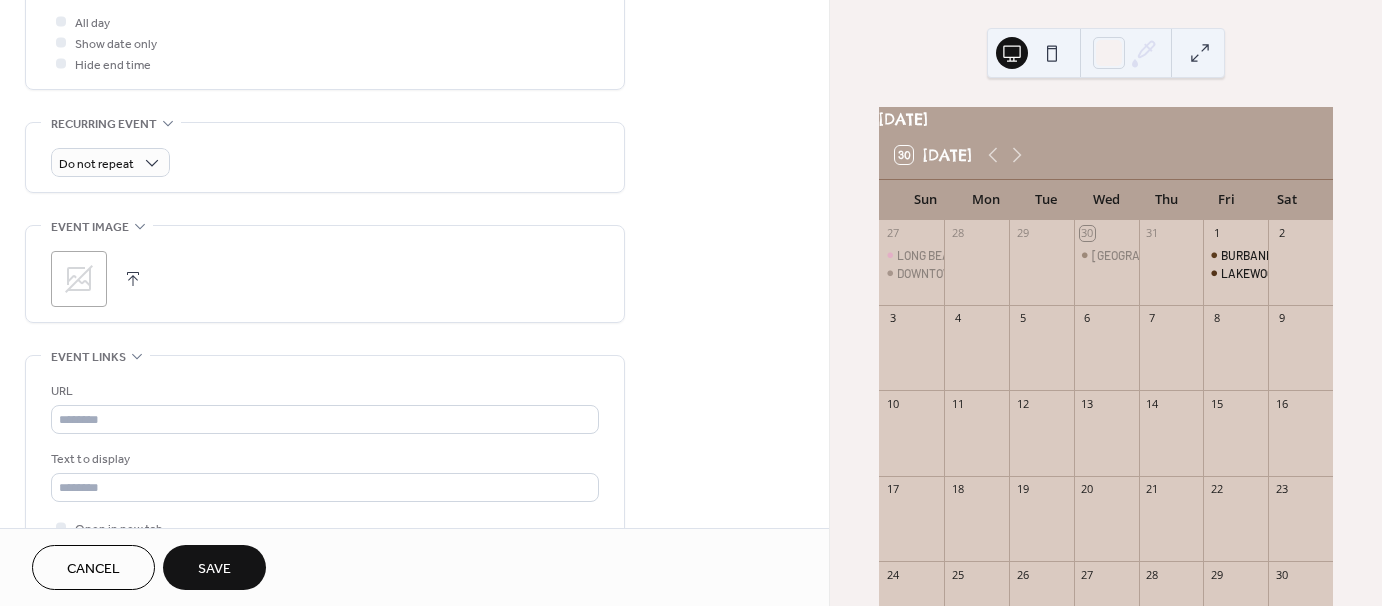 scroll, scrollTop: 800, scrollLeft: 0, axis: vertical 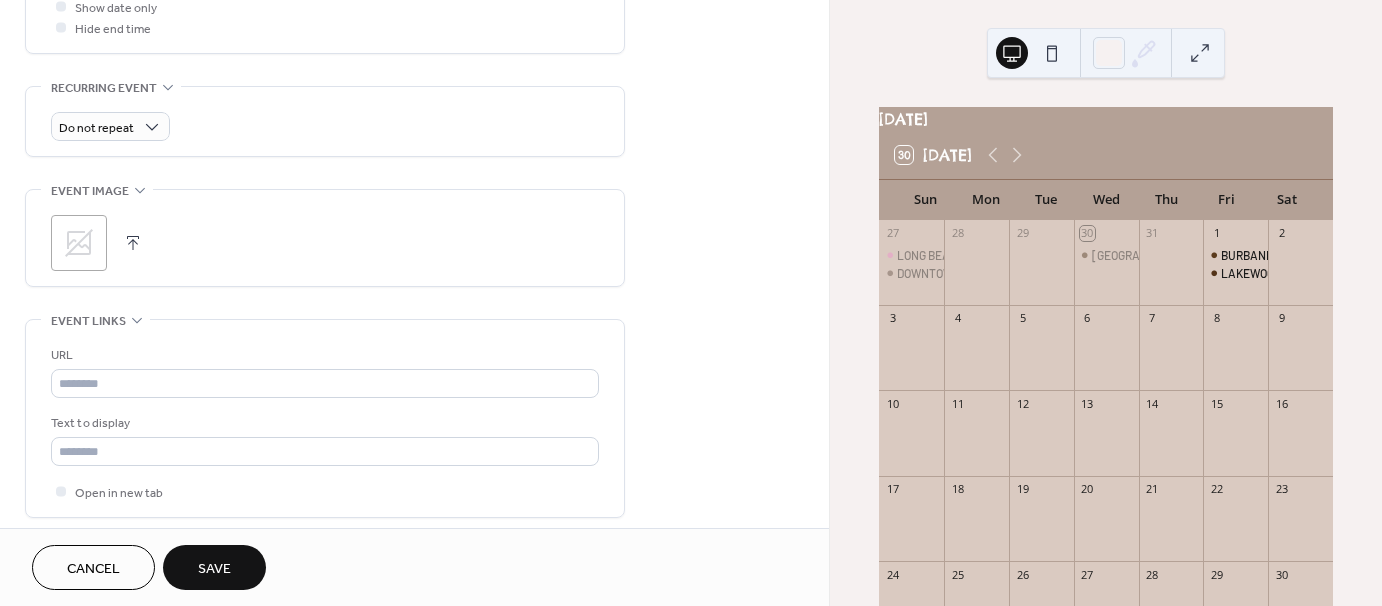 click 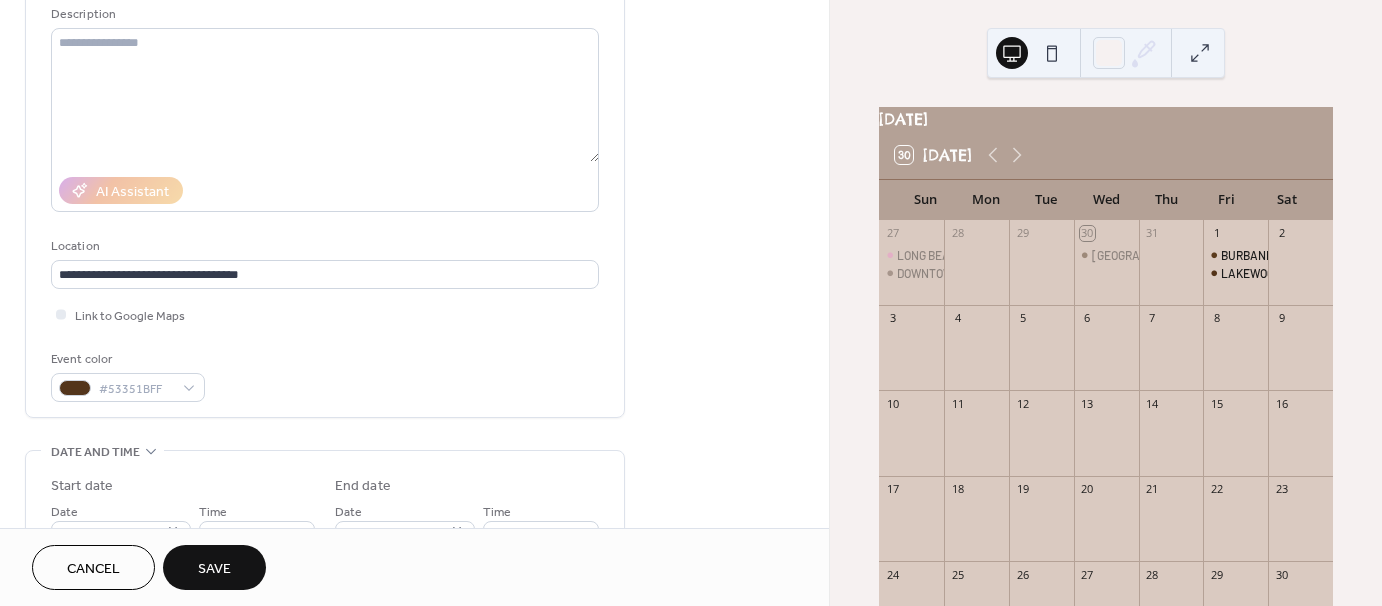 scroll, scrollTop: 200, scrollLeft: 0, axis: vertical 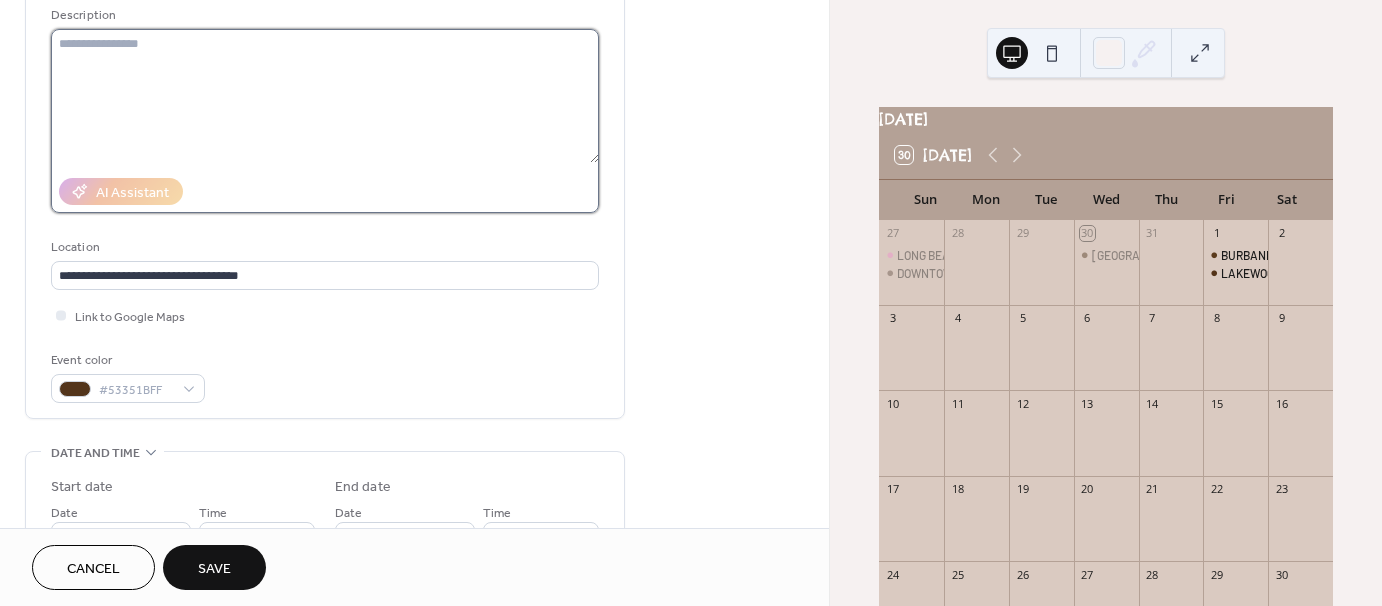 click at bounding box center [325, 96] 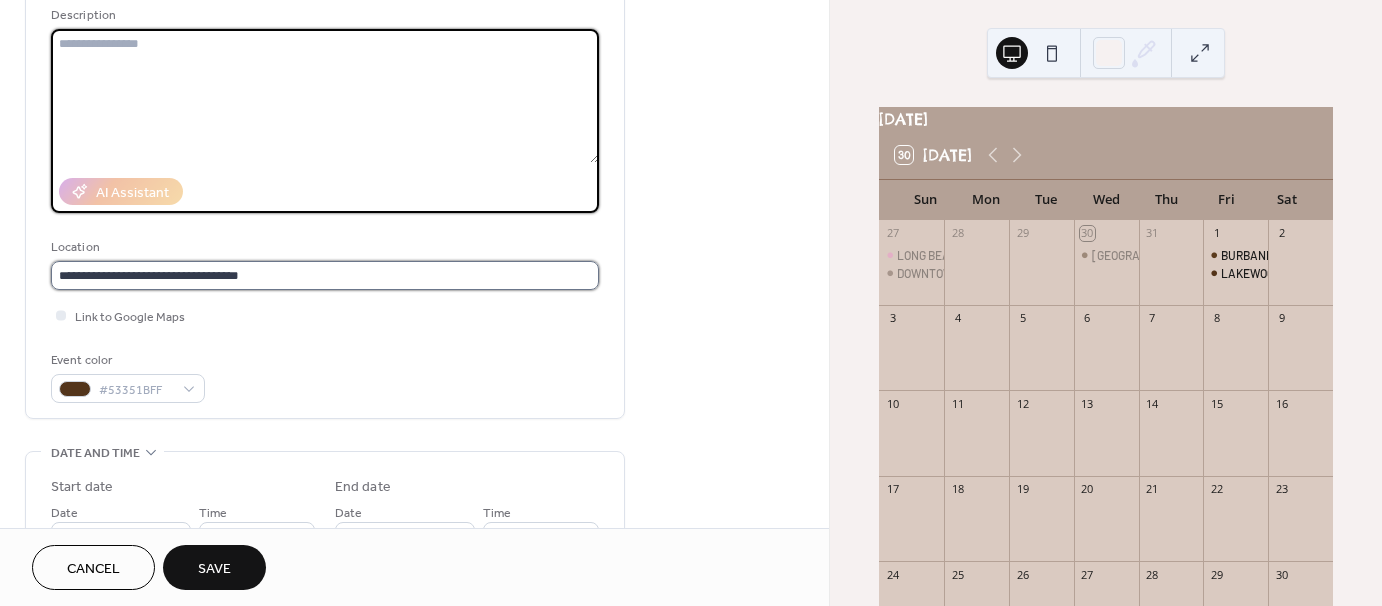 click on "**********" at bounding box center [325, 275] 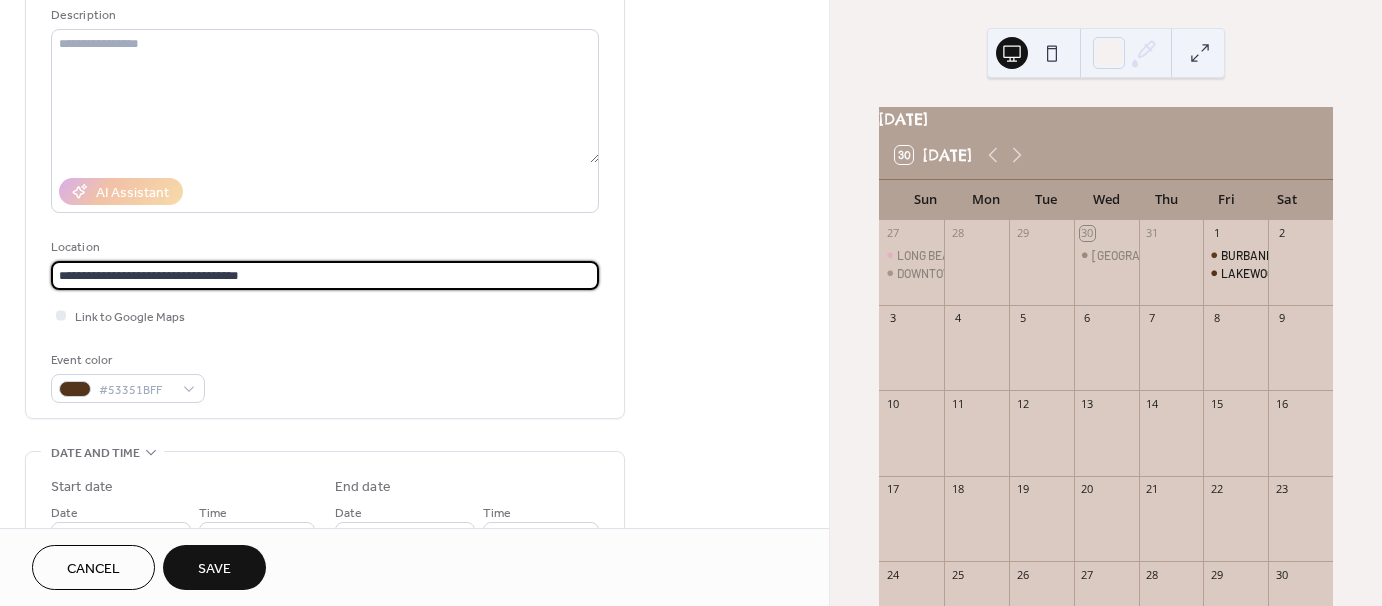 drag, startPoint x: 284, startPoint y: 280, endPoint x: 25, endPoint y: 249, distance: 260.8486 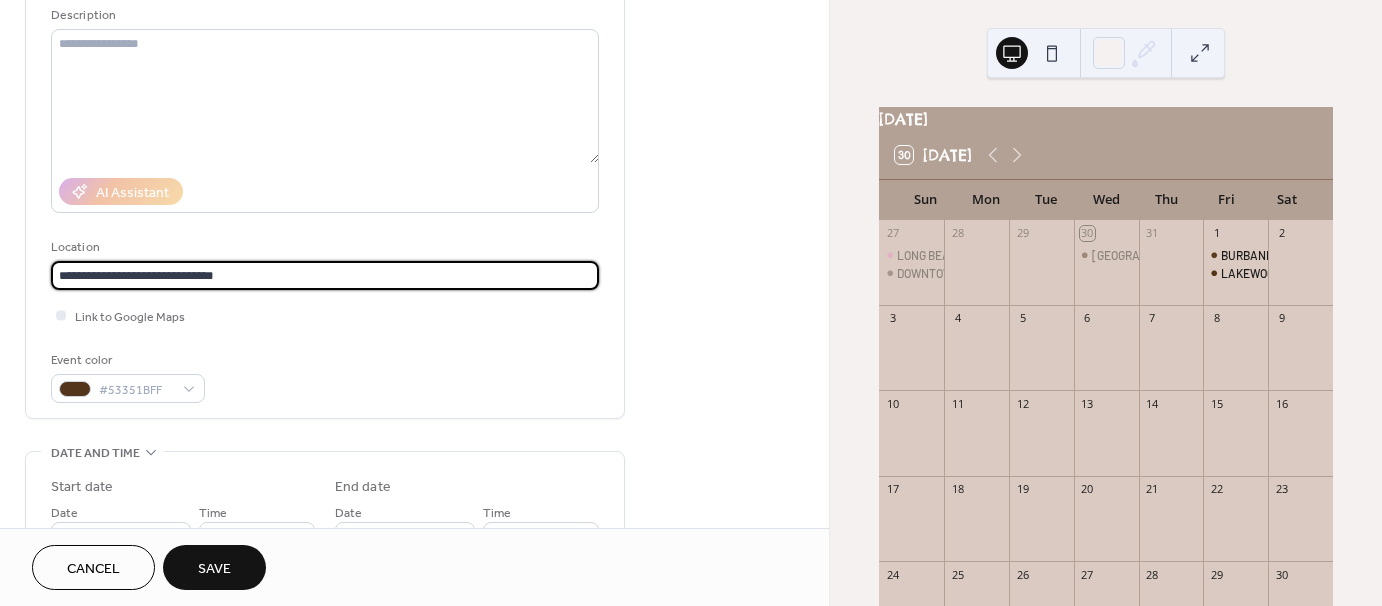 drag, startPoint x: 260, startPoint y: 272, endPoint x: 52, endPoint y: 266, distance: 208.08652 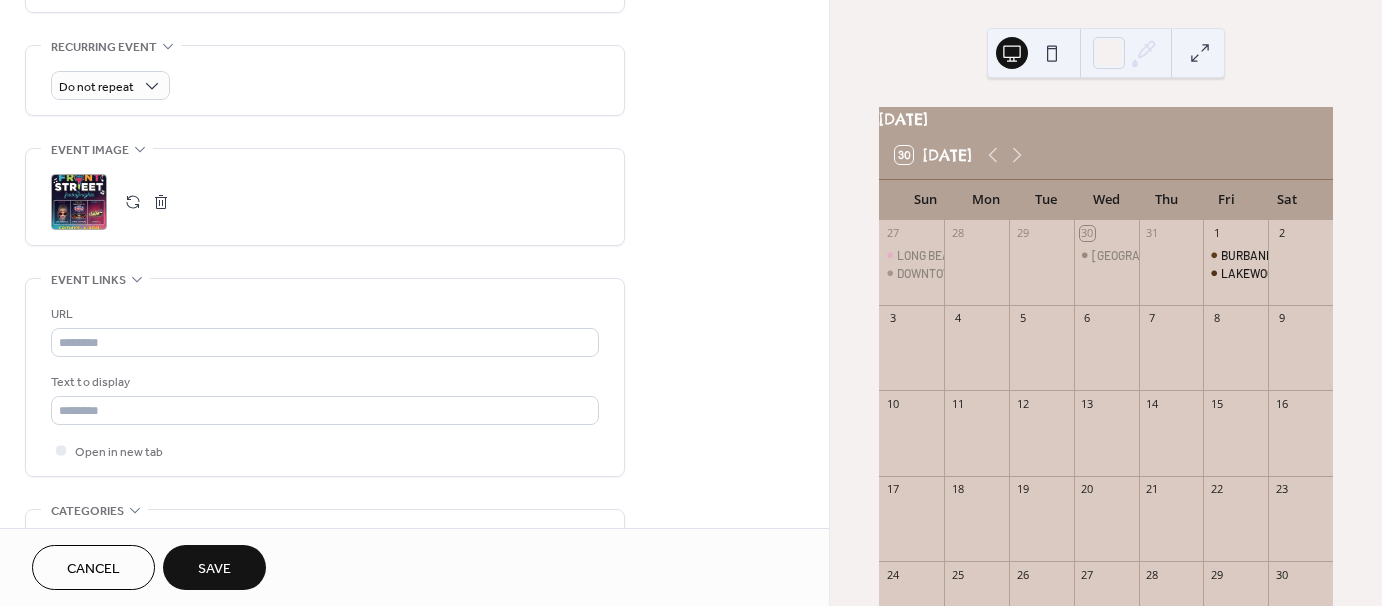 scroll, scrollTop: 1000, scrollLeft: 0, axis: vertical 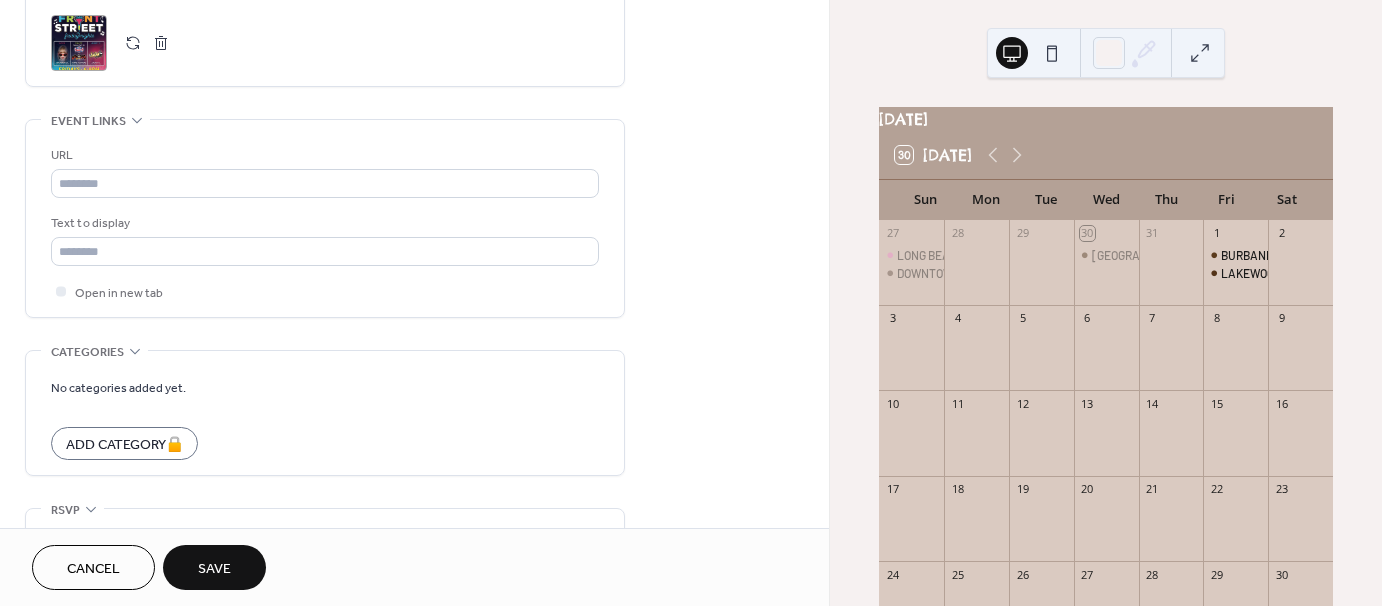 type on "**********" 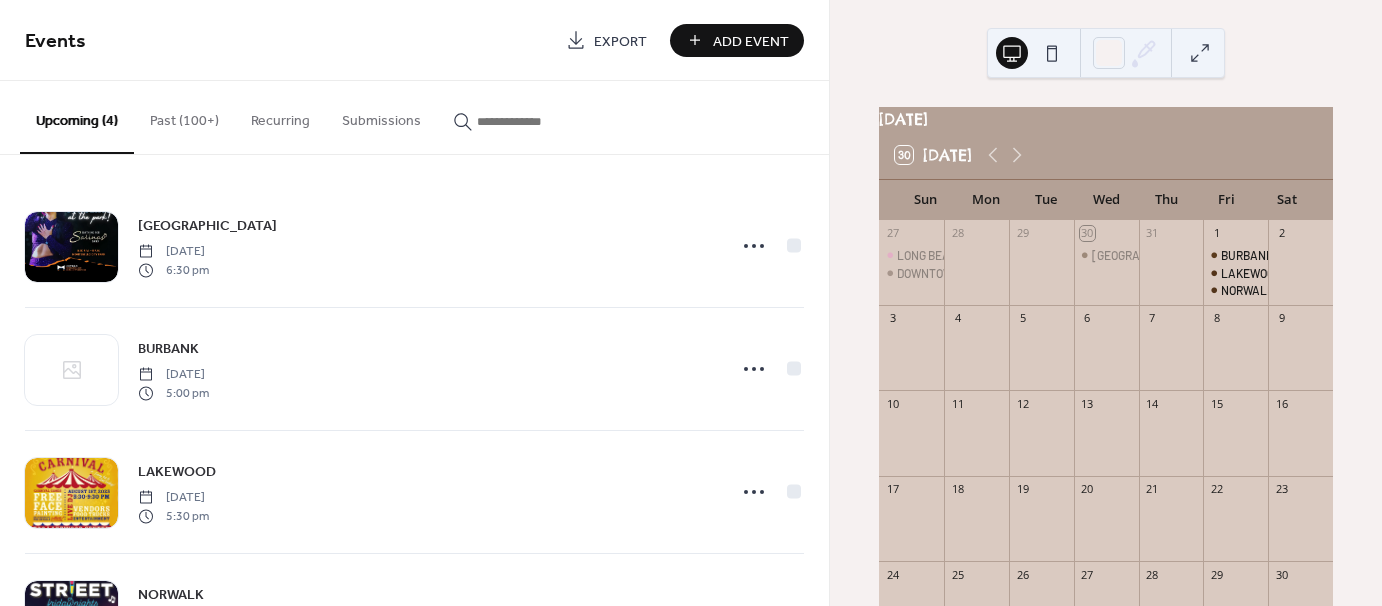 click on "Add Event" at bounding box center (737, 40) 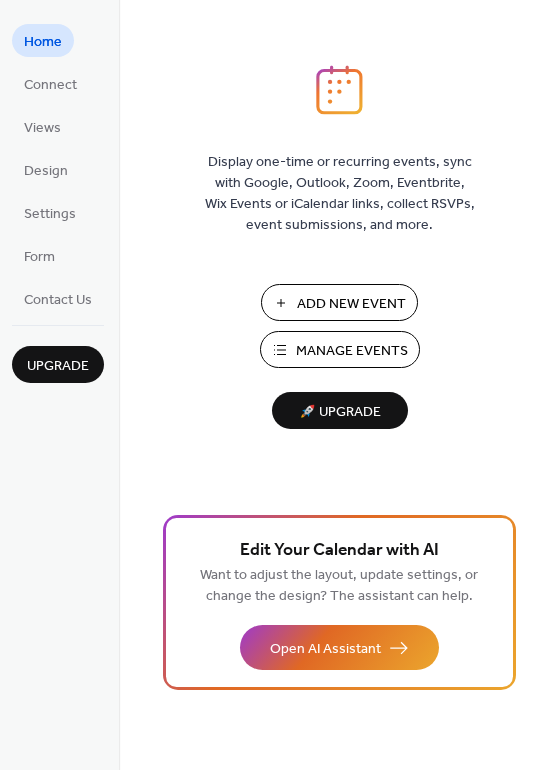scroll, scrollTop: 0, scrollLeft: 0, axis: both 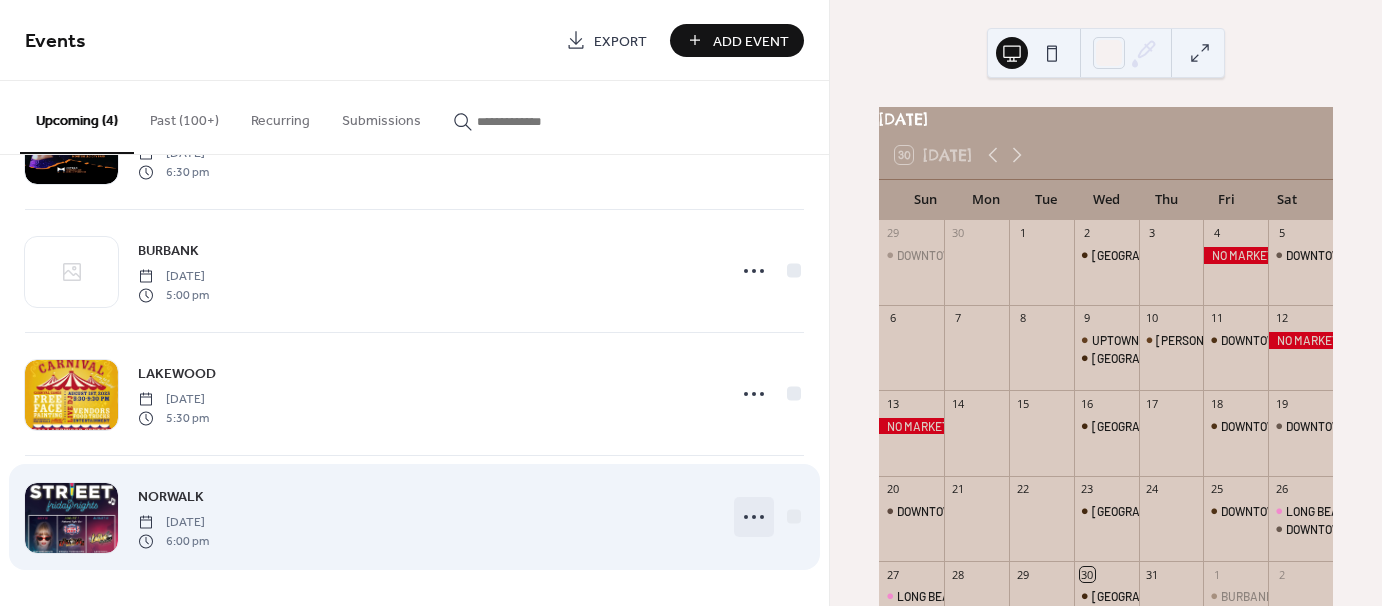 click 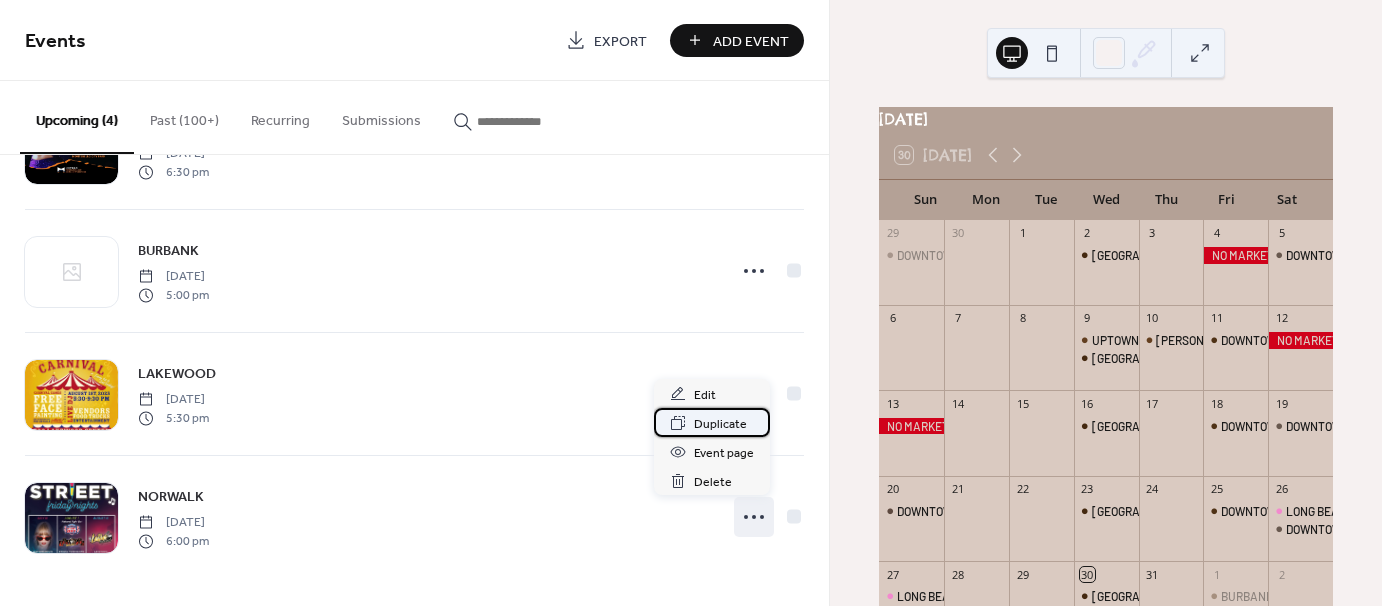 click on "Duplicate" at bounding box center [720, 424] 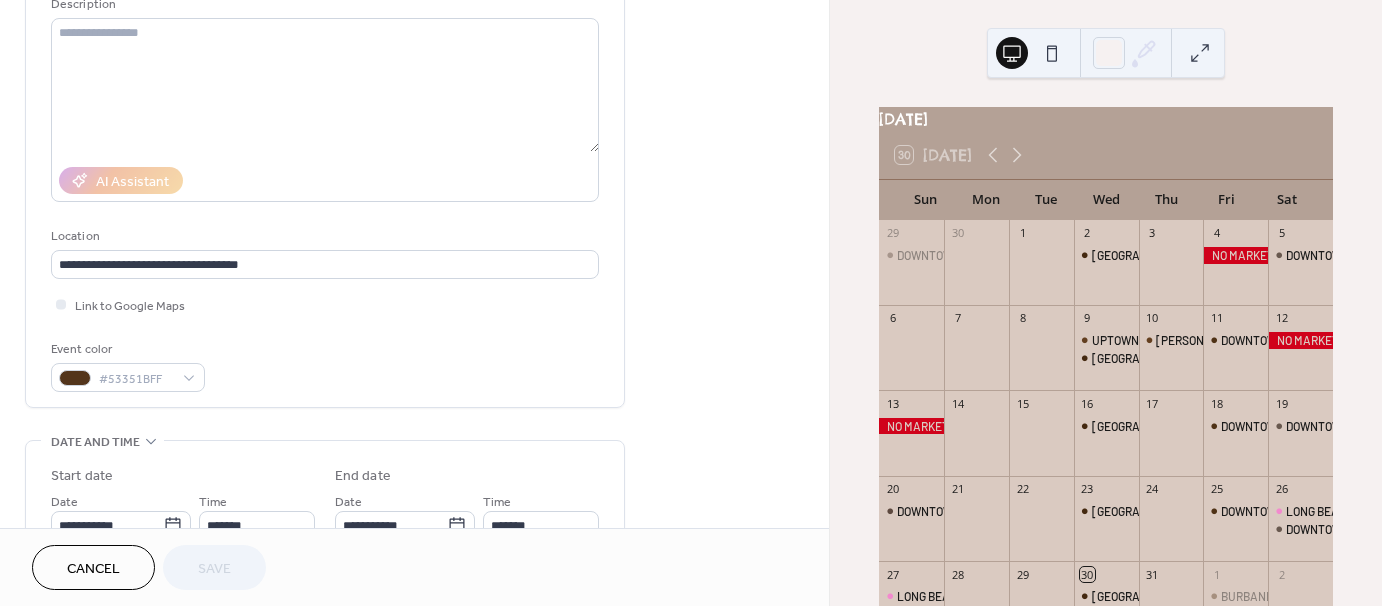 scroll, scrollTop: 300, scrollLeft: 0, axis: vertical 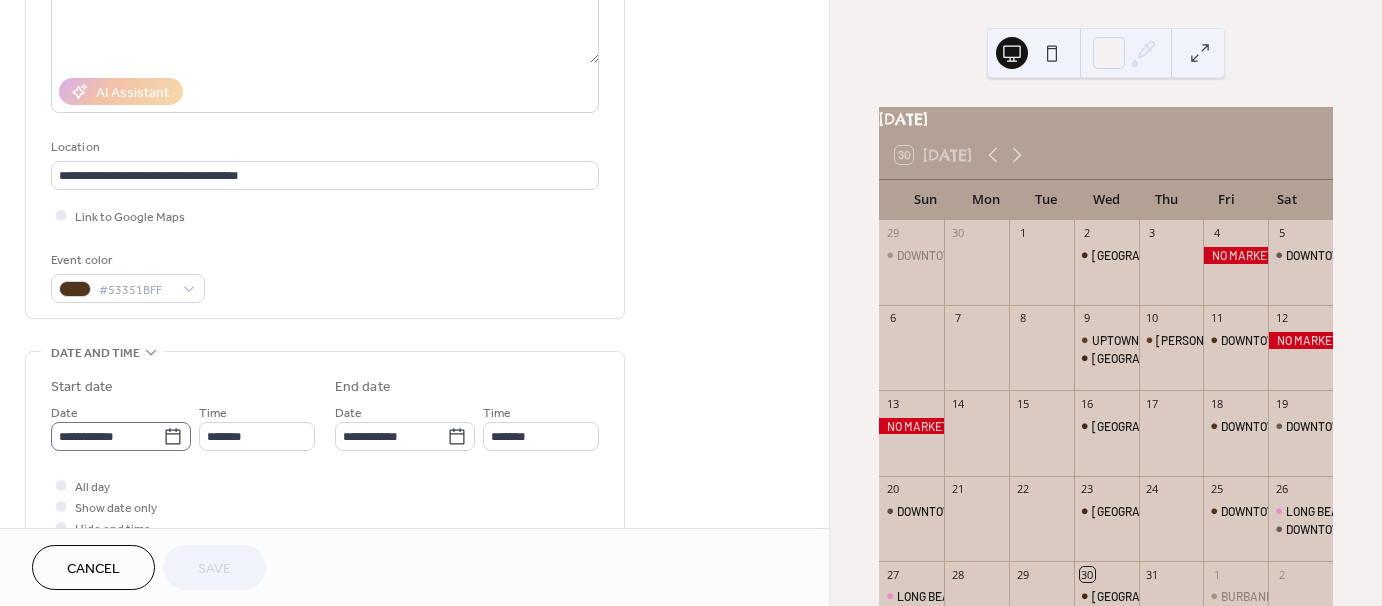 click 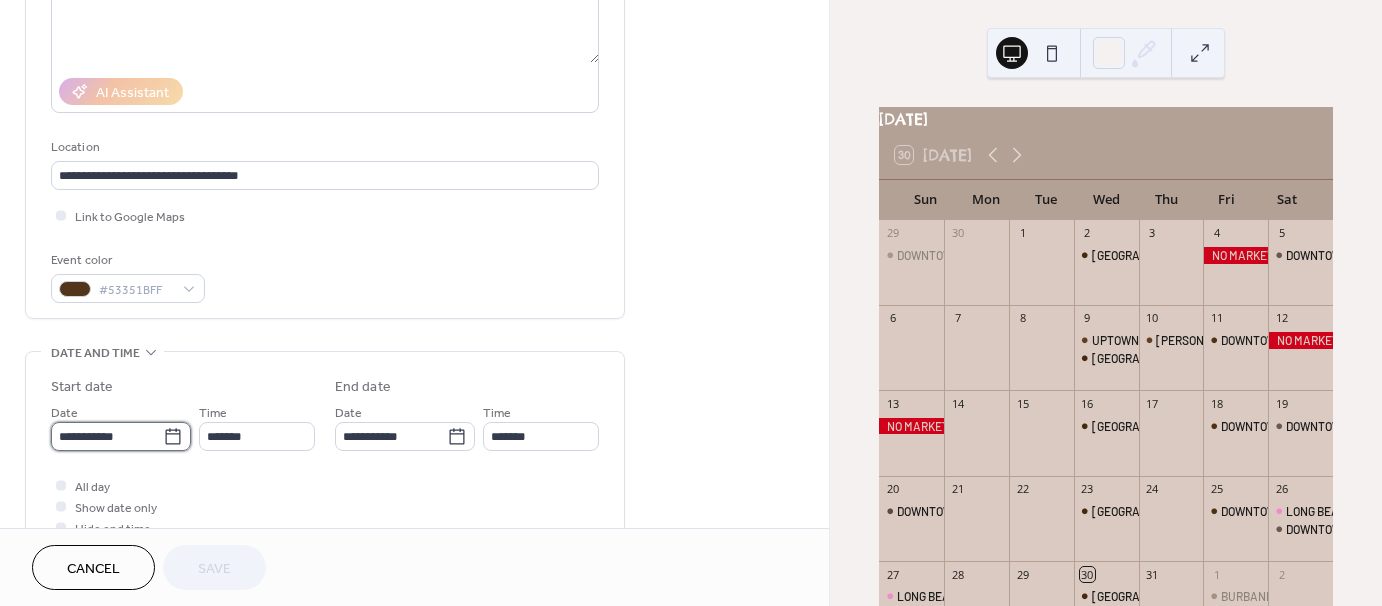 click on "**********" at bounding box center [107, 436] 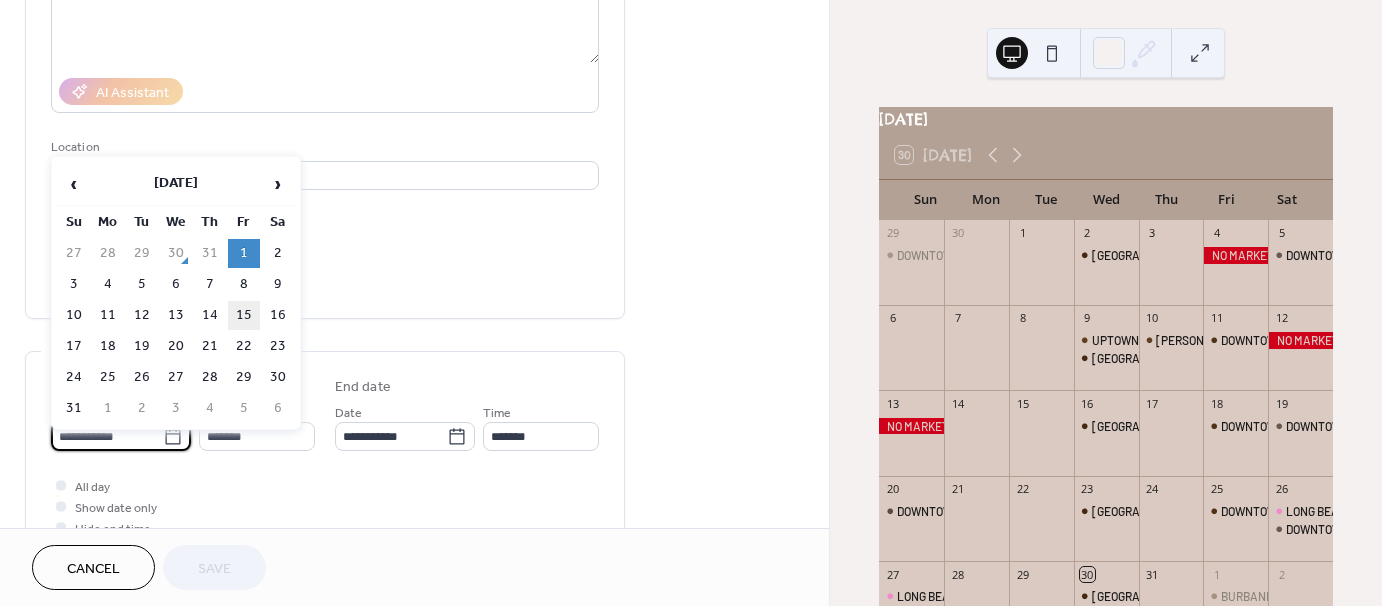 click on "15" at bounding box center [244, 315] 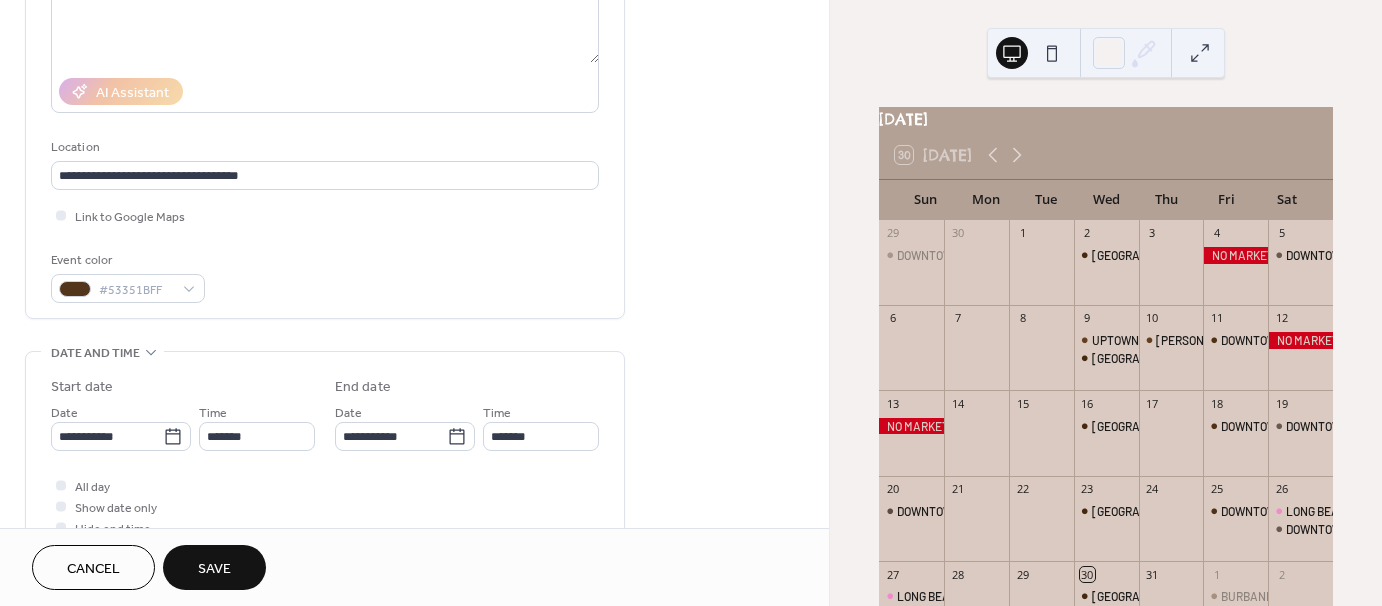 click on "Save" at bounding box center (214, 569) 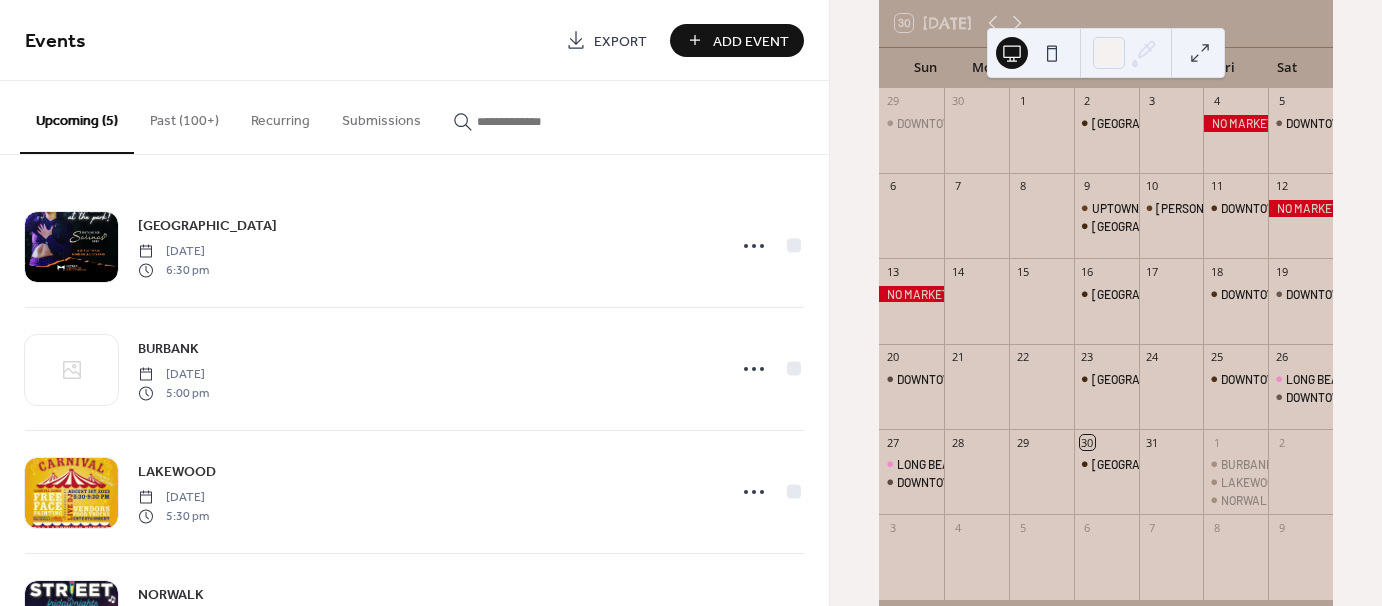 scroll, scrollTop: 0, scrollLeft: 0, axis: both 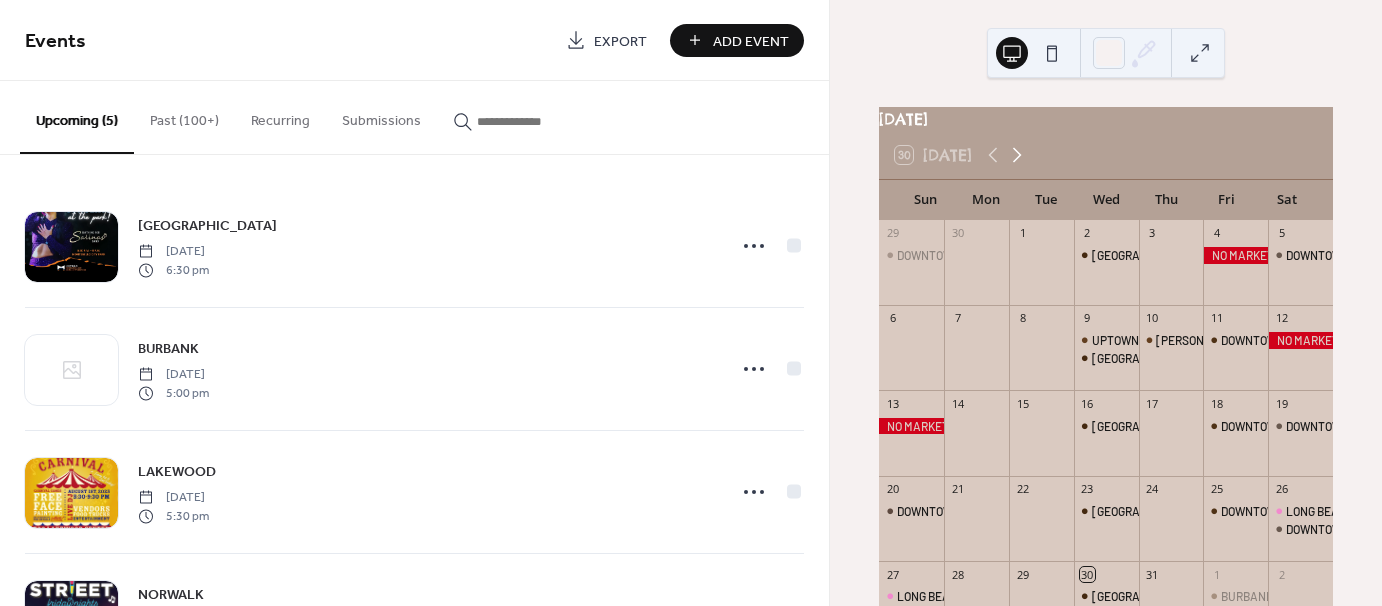 click 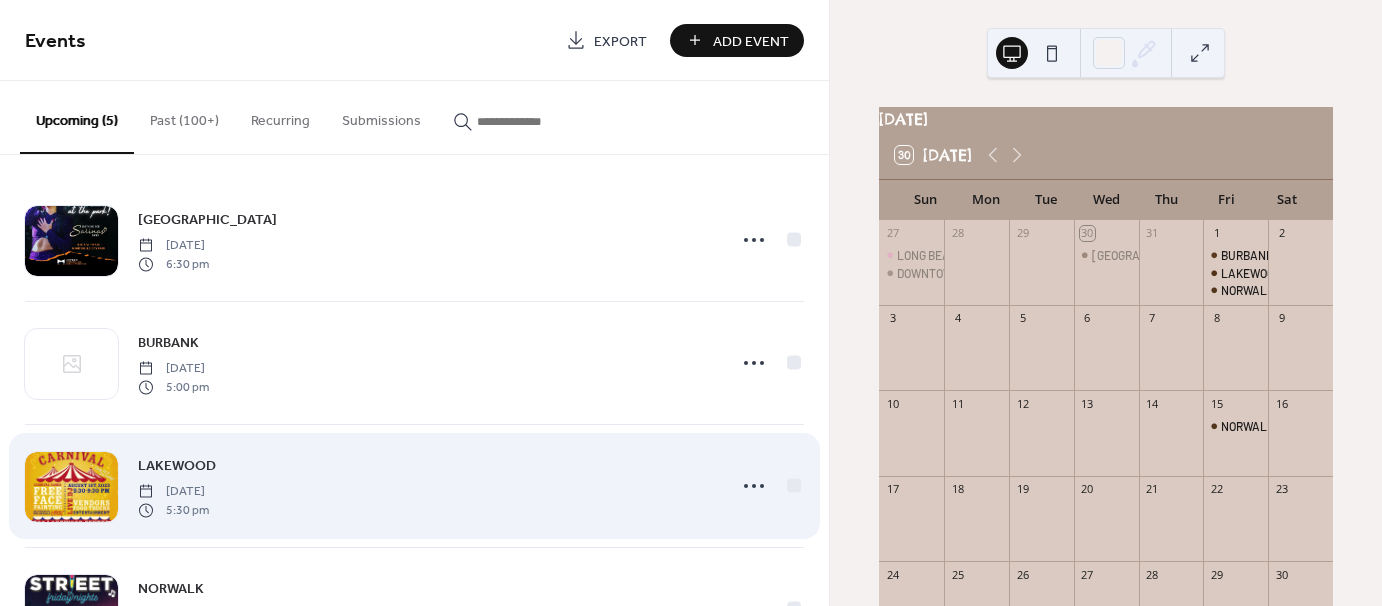 scroll, scrollTop: 0, scrollLeft: 0, axis: both 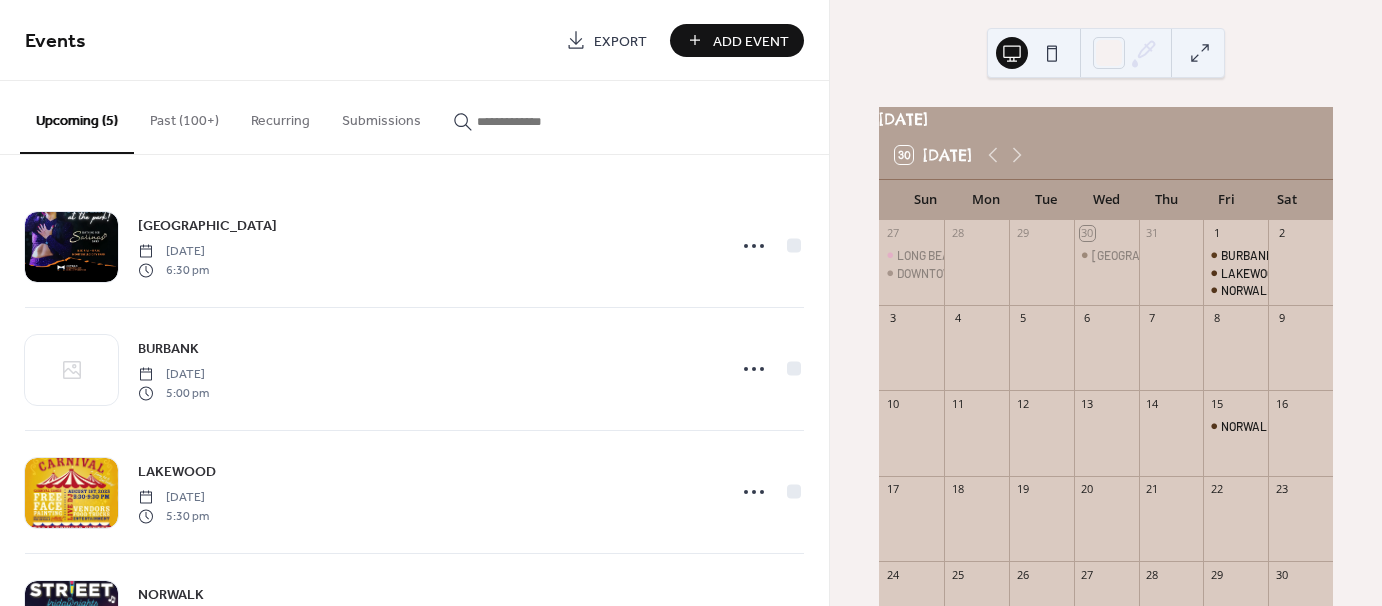click on "Add Event" at bounding box center [751, 41] 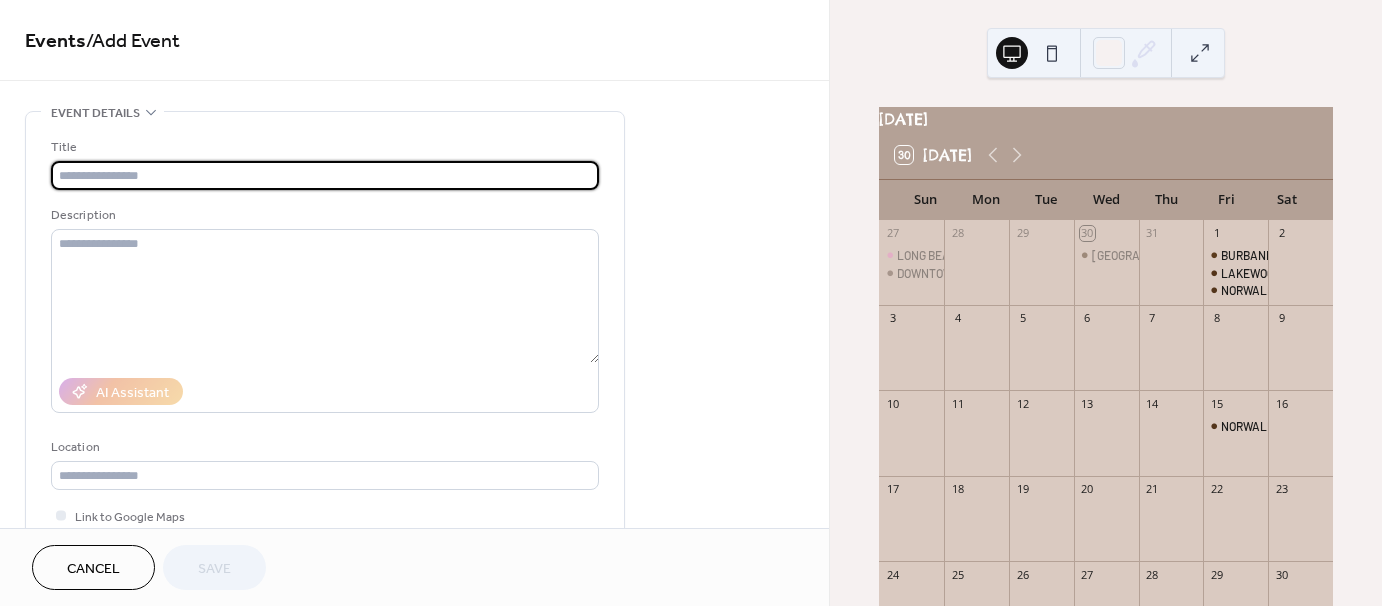 type on "*" 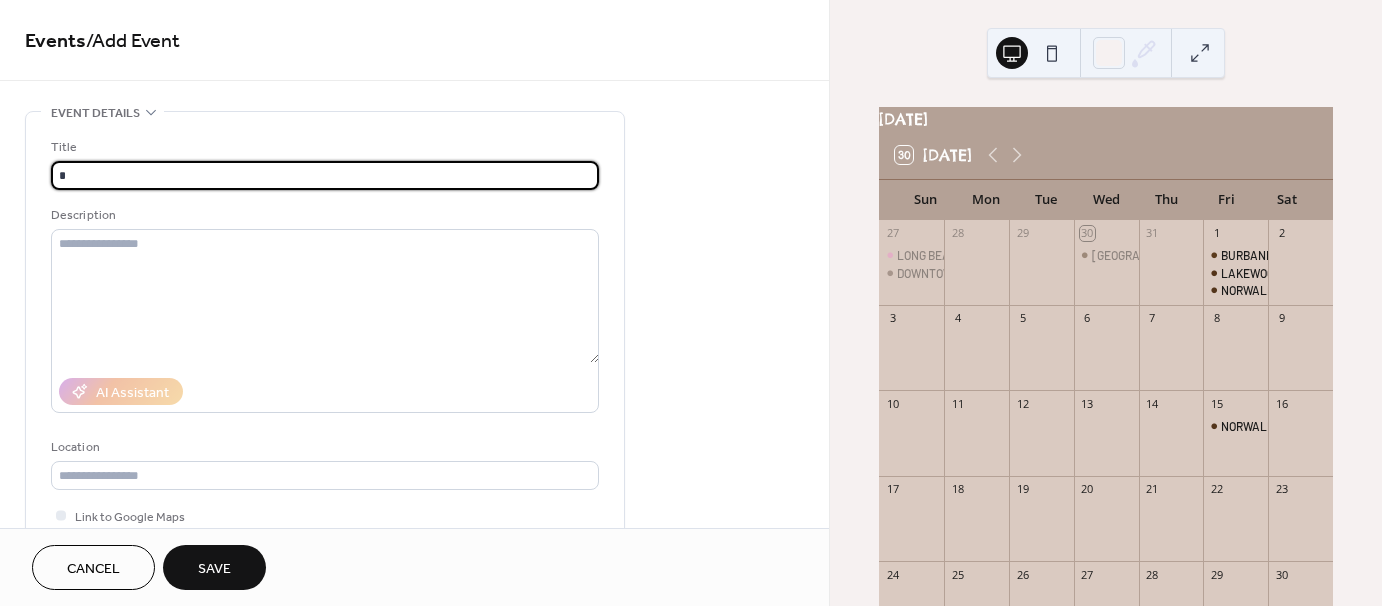 type 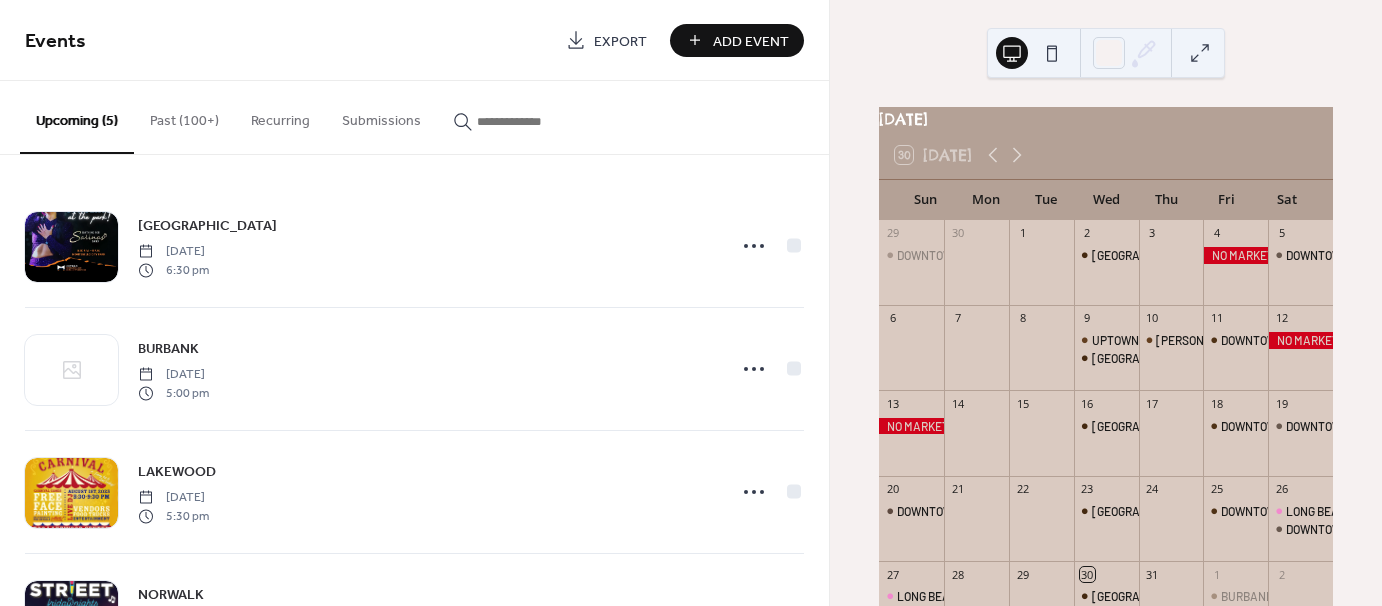 scroll, scrollTop: 0, scrollLeft: 0, axis: both 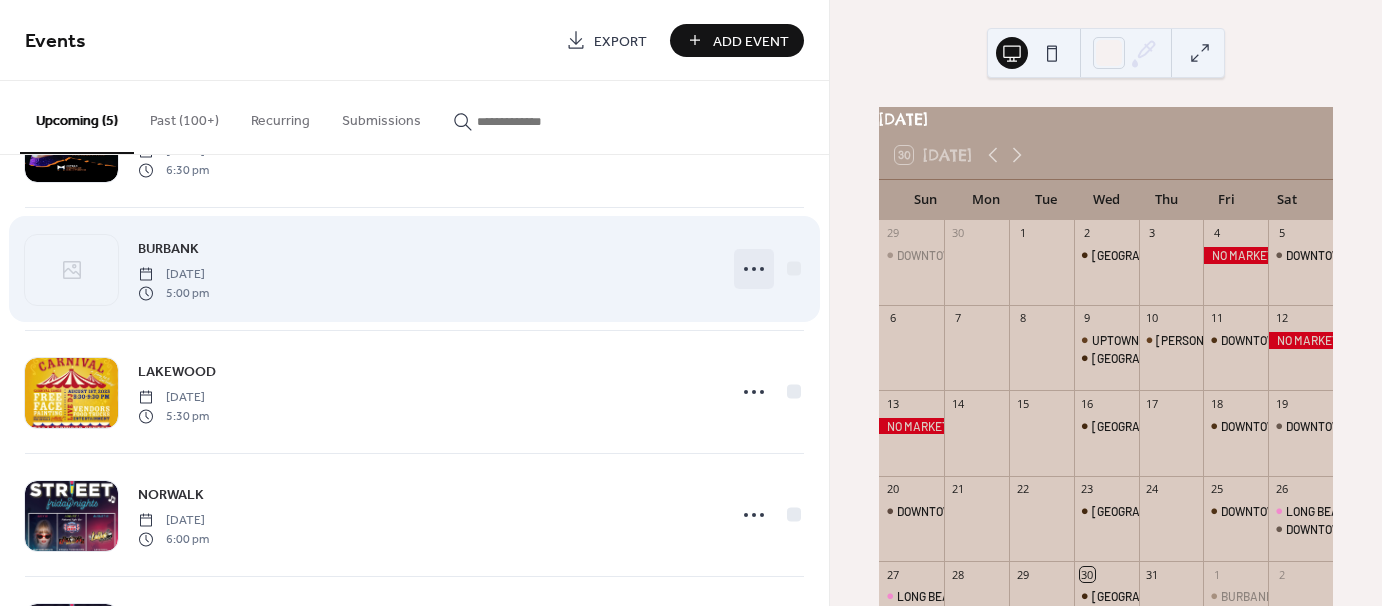 click 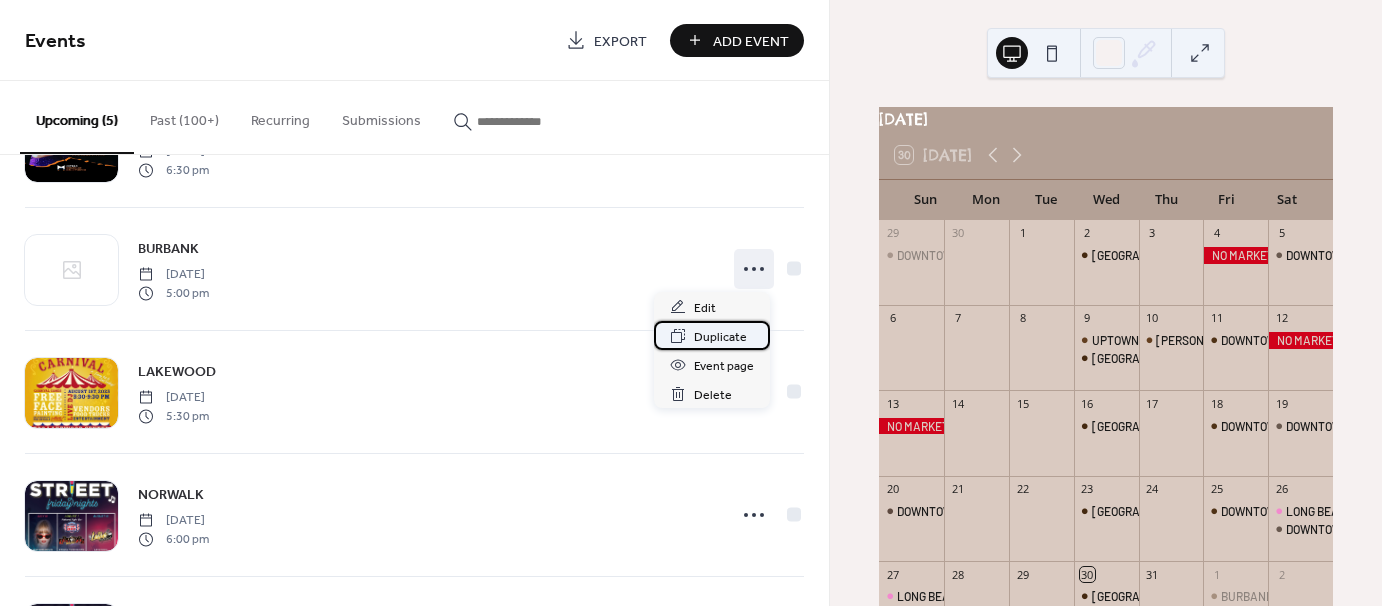 click on "Duplicate" at bounding box center [720, 337] 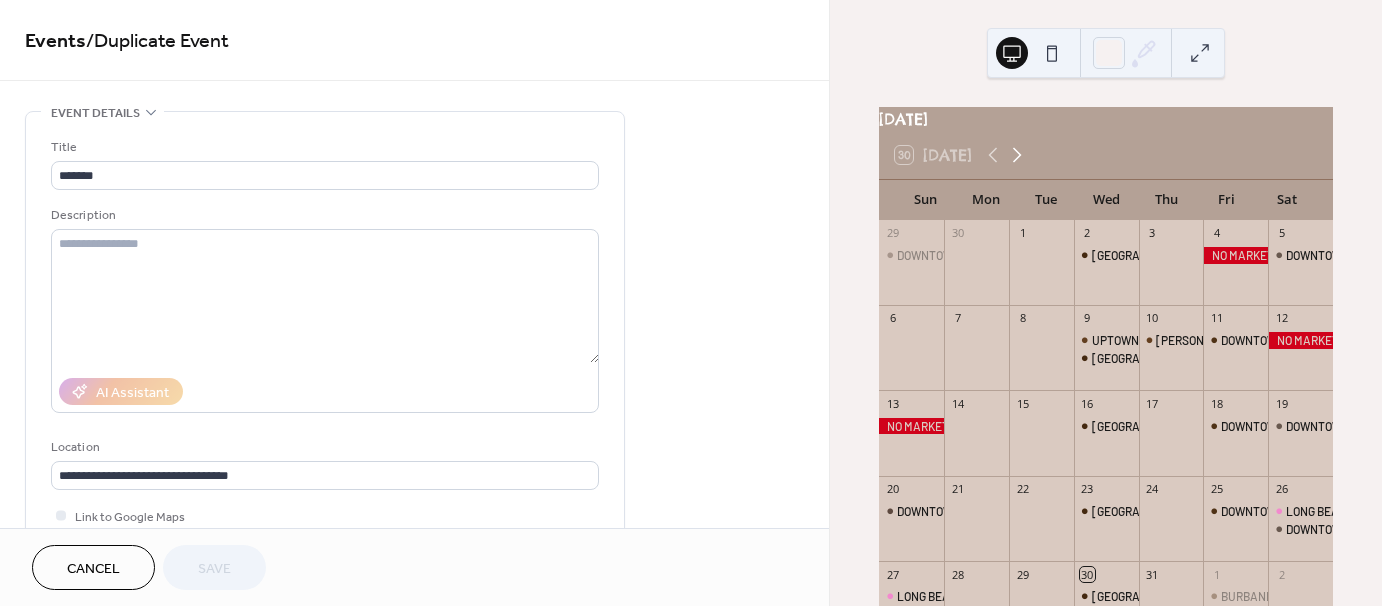 click 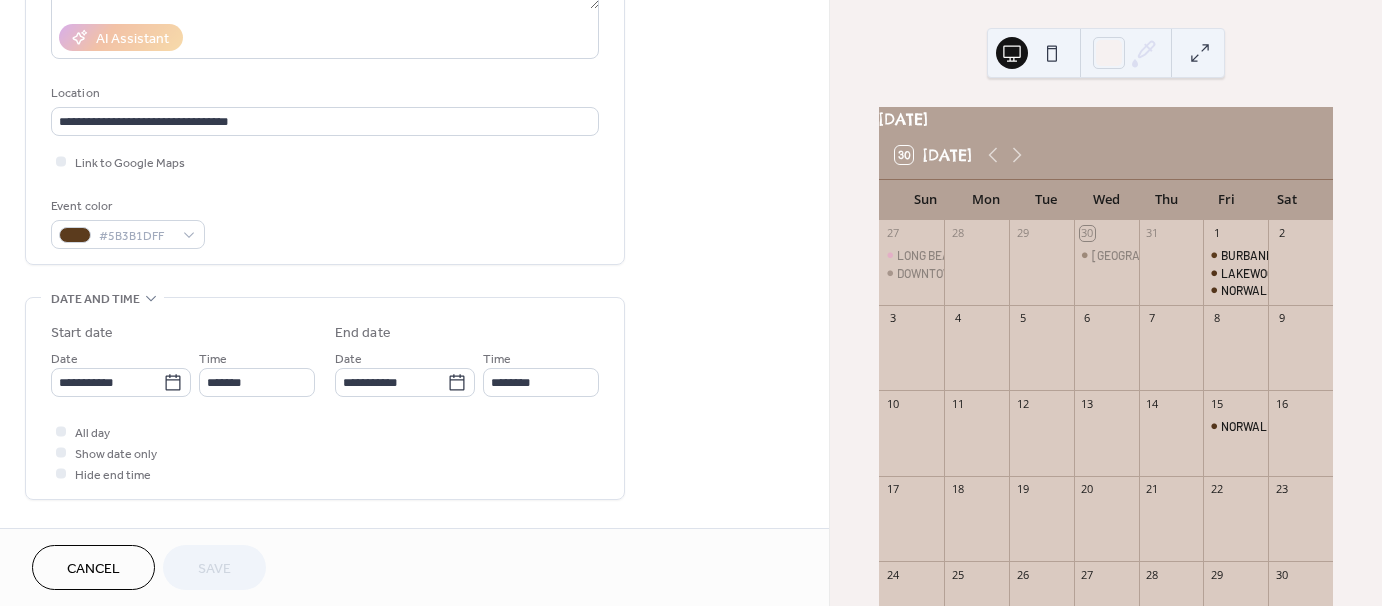 scroll, scrollTop: 400, scrollLeft: 0, axis: vertical 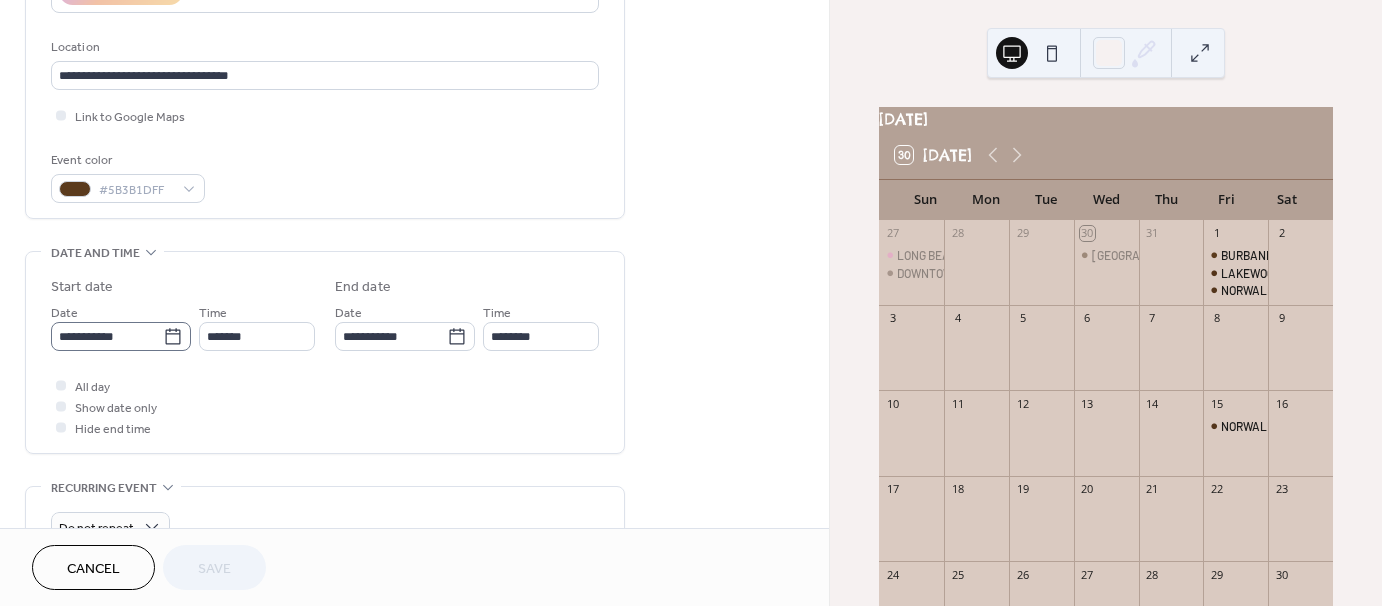 click on "**********" at bounding box center [121, 336] 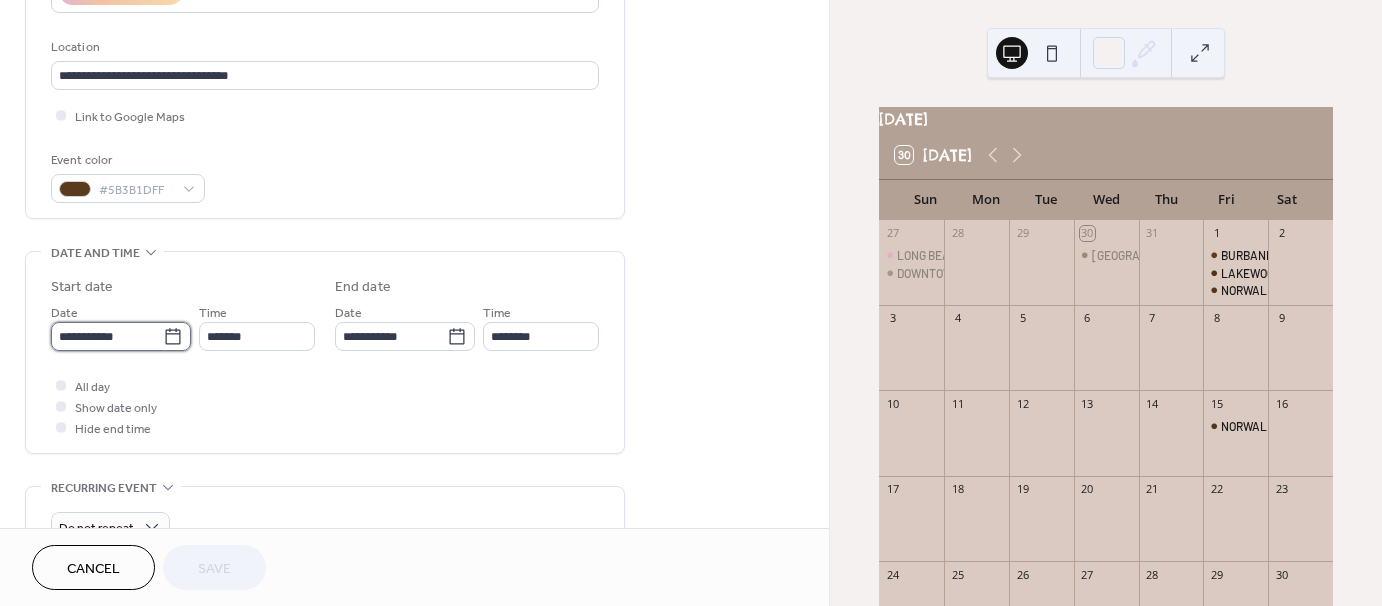 click on "**********" at bounding box center (107, 336) 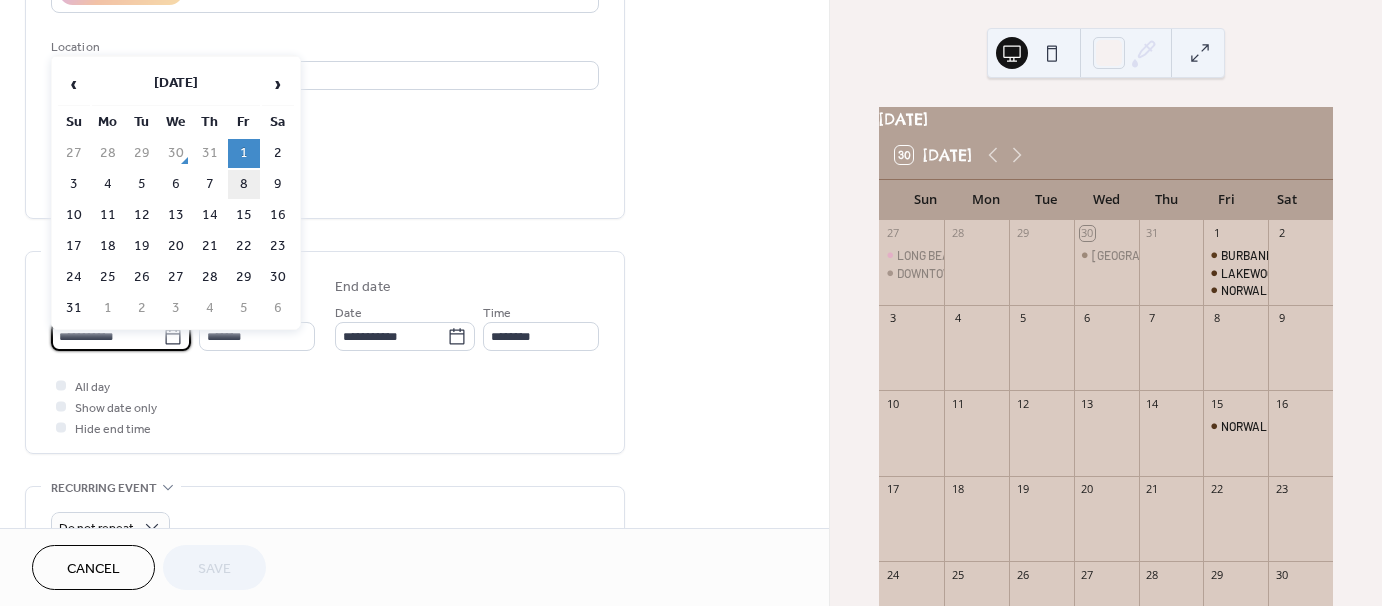 click on "8" at bounding box center [244, 184] 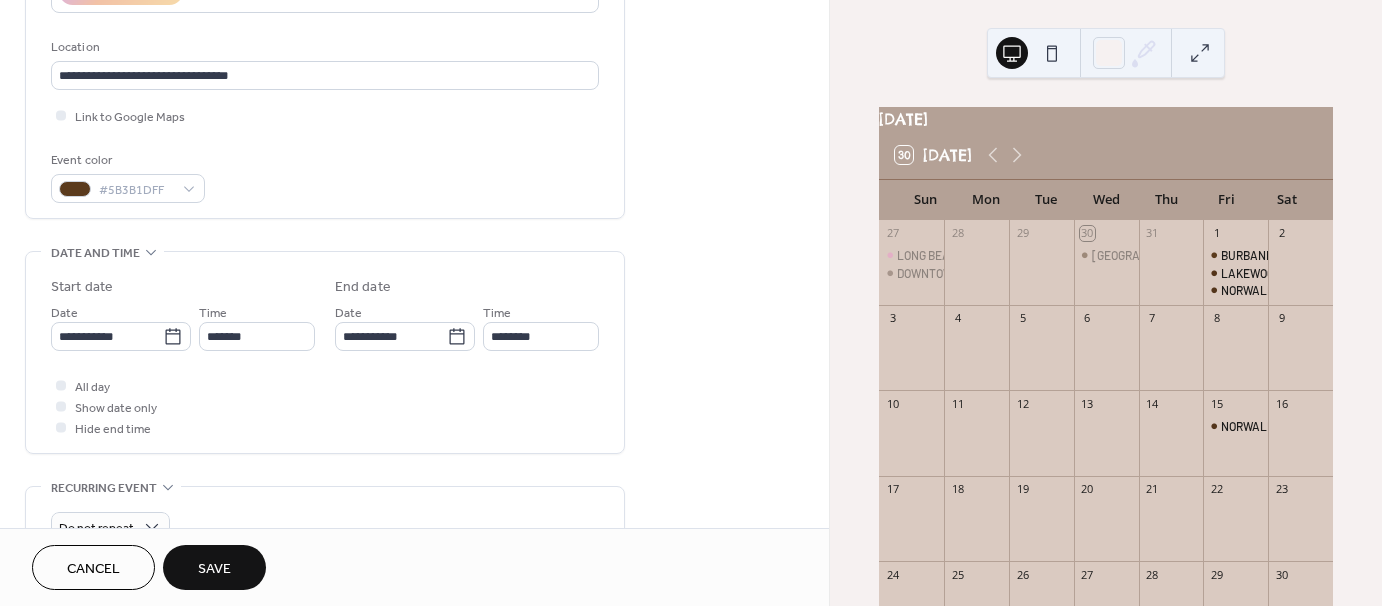 click on "Save" at bounding box center [214, 569] 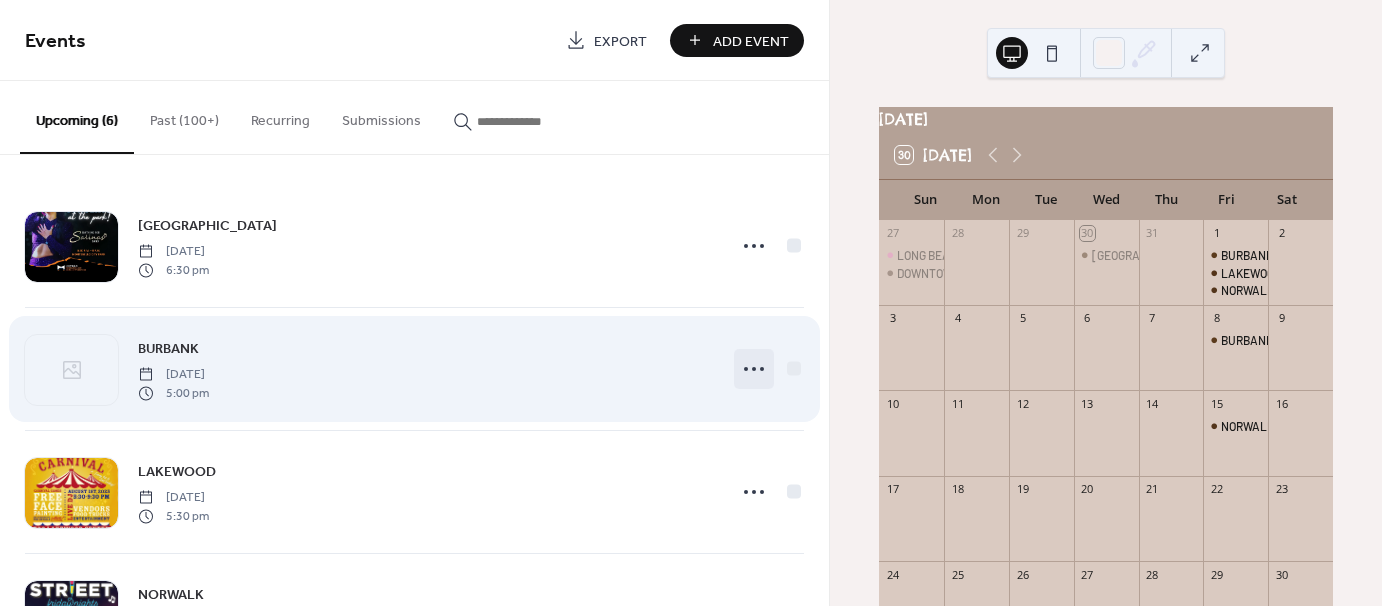 click 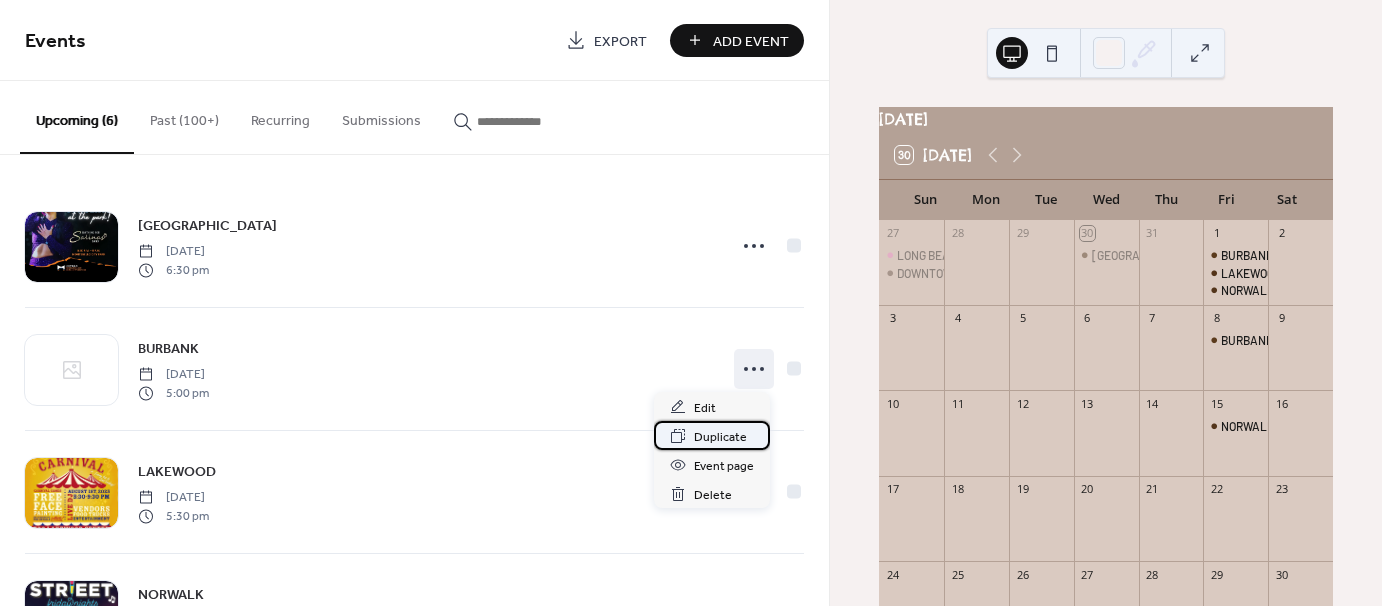click on "Duplicate" at bounding box center (720, 437) 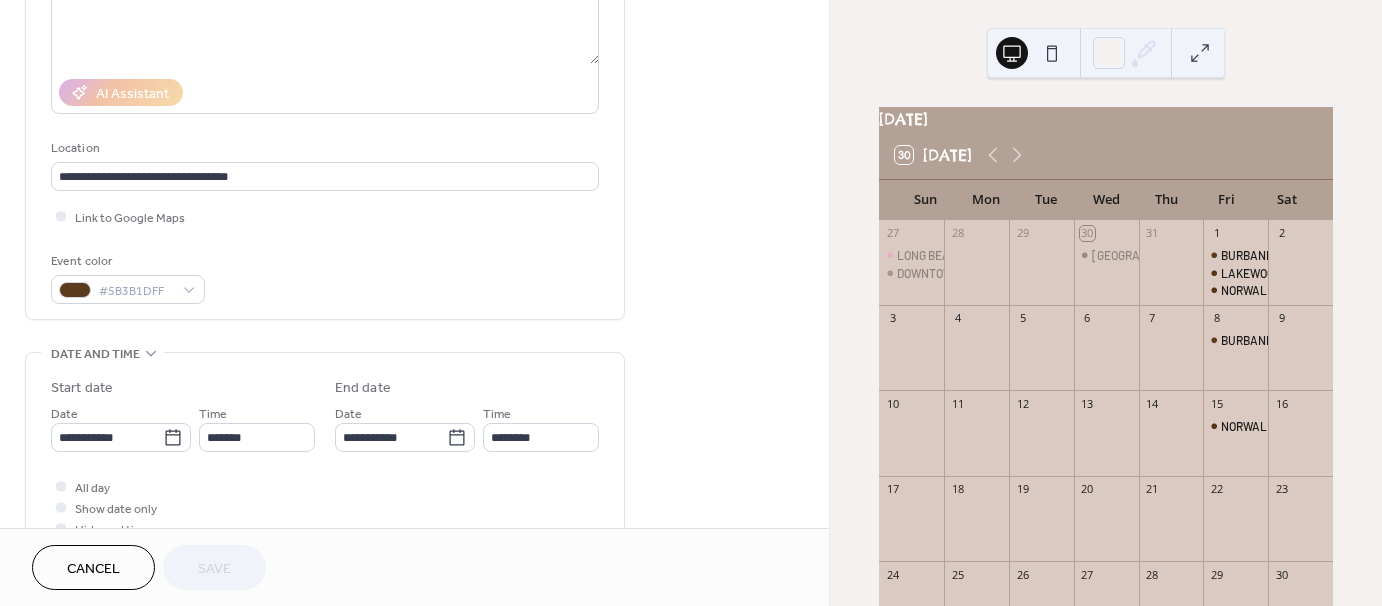 scroll, scrollTop: 300, scrollLeft: 0, axis: vertical 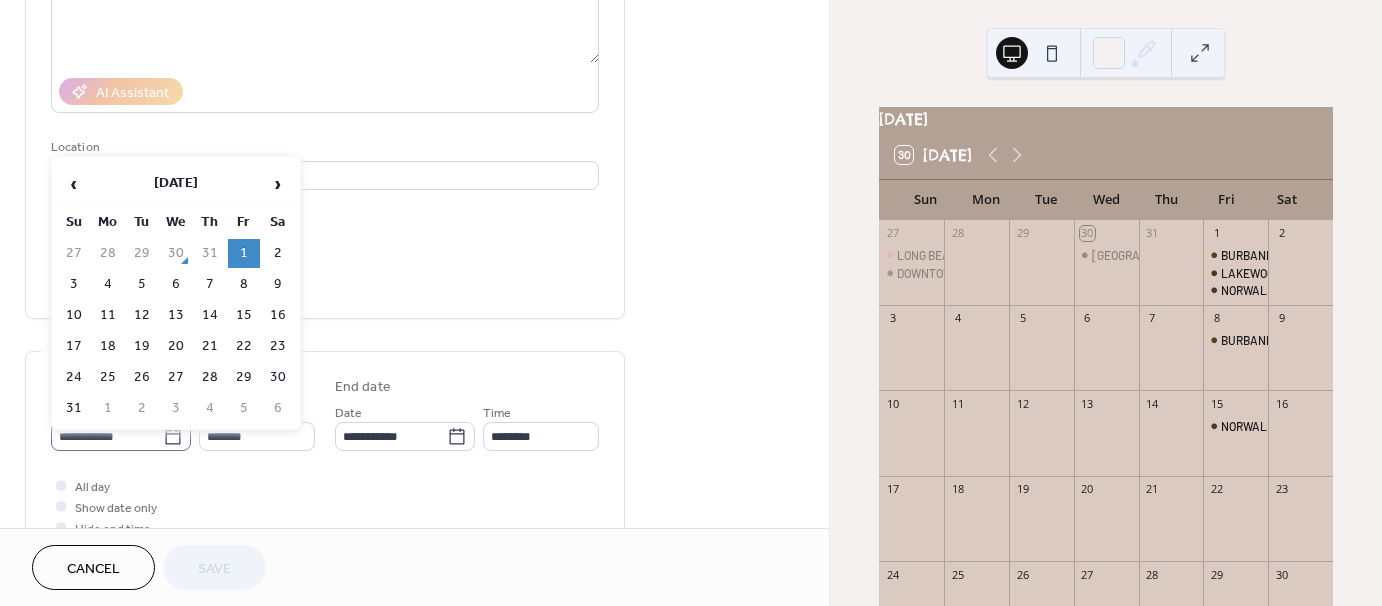 click 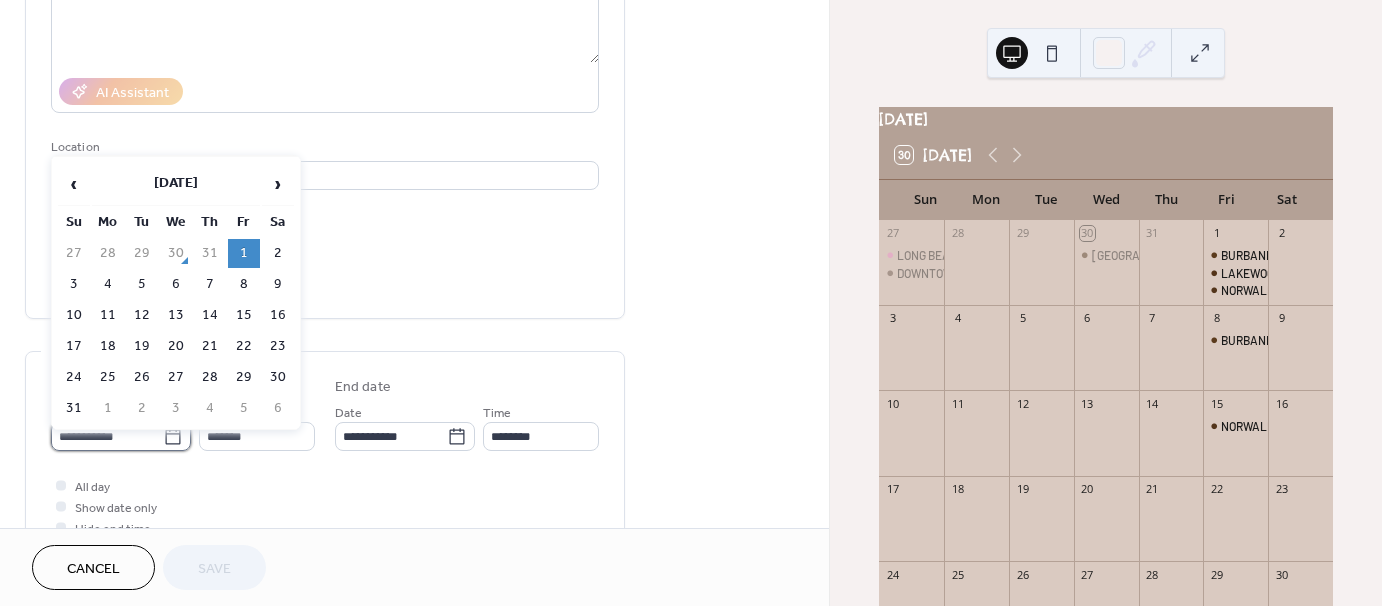click on "**********" at bounding box center (107, 436) 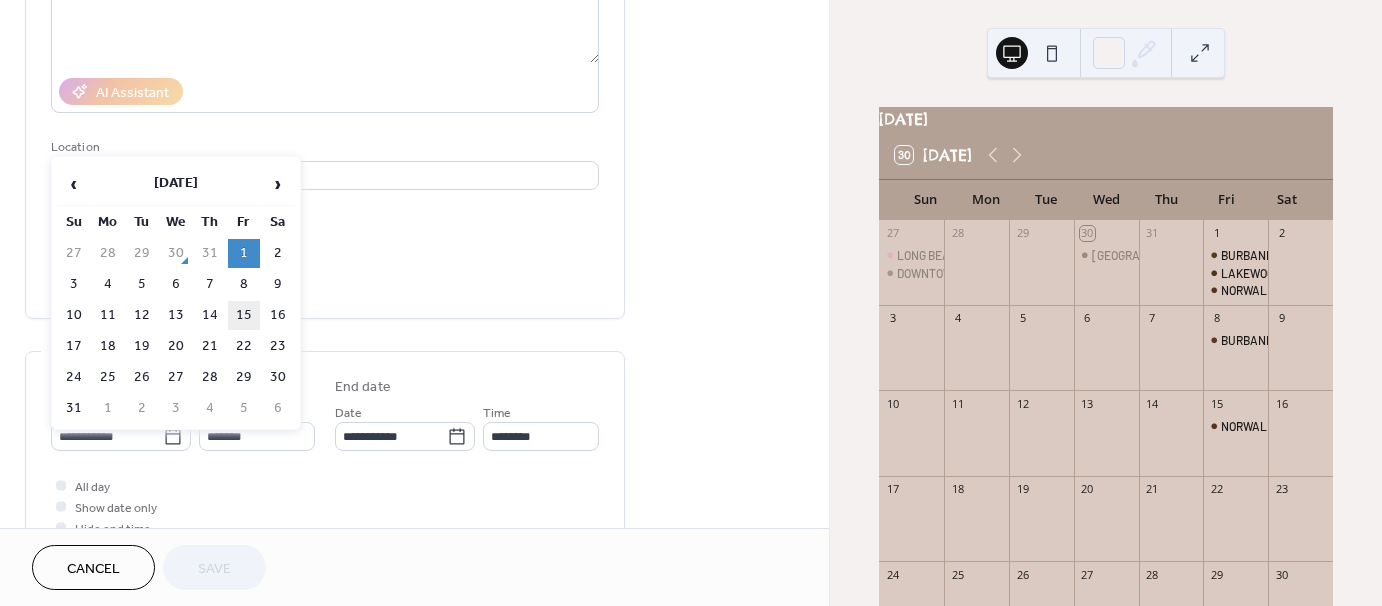 click on "15" at bounding box center [244, 315] 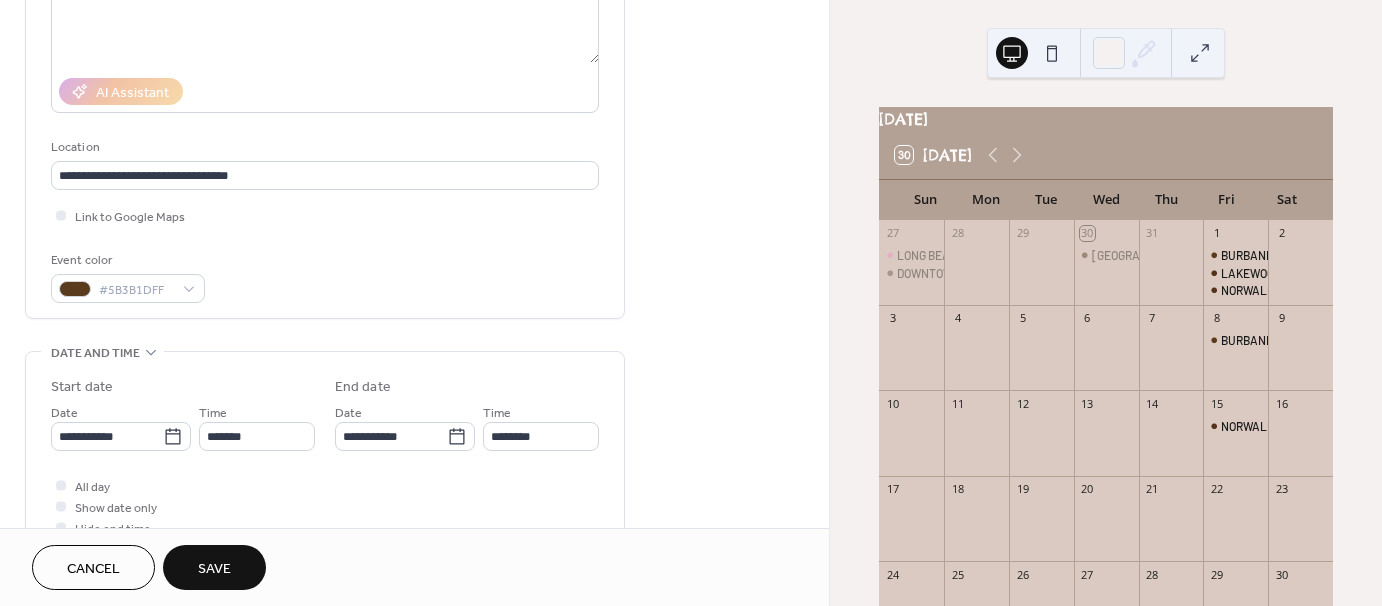 click on "Save" at bounding box center (214, 567) 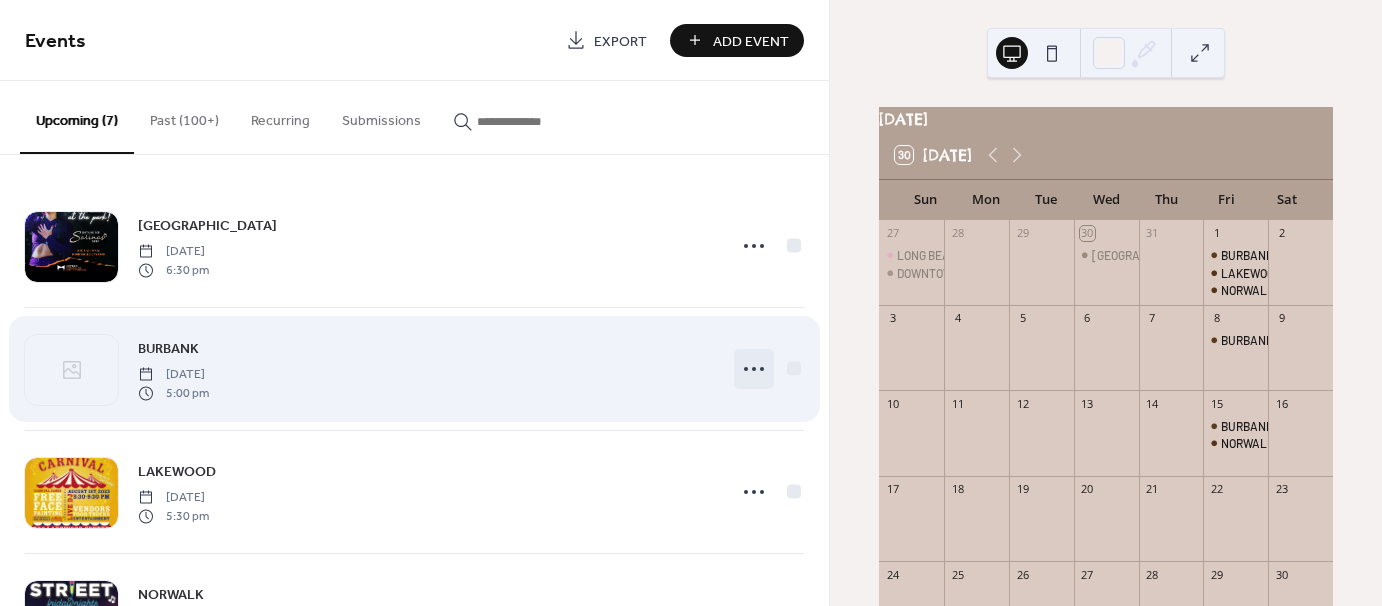 click 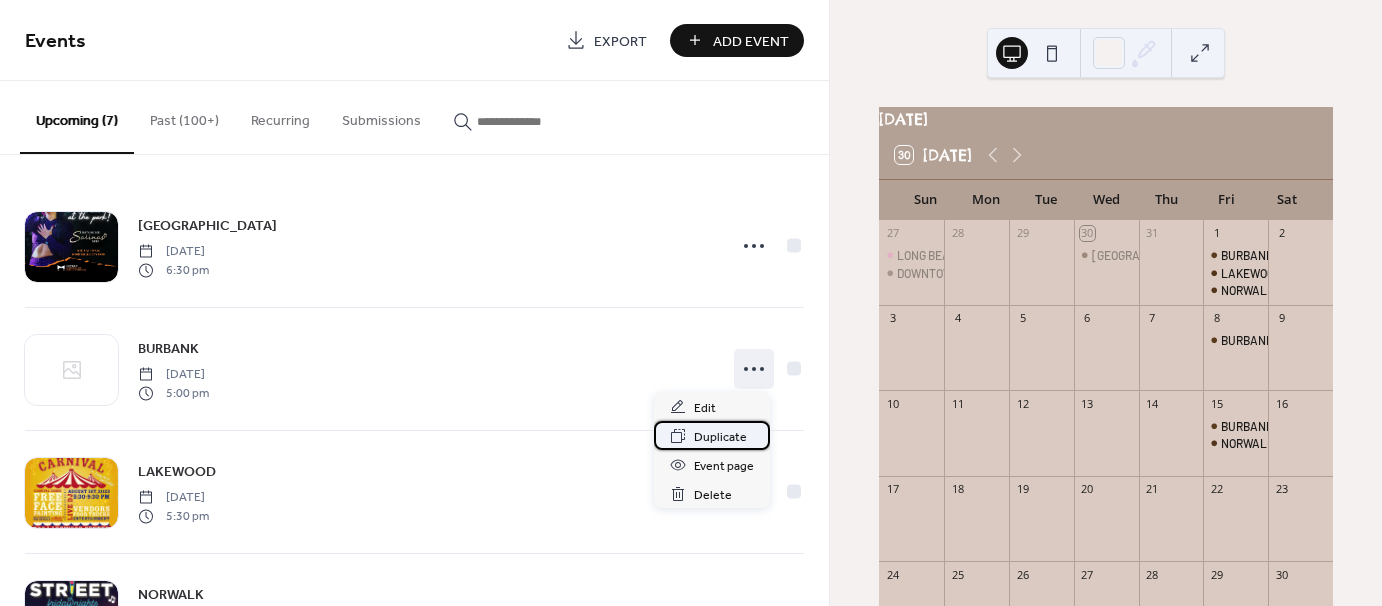 click on "Duplicate" at bounding box center (720, 437) 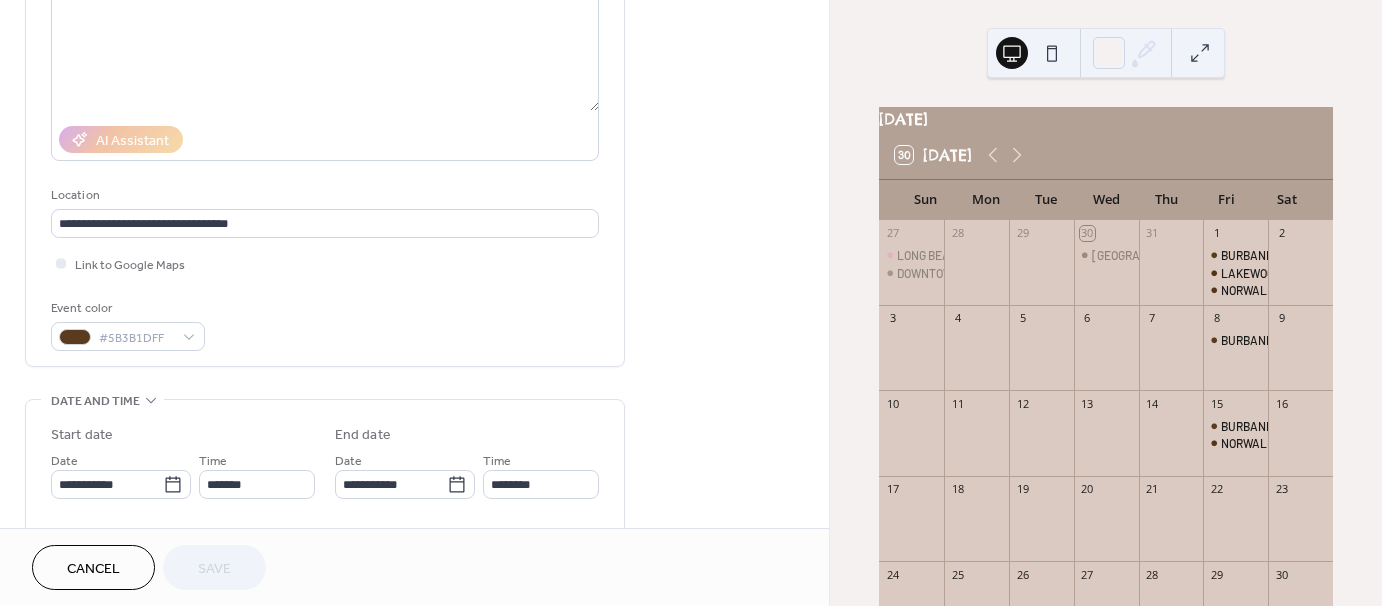 scroll, scrollTop: 300, scrollLeft: 0, axis: vertical 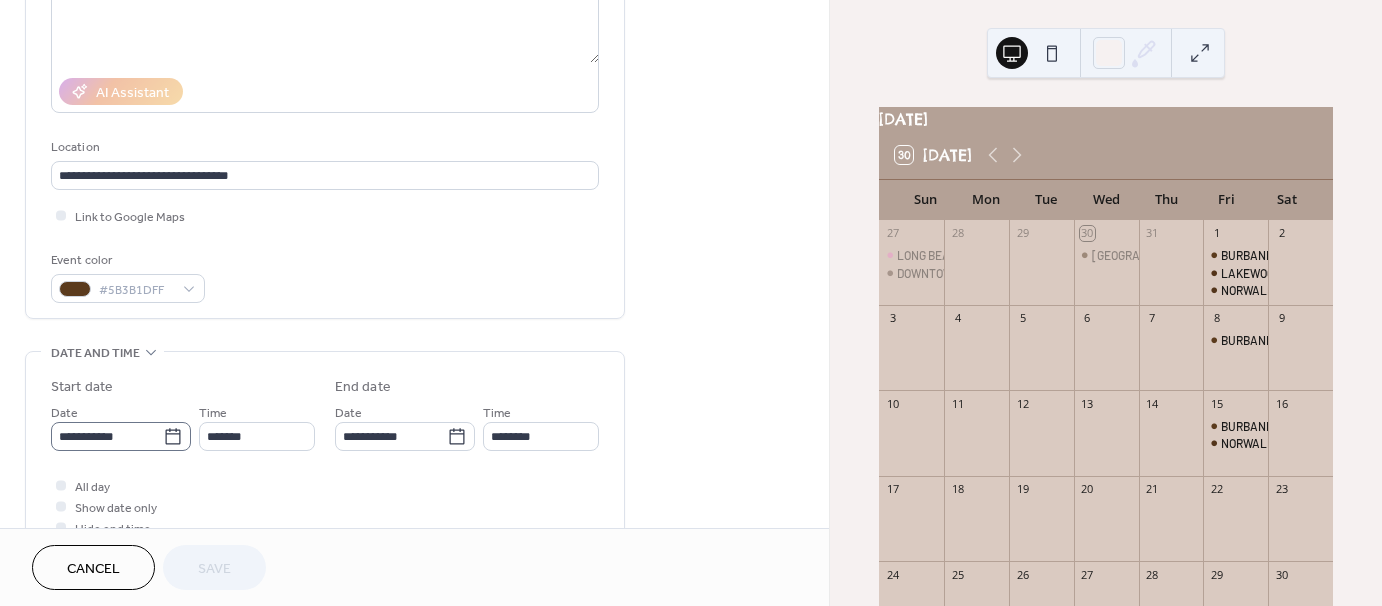 click 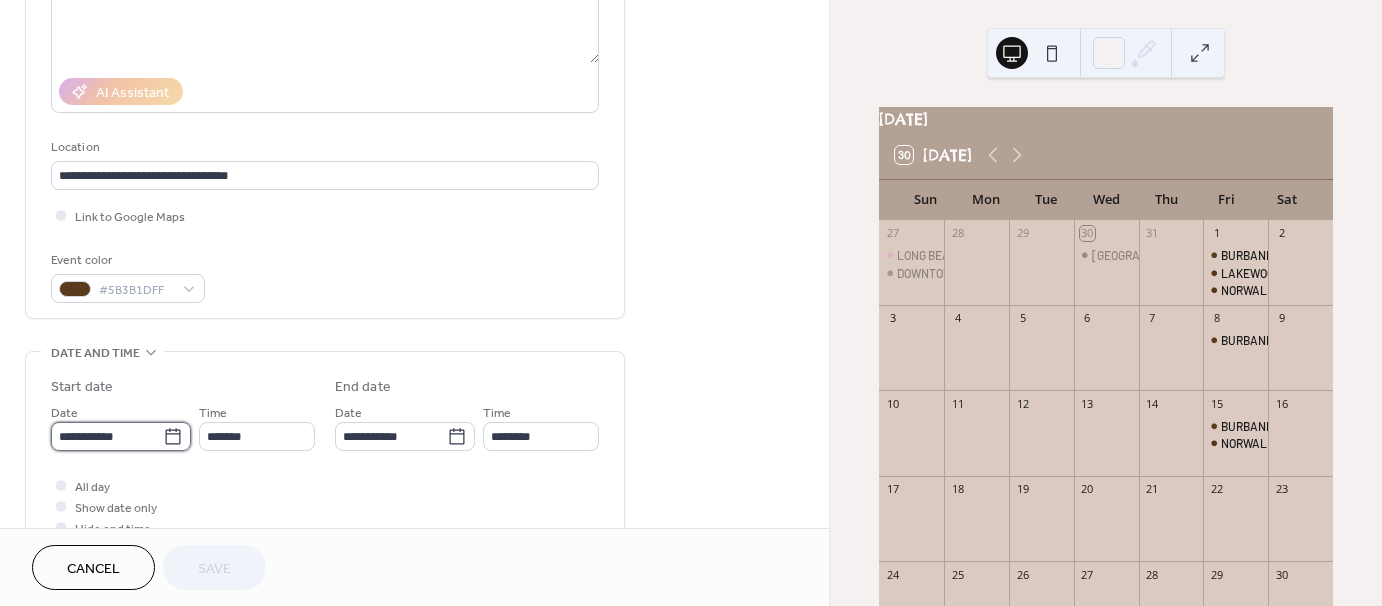 click on "**********" at bounding box center (107, 436) 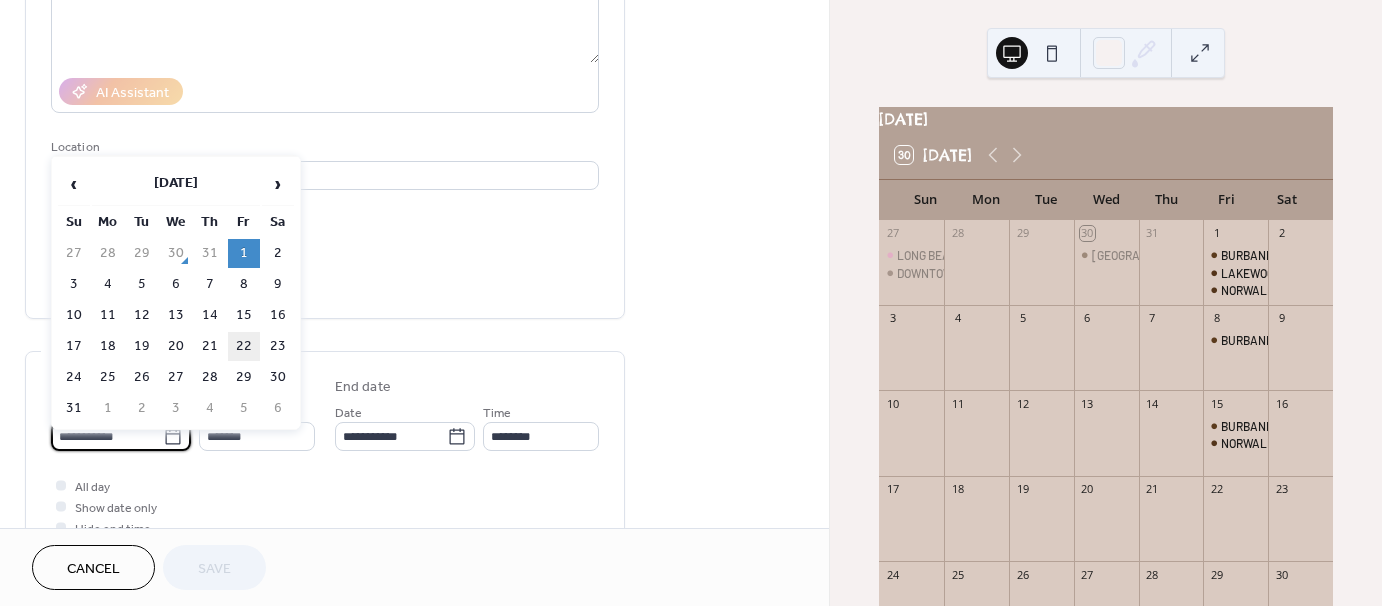 click on "22" at bounding box center (244, 346) 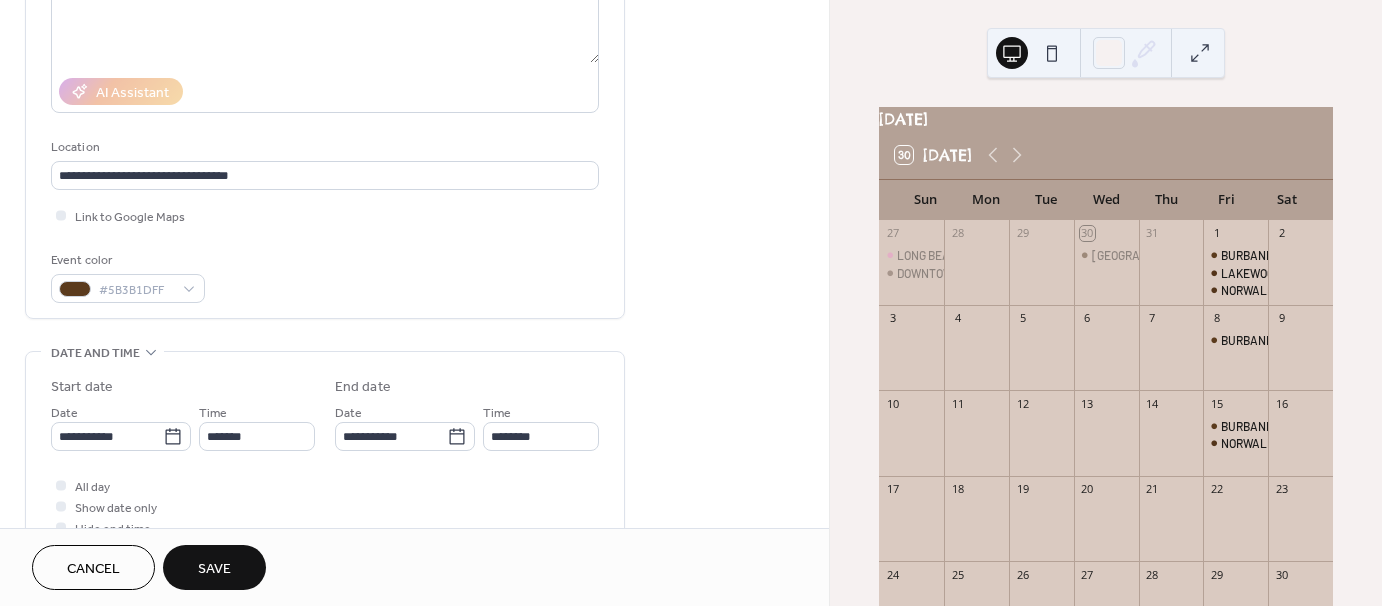 click on "Save" at bounding box center [214, 567] 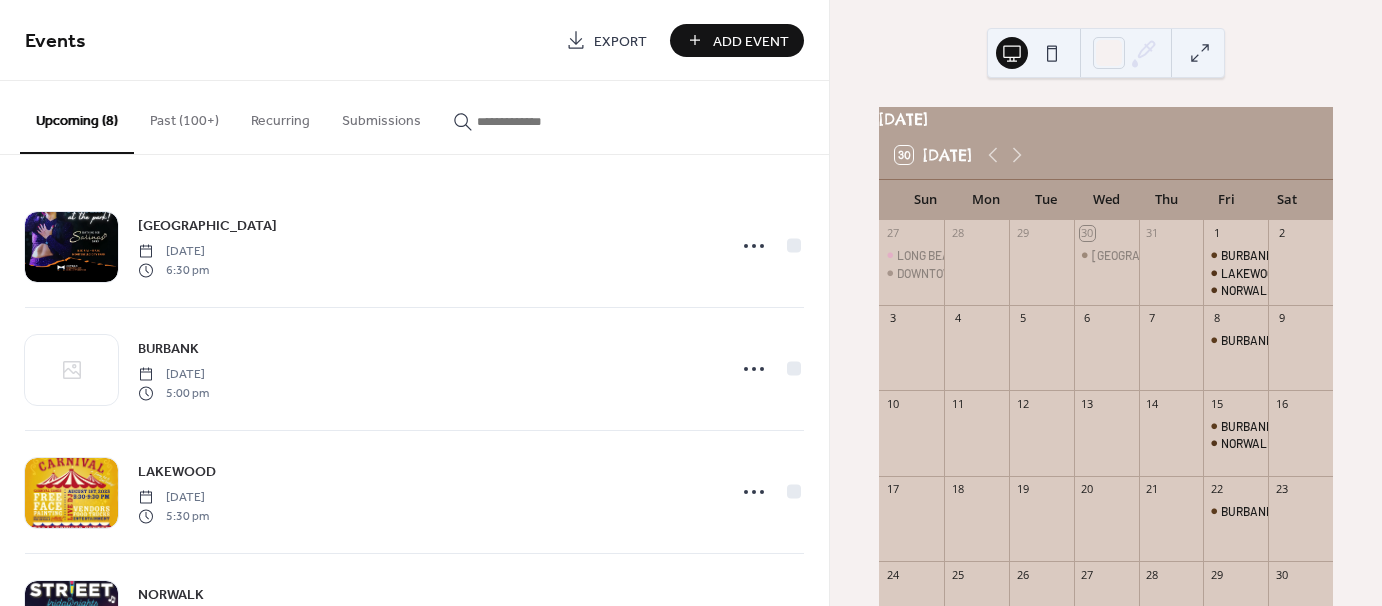 scroll, scrollTop: 100, scrollLeft: 0, axis: vertical 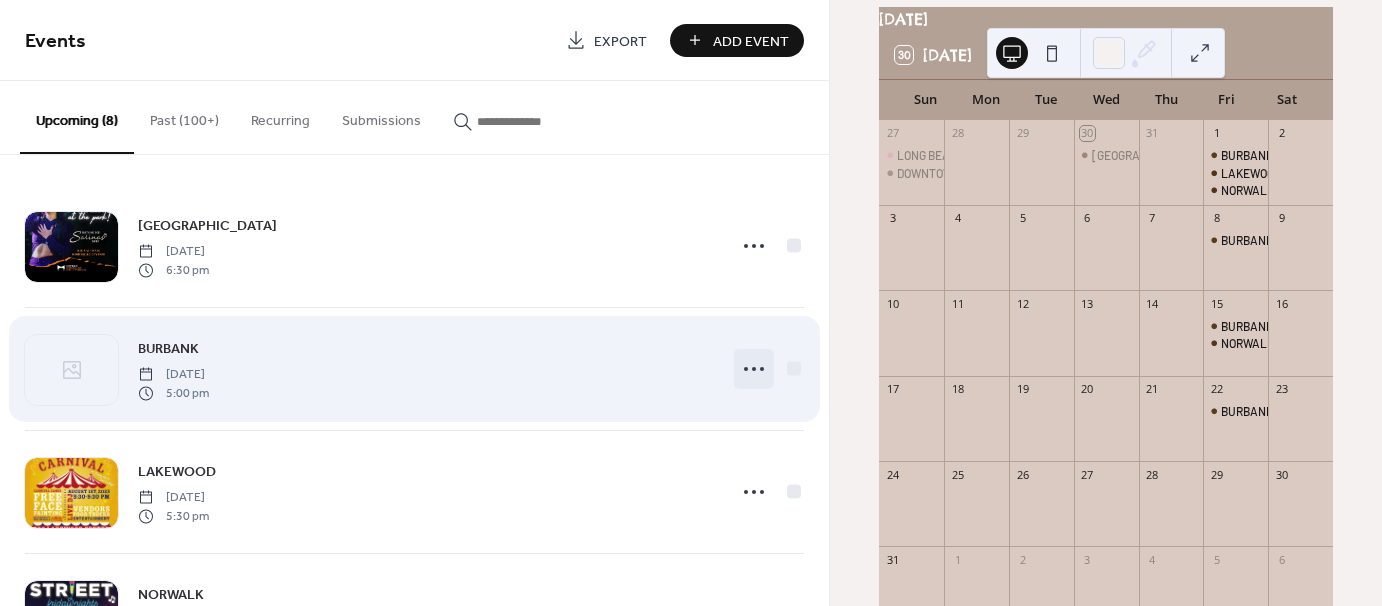 click 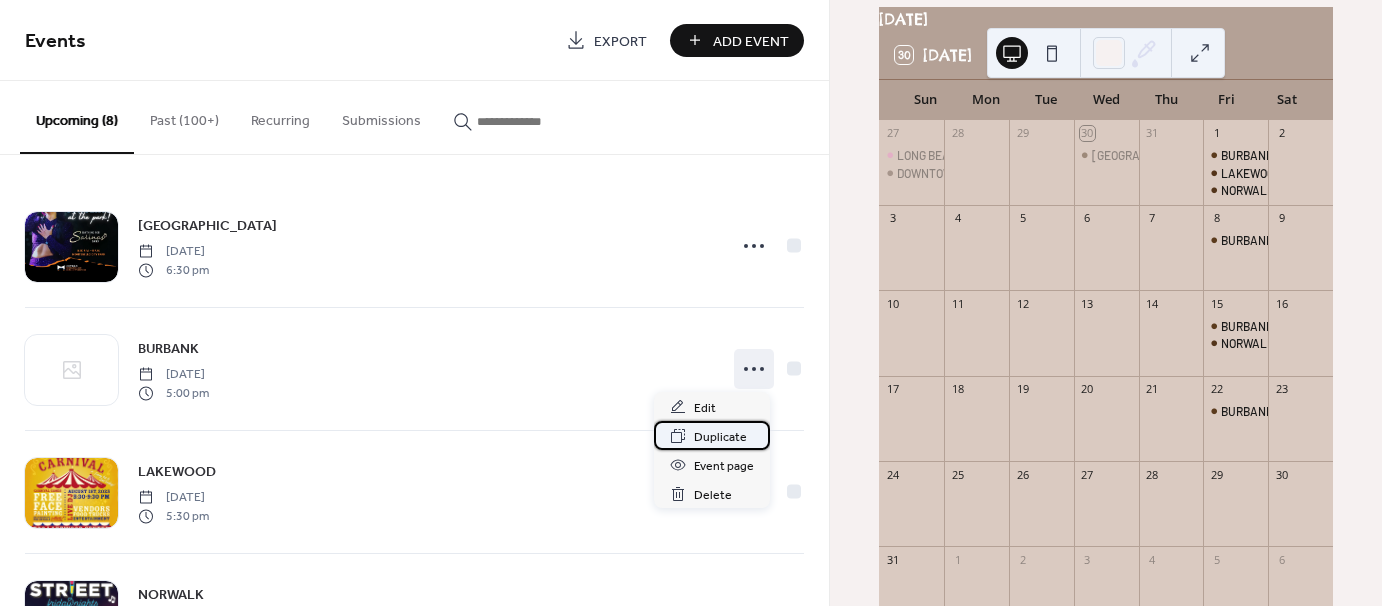 click on "Duplicate" at bounding box center [720, 437] 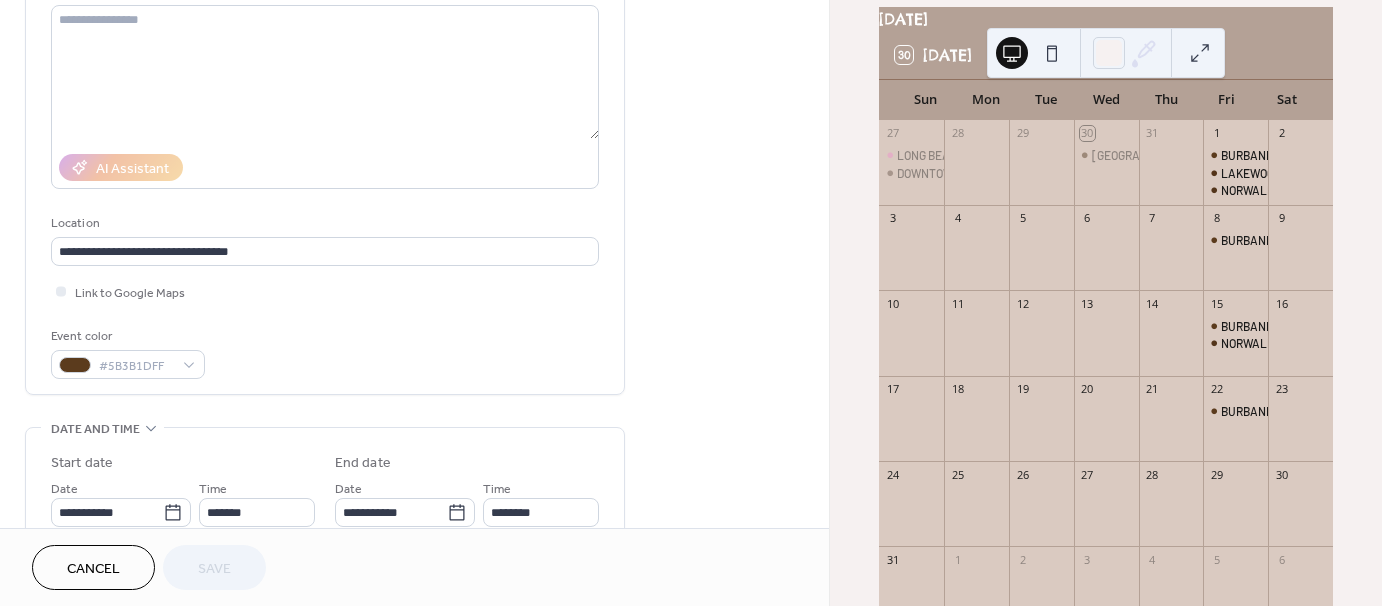 scroll, scrollTop: 300, scrollLeft: 0, axis: vertical 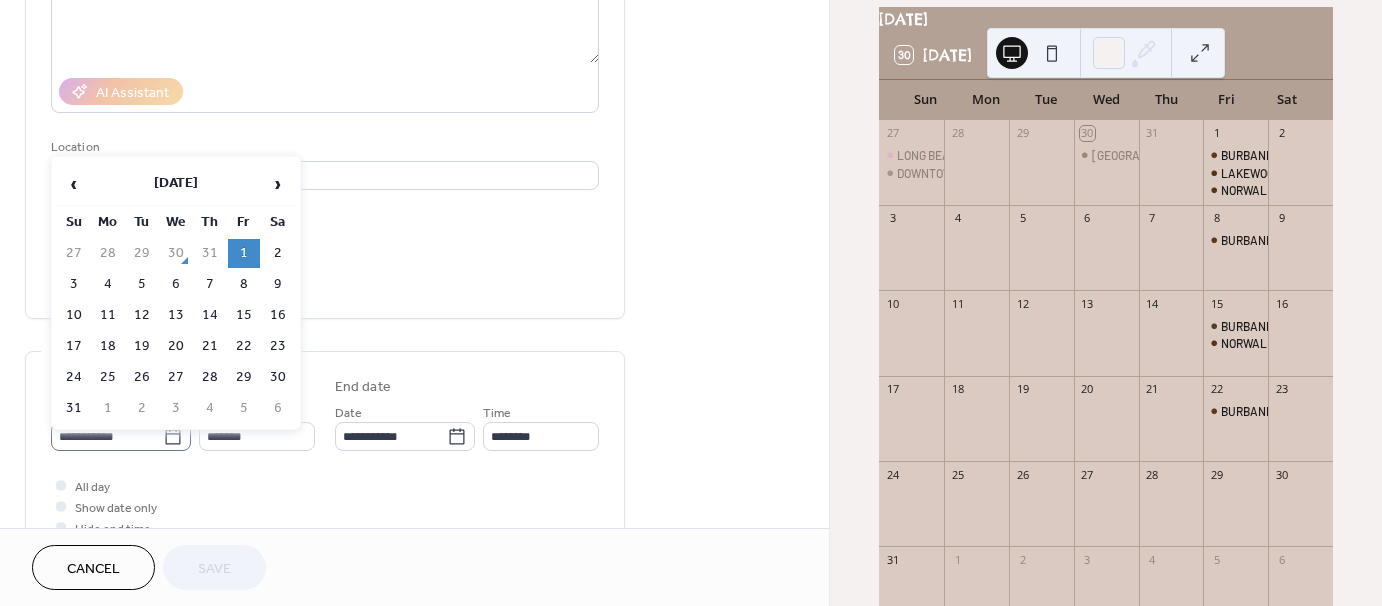 click 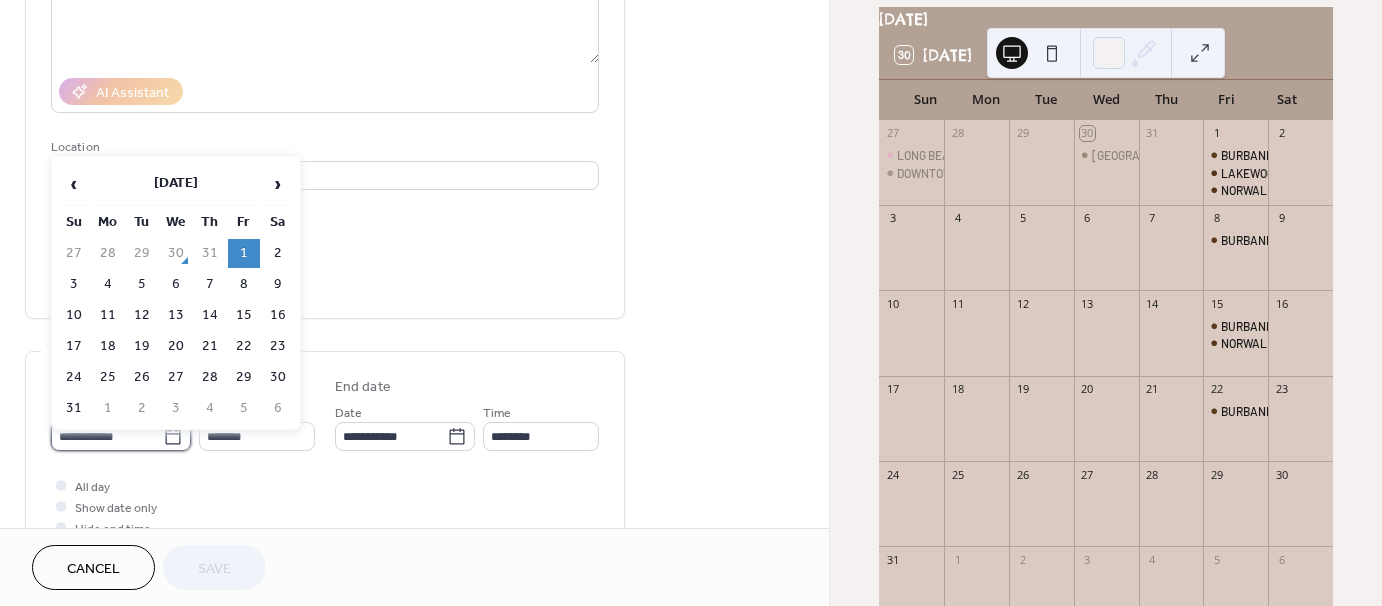 click on "**********" at bounding box center [107, 436] 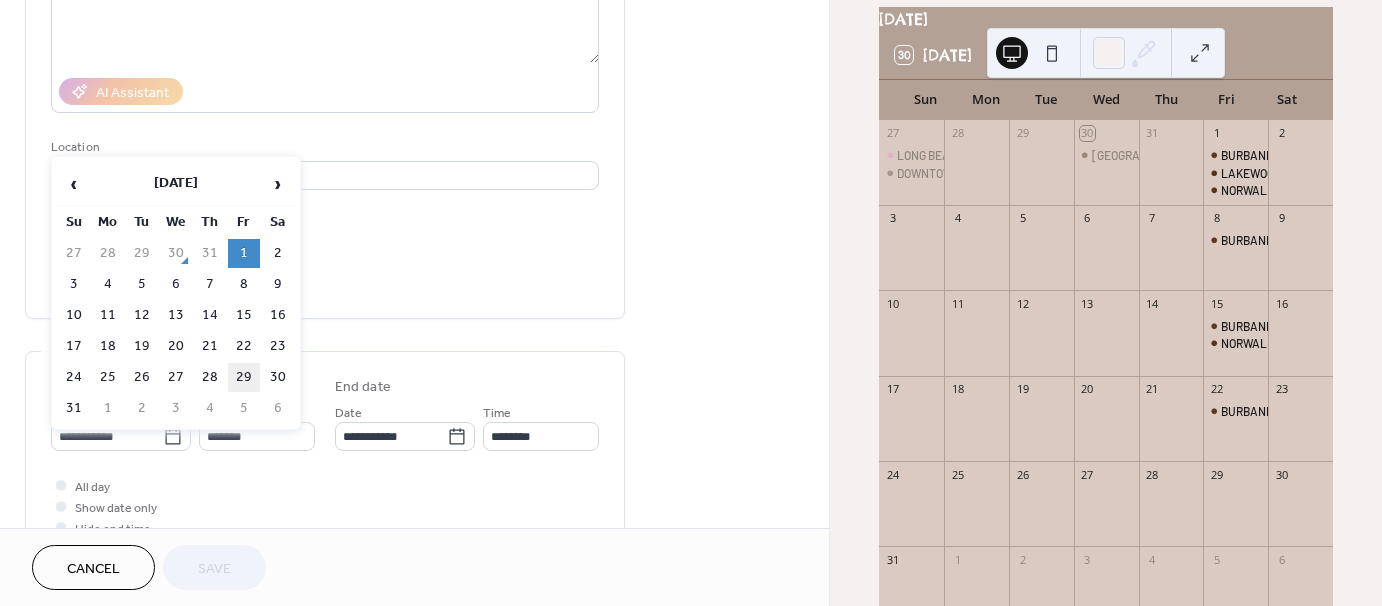 click on "29" at bounding box center (244, 377) 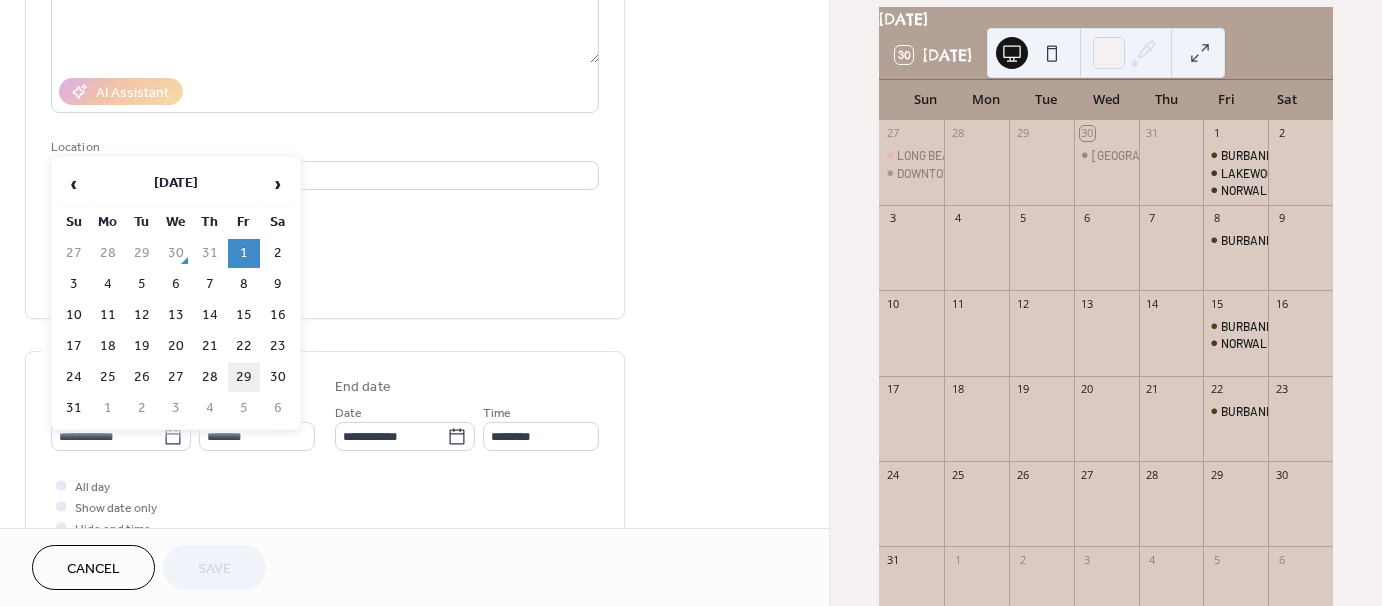 type on "**********" 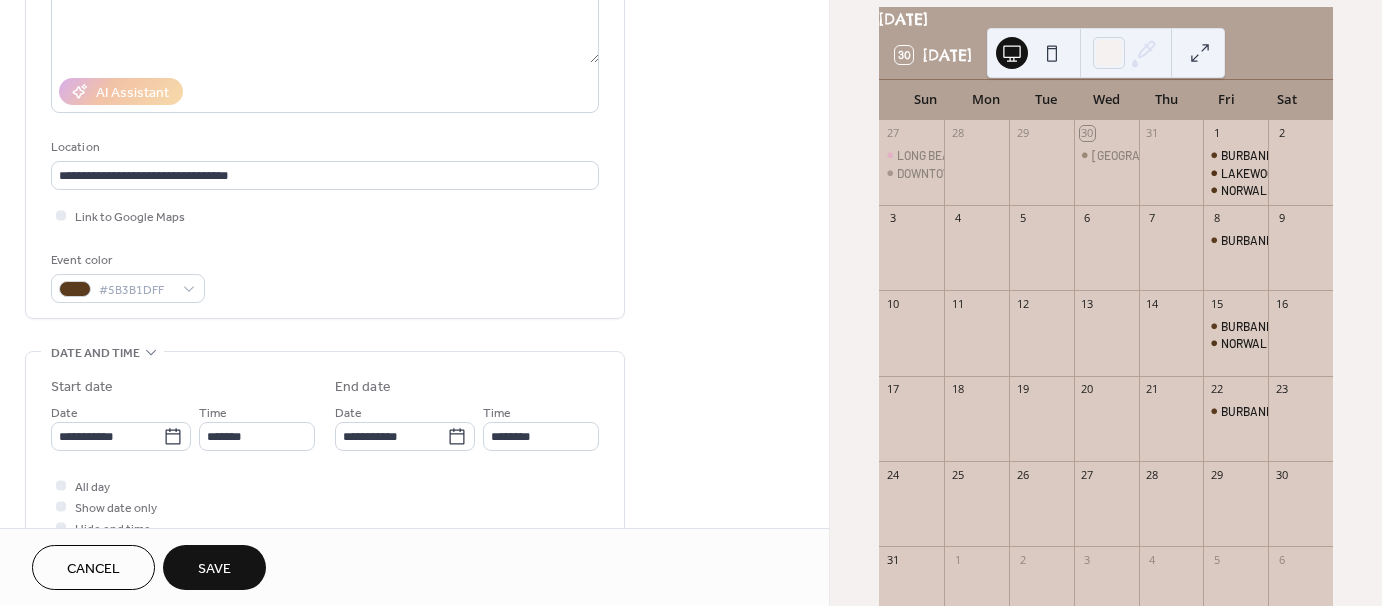 click on "Save" at bounding box center [214, 567] 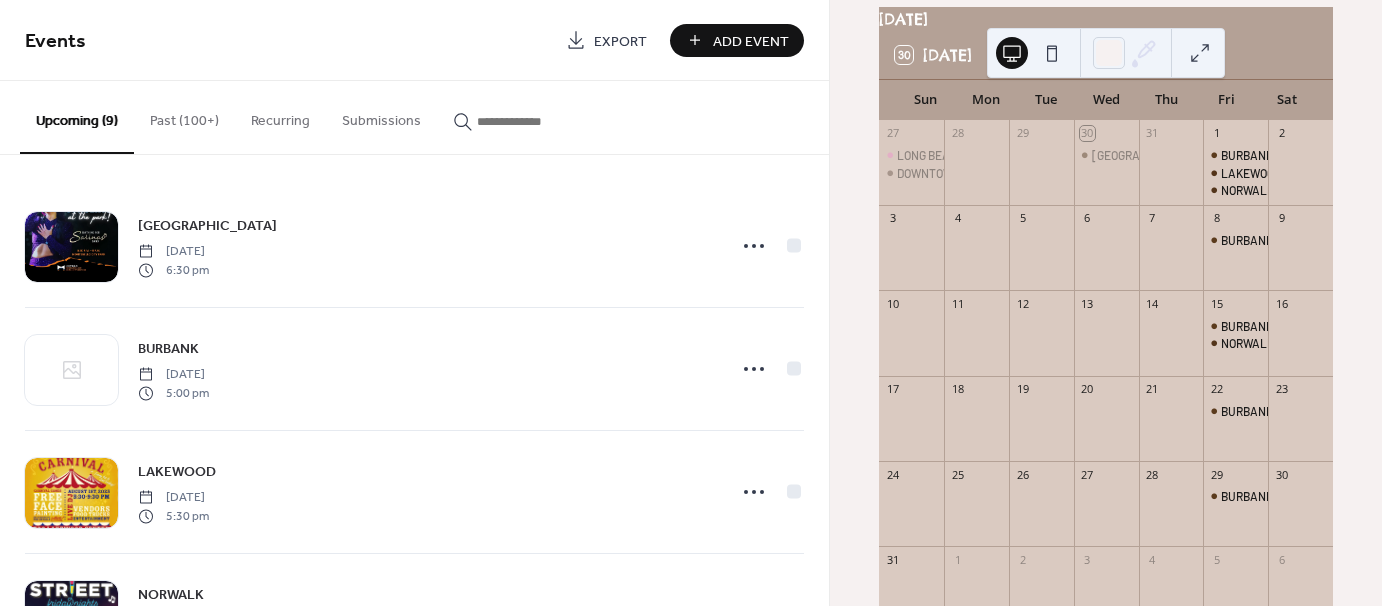 click on "Past (100+)" at bounding box center [184, 116] 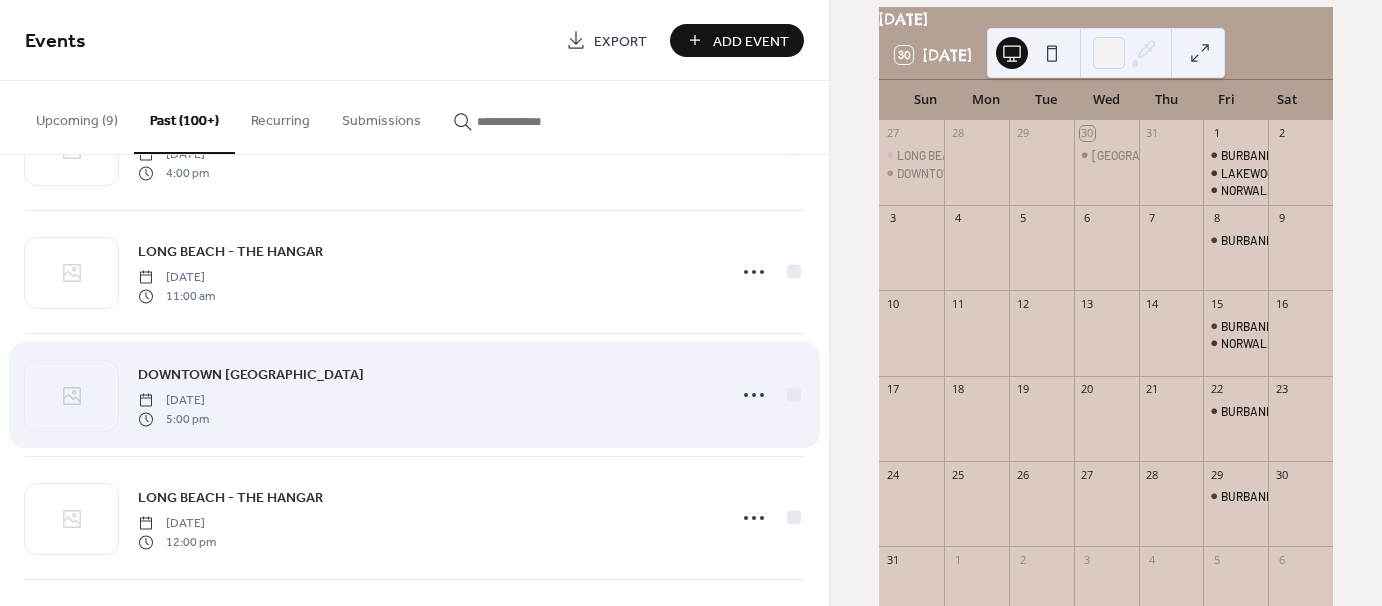 scroll, scrollTop: 100, scrollLeft: 0, axis: vertical 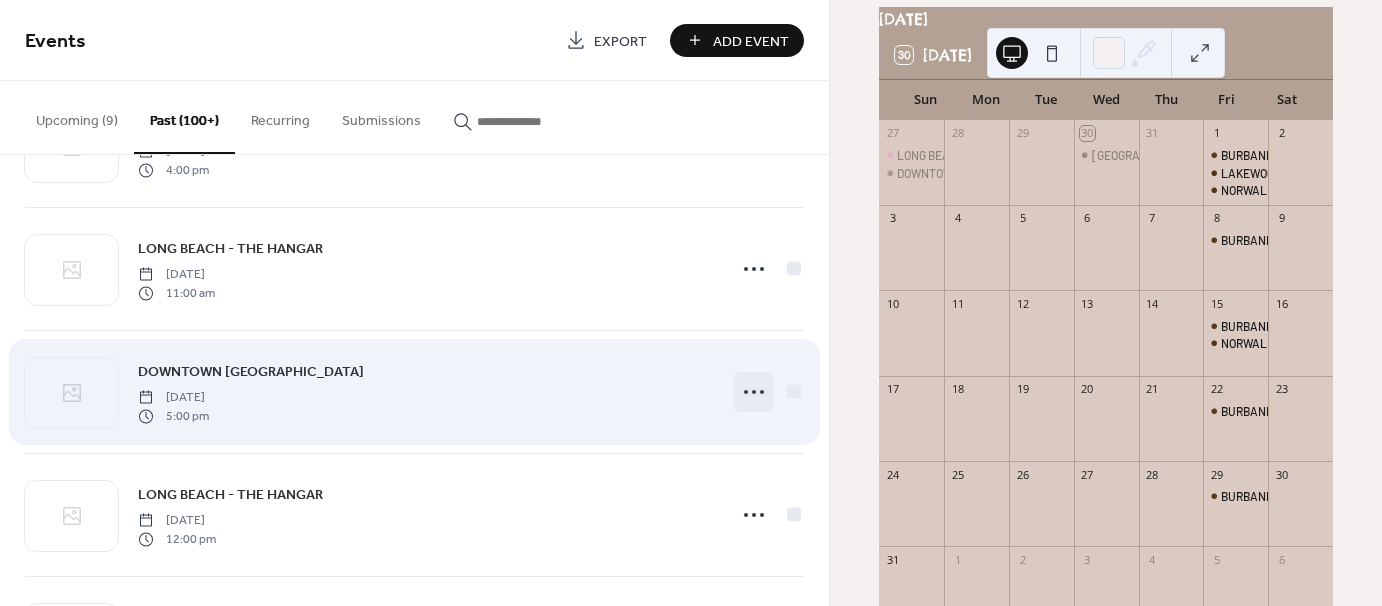 click 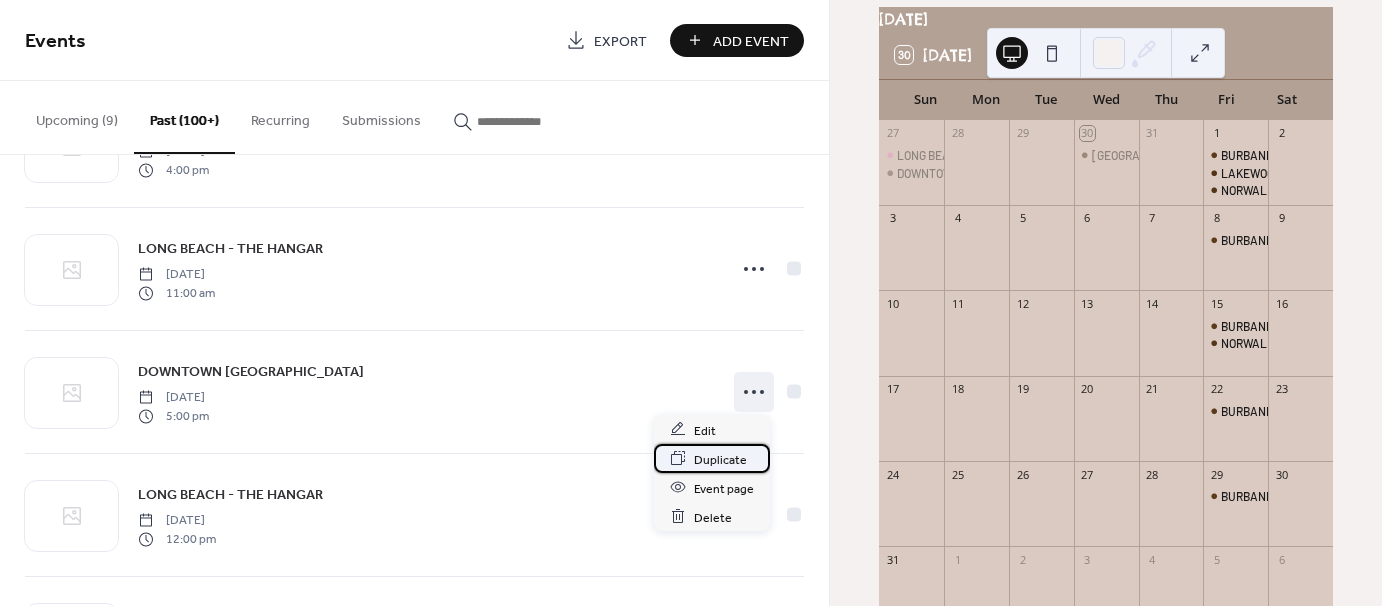 click on "Duplicate" at bounding box center [720, 459] 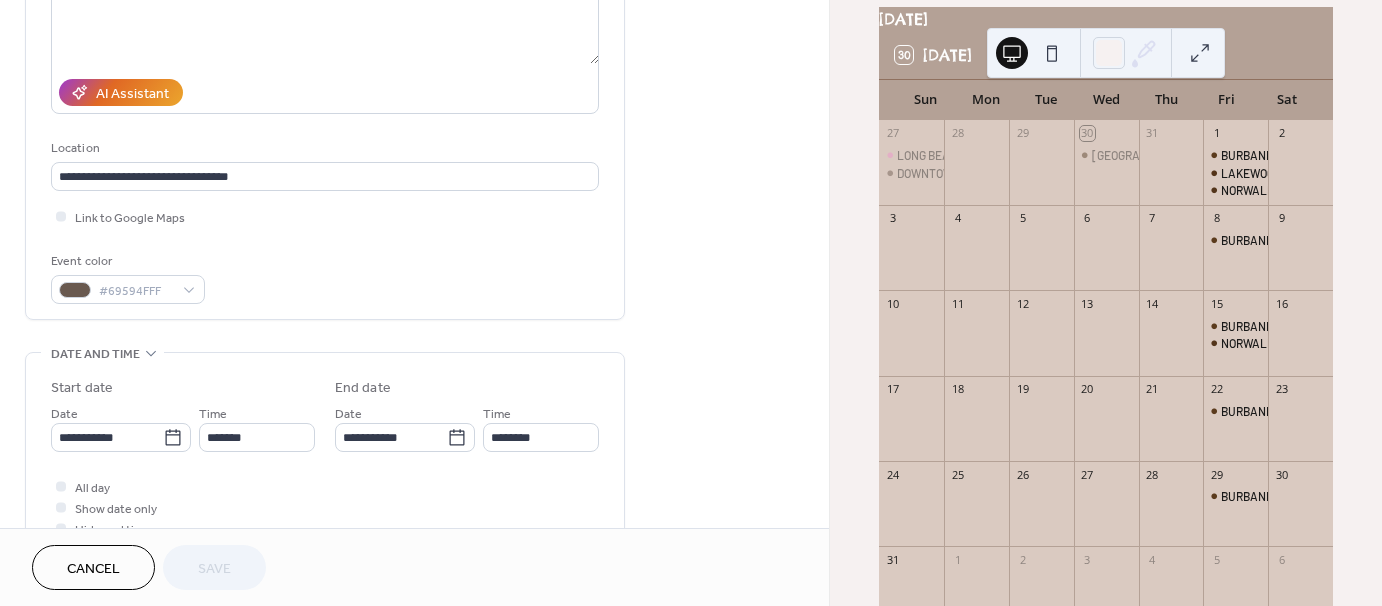 scroll, scrollTop: 300, scrollLeft: 0, axis: vertical 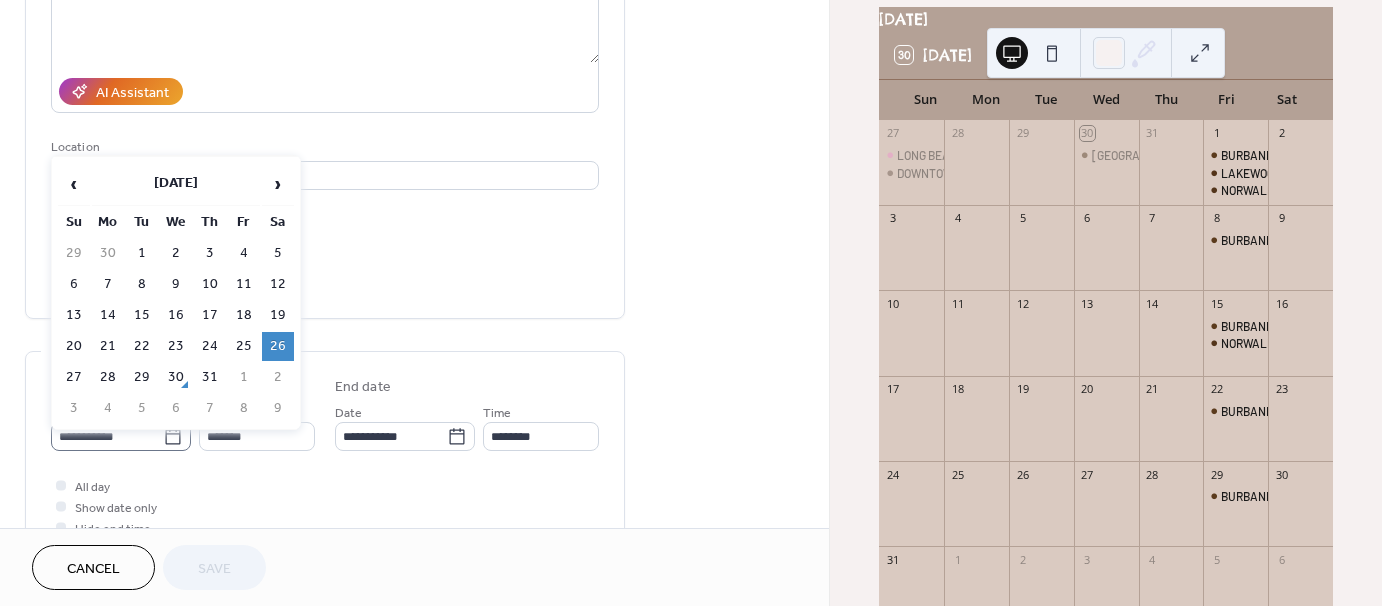 click 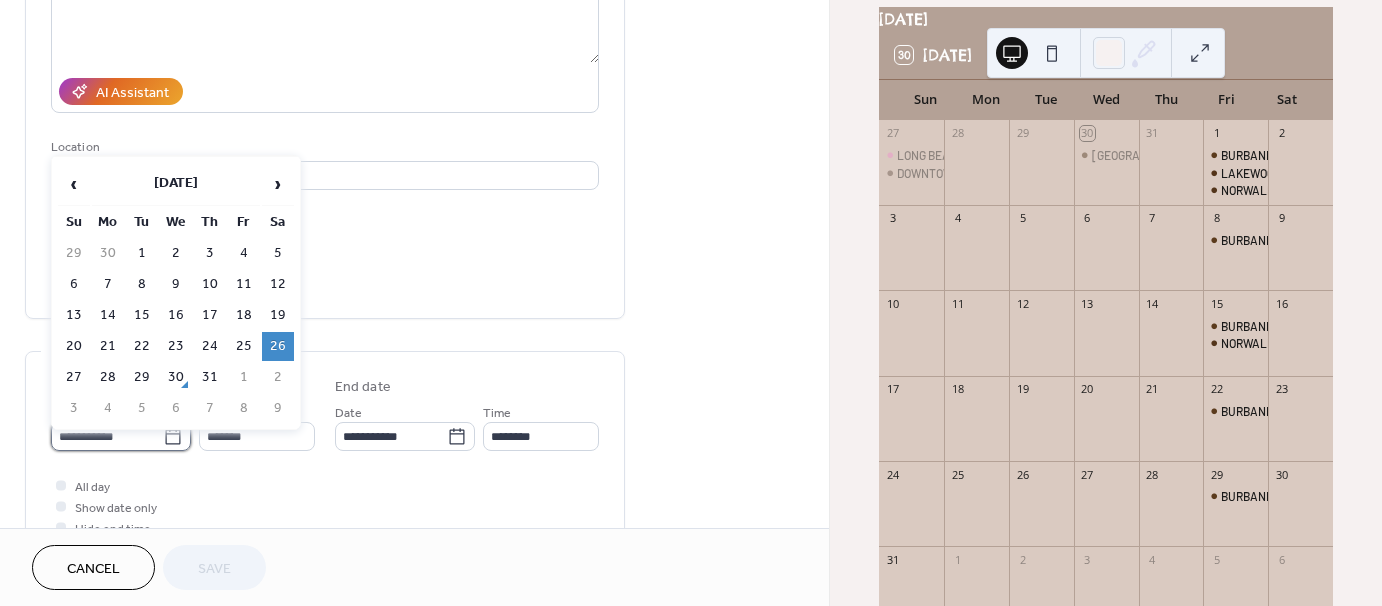 click on "**********" at bounding box center [107, 436] 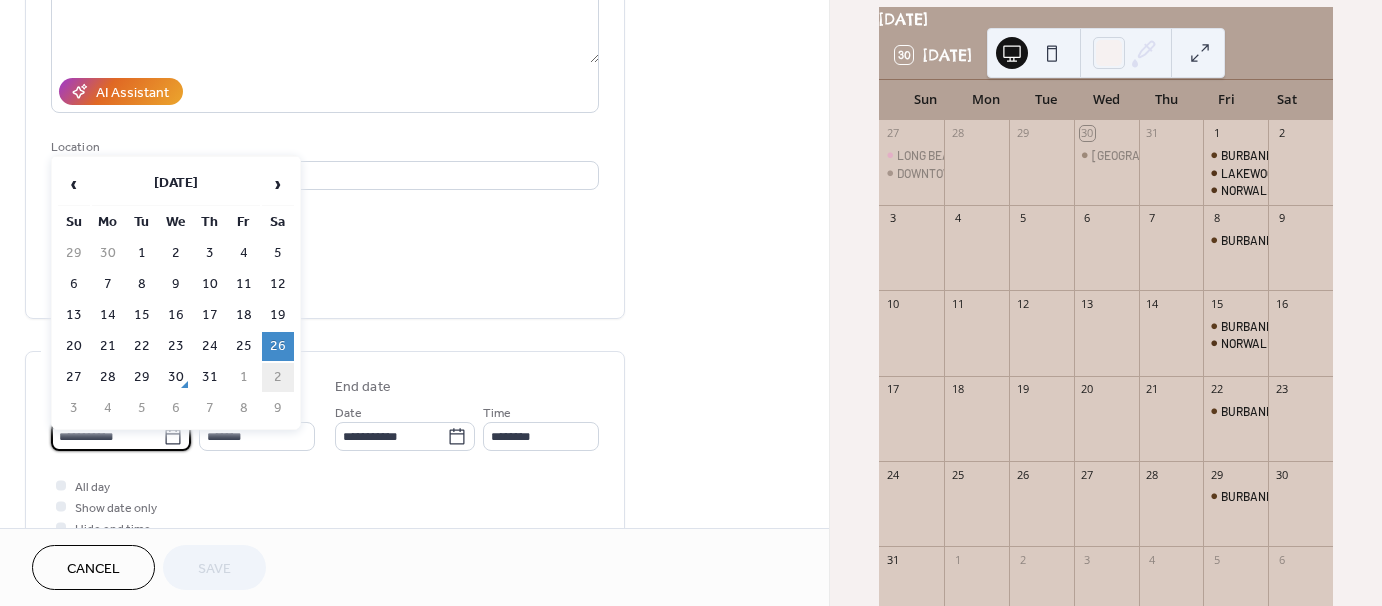 click on "2" at bounding box center [278, 377] 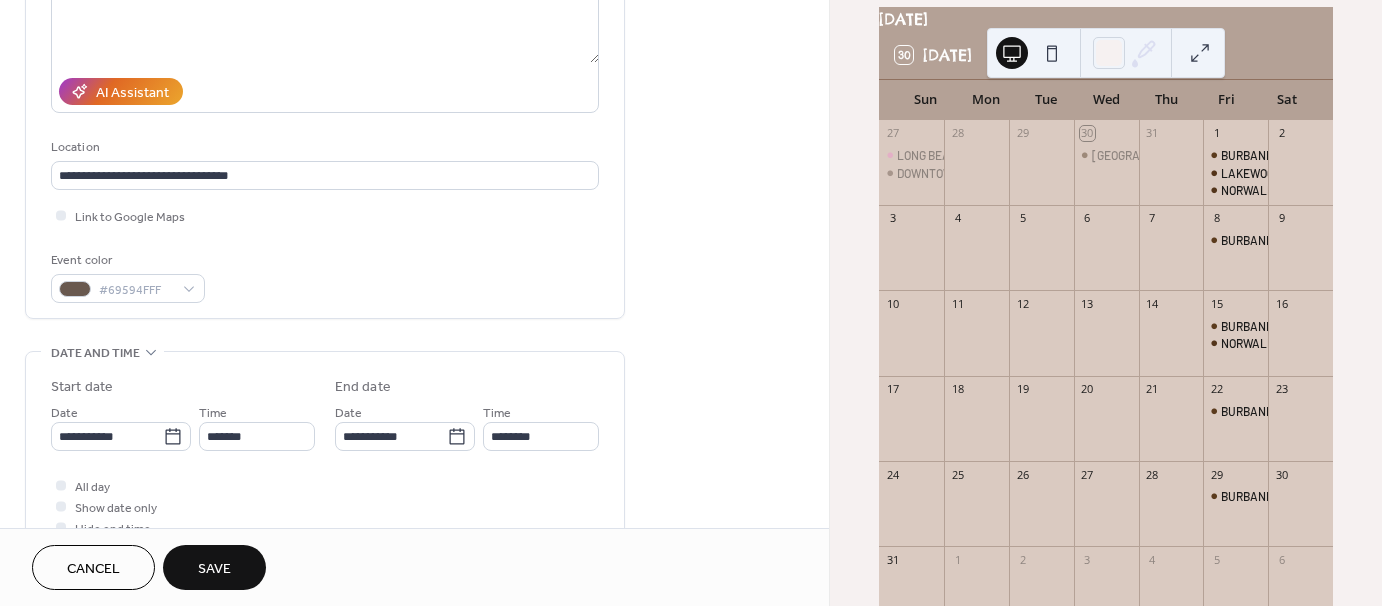 click on "Save" at bounding box center [214, 567] 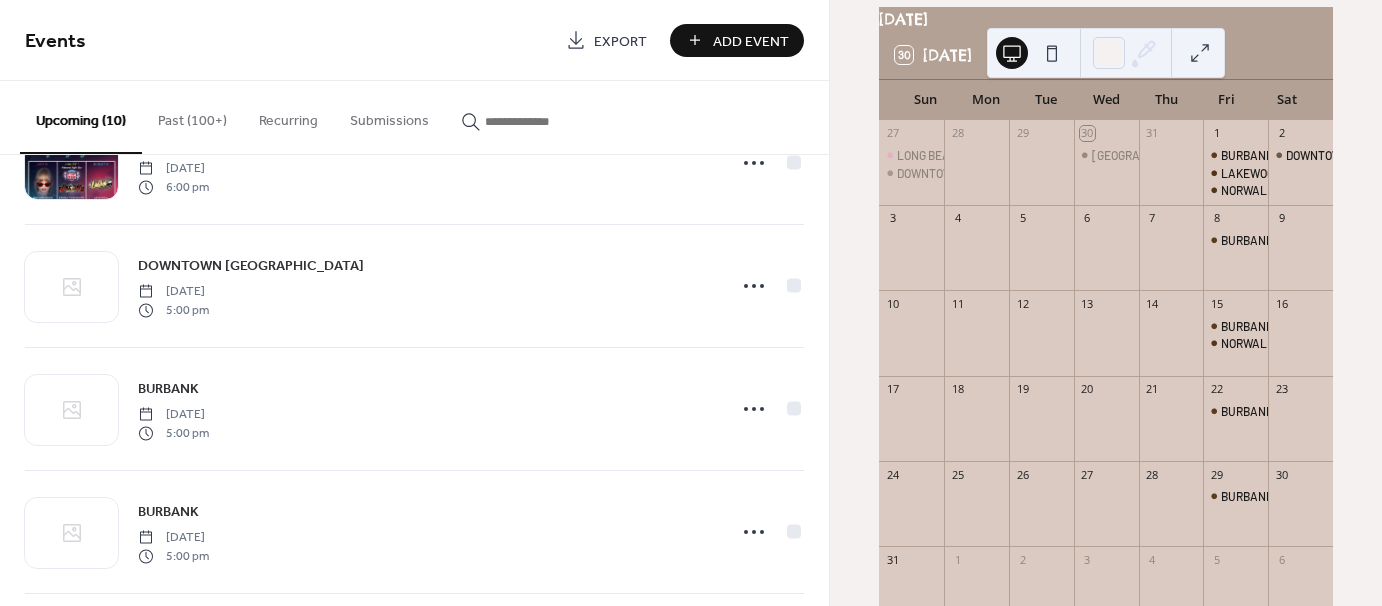 scroll, scrollTop: 500, scrollLeft: 0, axis: vertical 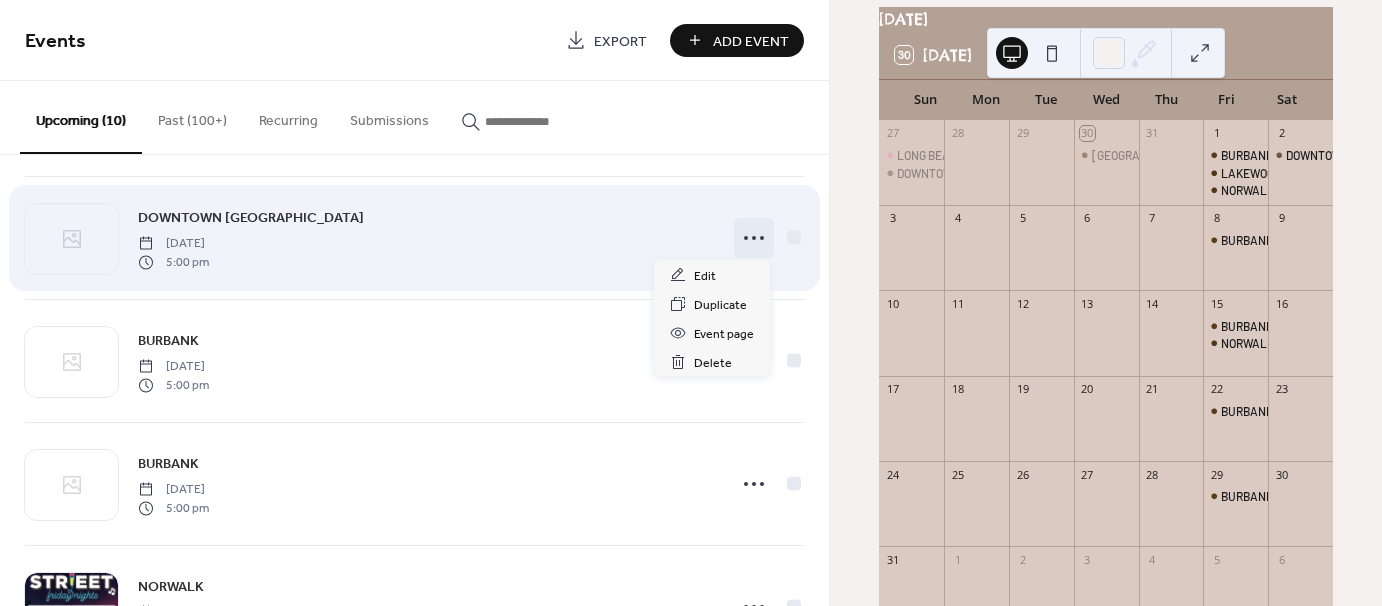 click 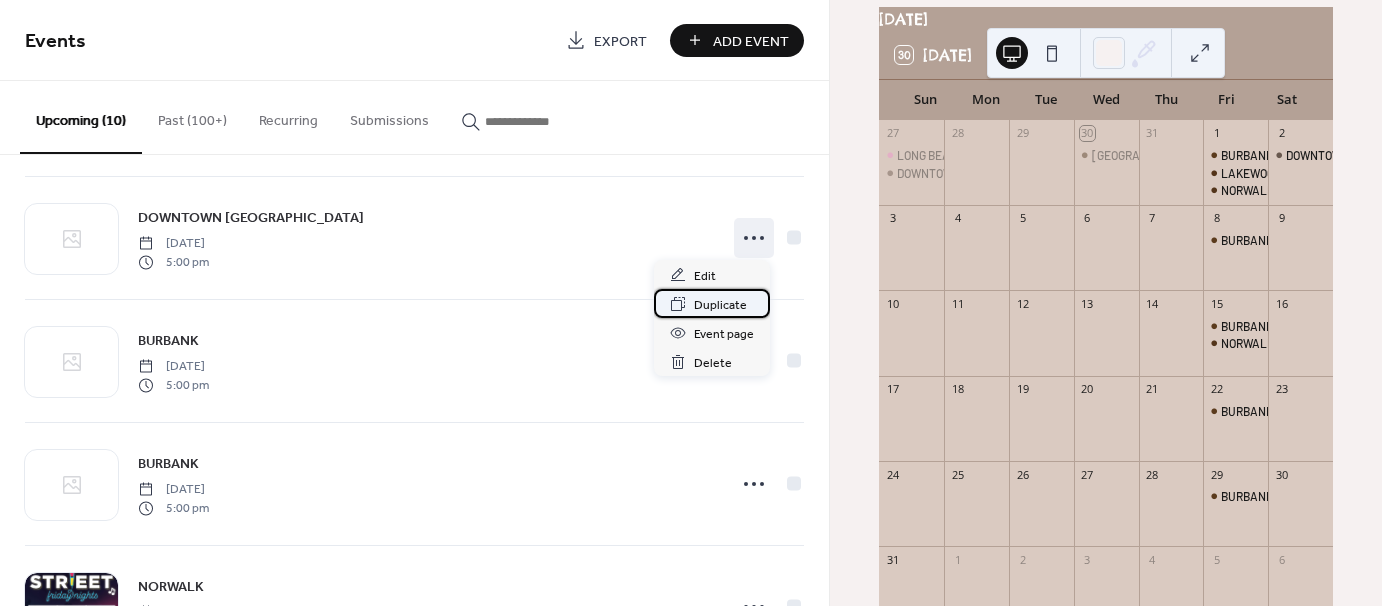 click on "Duplicate" at bounding box center [720, 305] 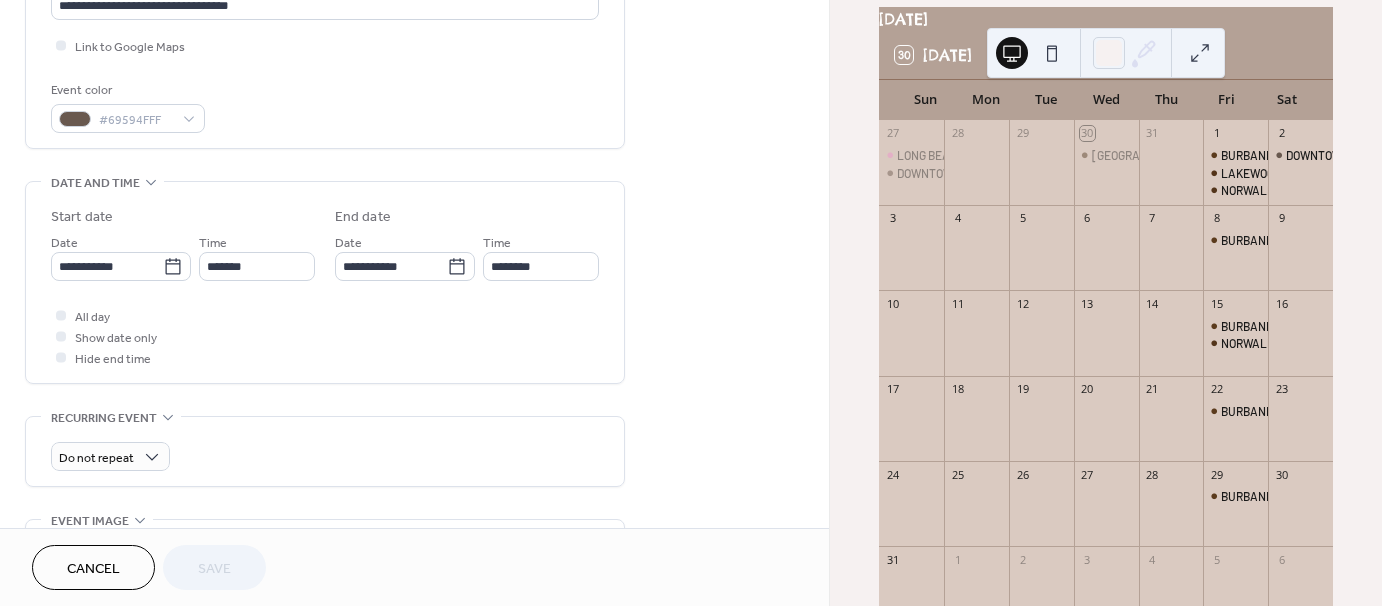 scroll, scrollTop: 500, scrollLeft: 0, axis: vertical 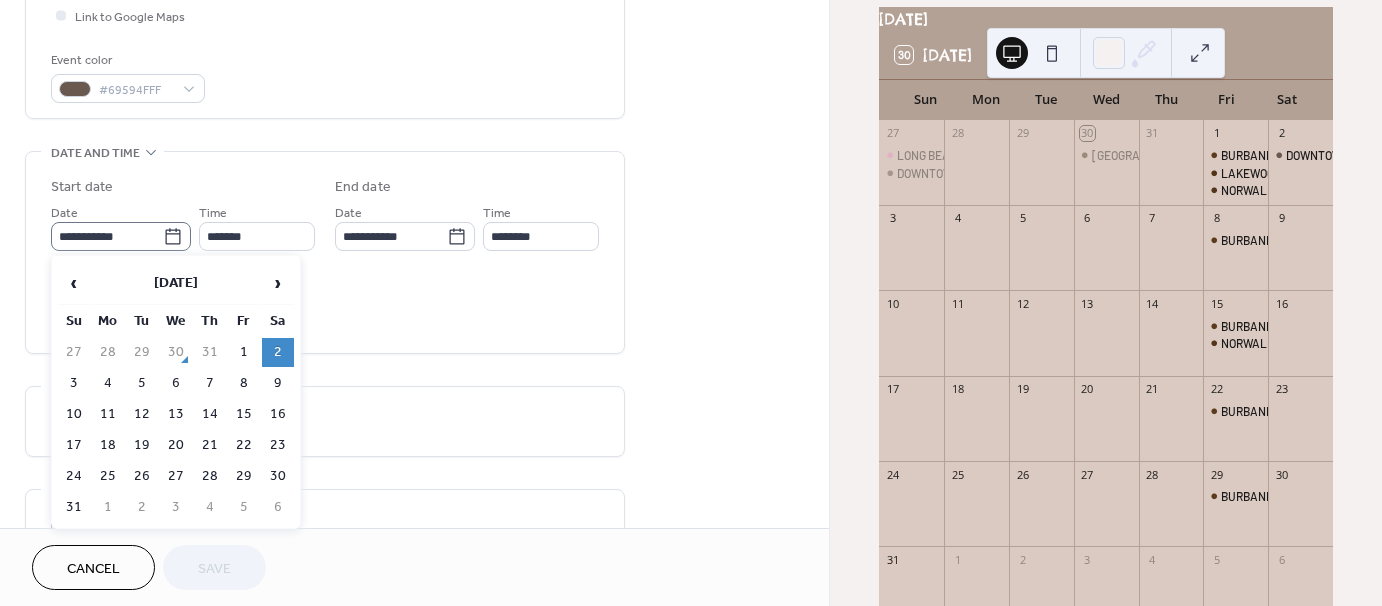 click 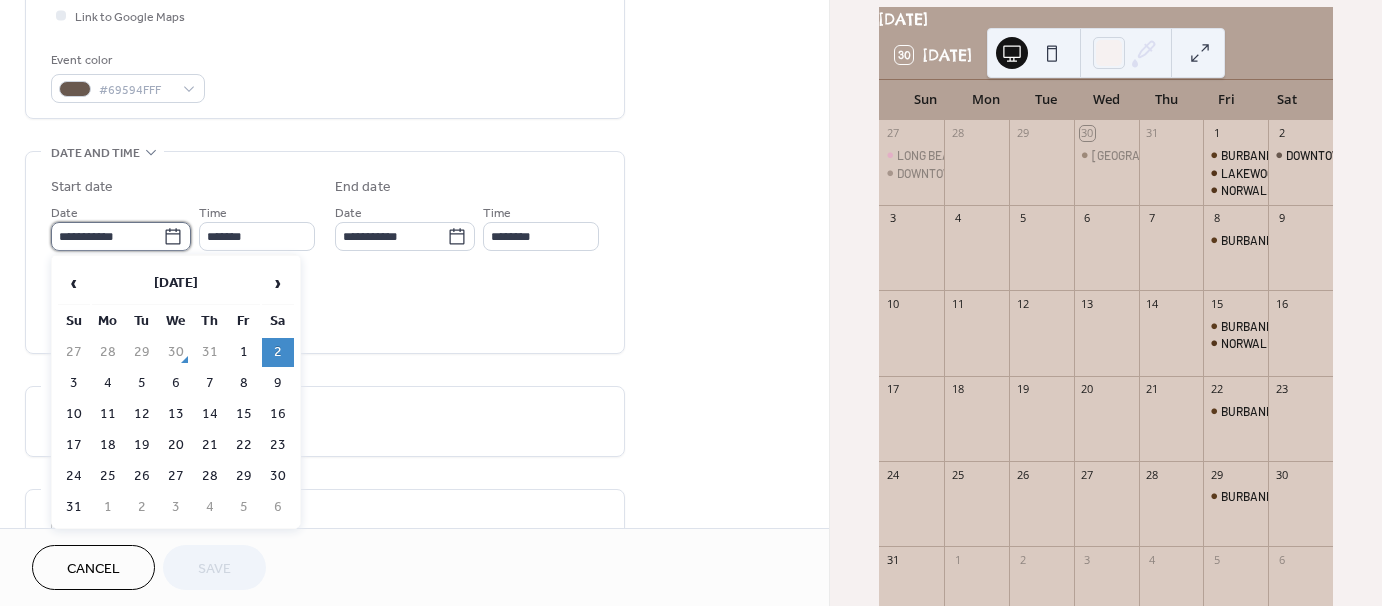 click on "**********" at bounding box center (107, 236) 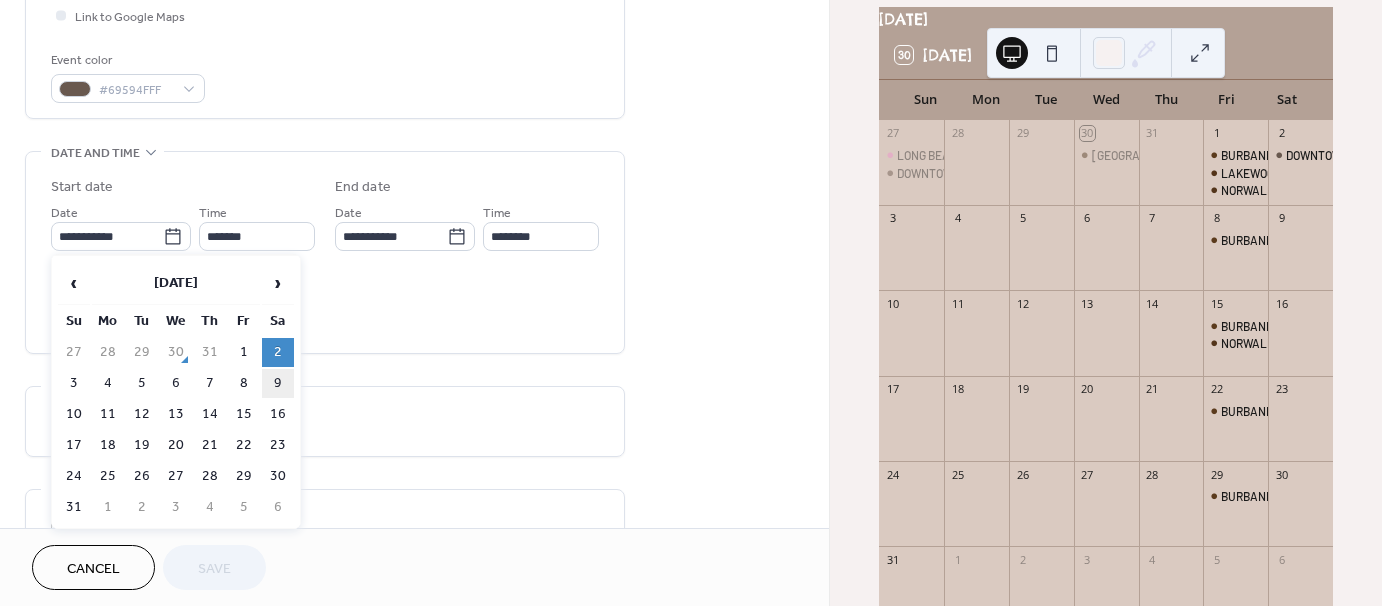 click on "9" at bounding box center [278, 383] 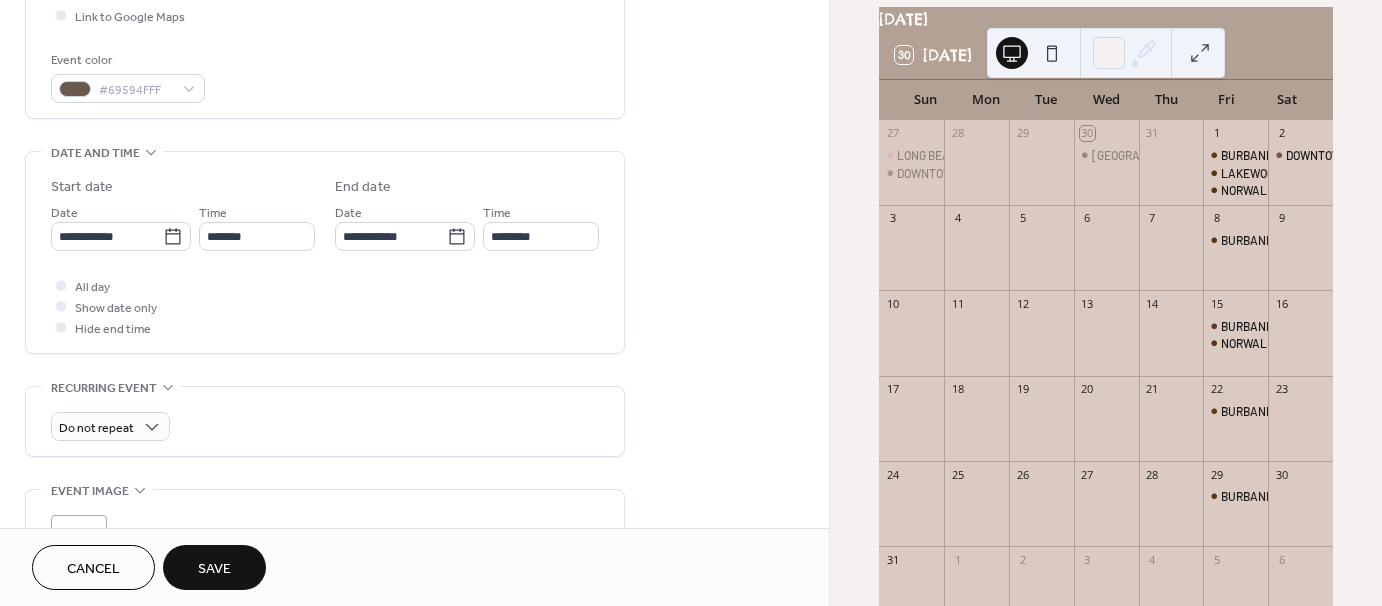 click on "Save" at bounding box center (214, 567) 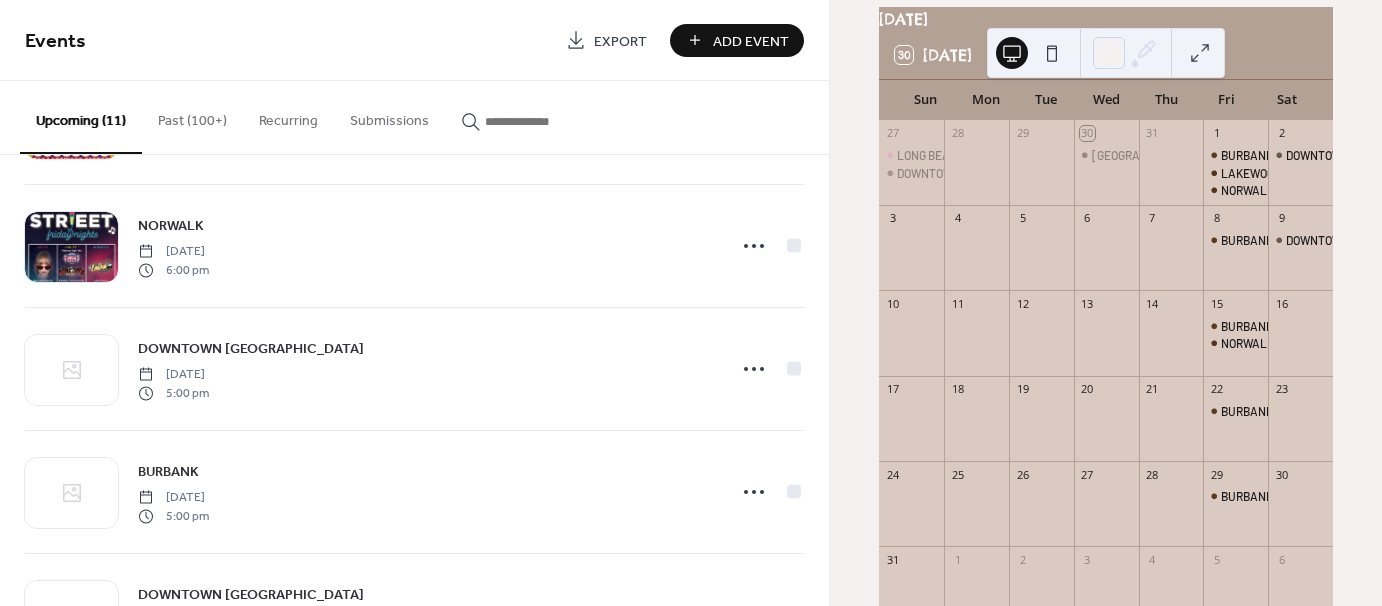 scroll, scrollTop: 400, scrollLeft: 0, axis: vertical 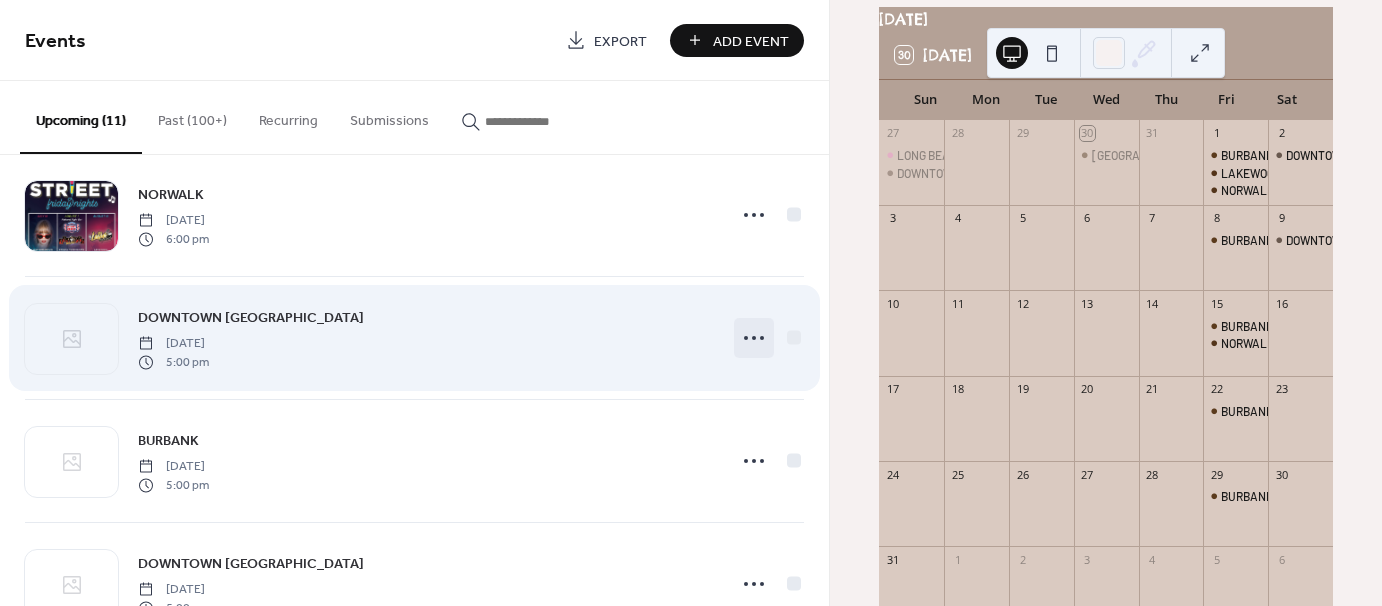 click 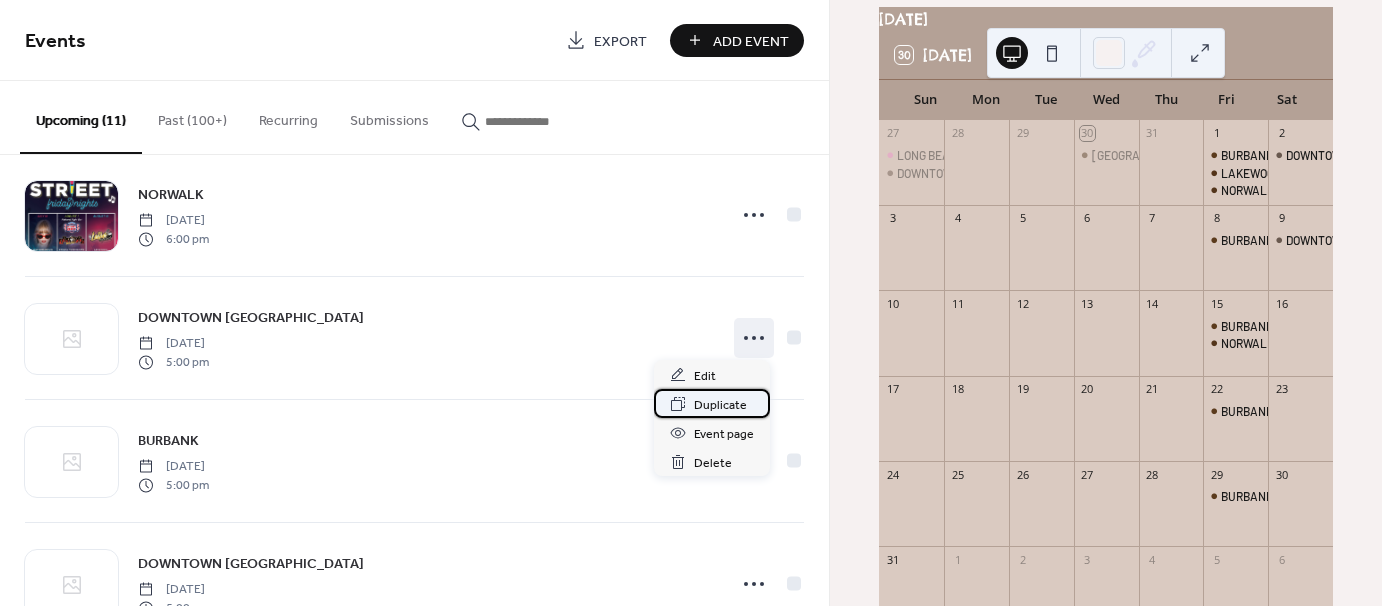 click on "Duplicate" at bounding box center (720, 405) 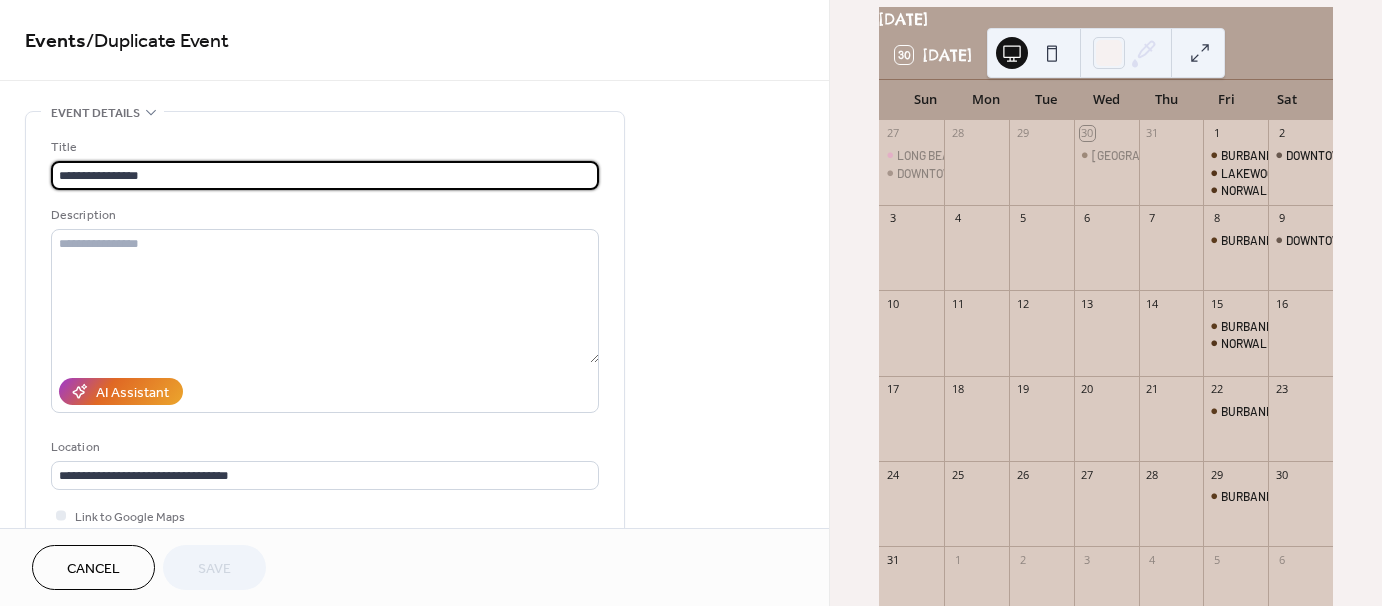 scroll, scrollTop: 1, scrollLeft: 0, axis: vertical 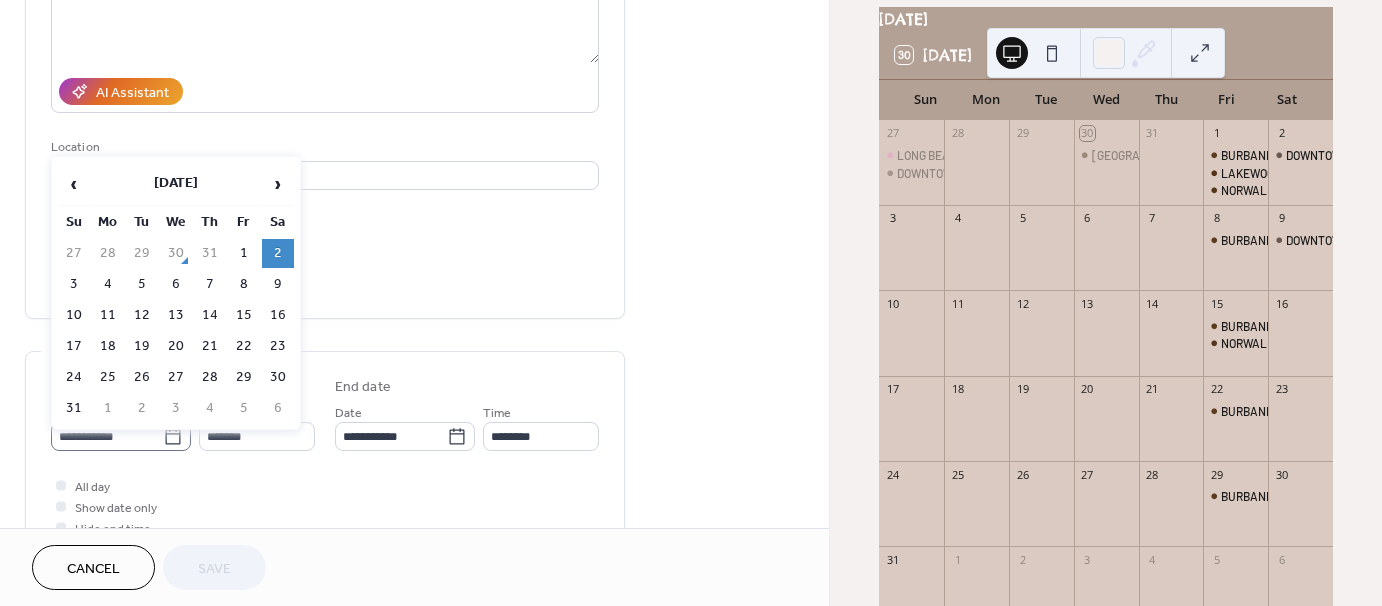 click 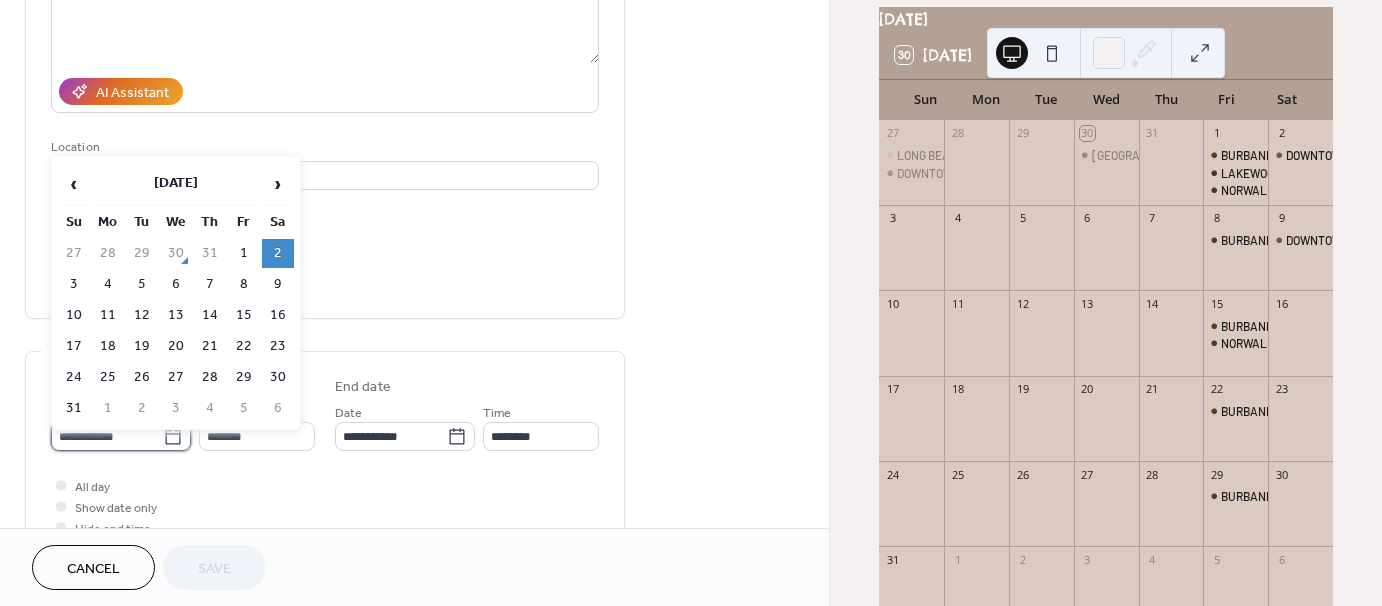 click on "**********" at bounding box center (107, 436) 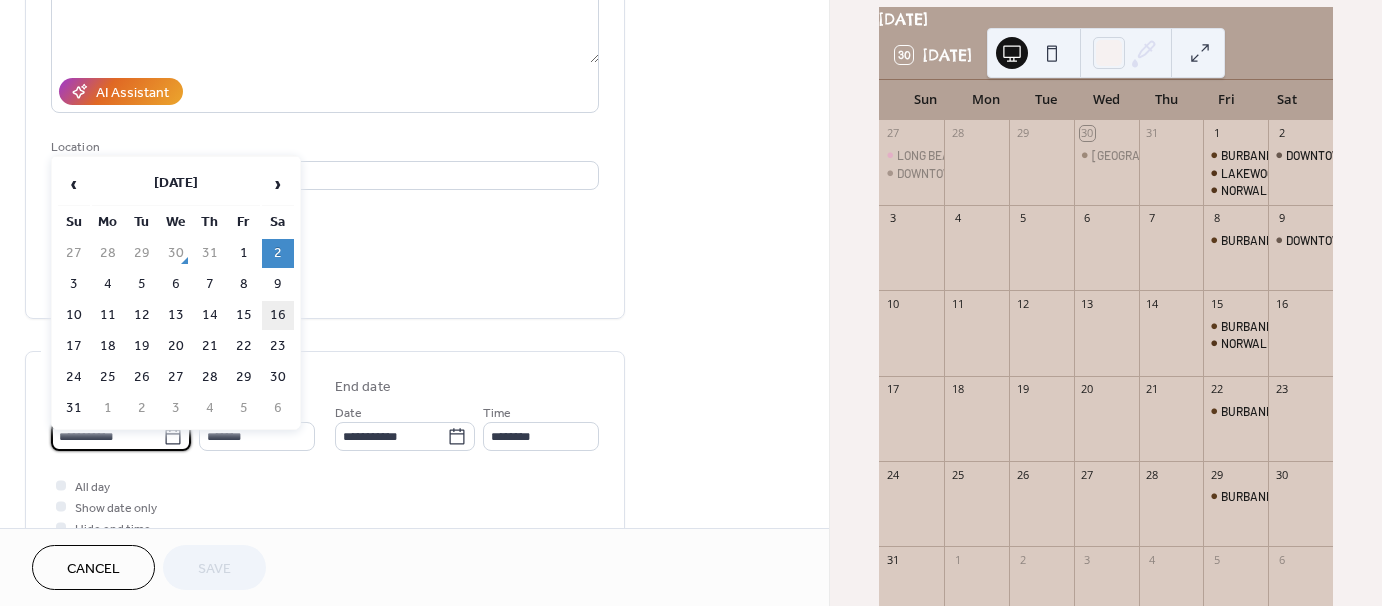 click on "16" at bounding box center [278, 315] 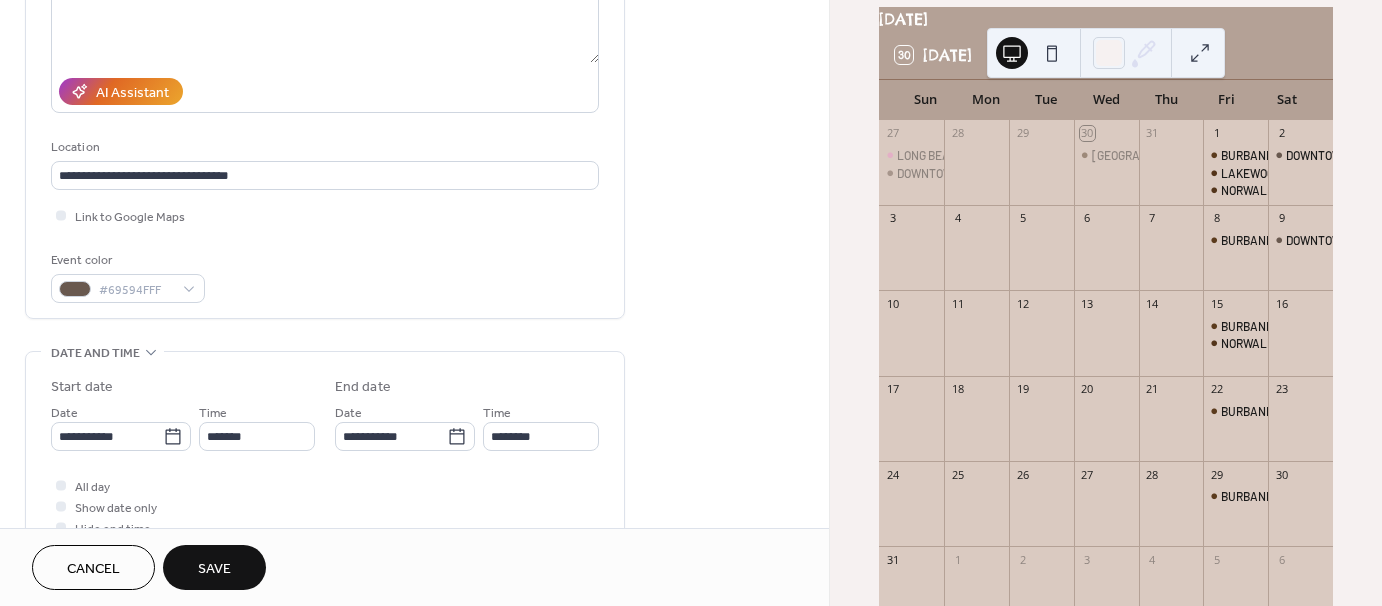click on "Save" at bounding box center (214, 569) 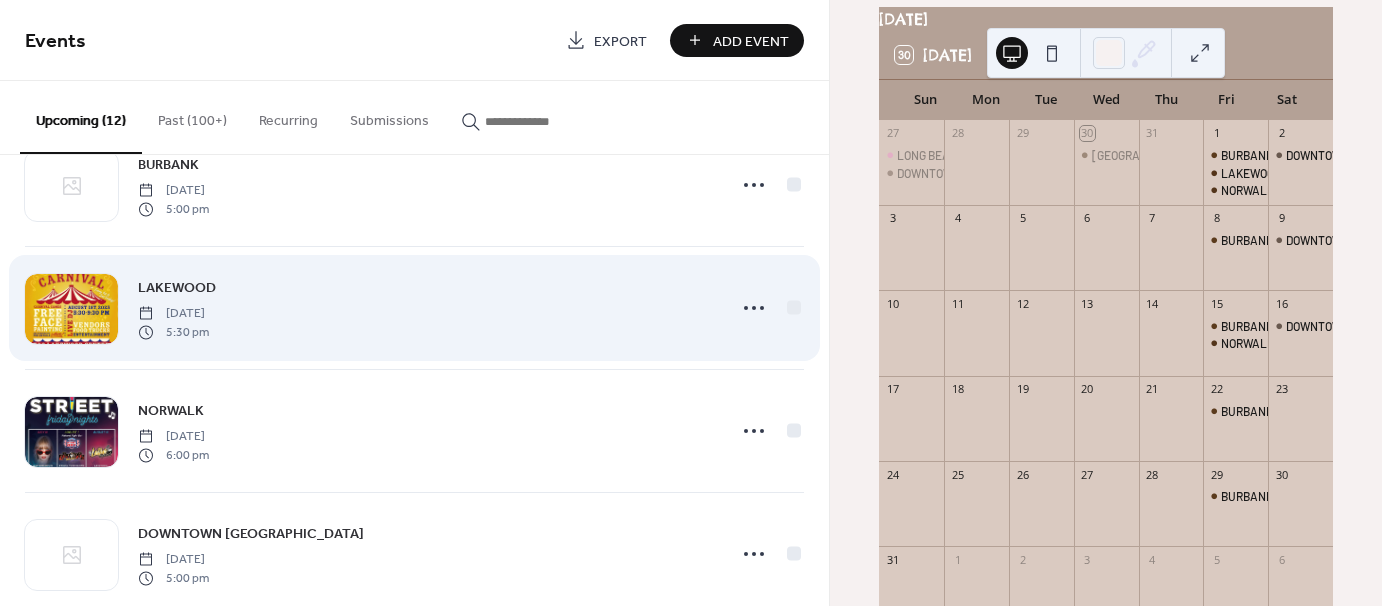 scroll, scrollTop: 300, scrollLeft: 0, axis: vertical 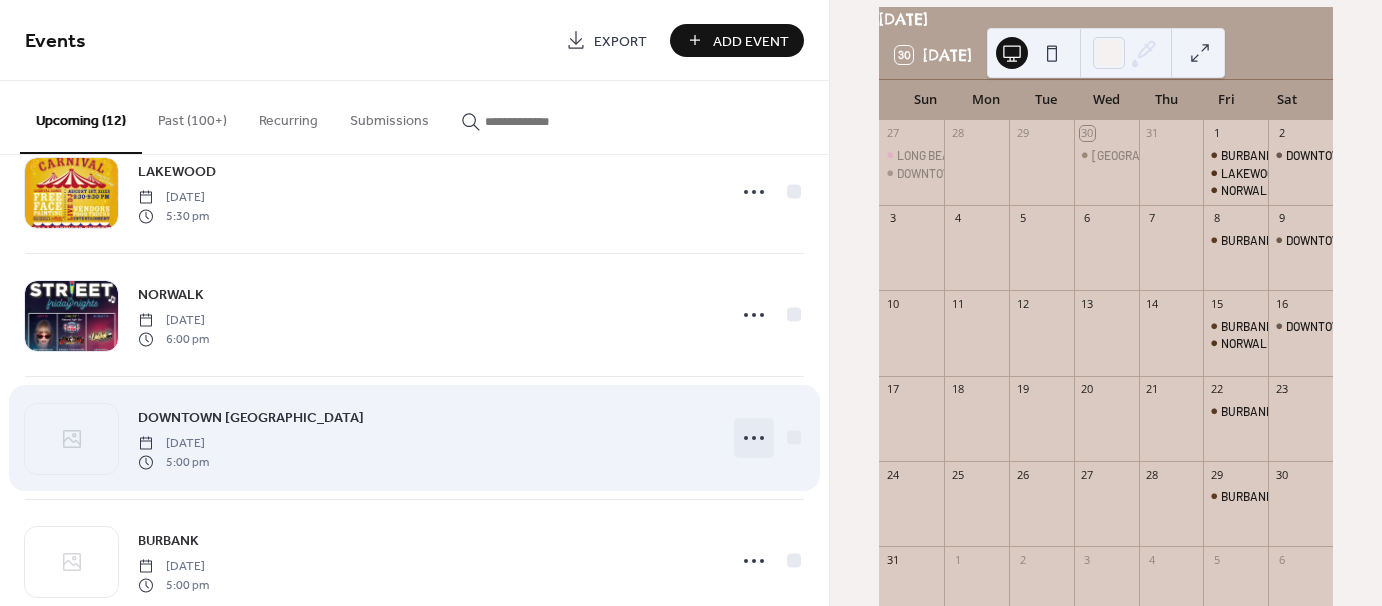 click 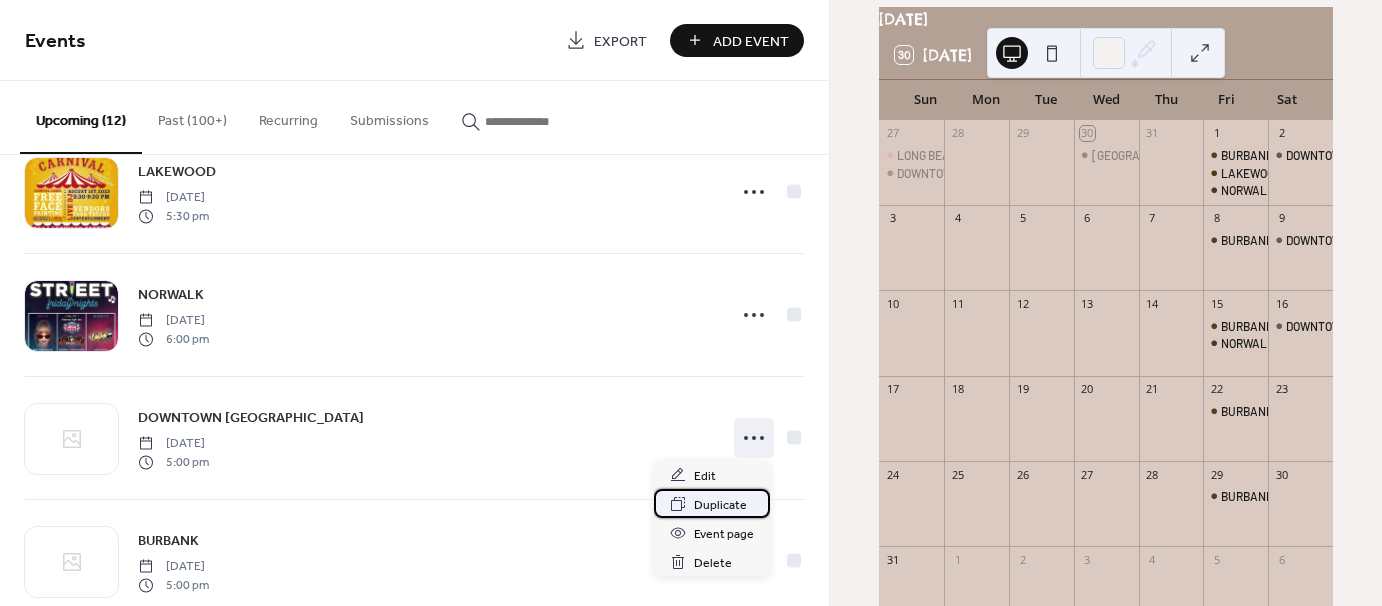 click on "Duplicate" at bounding box center [720, 505] 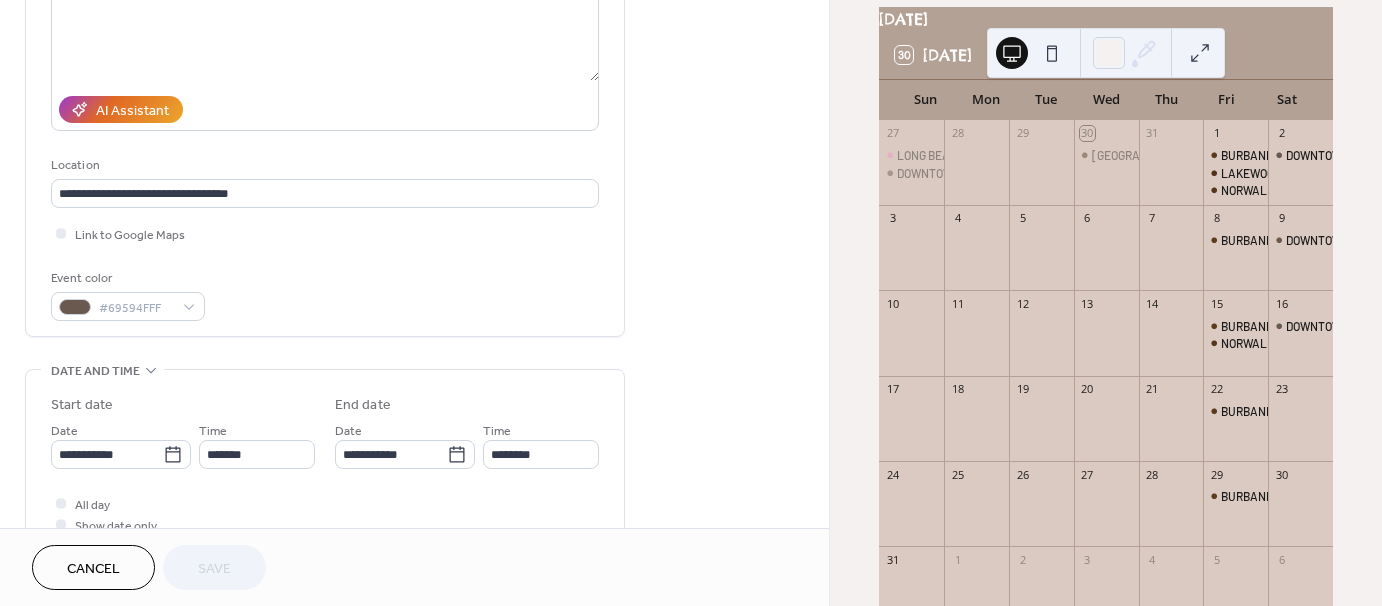 scroll, scrollTop: 300, scrollLeft: 0, axis: vertical 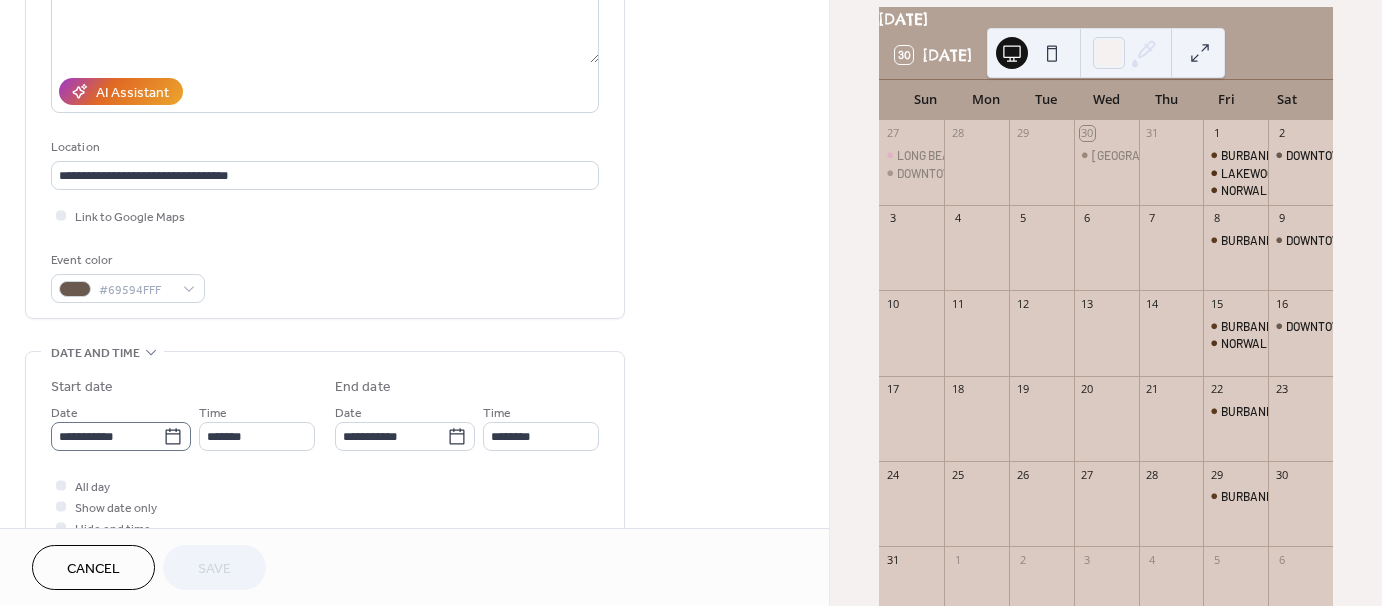 click 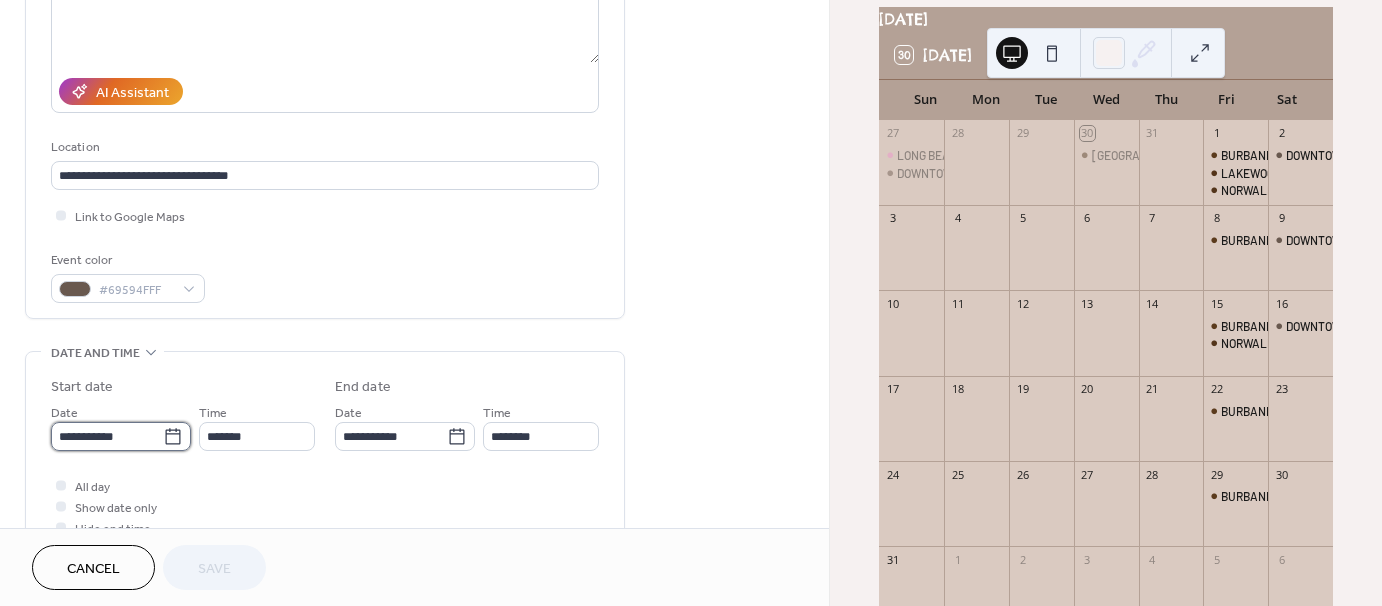 click on "**********" at bounding box center [107, 436] 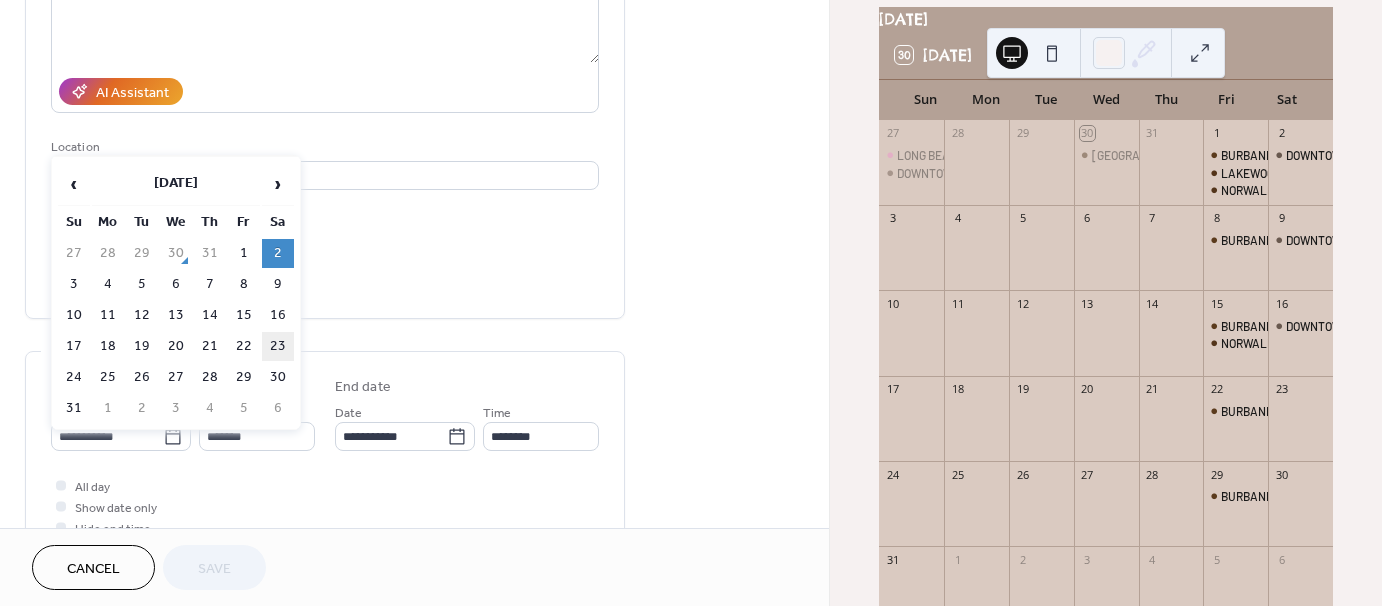 click on "23" at bounding box center [278, 346] 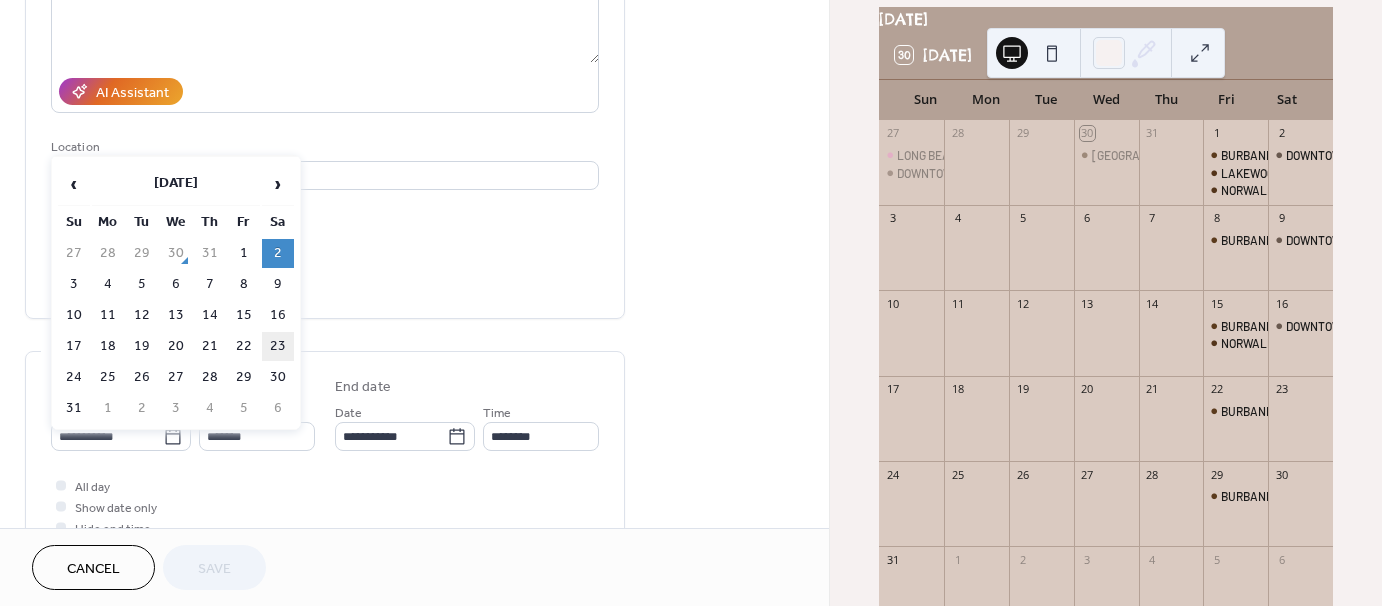 type on "**********" 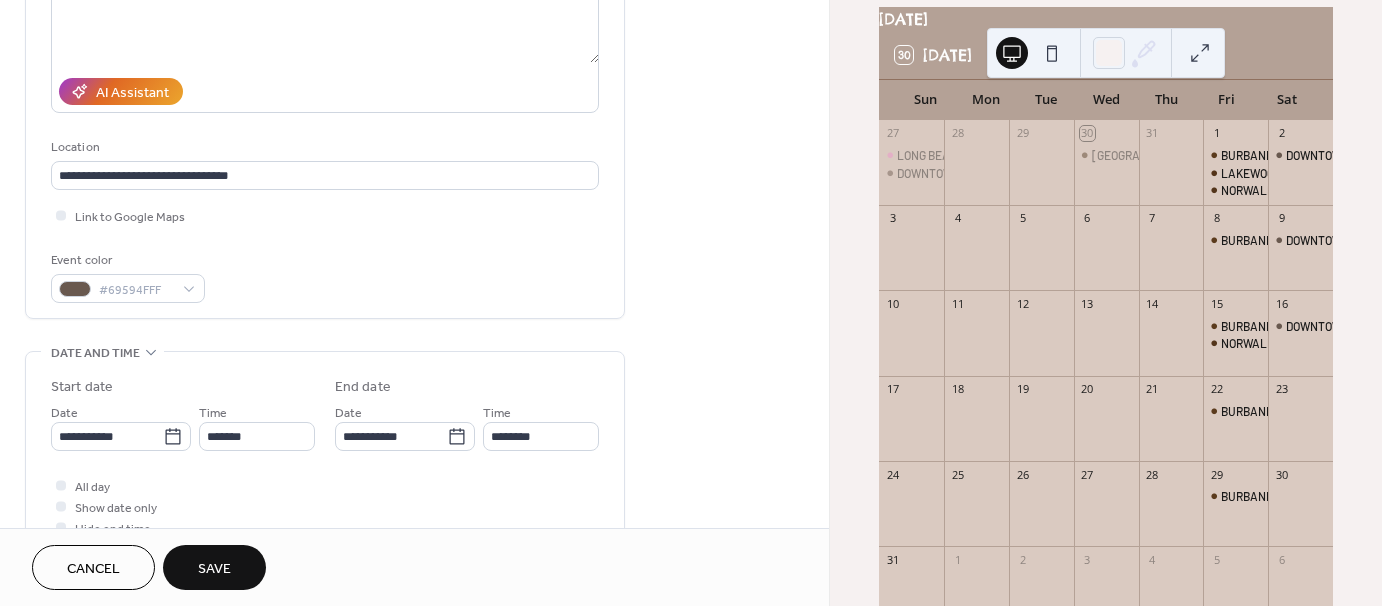 click on "Save" at bounding box center [214, 567] 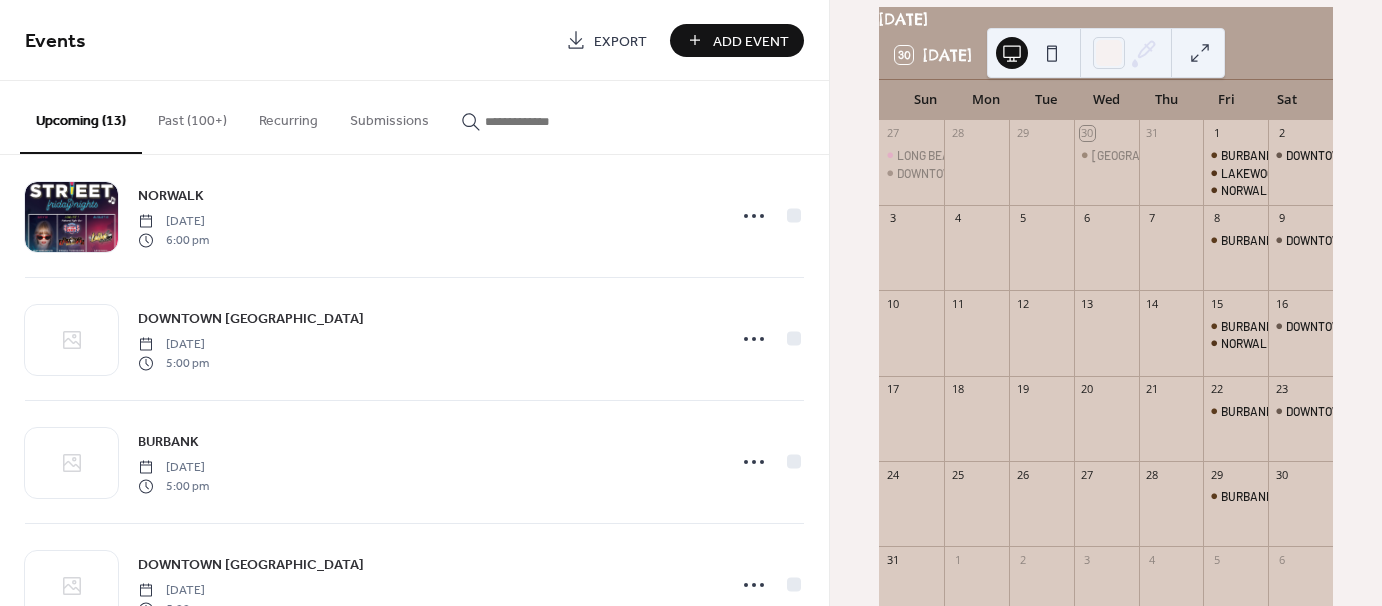 scroll, scrollTop: 400, scrollLeft: 0, axis: vertical 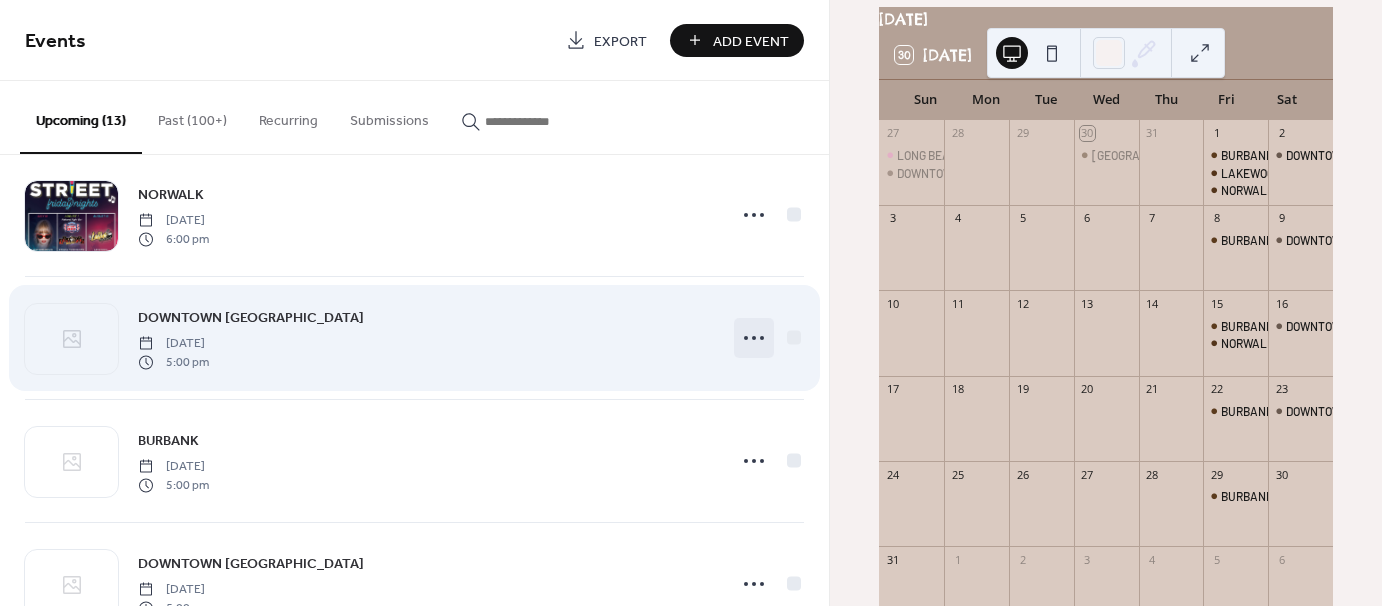 click 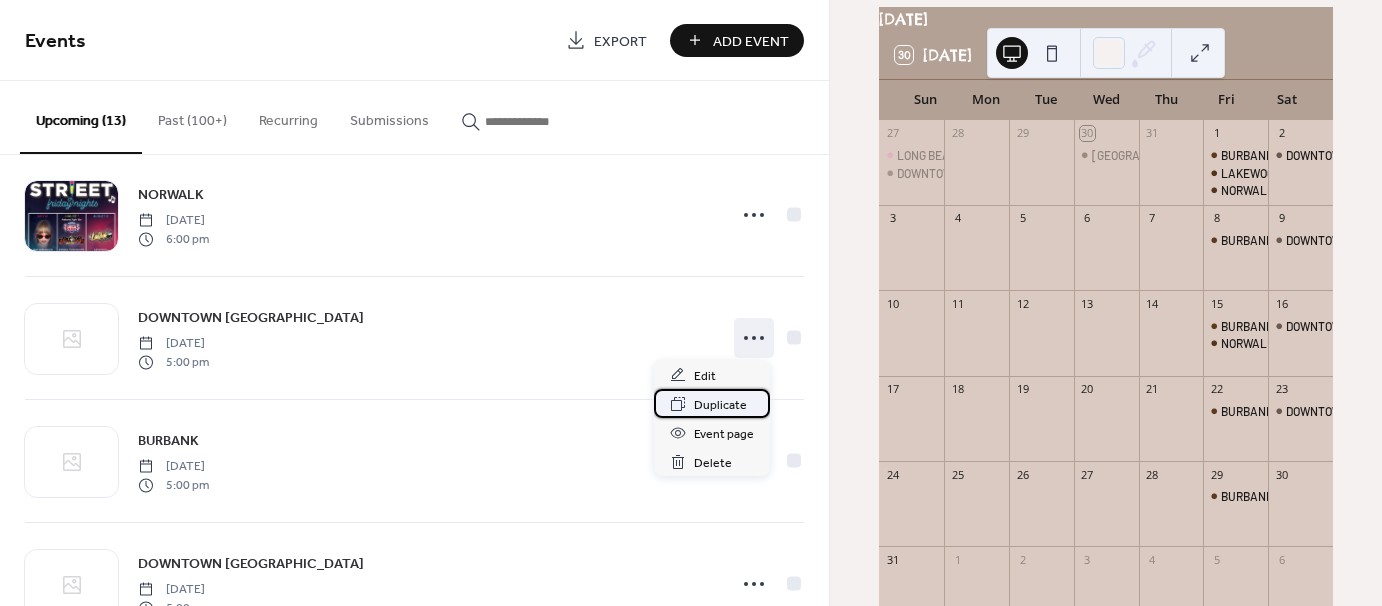 click on "Duplicate" at bounding box center (720, 405) 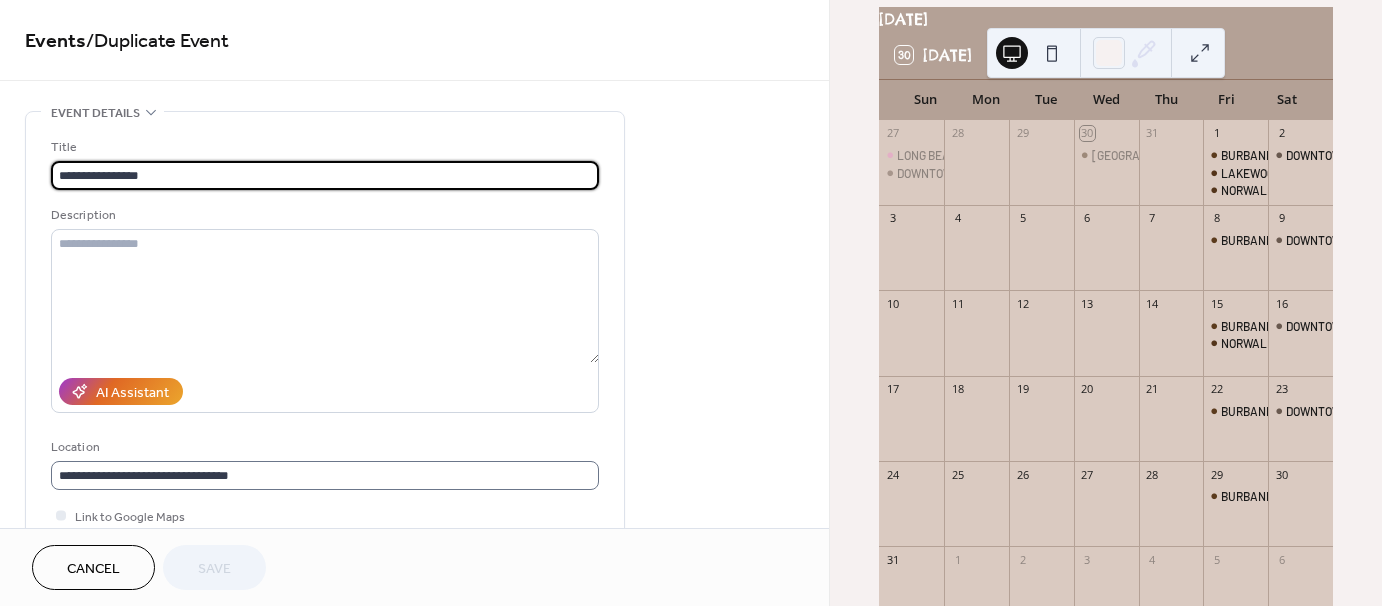 scroll, scrollTop: 1, scrollLeft: 0, axis: vertical 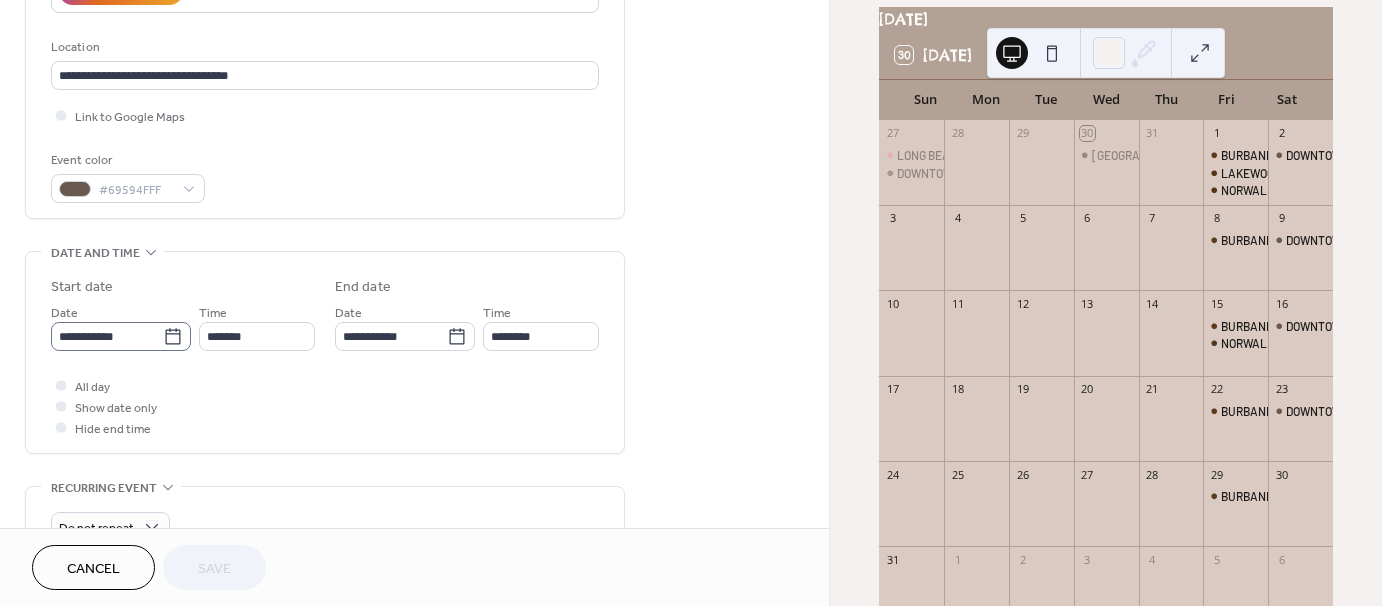 click 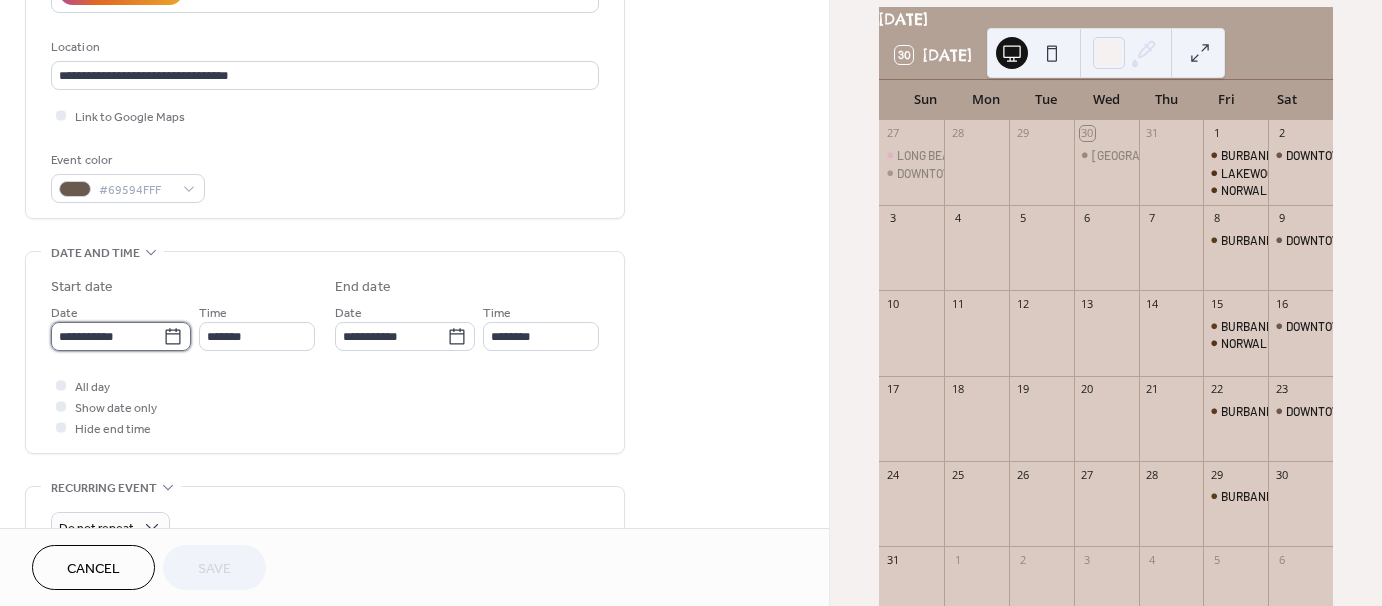 click on "**********" at bounding box center (107, 336) 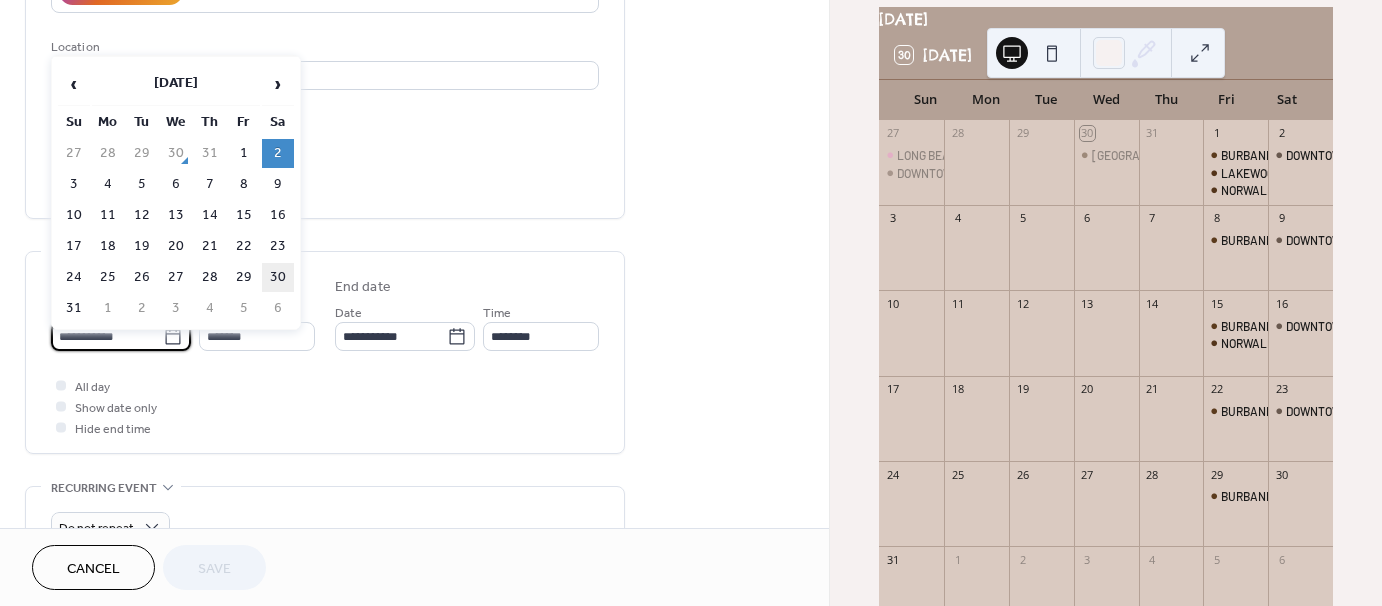 click on "30" at bounding box center (278, 277) 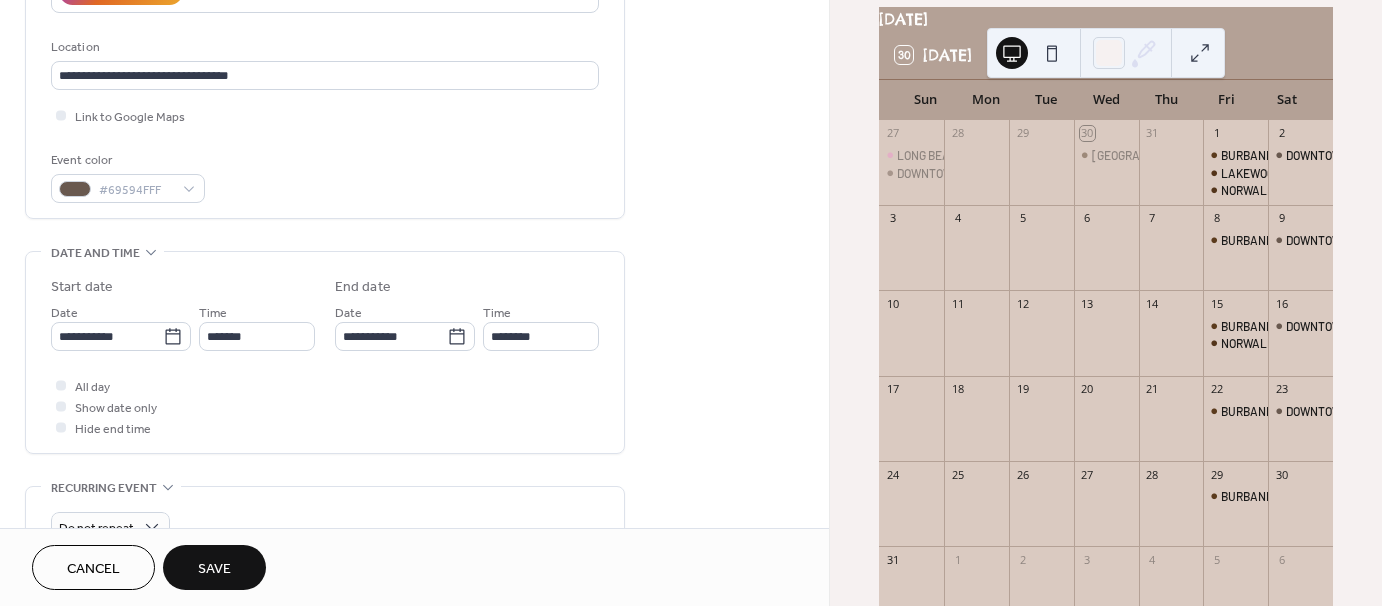 click on "Save" at bounding box center [214, 567] 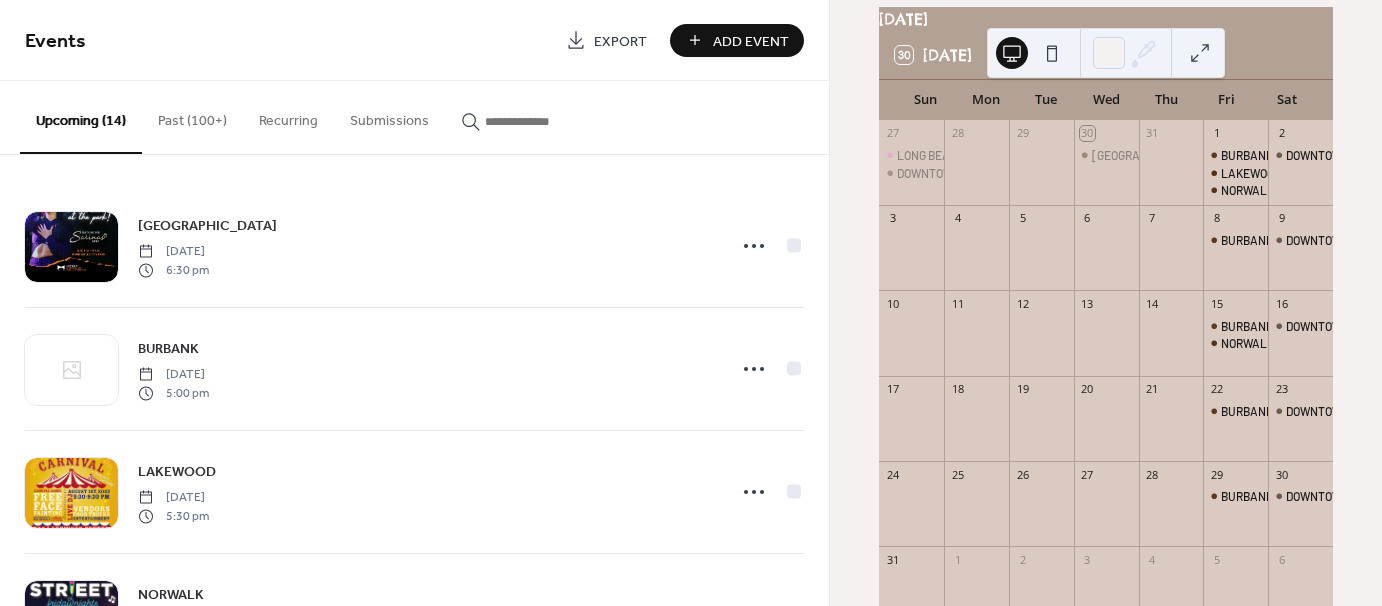 drag, startPoint x: 34, startPoint y: 604, endPoint x: 861, endPoint y: 225, distance: 909.70874 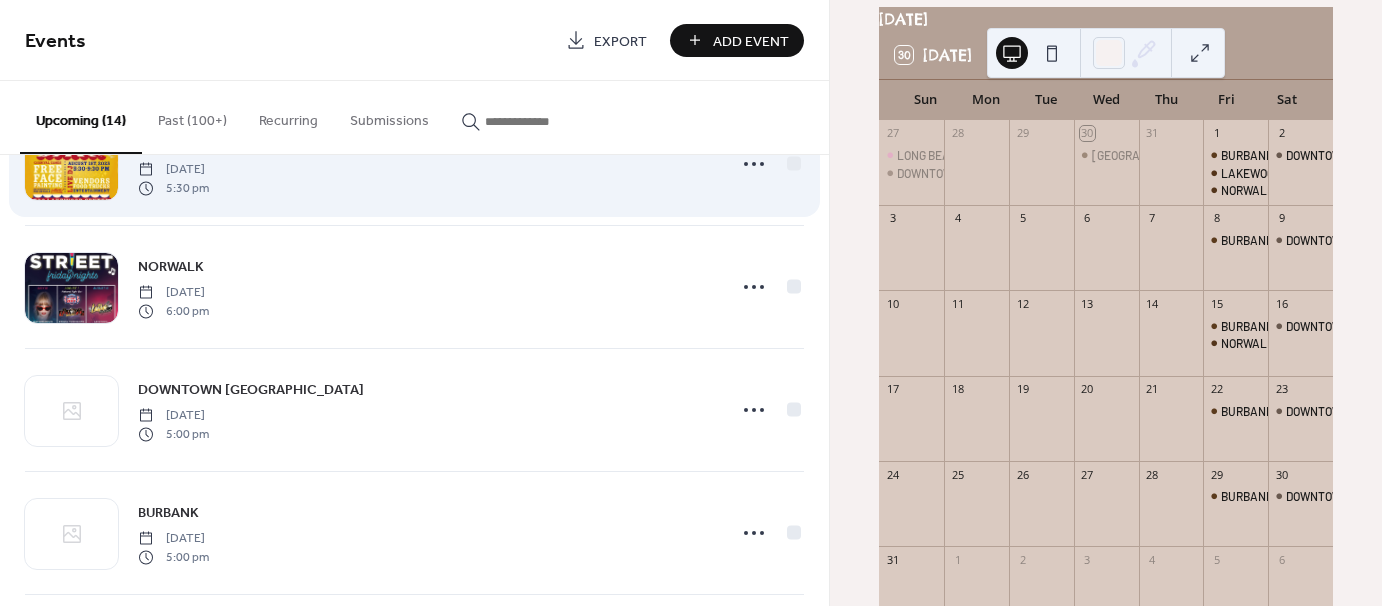 scroll, scrollTop: 400, scrollLeft: 0, axis: vertical 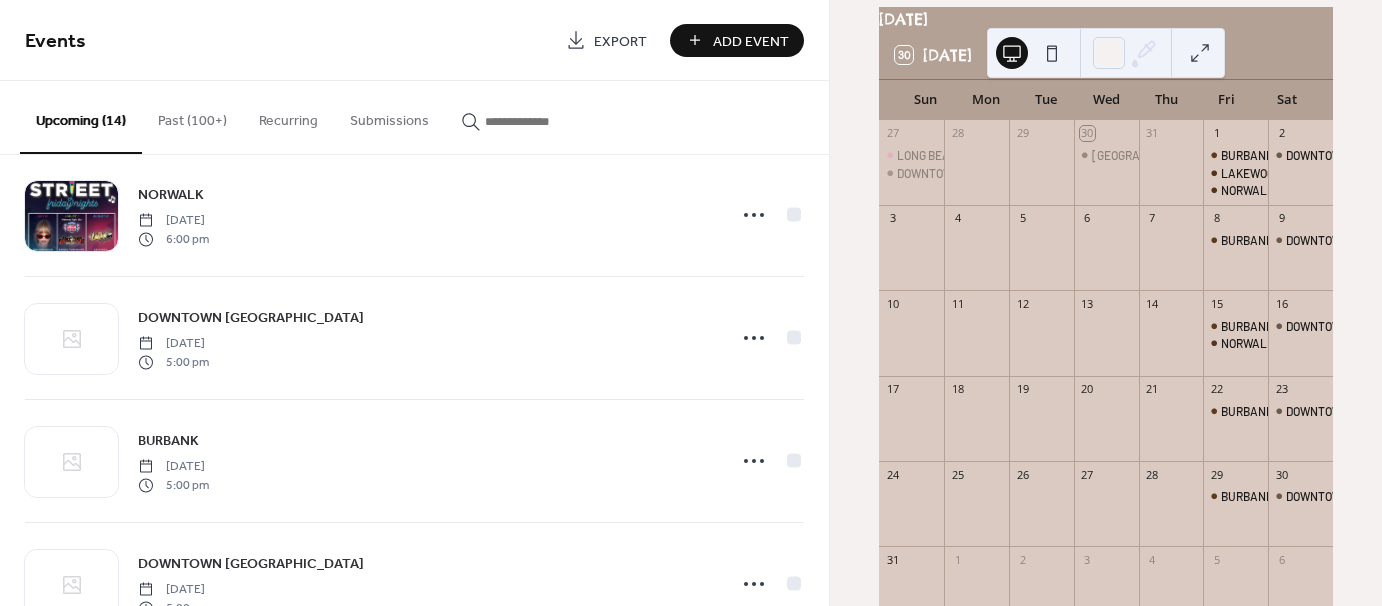 click on "Past (100+)" at bounding box center (192, 116) 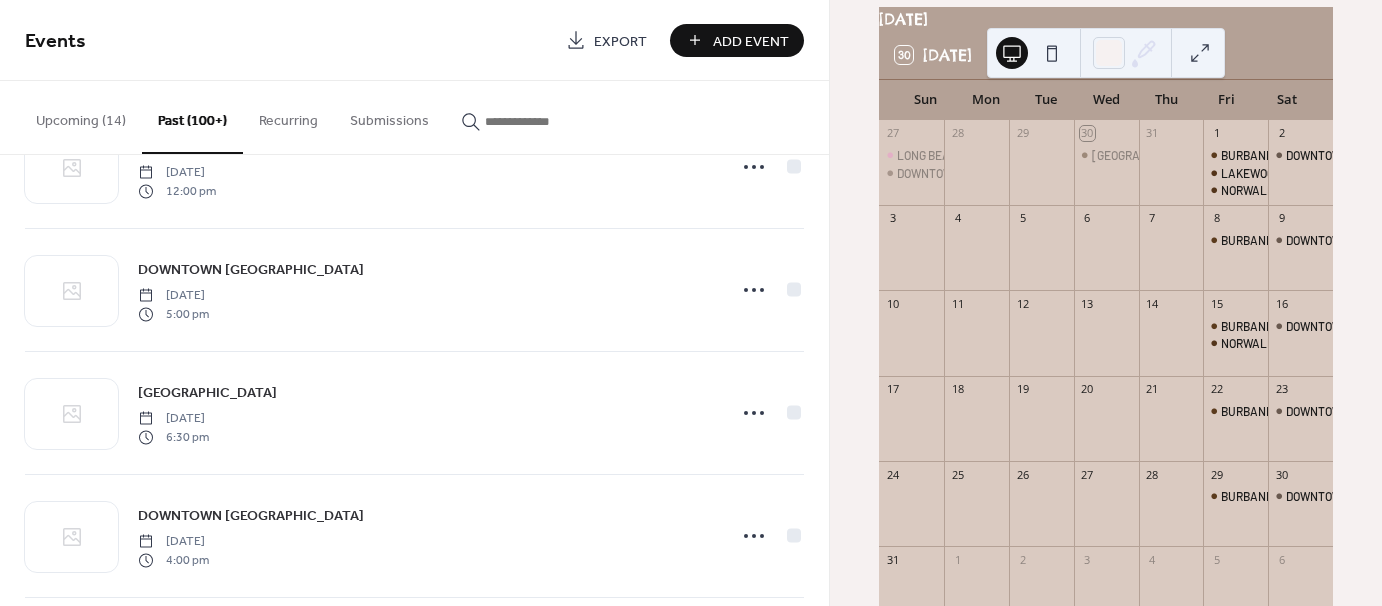 scroll, scrollTop: 500, scrollLeft: 0, axis: vertical 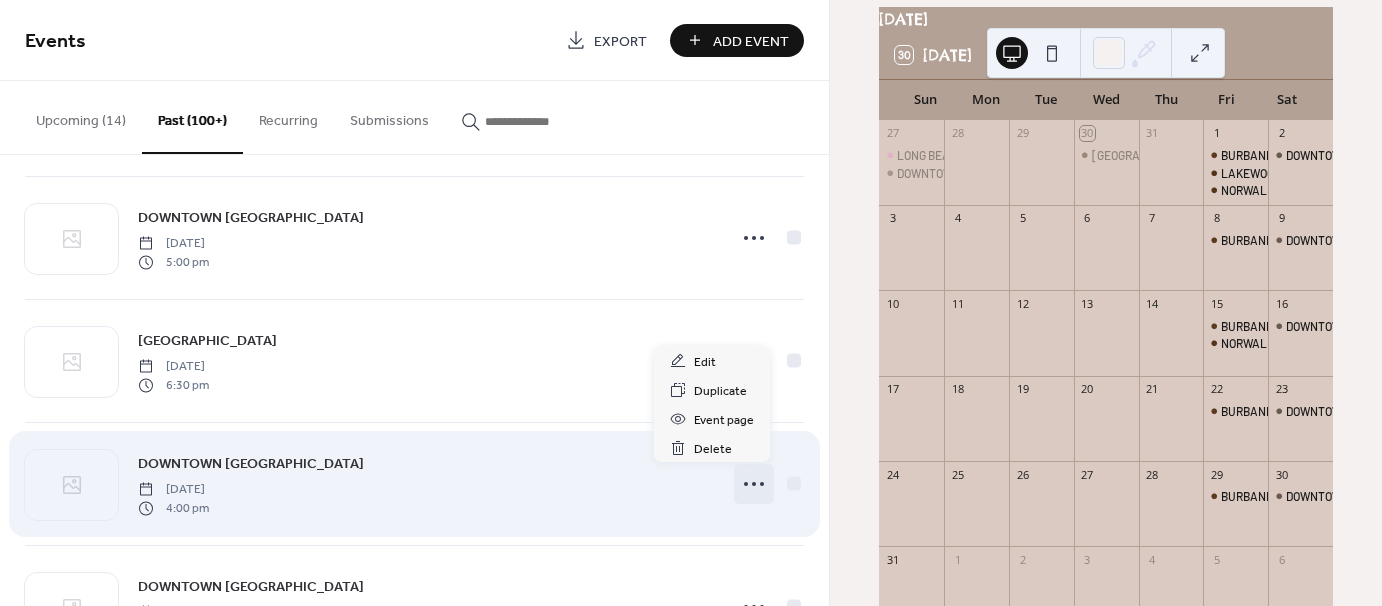click 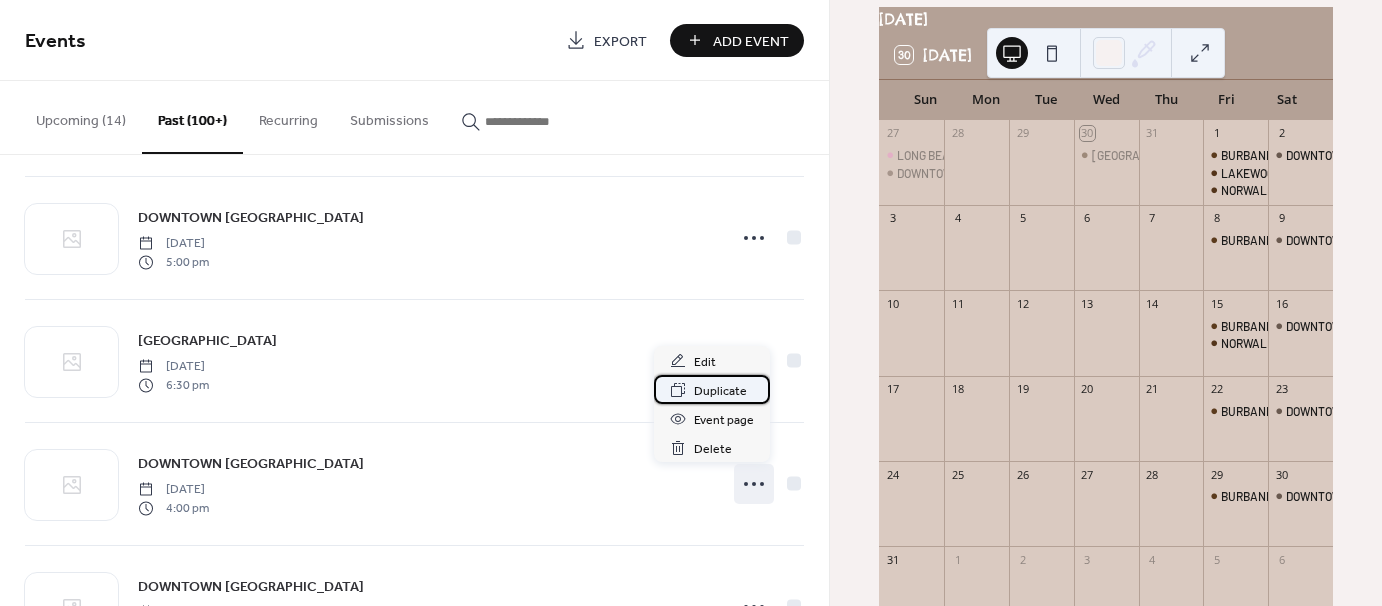 click on "Duplicate" at bounding box center (720, 391) 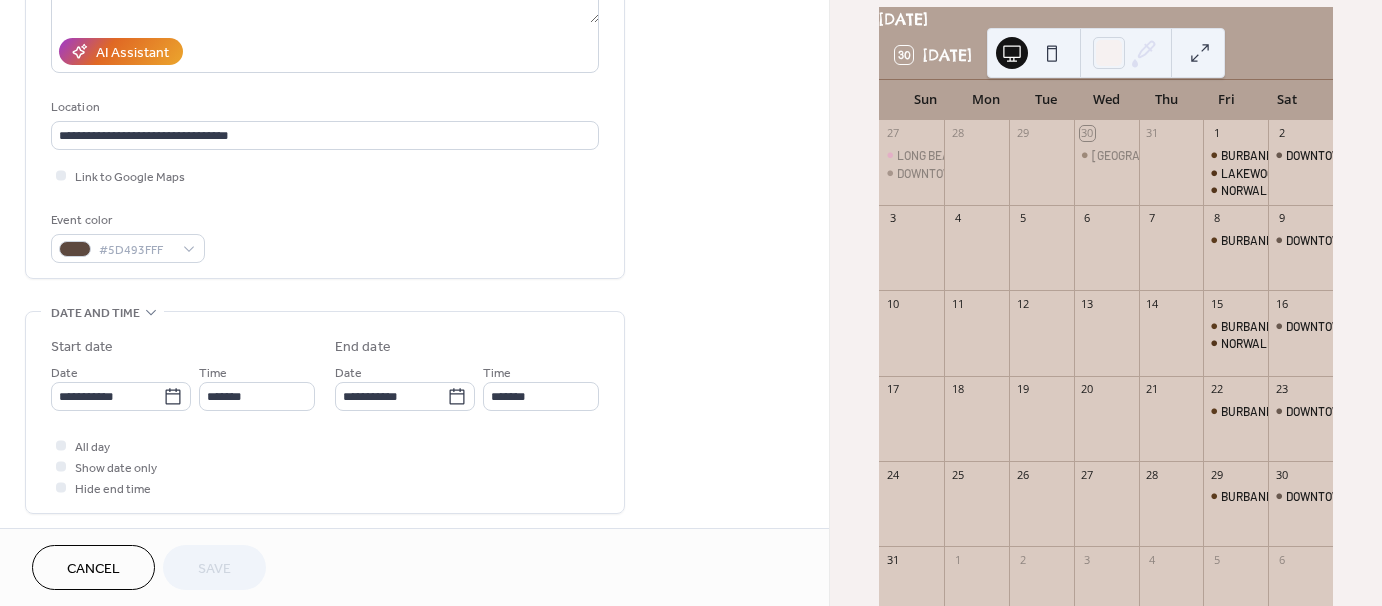 scroll, scrollTop: 400, scrollLeft: 0, axis: vertical 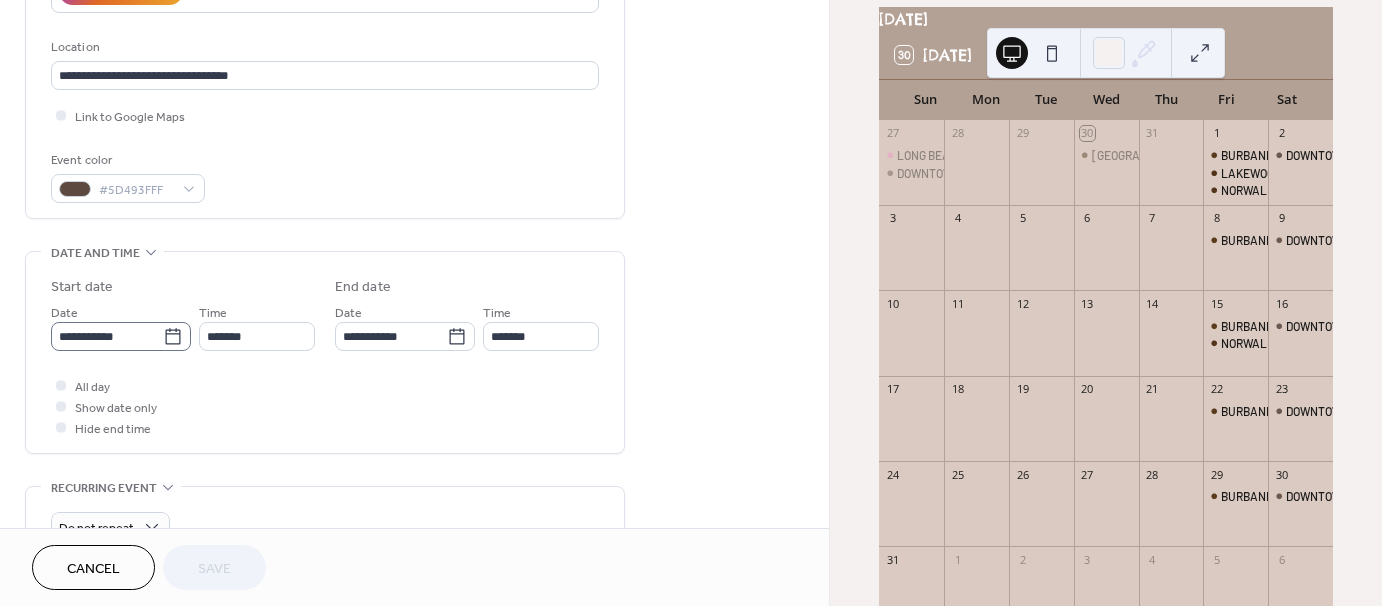 click 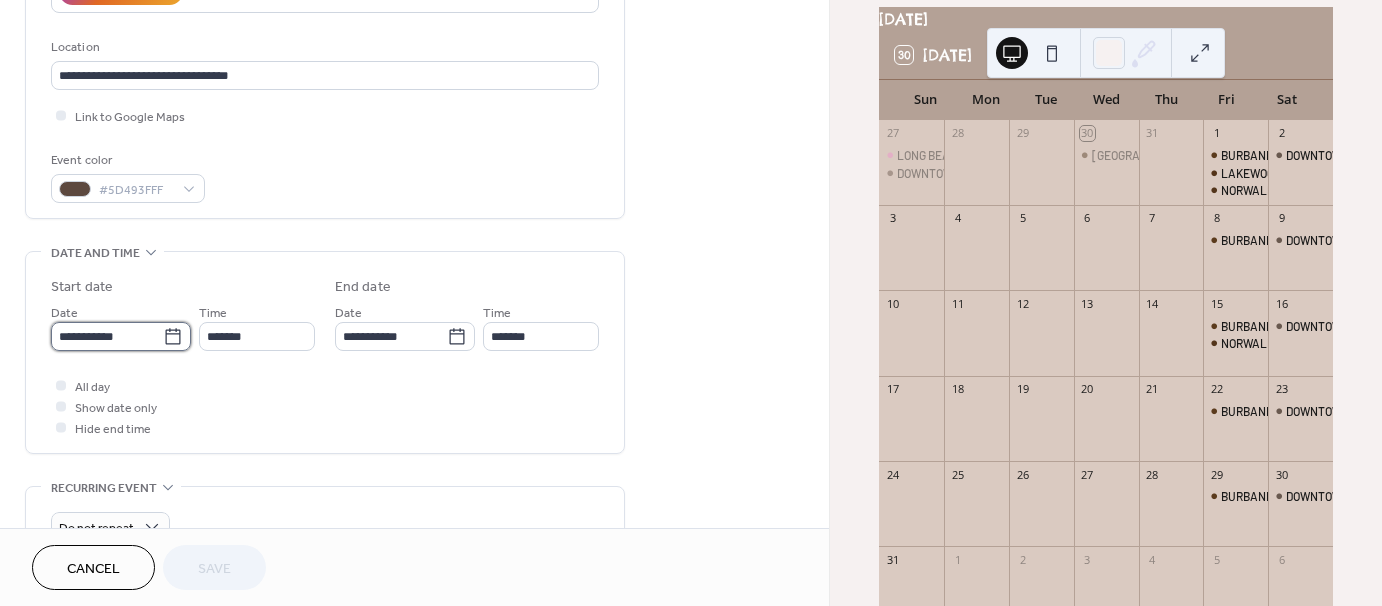 click on "**********" at bounding box center [107, 336] 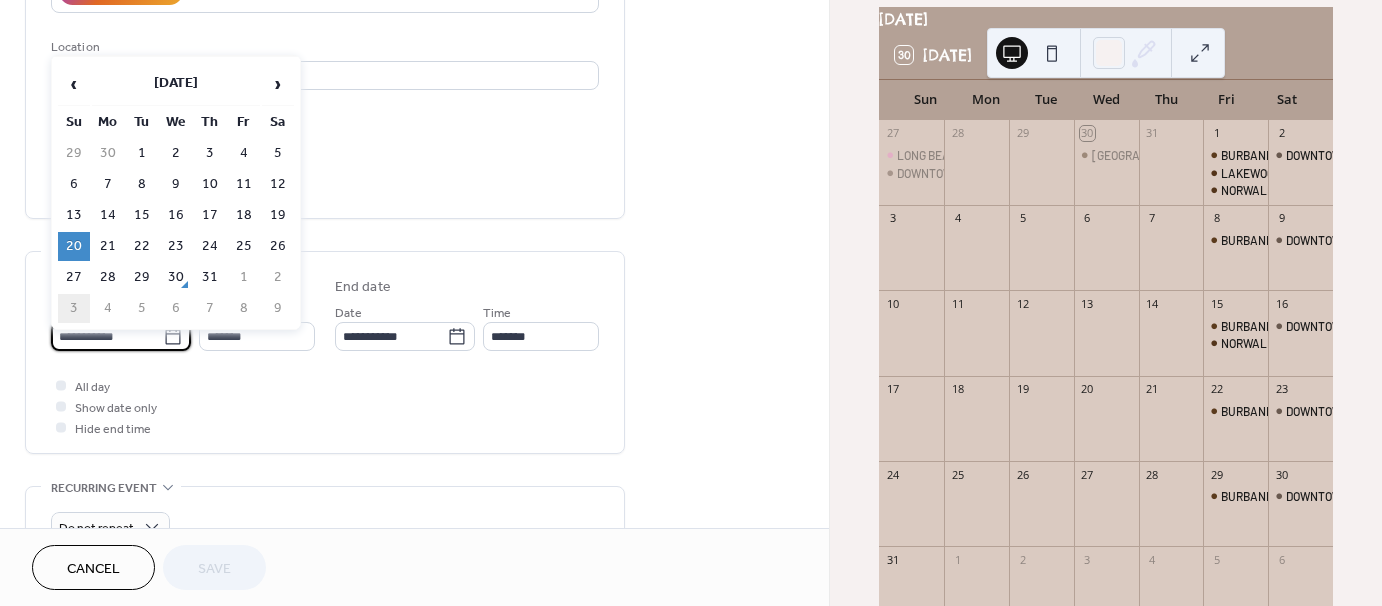 click on "3" at bounding box center (74, 308) 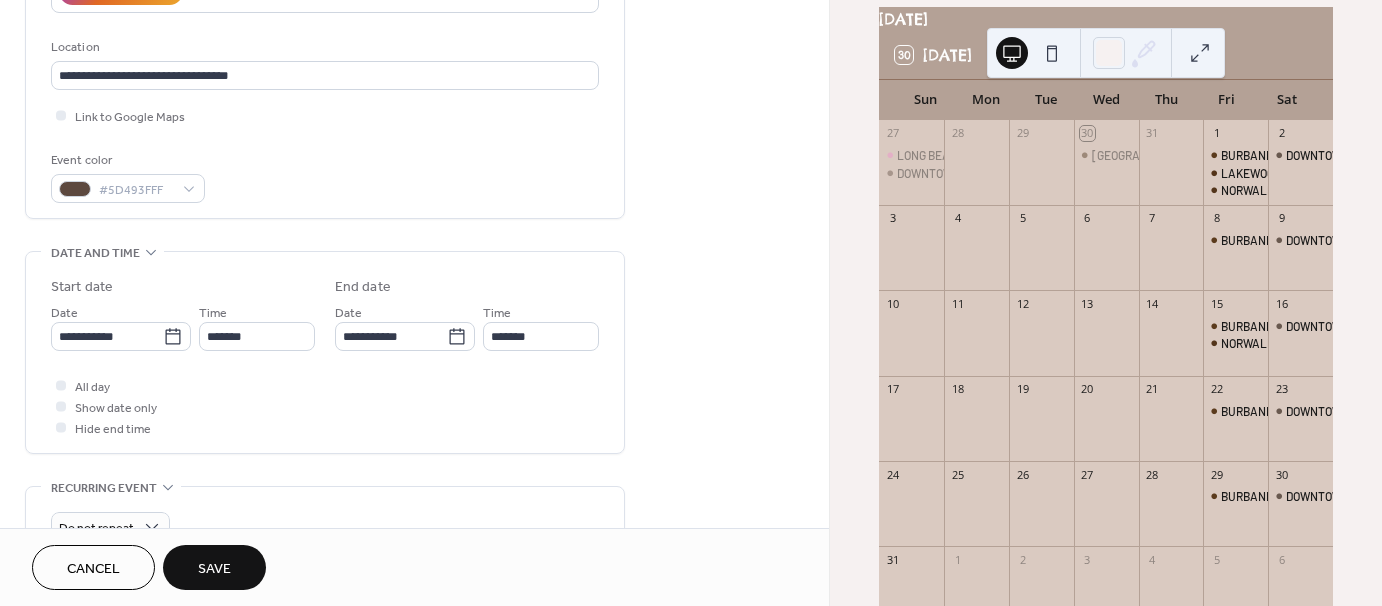 click on "Save" at bounding box center [214, 567] 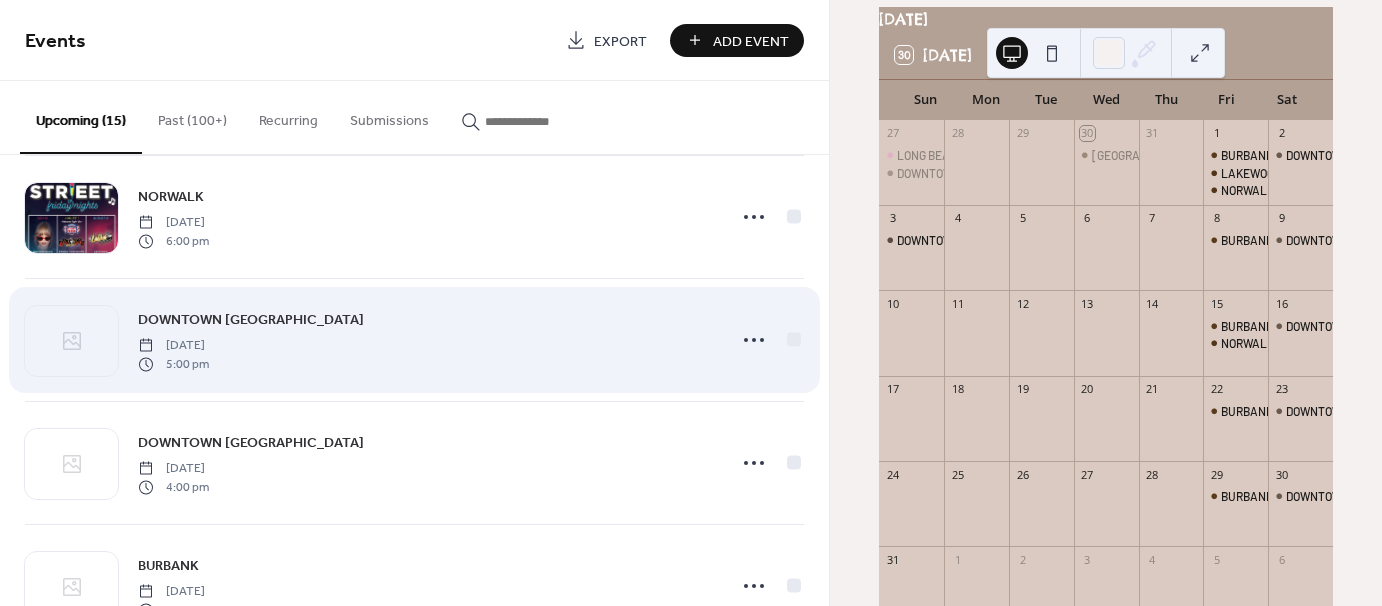 scroll, scrollTop: 400, scrollLeft: 0, axis: vertical 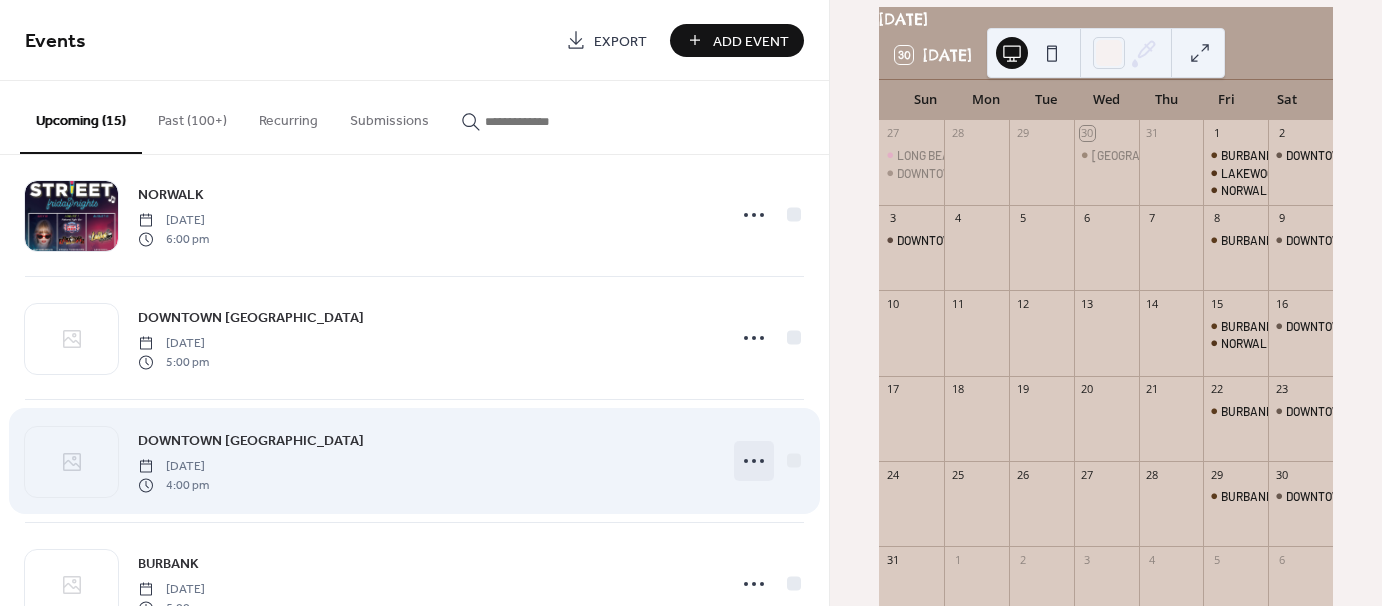 click 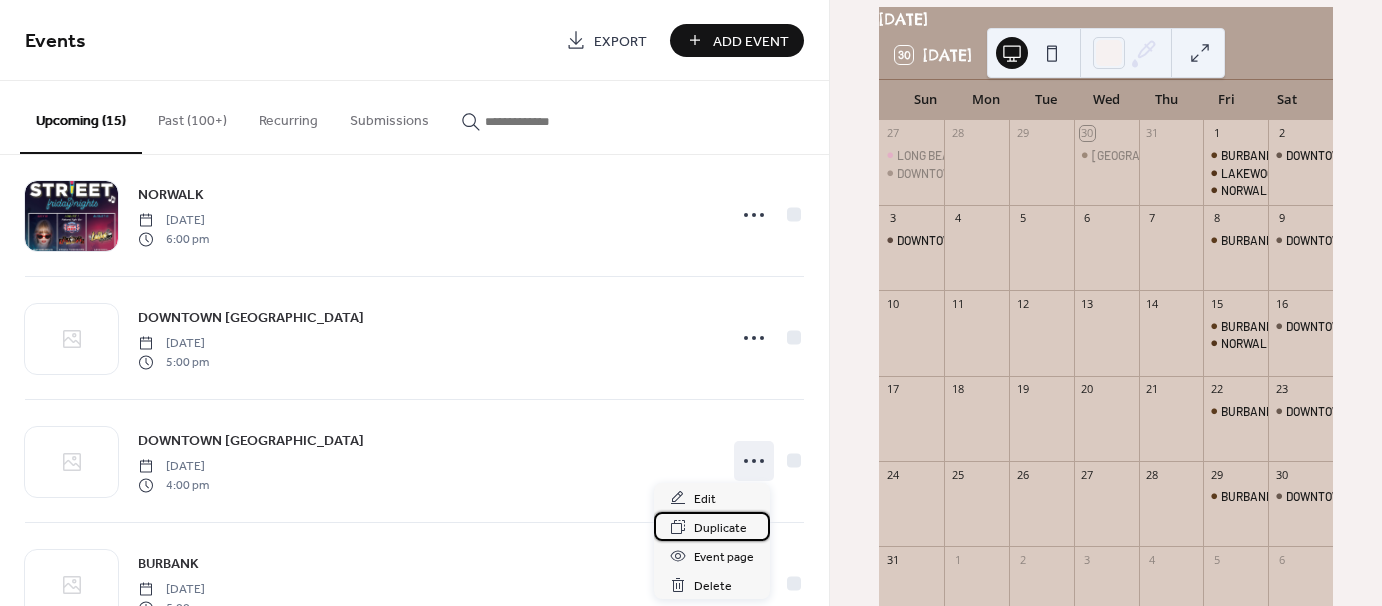 click on "Duplicate" at bounding box center (720, 528) 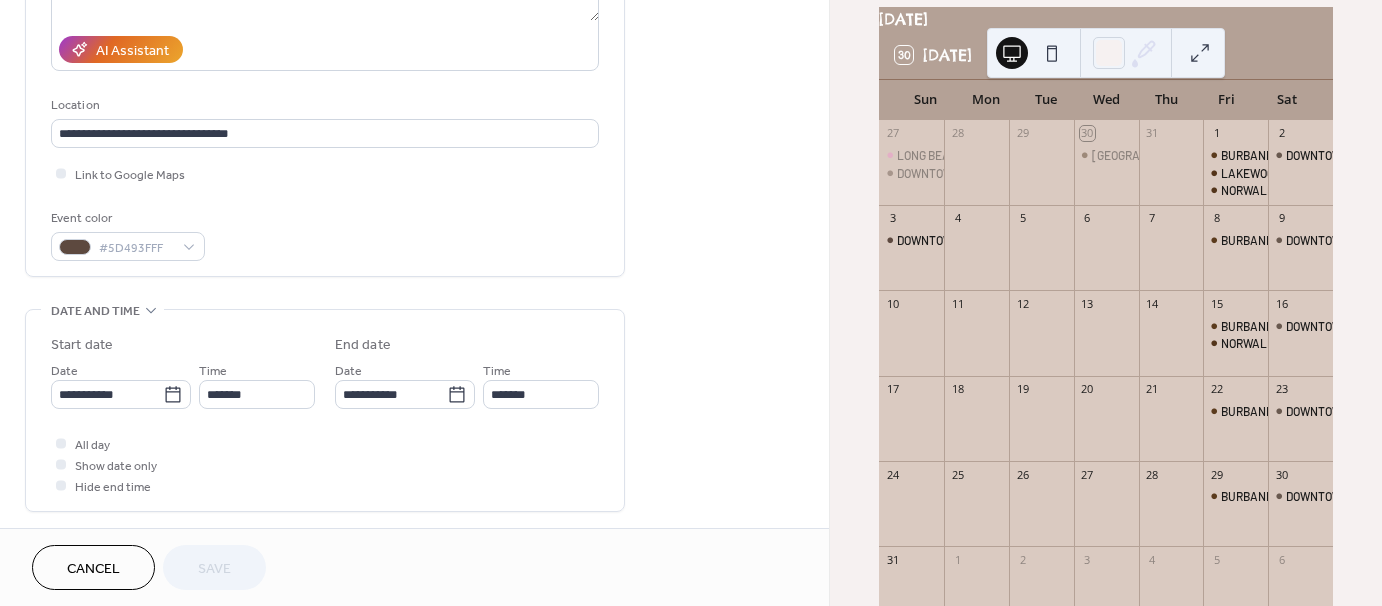 scroll, scrollTop: 400, scrollLeft: 0, axis: vertical 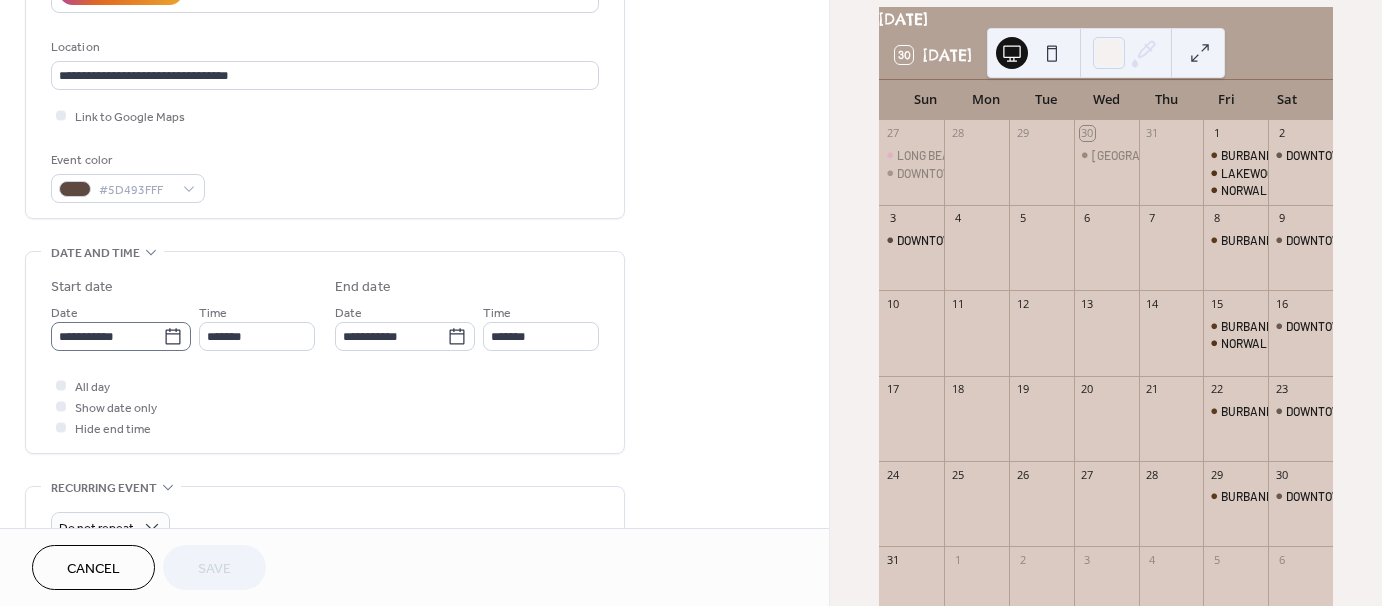 click 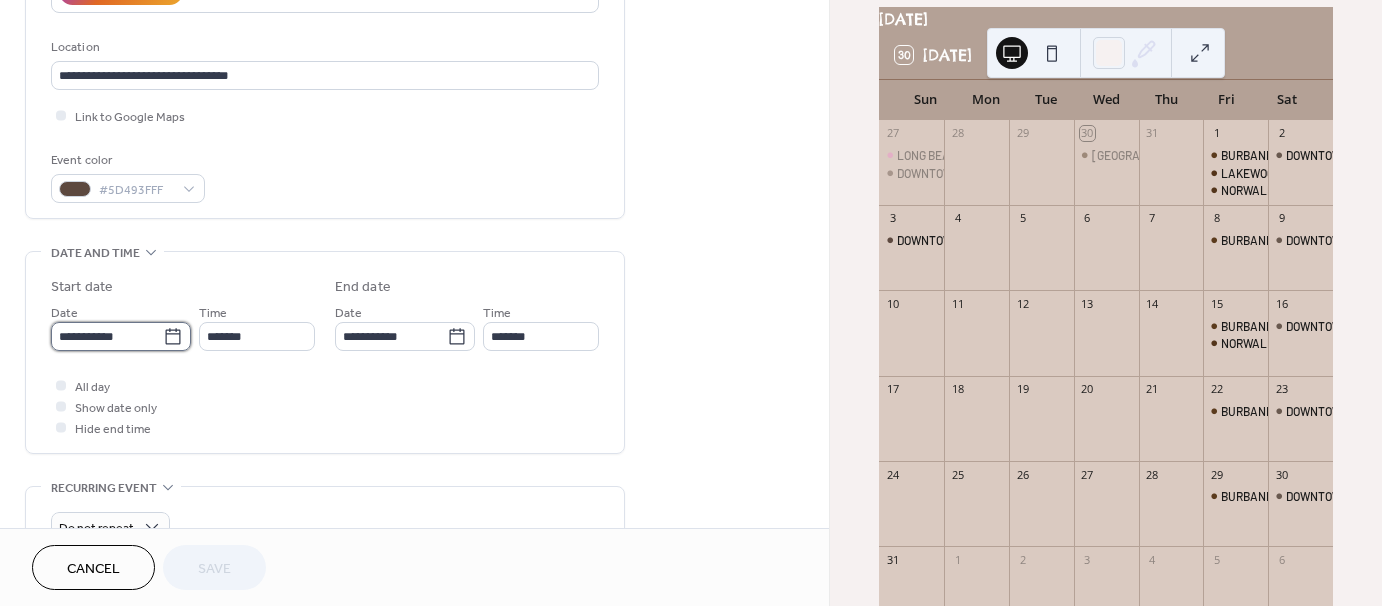 click on "**********" at bounding box center (107, 336) 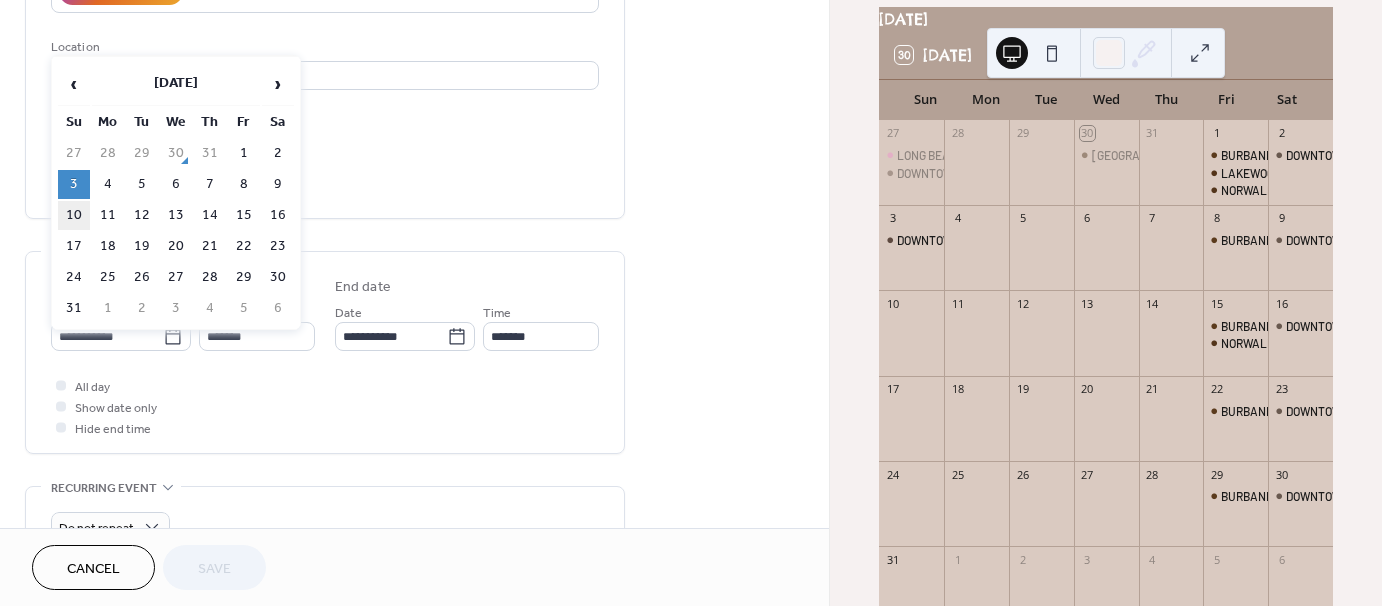click on "10" at bounding box center (74, 215) 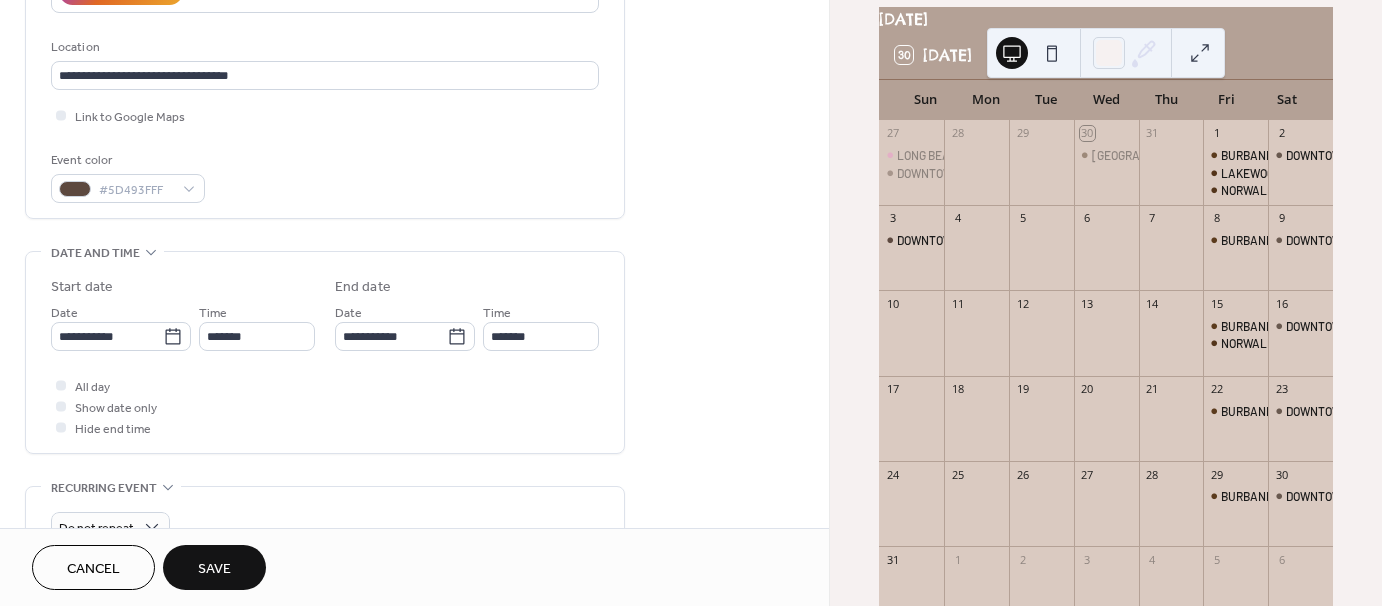 click on "Save" at bounding box center (214, 569) 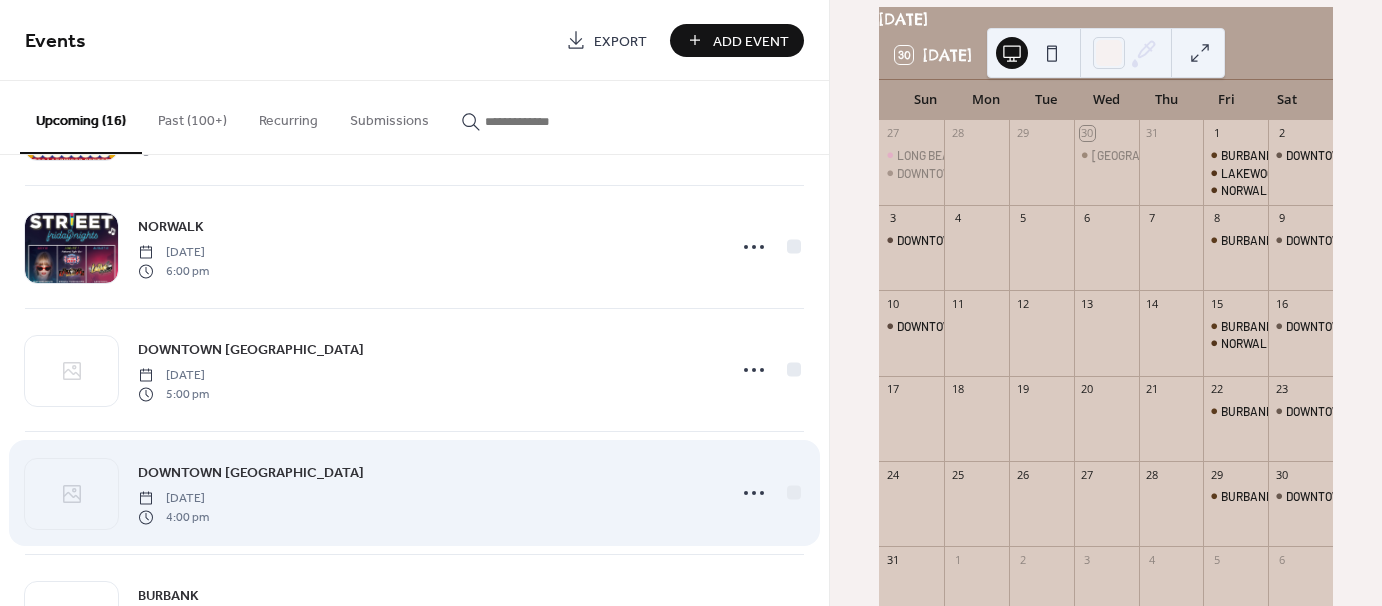 scroll, scrollTop: 400, scrollLeft: 0, axis: vertical 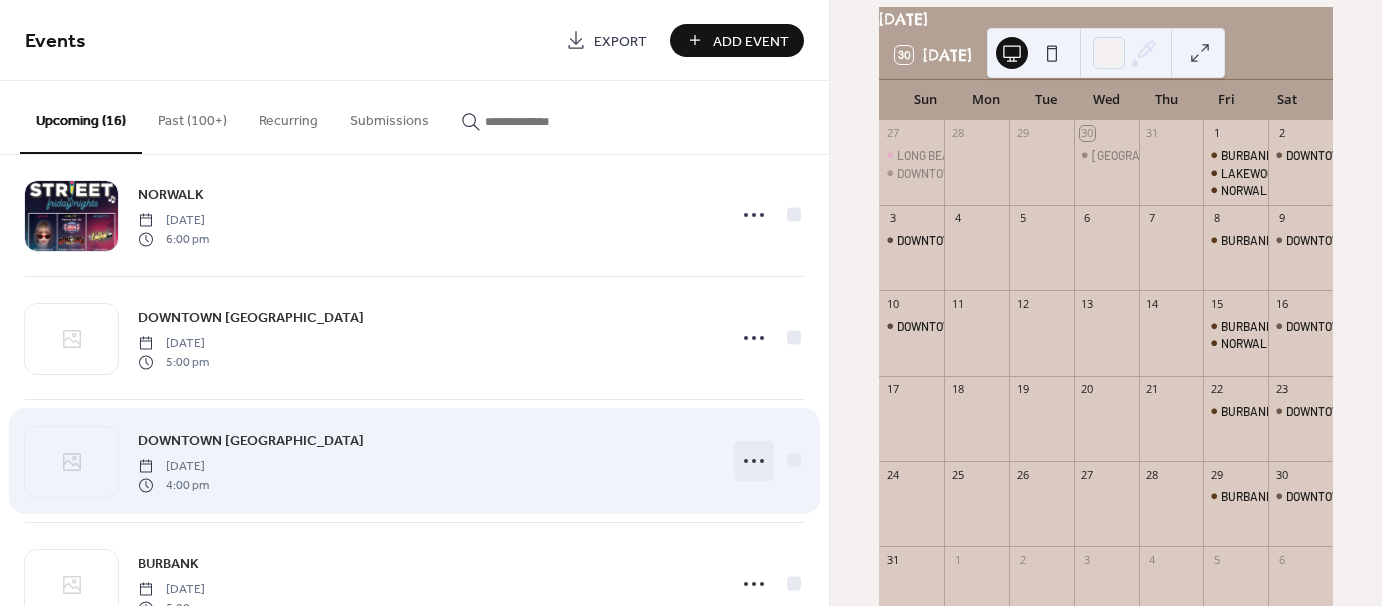 click 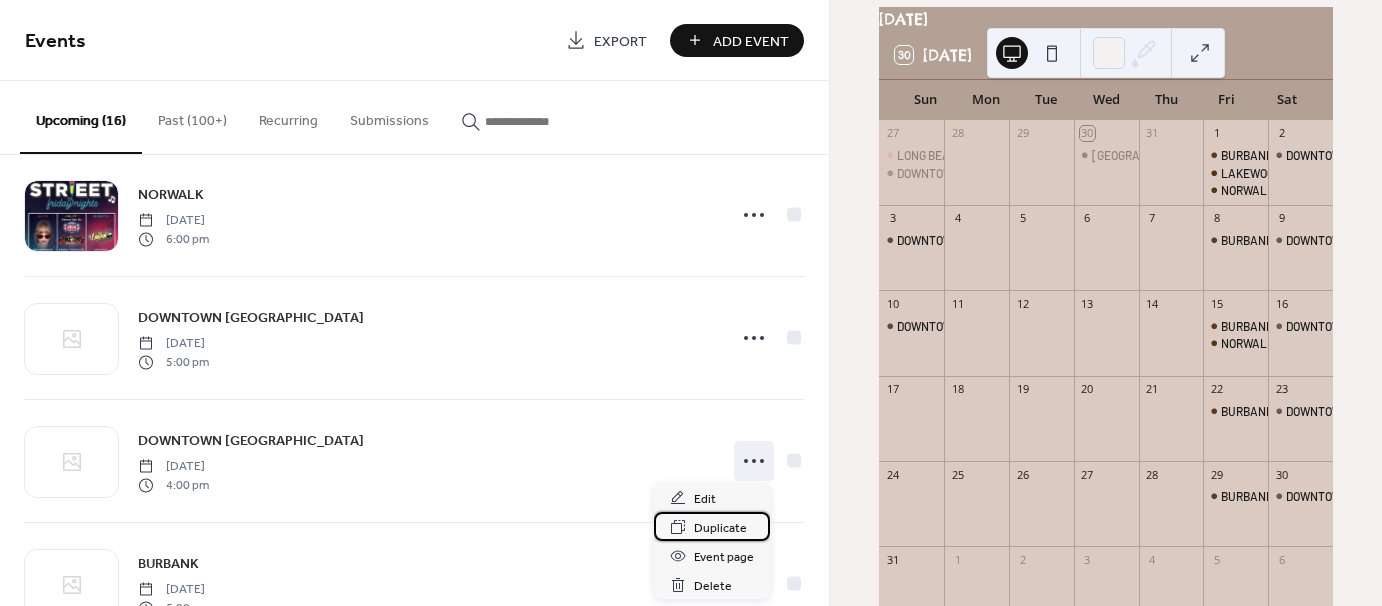 click on "Duplicate" at bounding box center (720, 528) 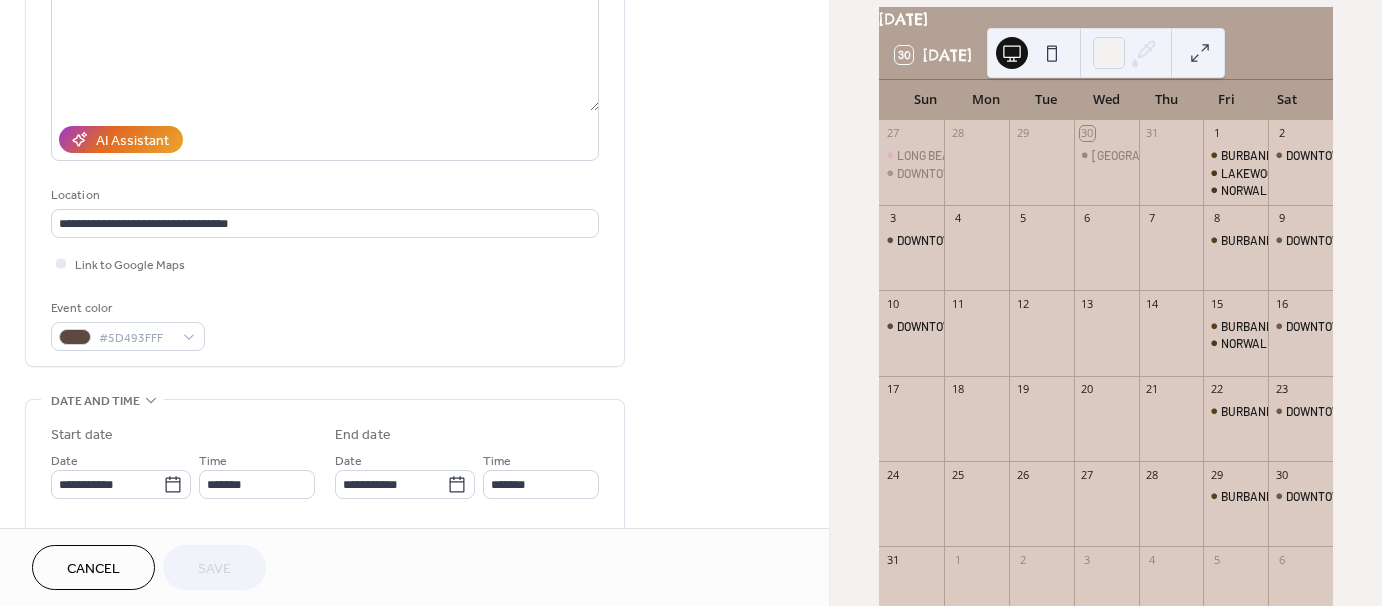 scroll, scrollTop: 300, scrollLeft: 0, axis: vertical 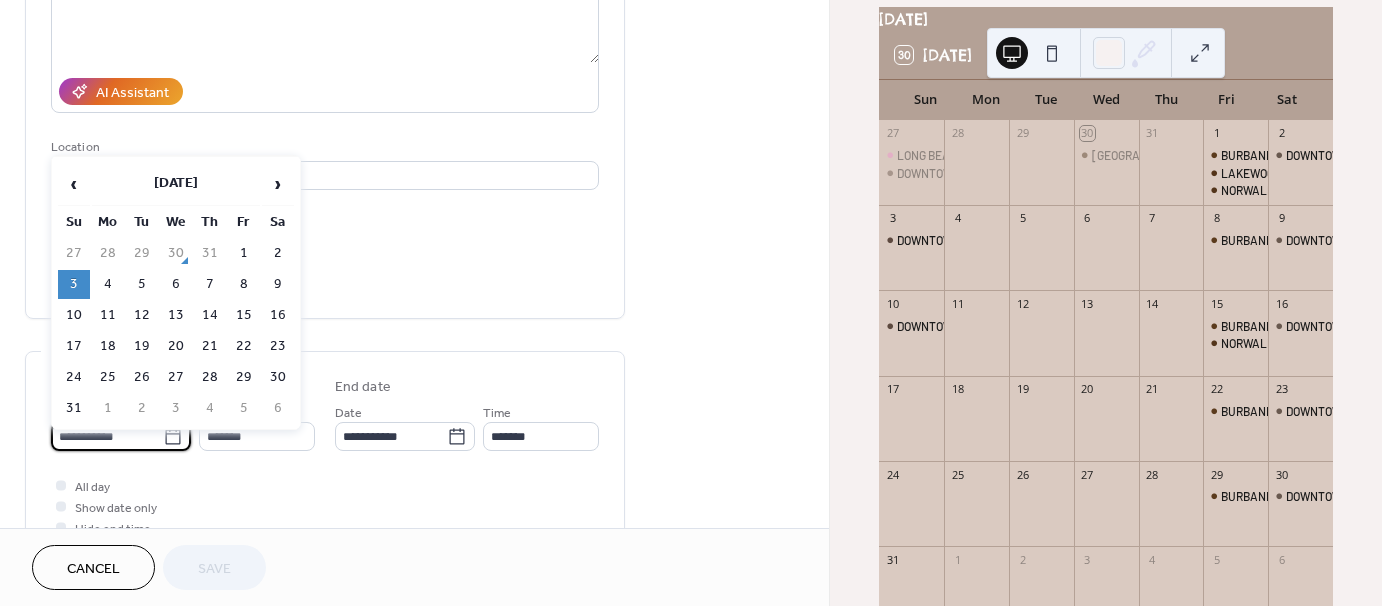 click on "**********" at bounding box center (107, 436) 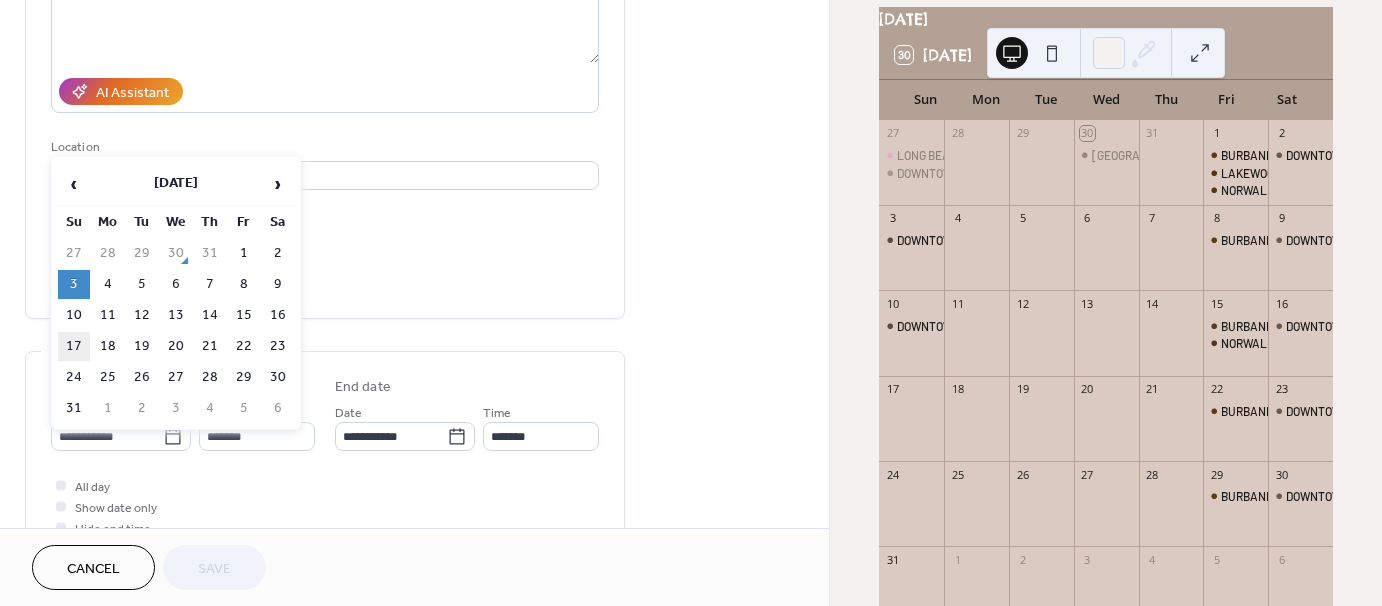 click on "17" at bounding box center [74, 346] 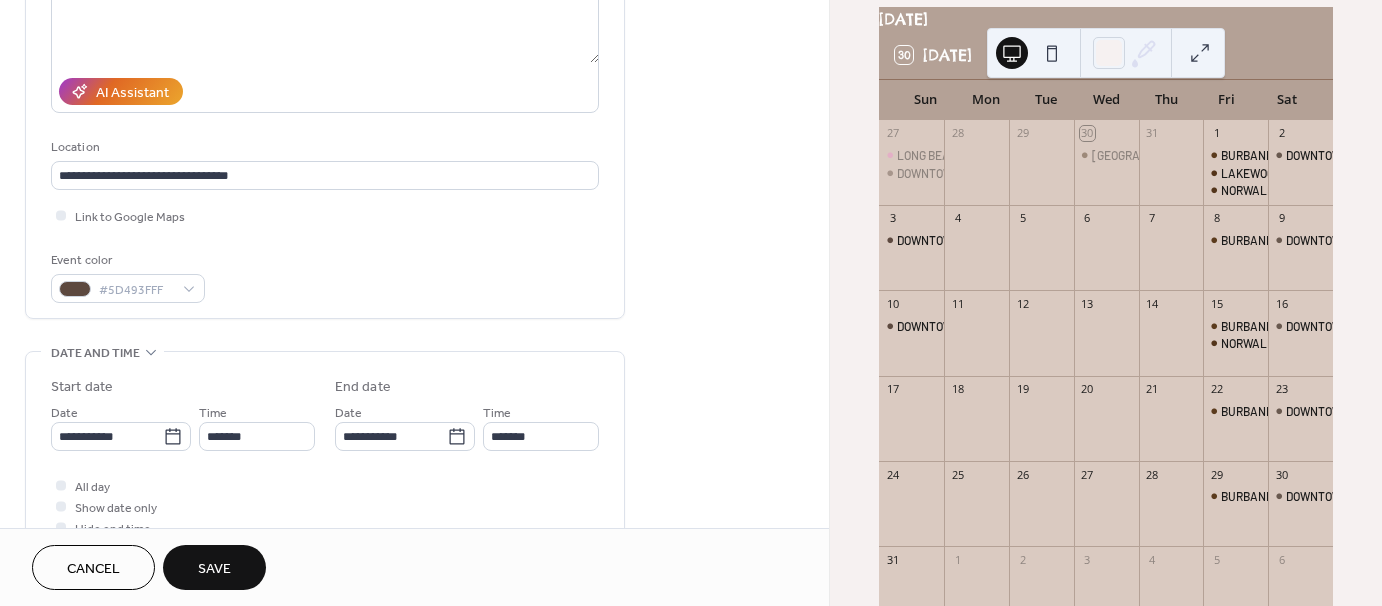 click on "Save" at bounding box center [214, 569] 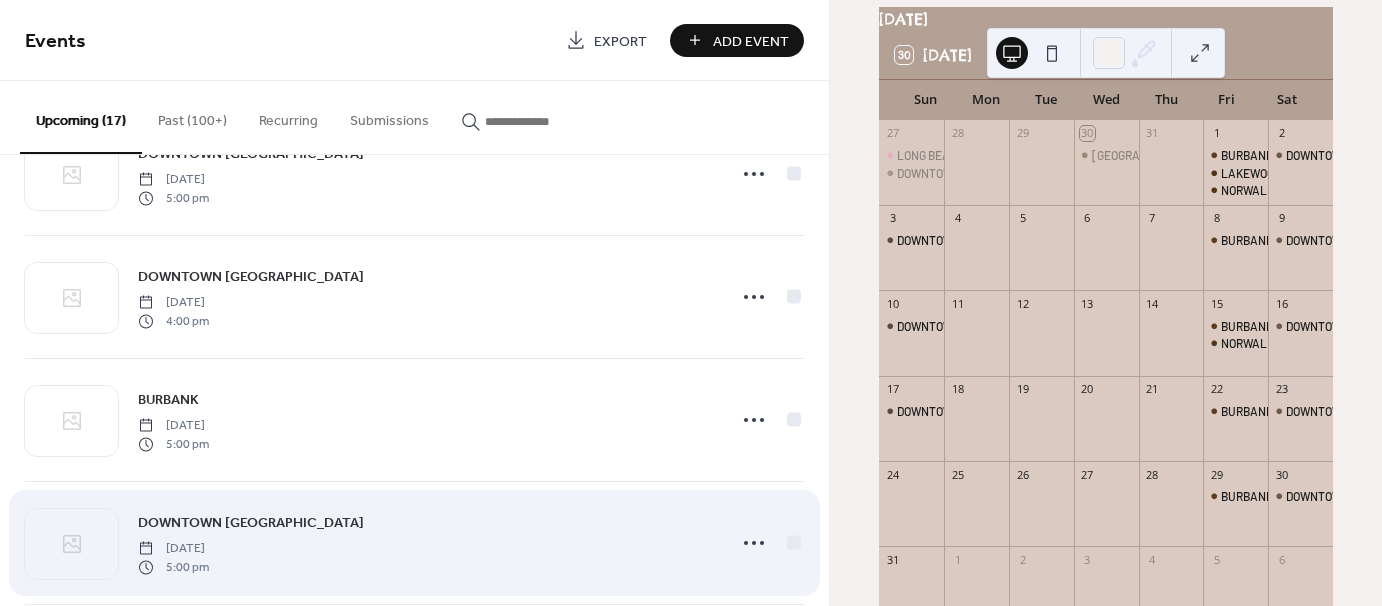 scroll, scrollTop: 600, scrollLeft: 0, axis: vertical 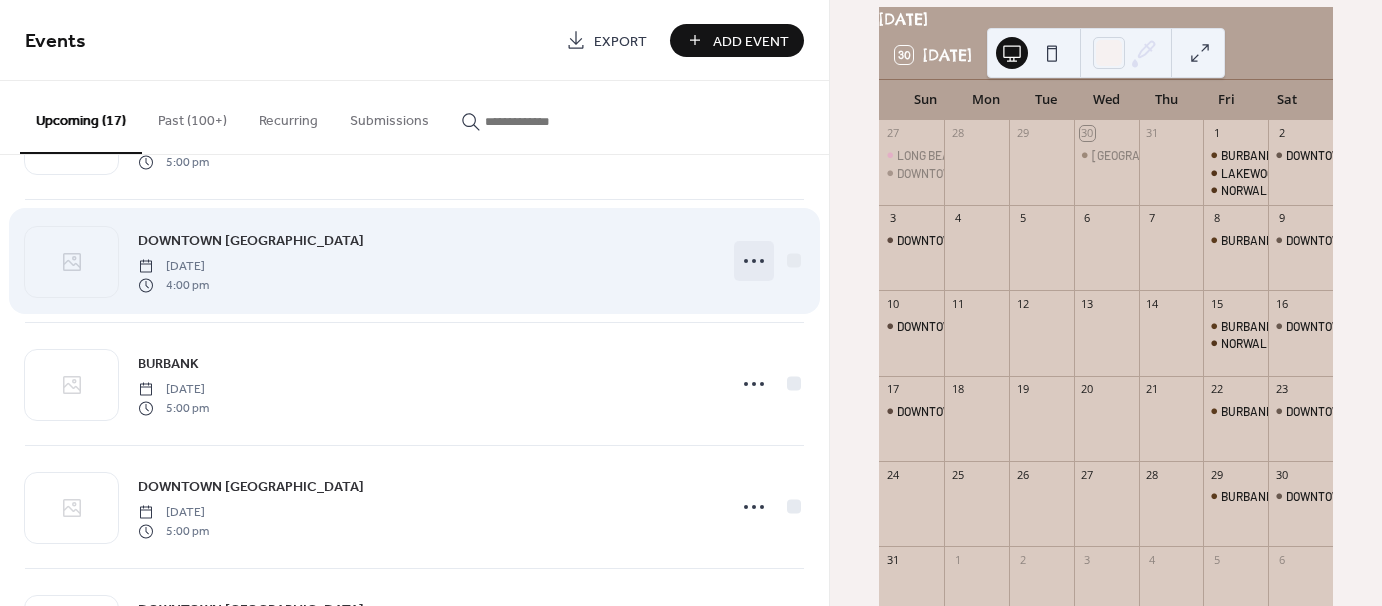 click 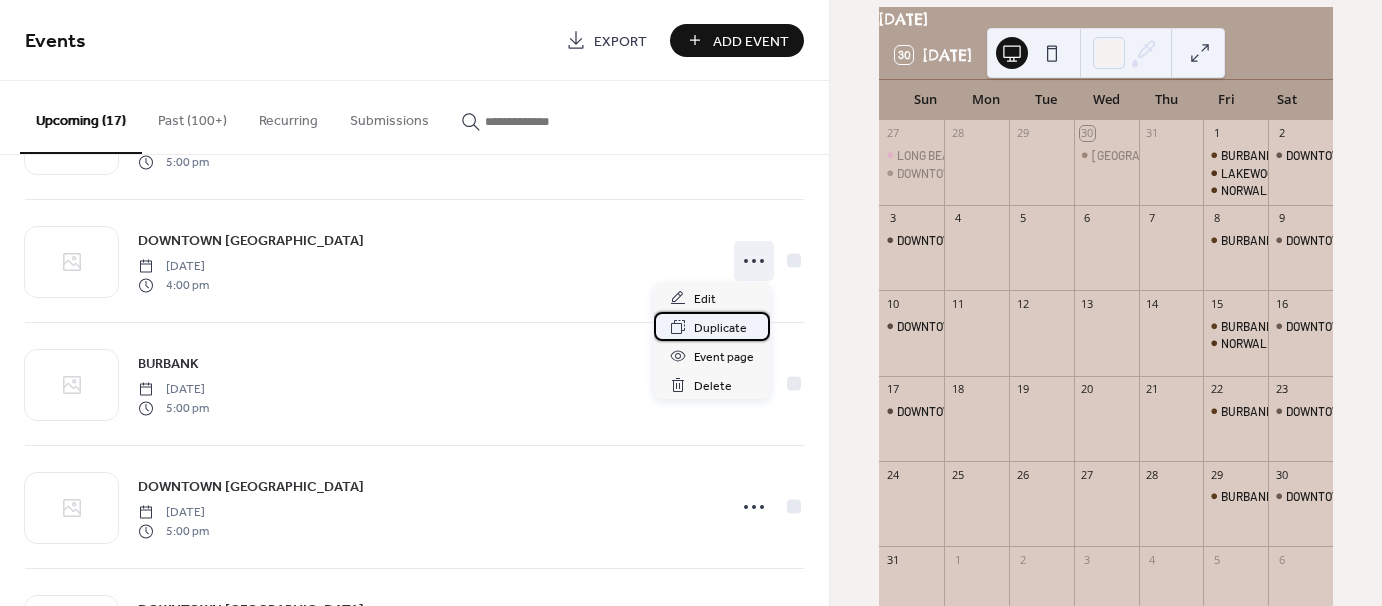 click on "Duplicate" at bounding box center [720, 328] 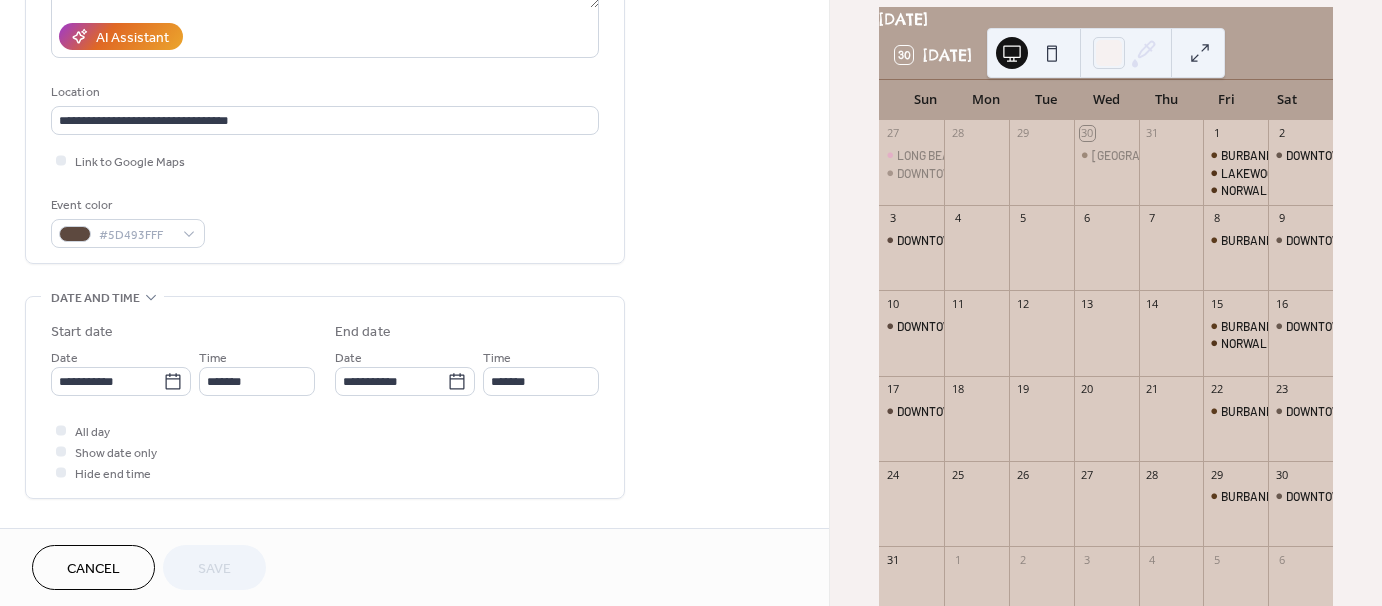 scroll, scrollTop: 400, scrollLeft: 0, axis: vertical 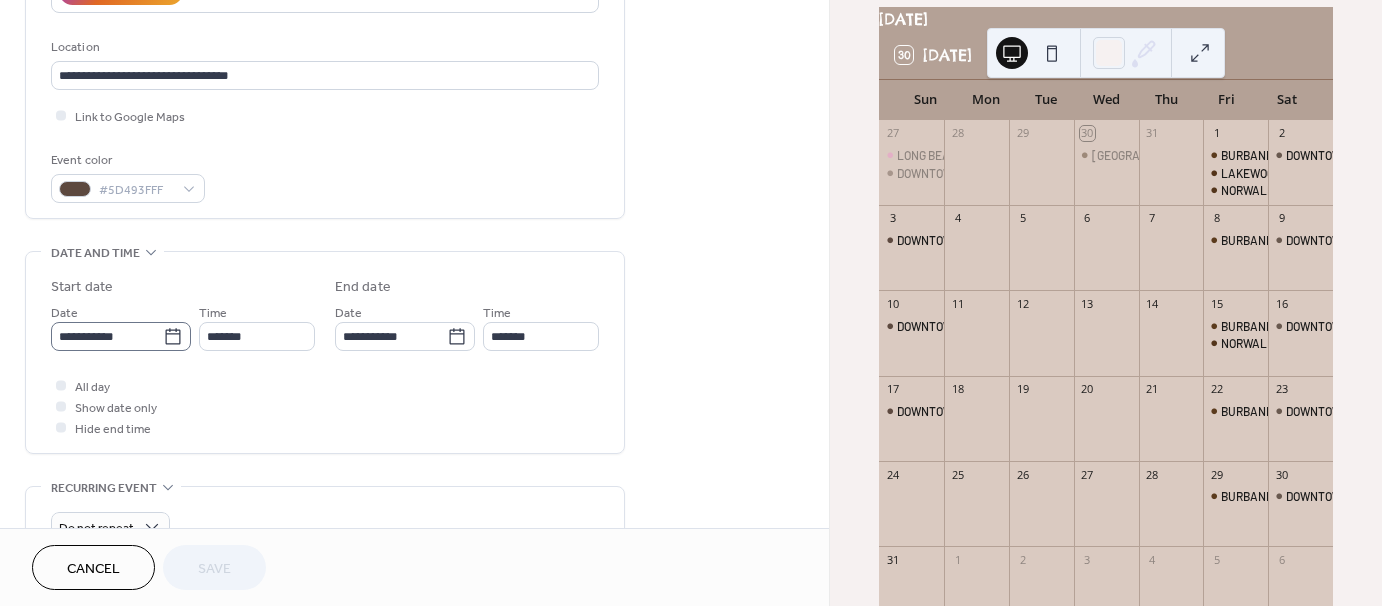 click 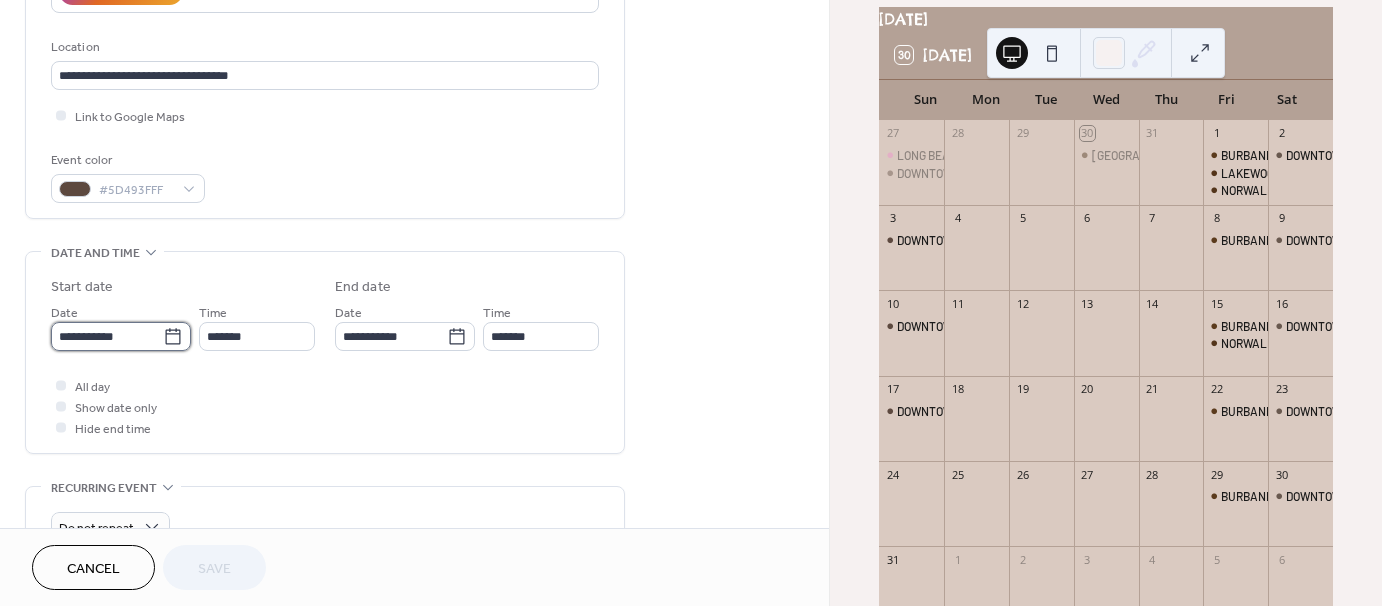 click on "**********" at bounding box center [107, 336] 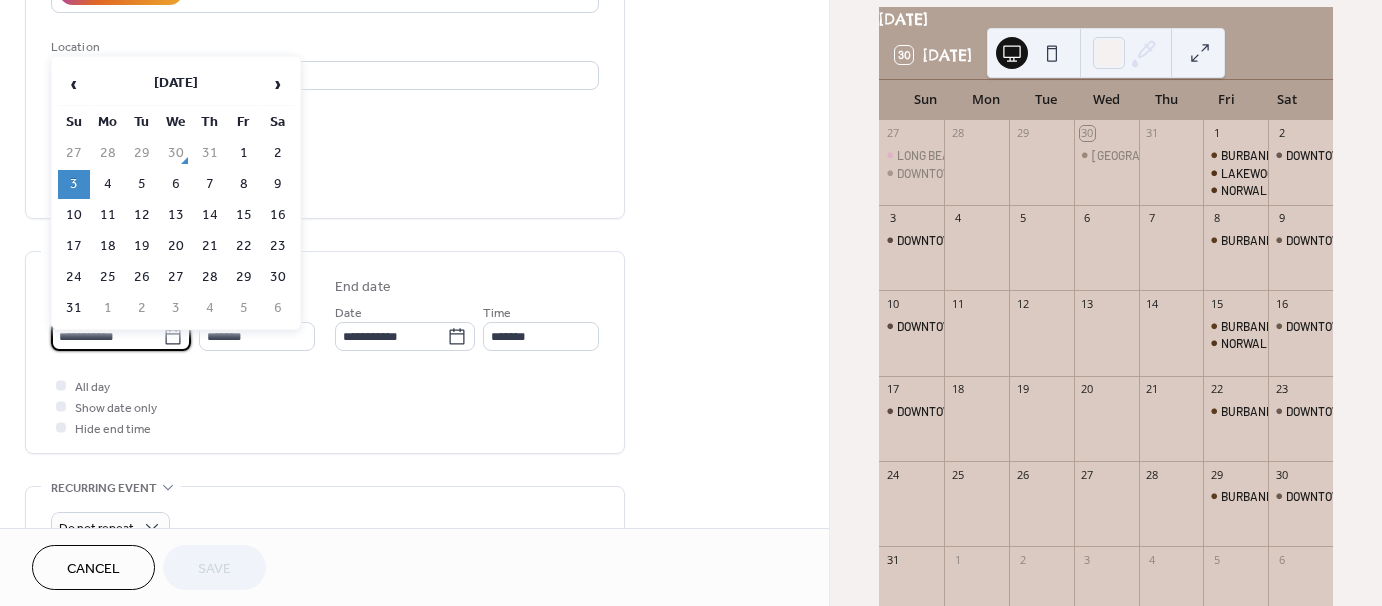 click on "24" at bounding box center (74, 277) 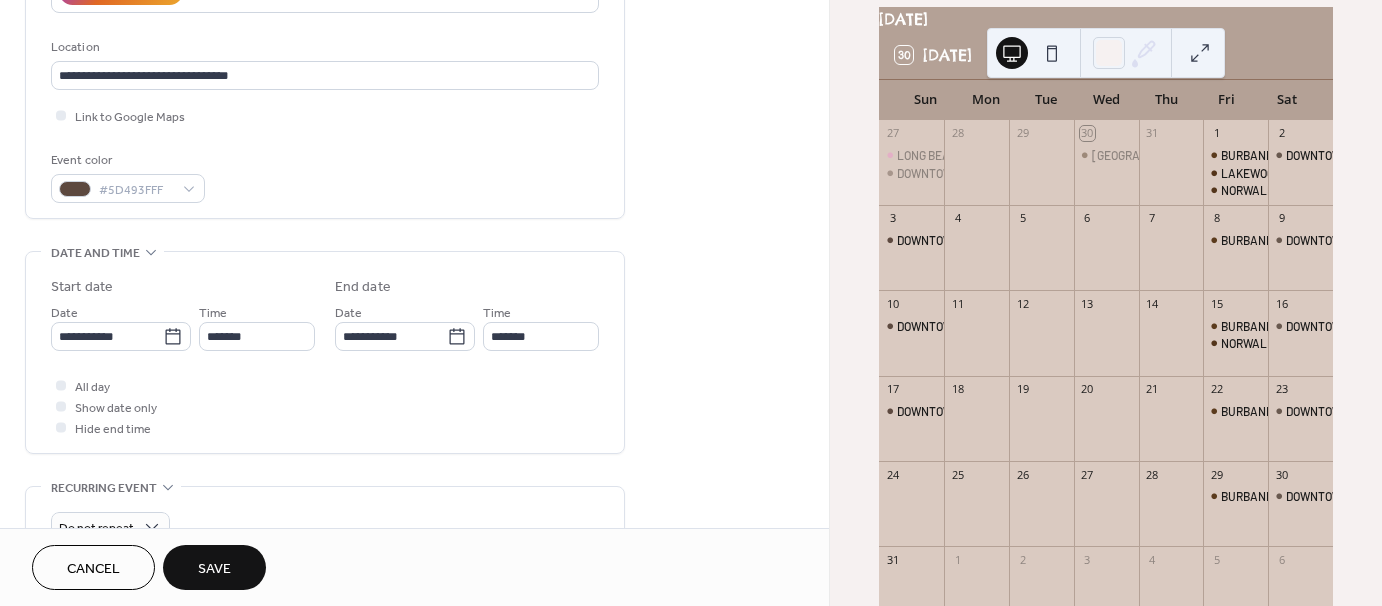 click on "Save" at bounding box center [214, 569] 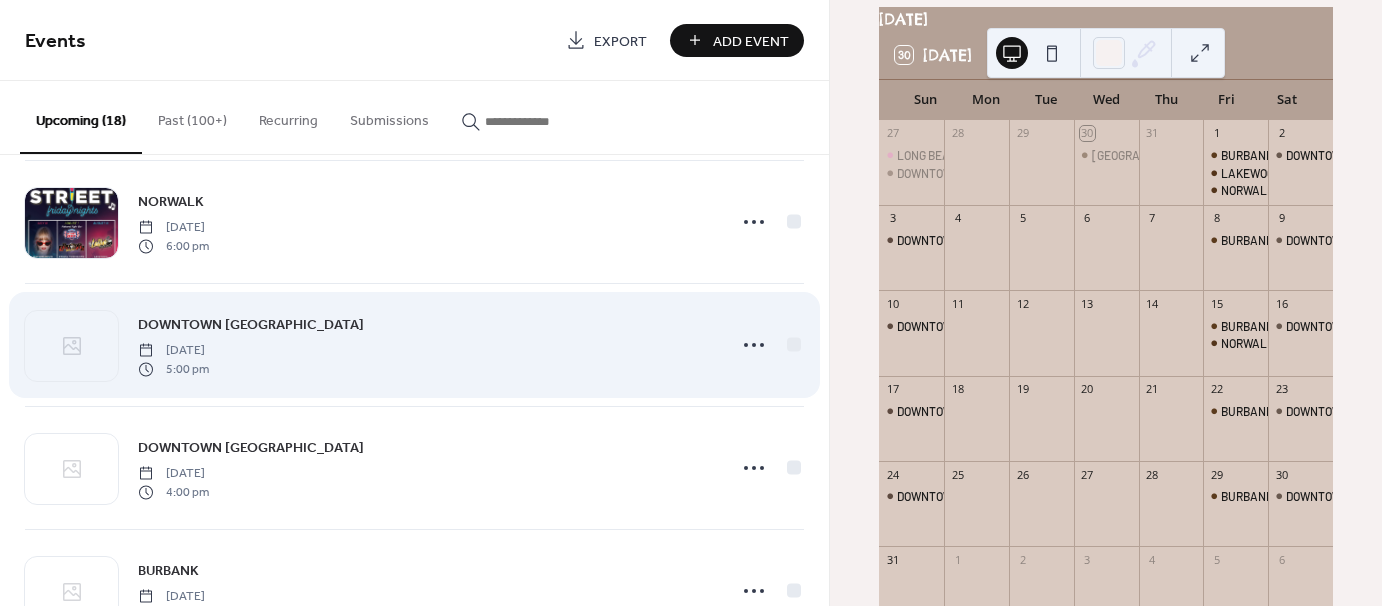 scroll, scrollTop: 400, scrollLeft: 0, axis: vertical 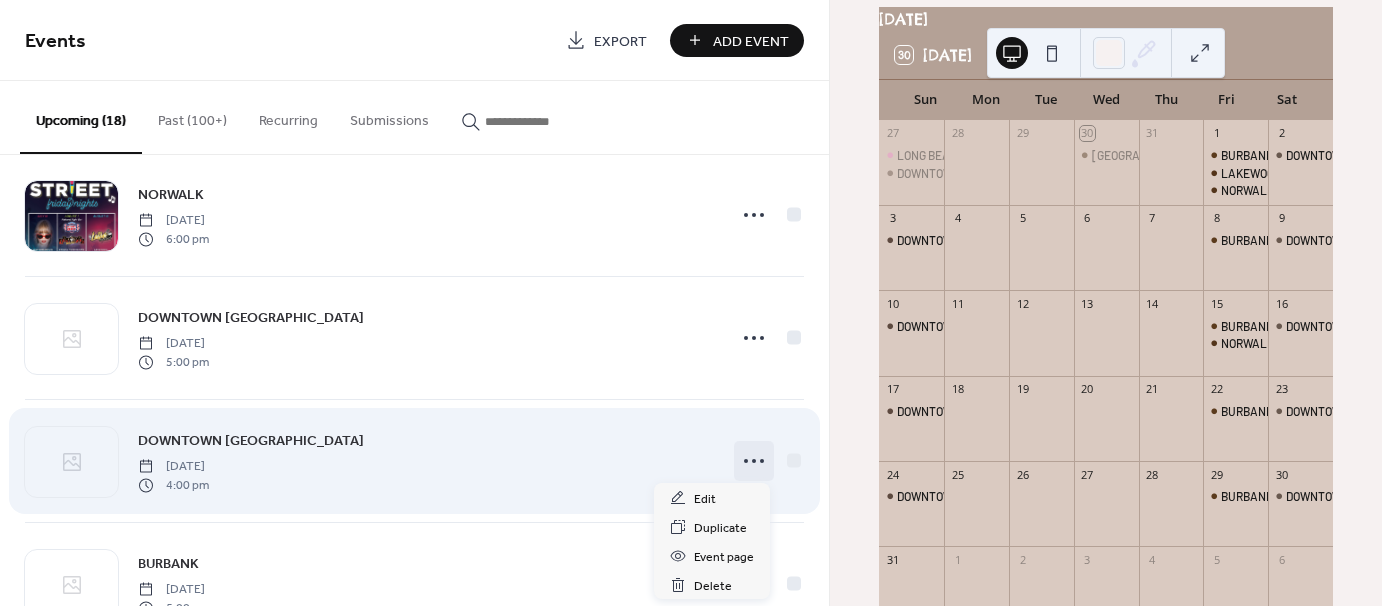 click 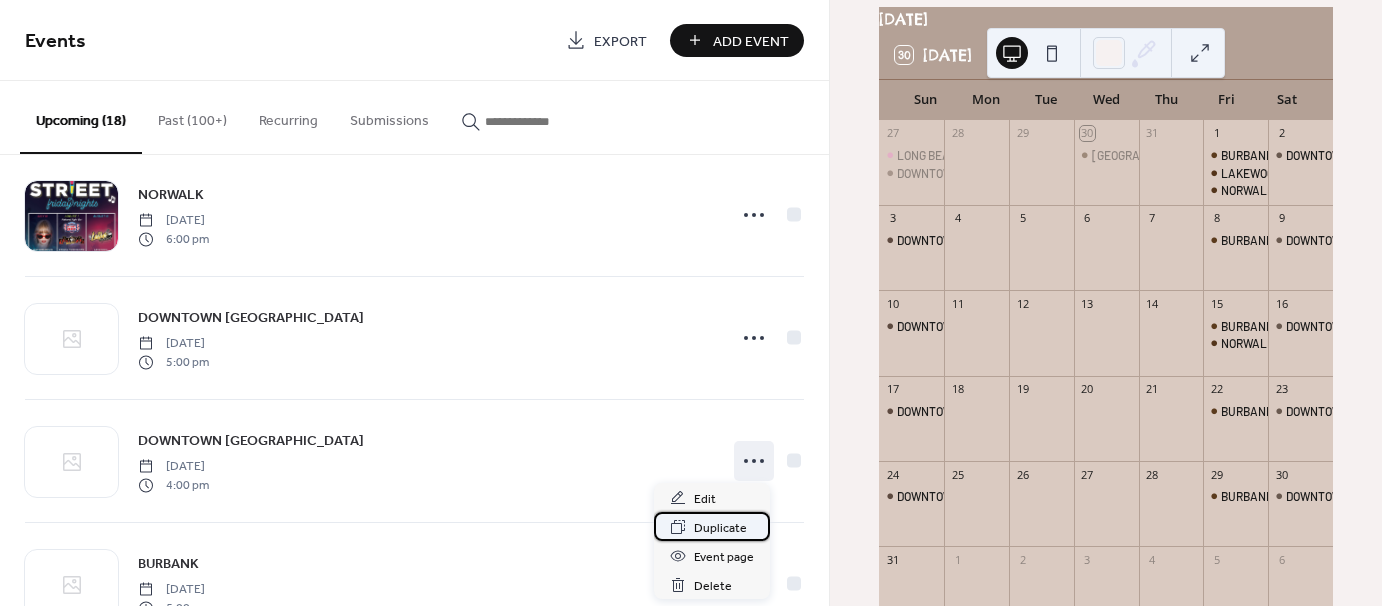 click on "Duplicate" at bounding box center [720, 528] 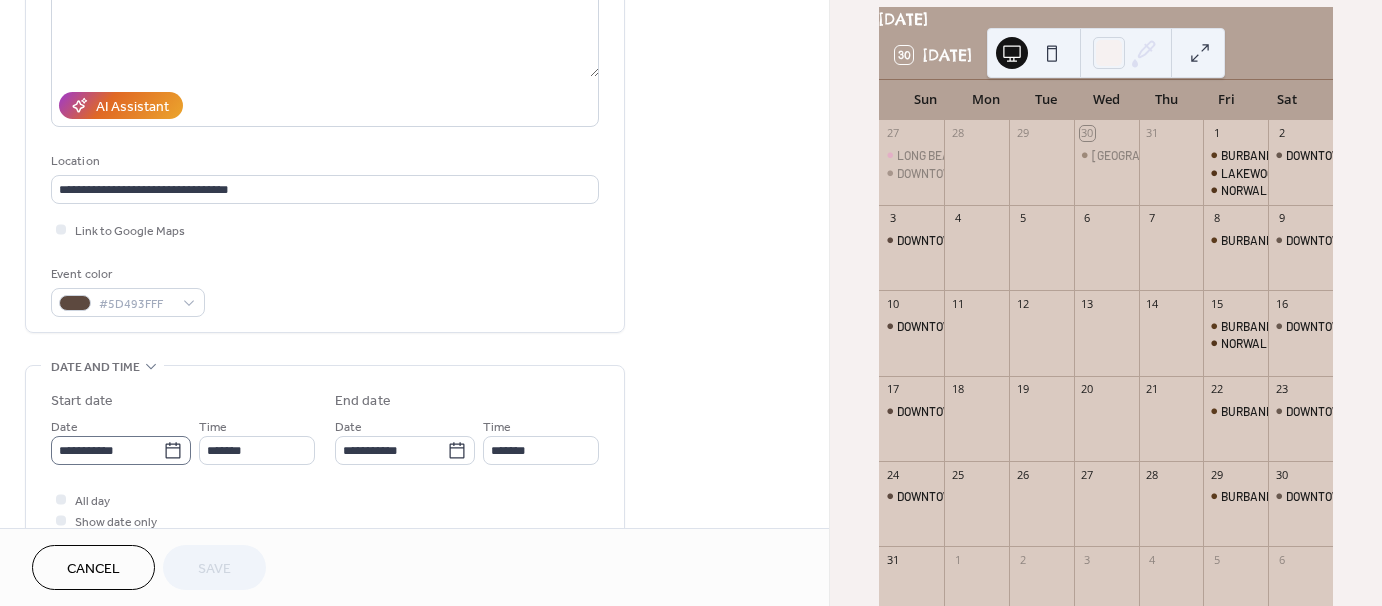 scroll, scrollTop: 300, scrollLeft: 0, axis: vertical 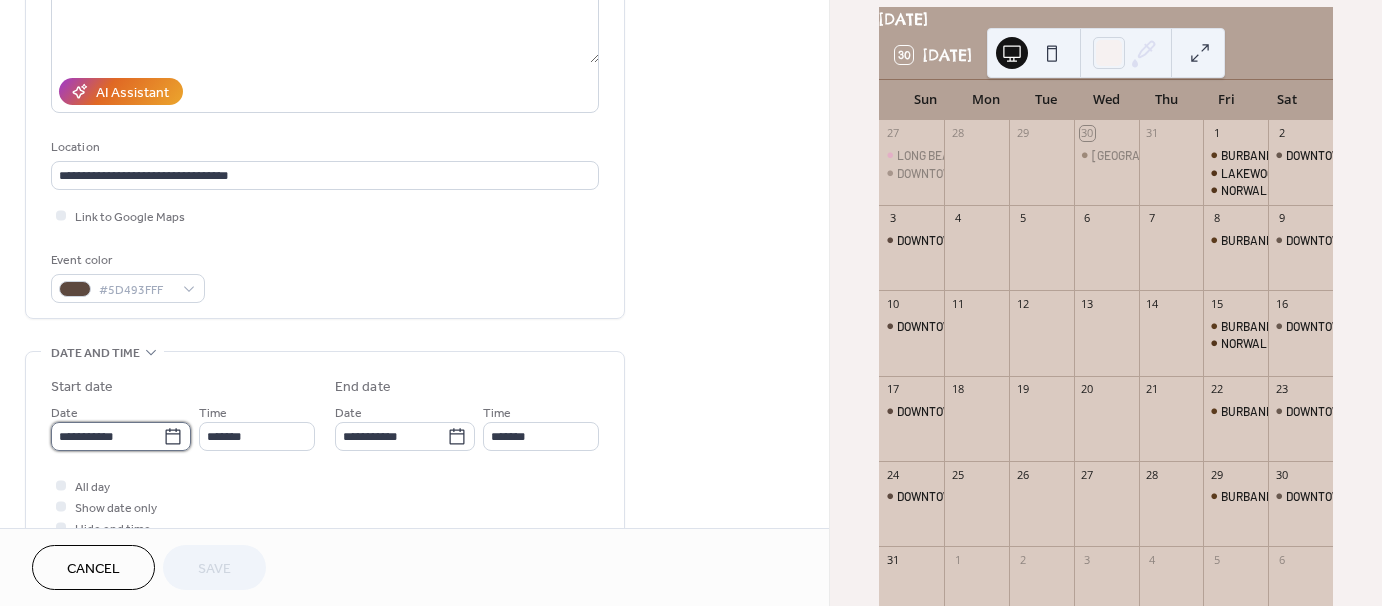 click on "**********" at bounding box center (107, 436) 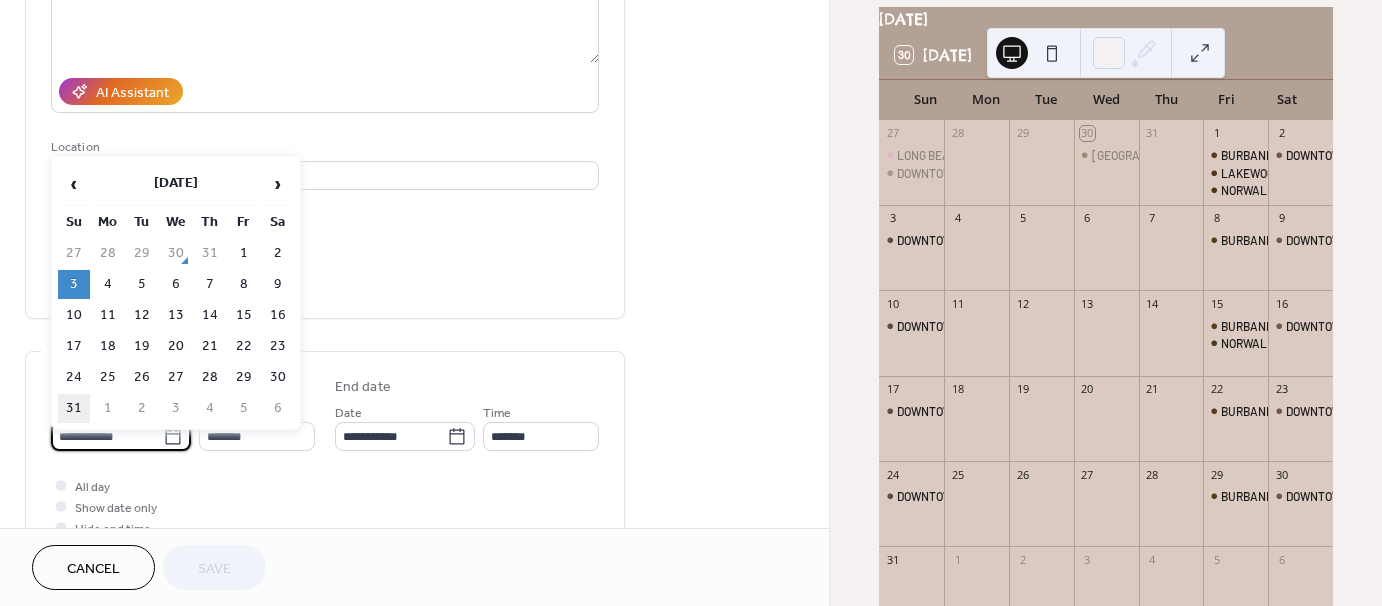 click on "31" at bounding box center (74, 408) 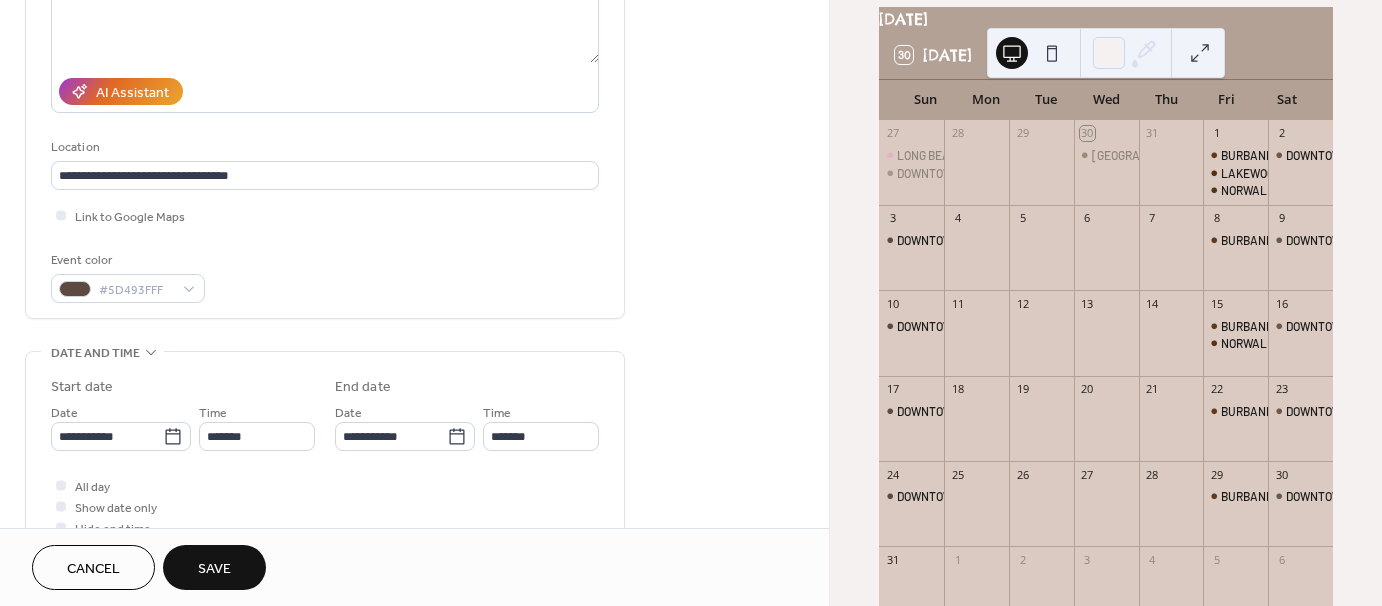 click on "Save" at bounding box center (214, 567) 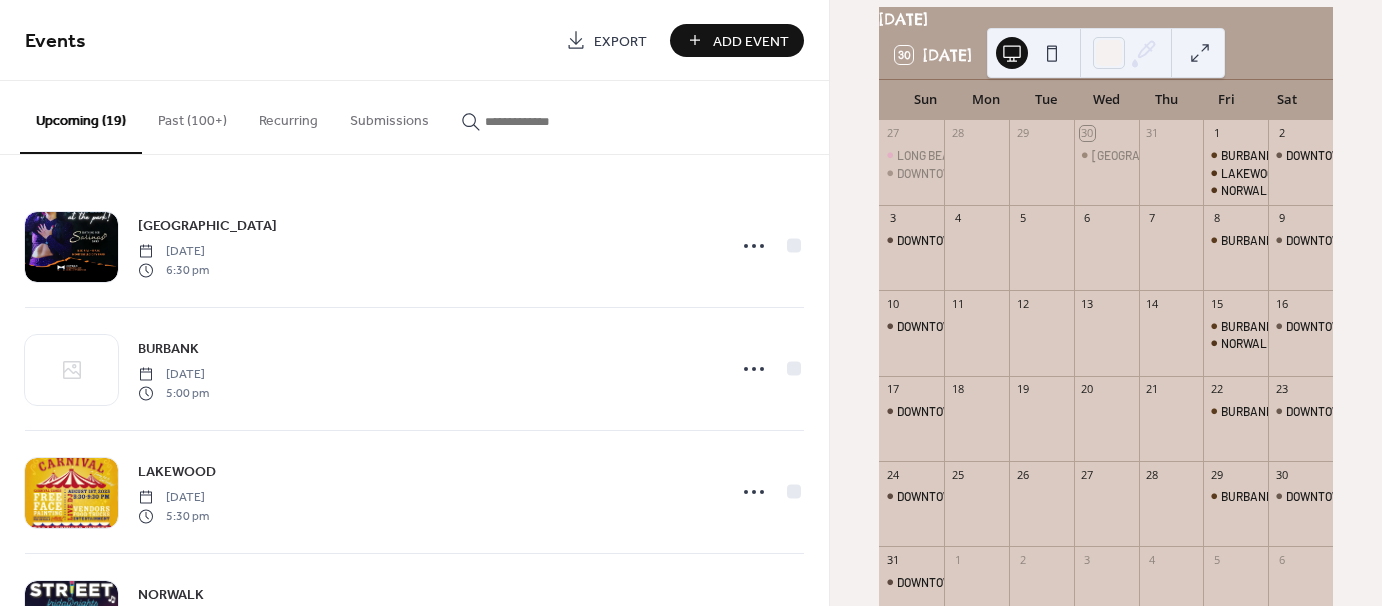 click on "Add Event" at bounding box center [751, 41] 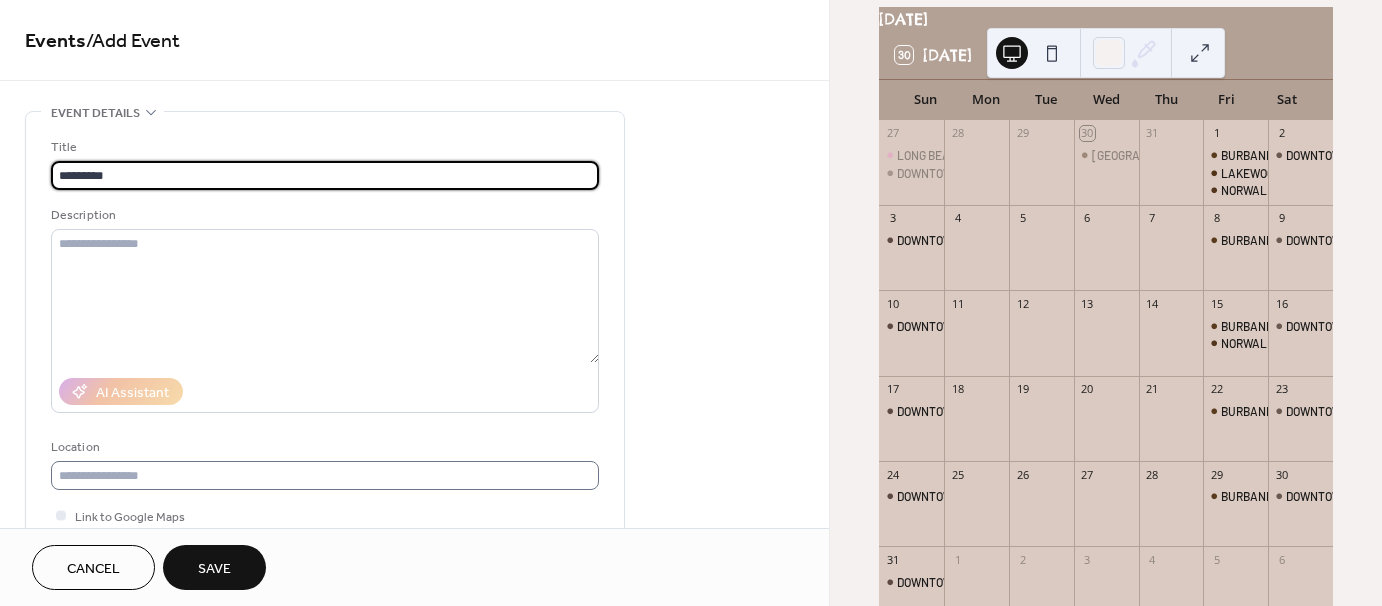 type on "*********" 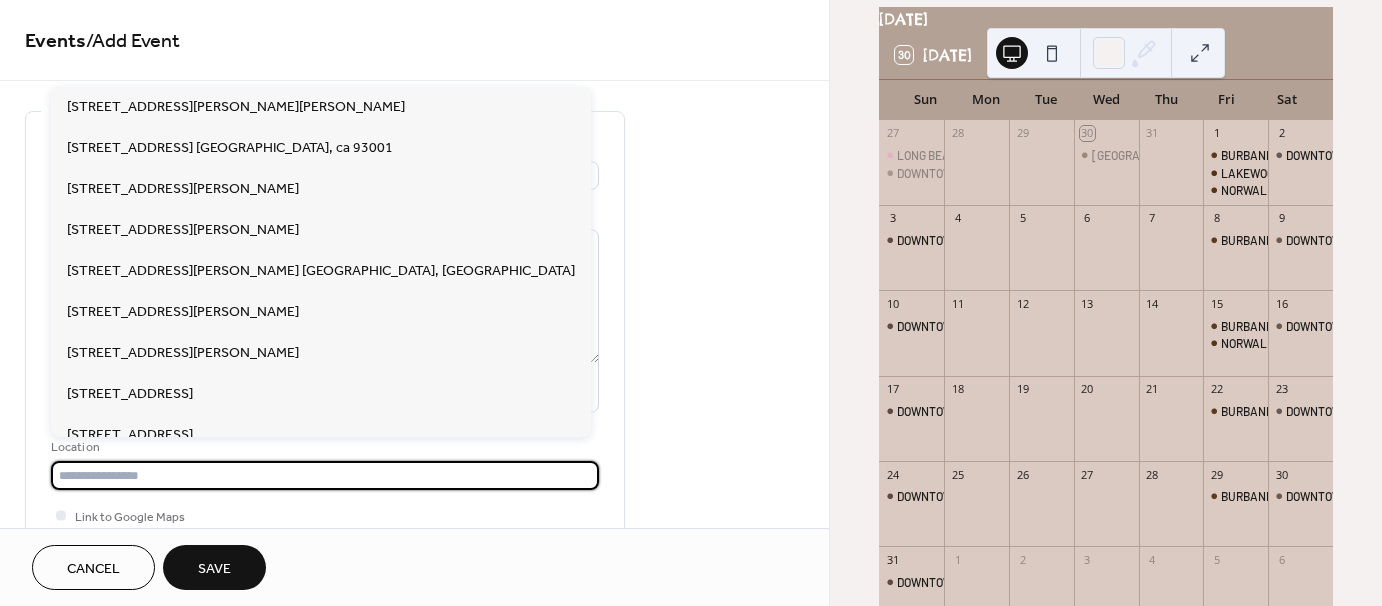 click at bounding box center [325, 475] 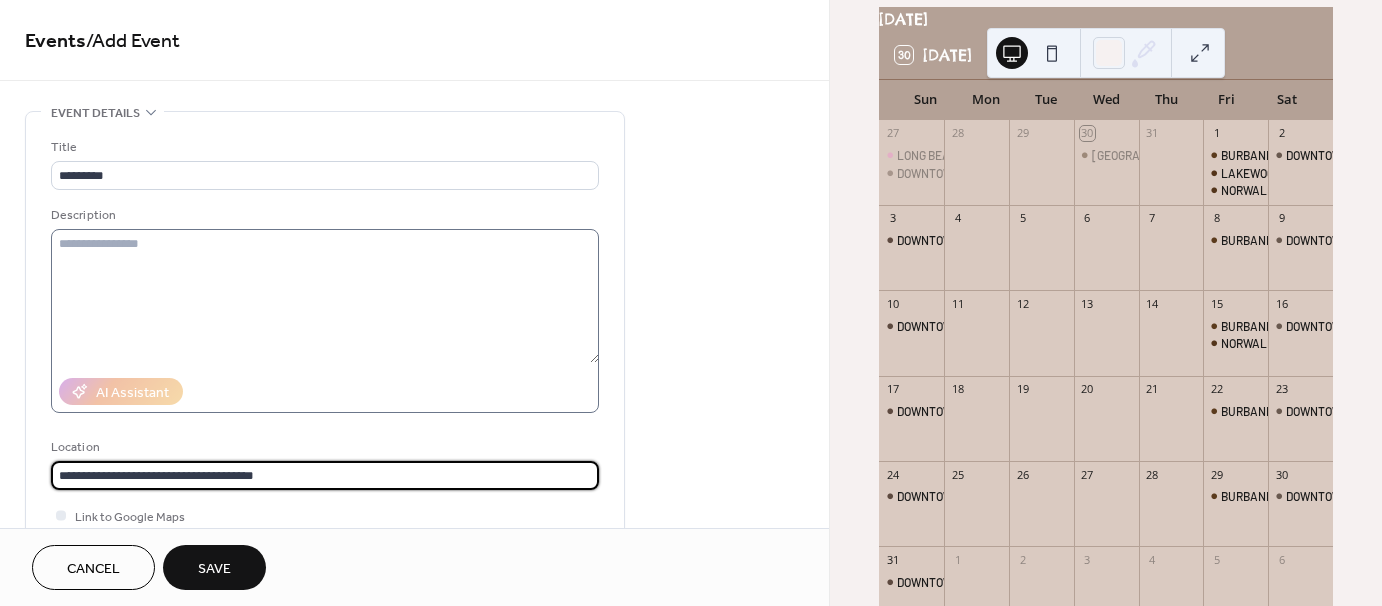 type on "**********" 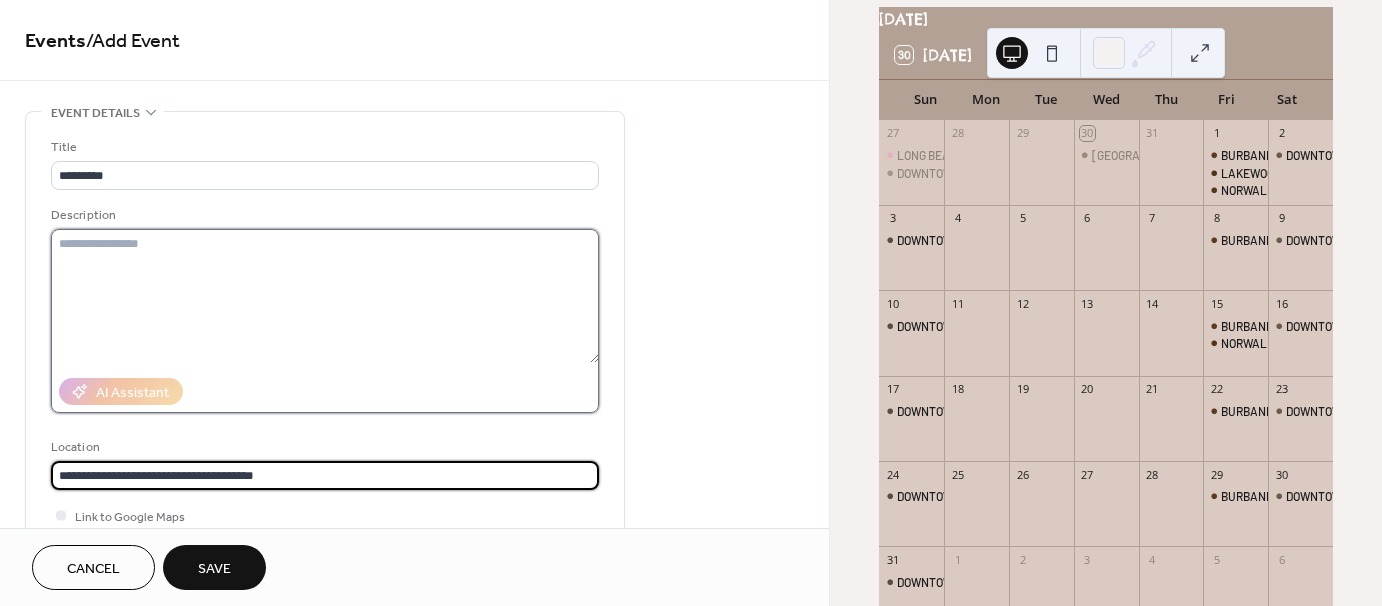 click at bounding box center (325, 296) 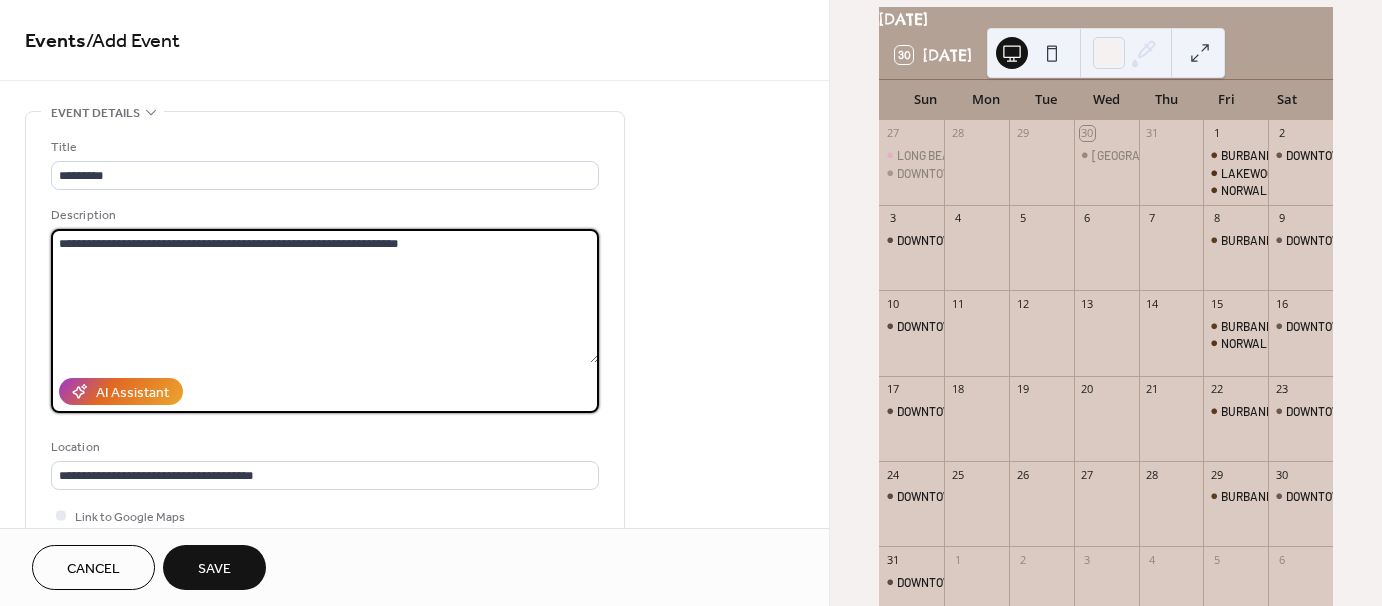 click on "**********" at bounding box center (325, 296) 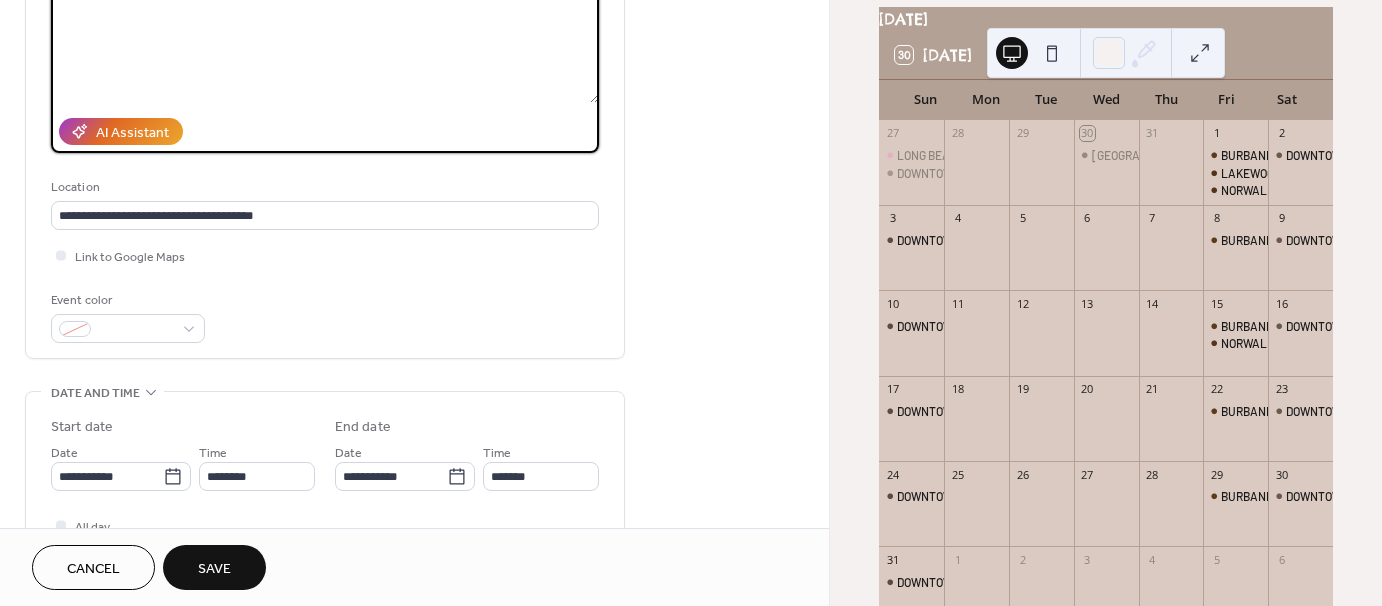 scroll, scrollTop: 300, scrollLeft: 0, axis: vertical 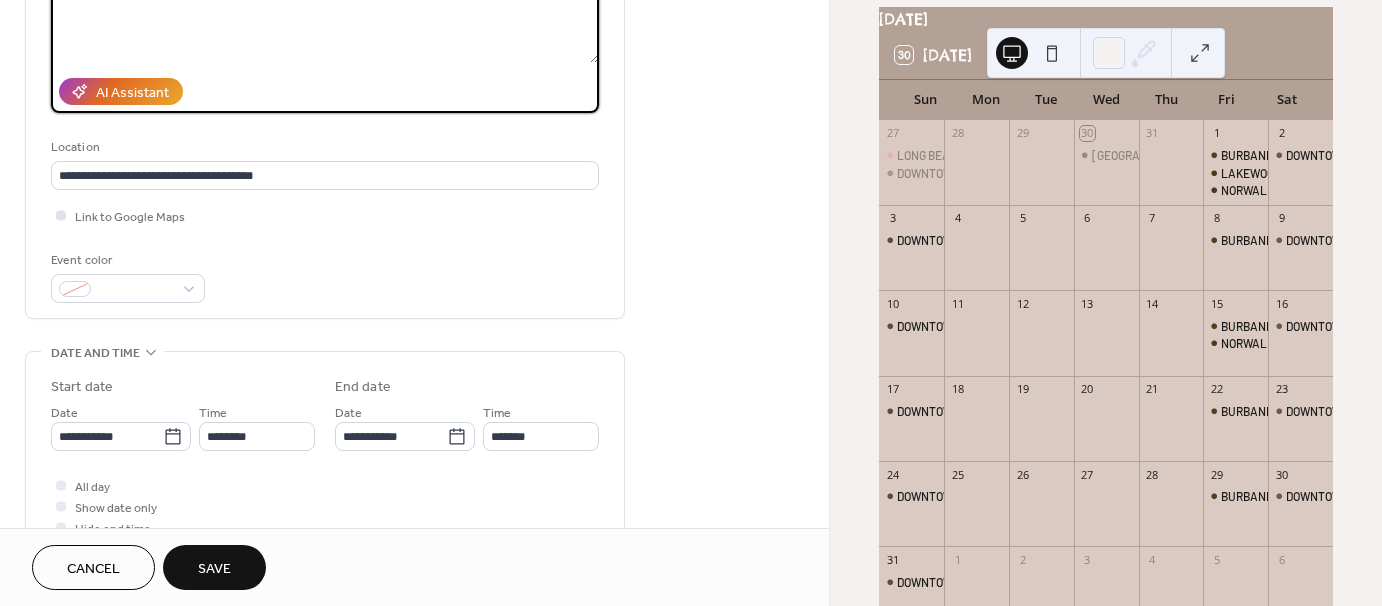 type on "**********" 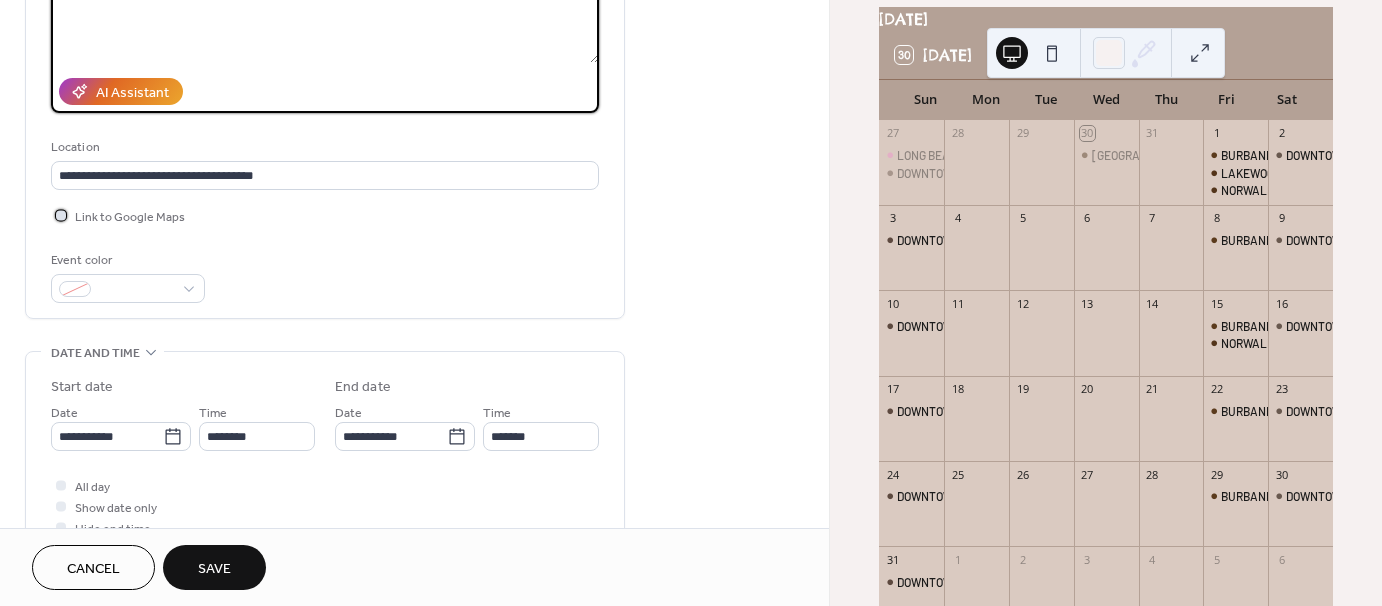 click at bounding box center [61, 215] 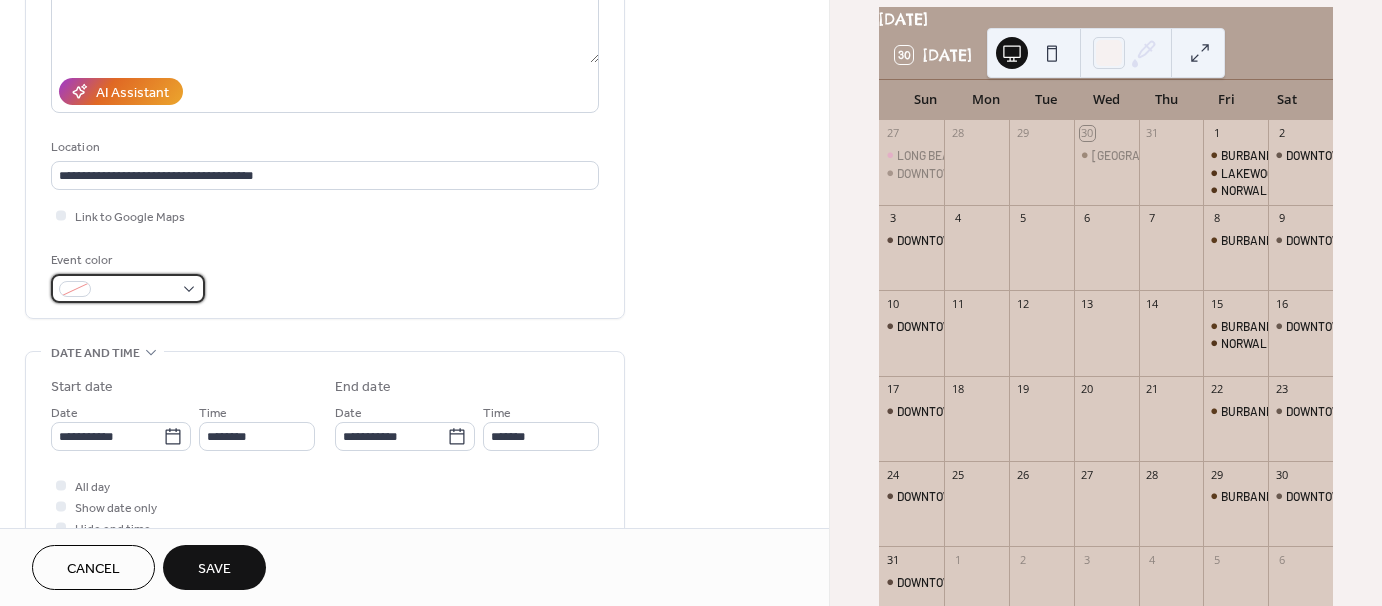 click at bounding box center (128, 288) 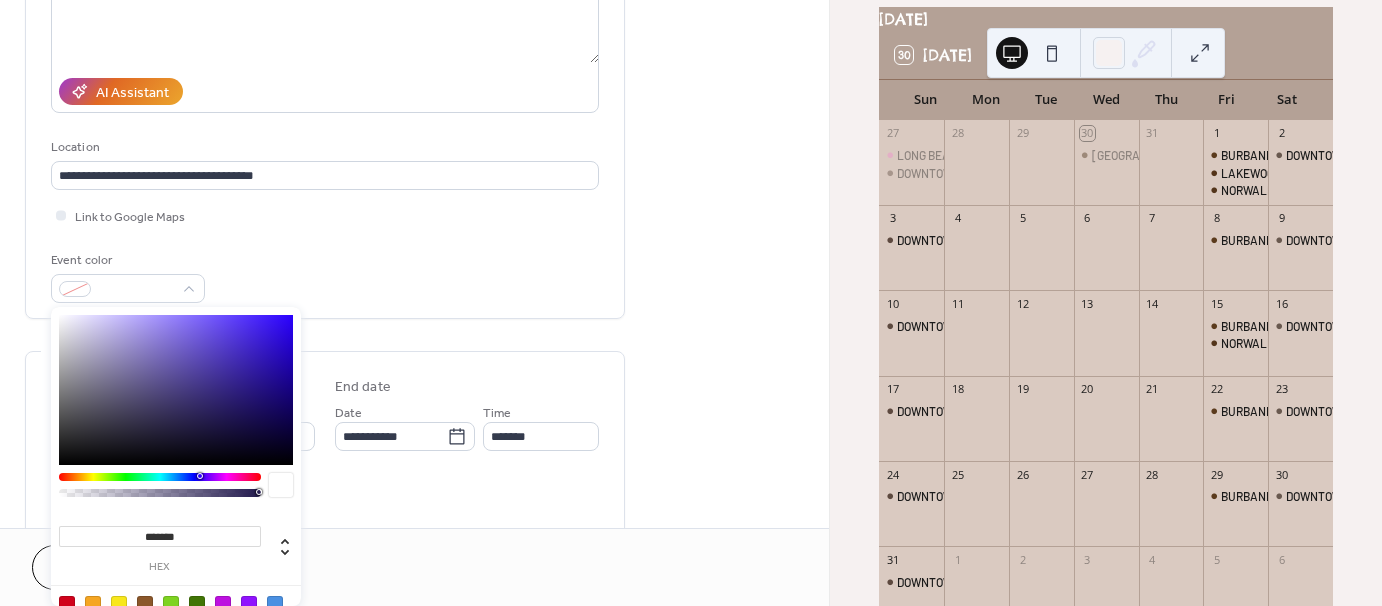 click at bounding box center [145, 604] 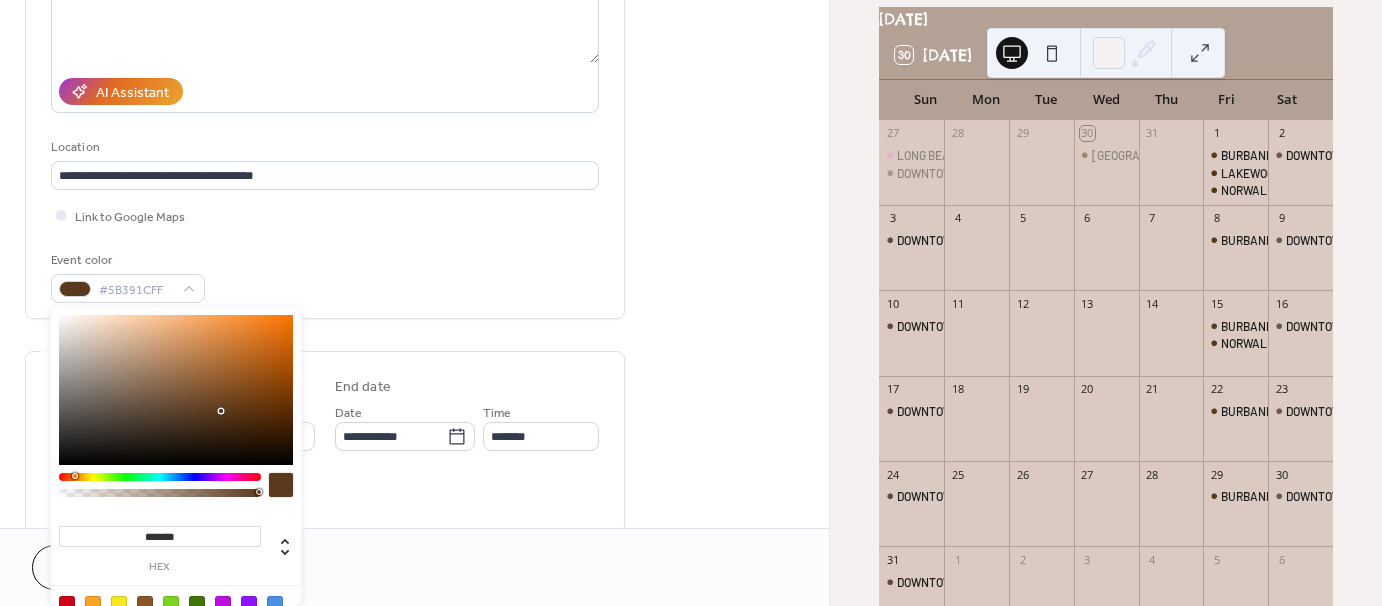type on "*******" 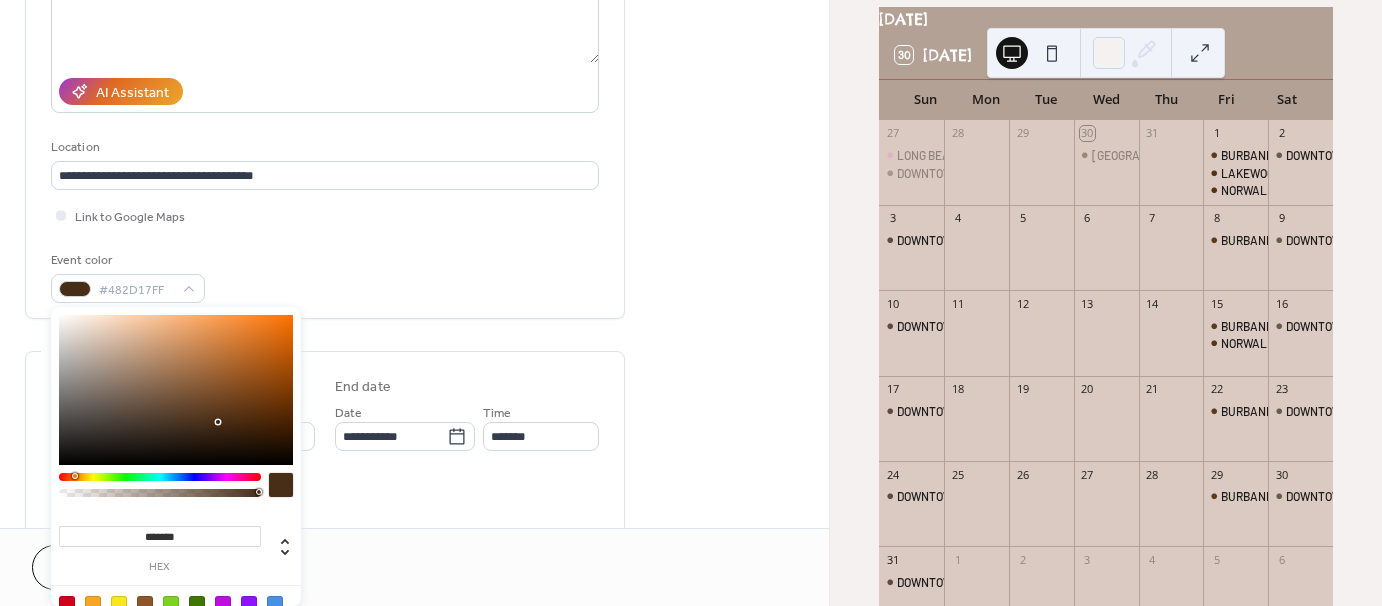 drag, startPoint x: 221, startPoint y: 382, endPoint x: 220, endPoint y: 422, distance: 40.012497 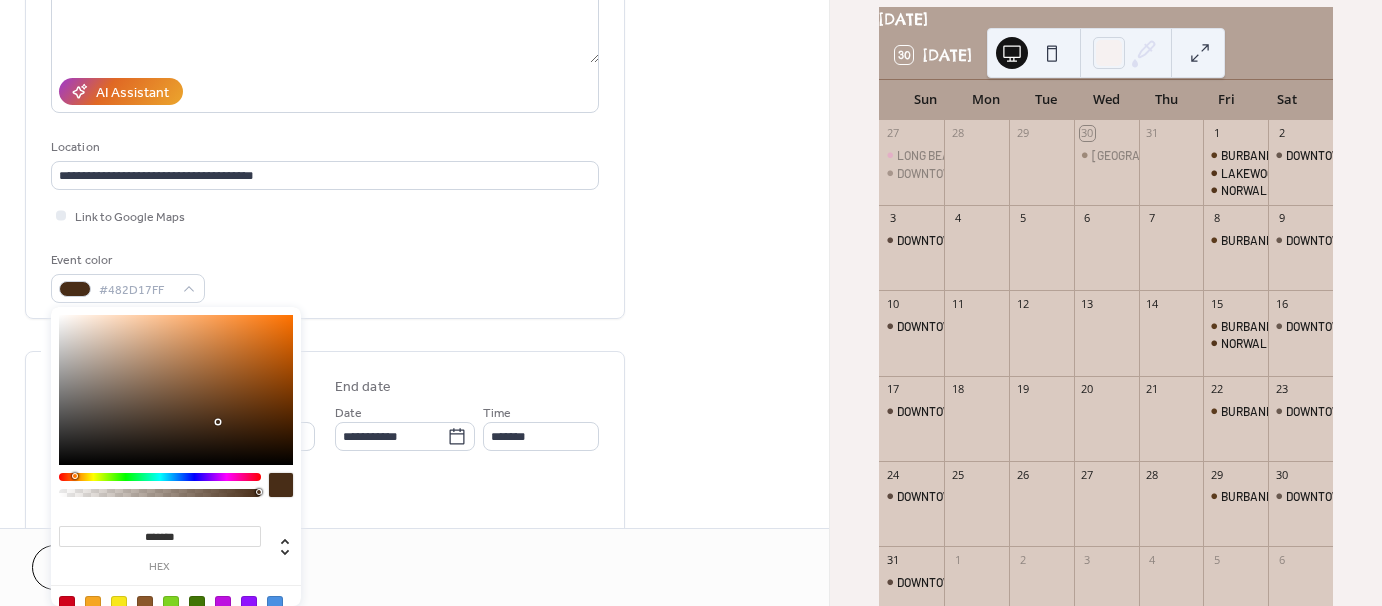 click at bounding box center (218, 422) 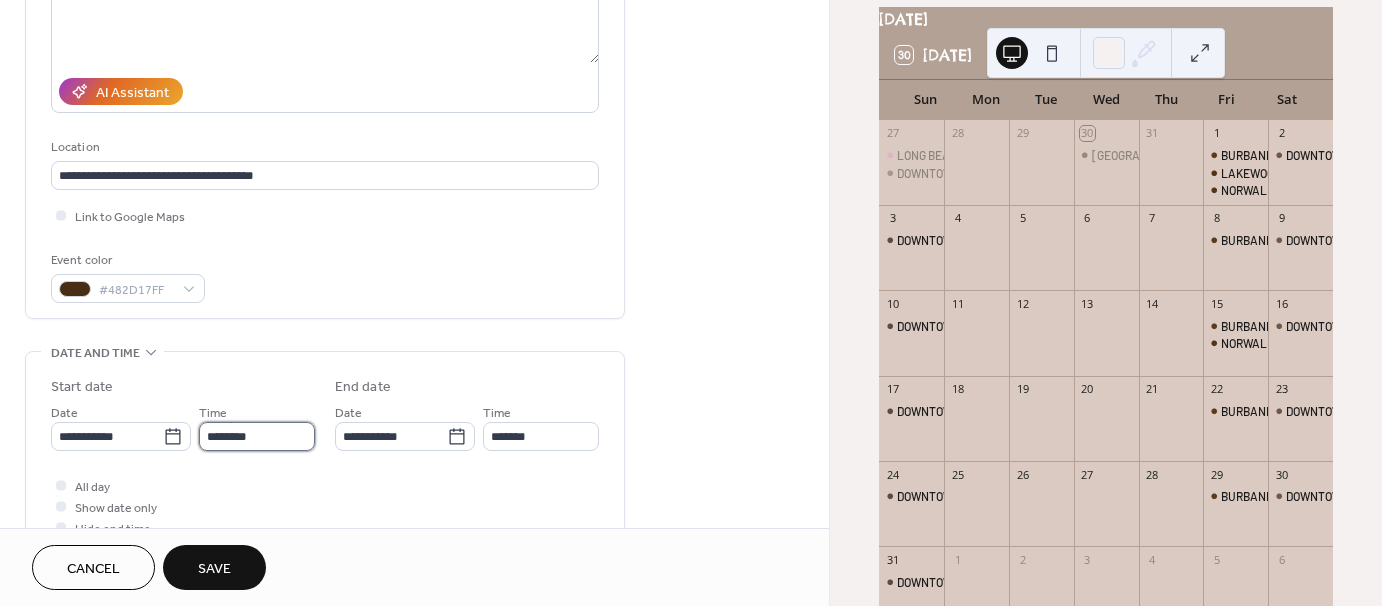 click on "********" at bounding box center (257, 436) 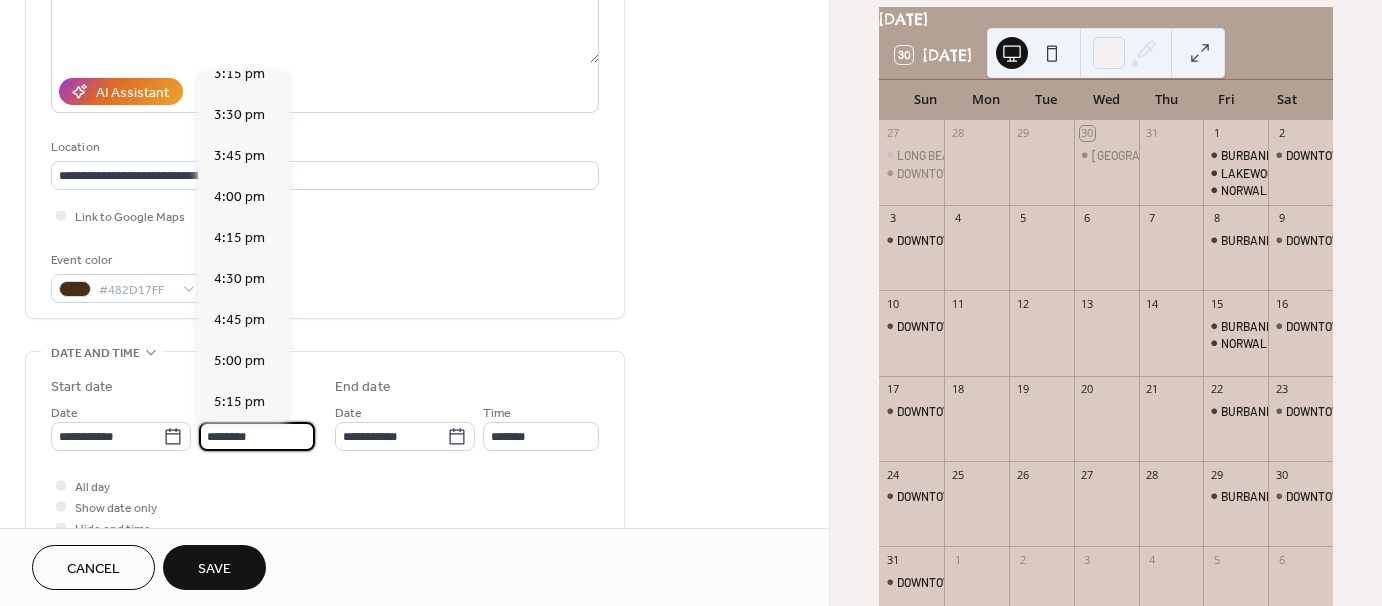 scroll, scrollTop: 2568, scrollLeft: 0, axis: vertical 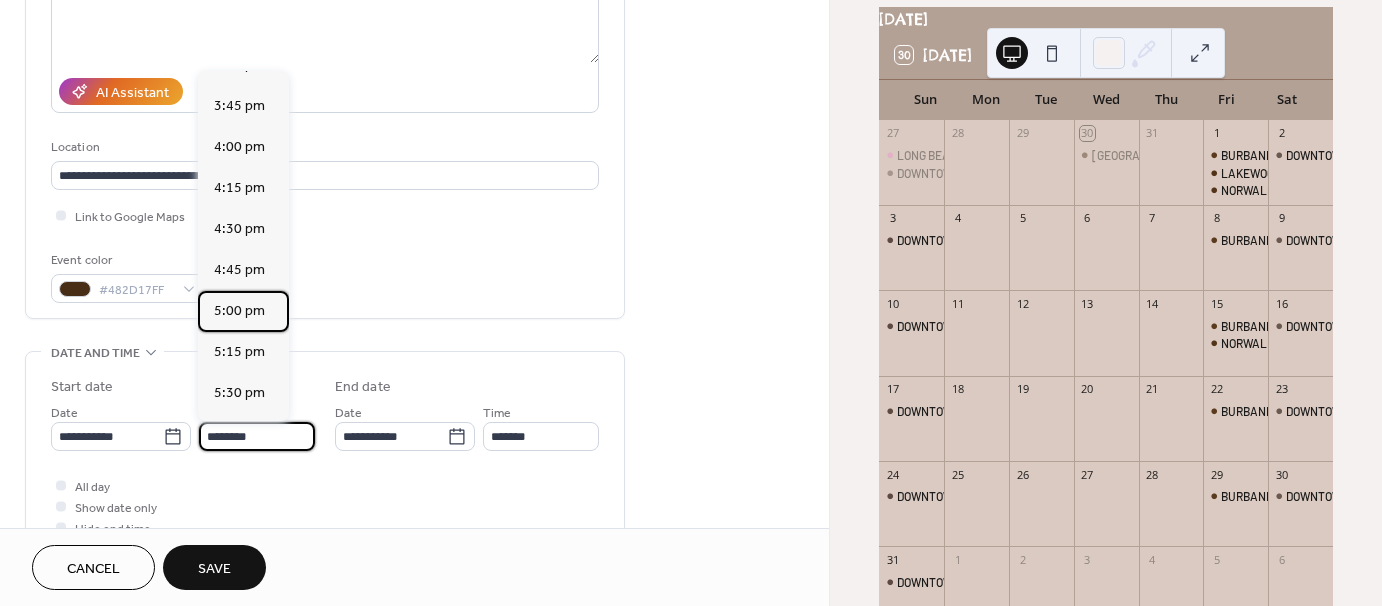 click on "5:00 pm" at bounding box center [243, 311] 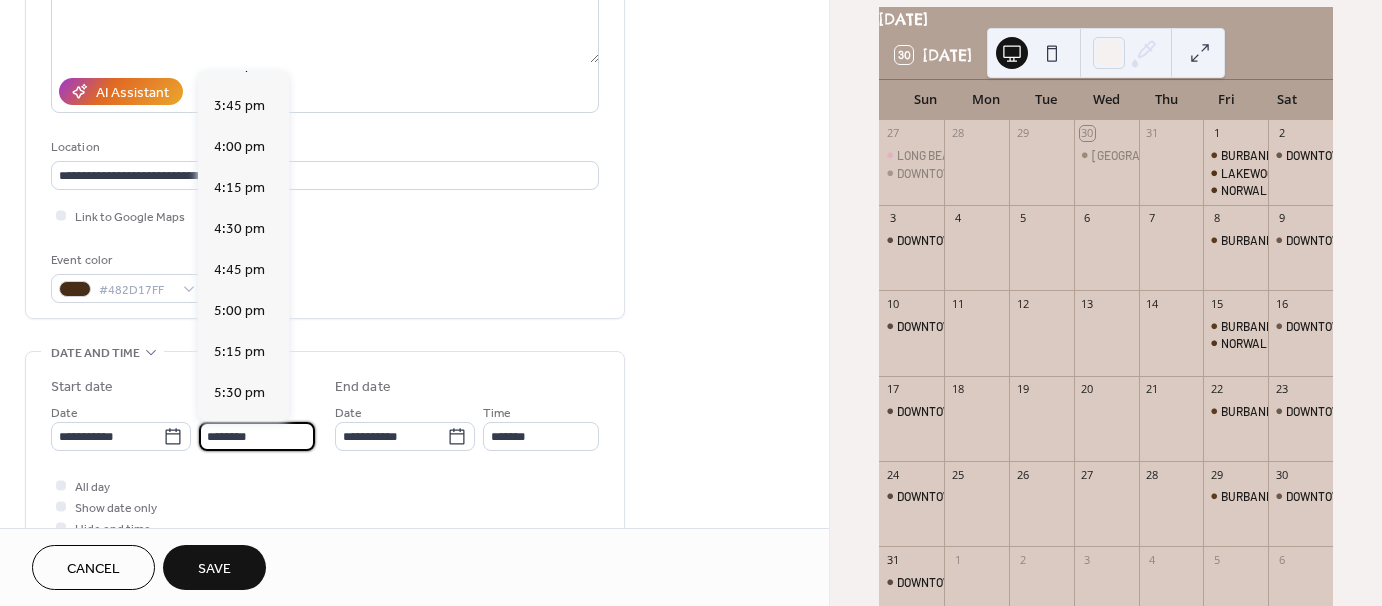 type on "*******" 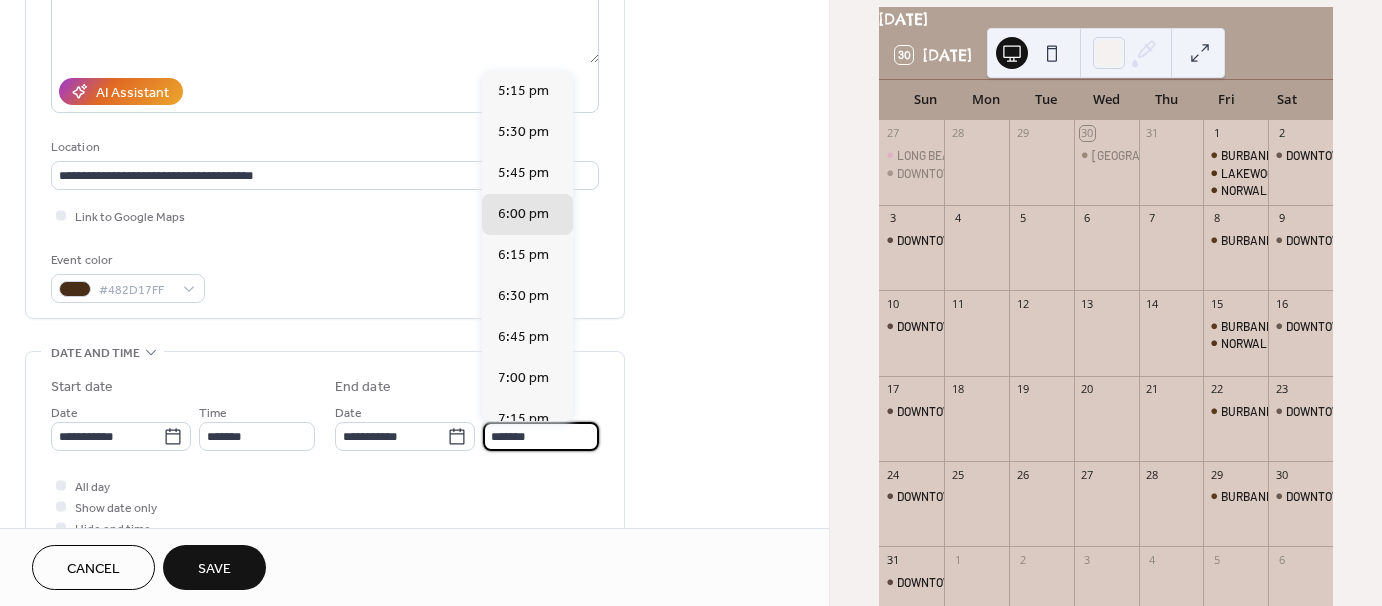 click on "*******" at bounding box center (541, 436) 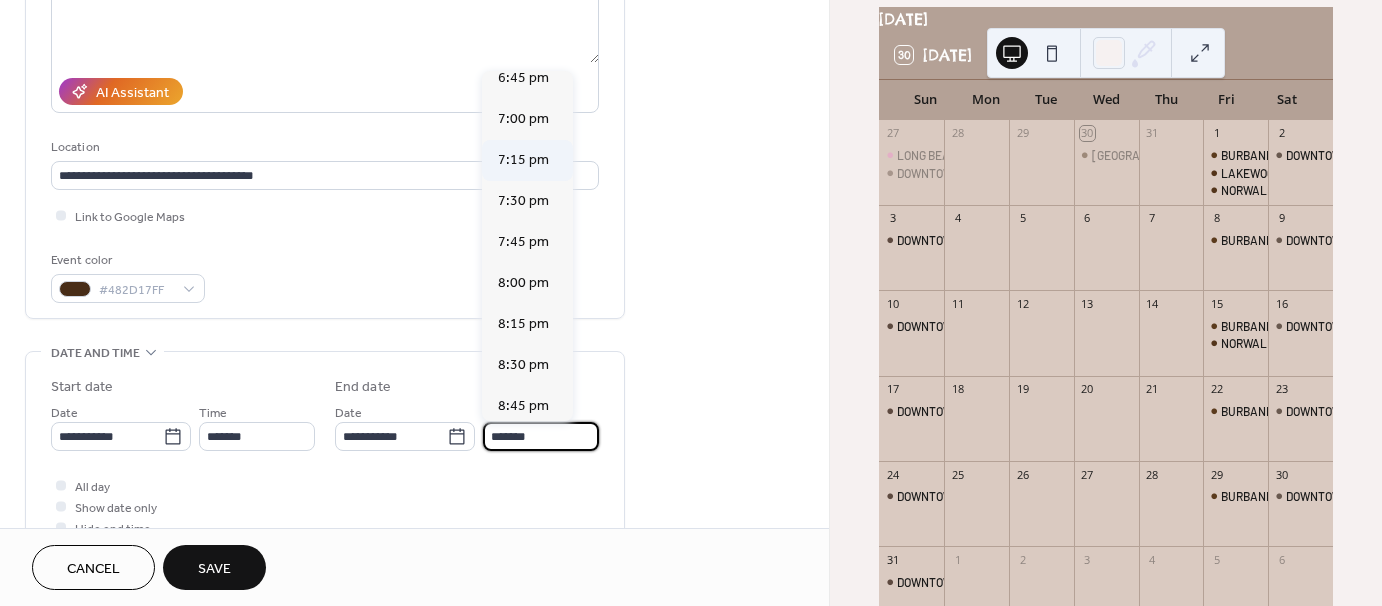 scroll, scrollTop: 400, scrollLeft: 0, axis: vertical 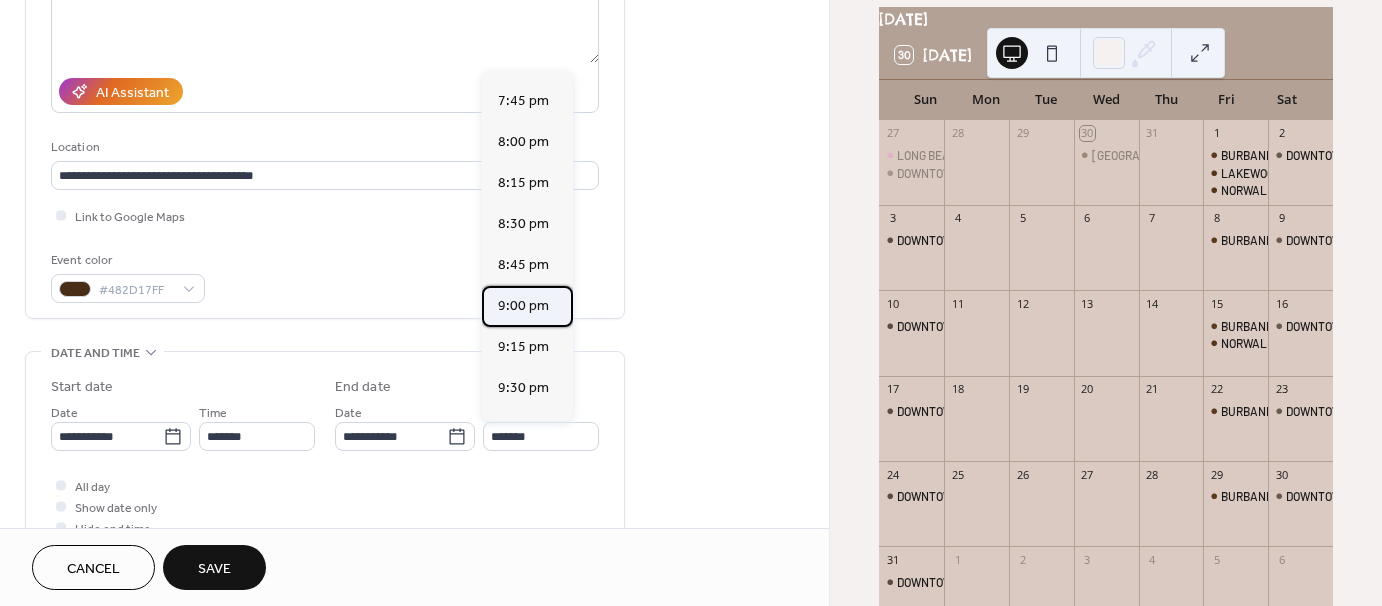 click on "9:00 pm" at bounding box center [523, 306] 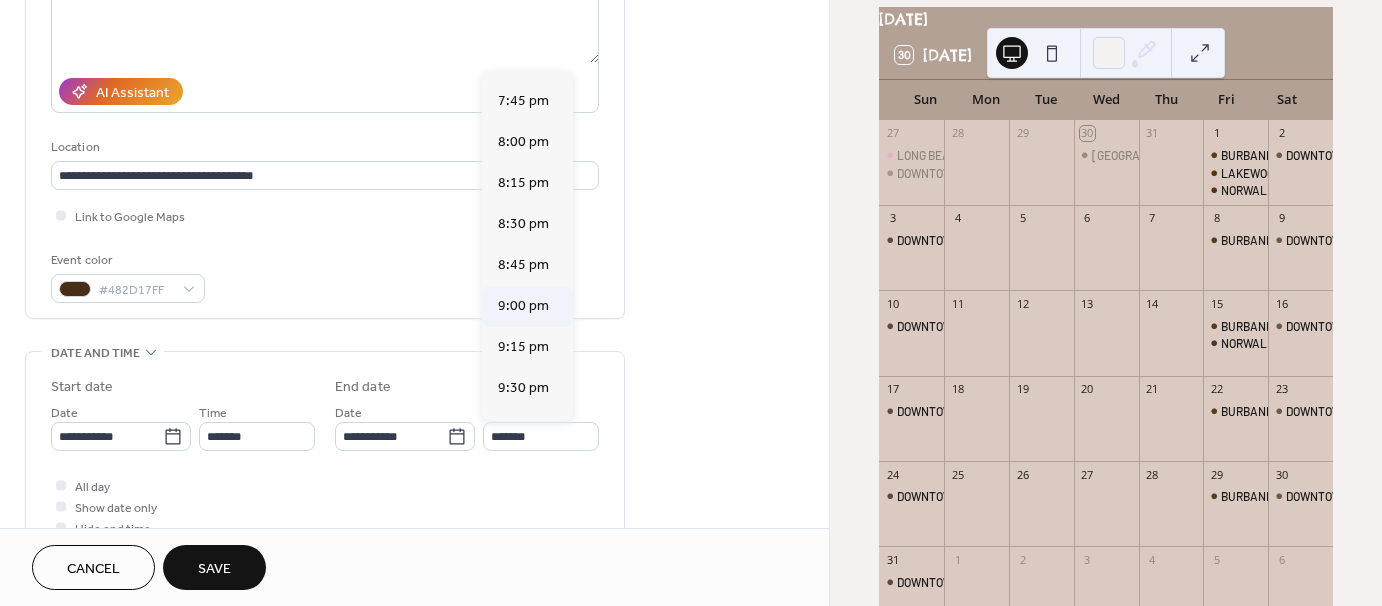 type on "*******" 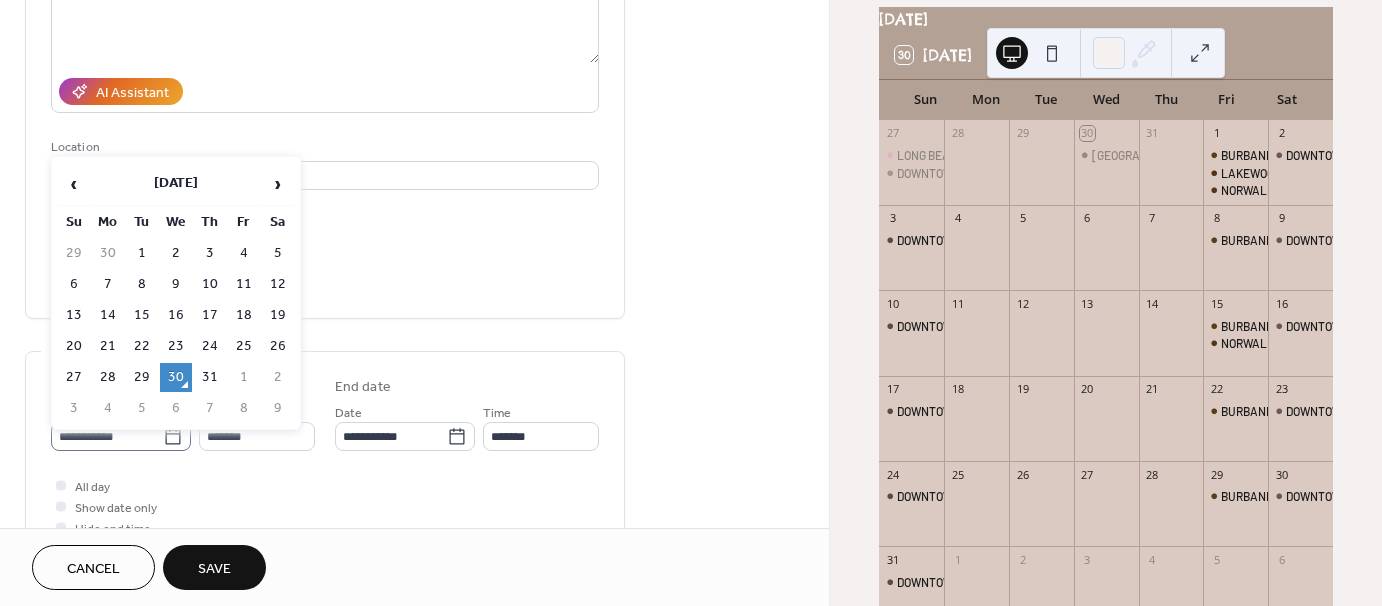 click 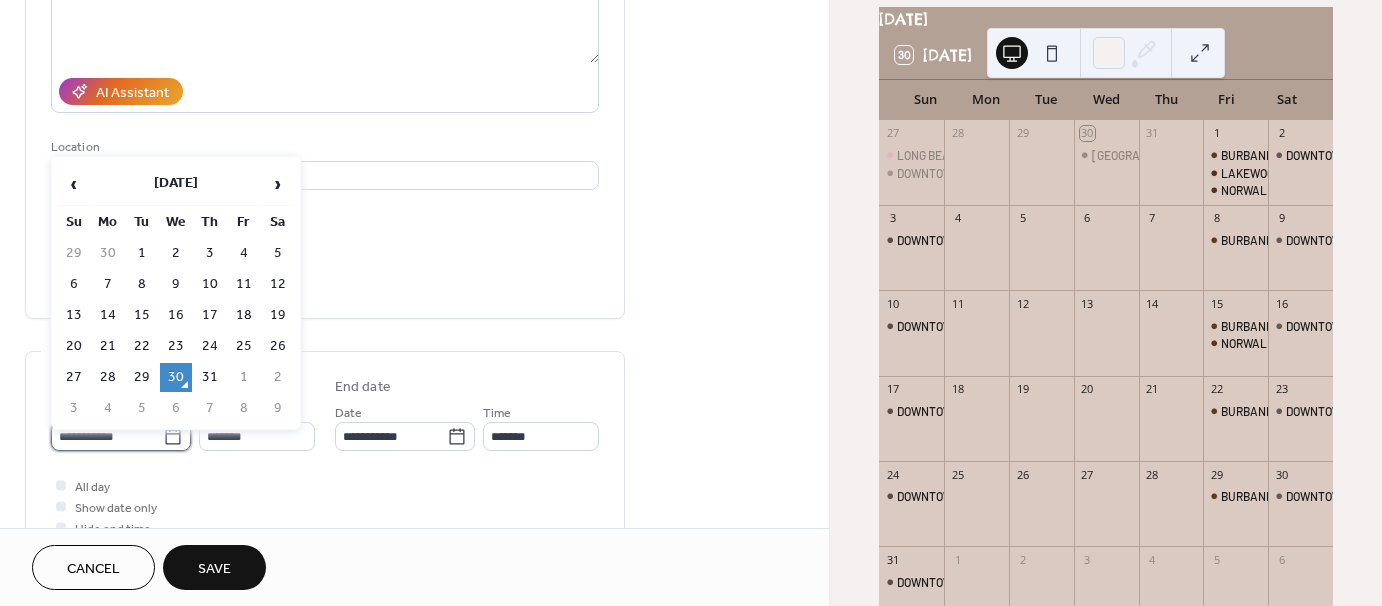 click on "**********" at bounding box center [107, 436] 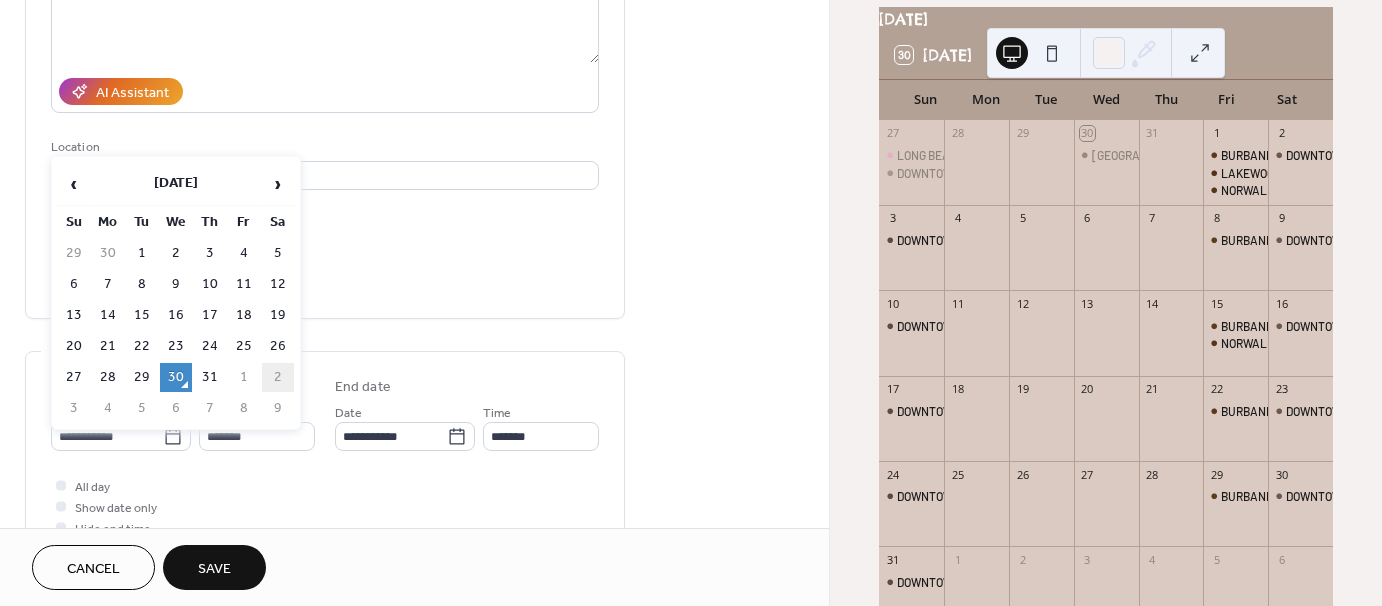 click on "2" at bounding box center [278, 377] 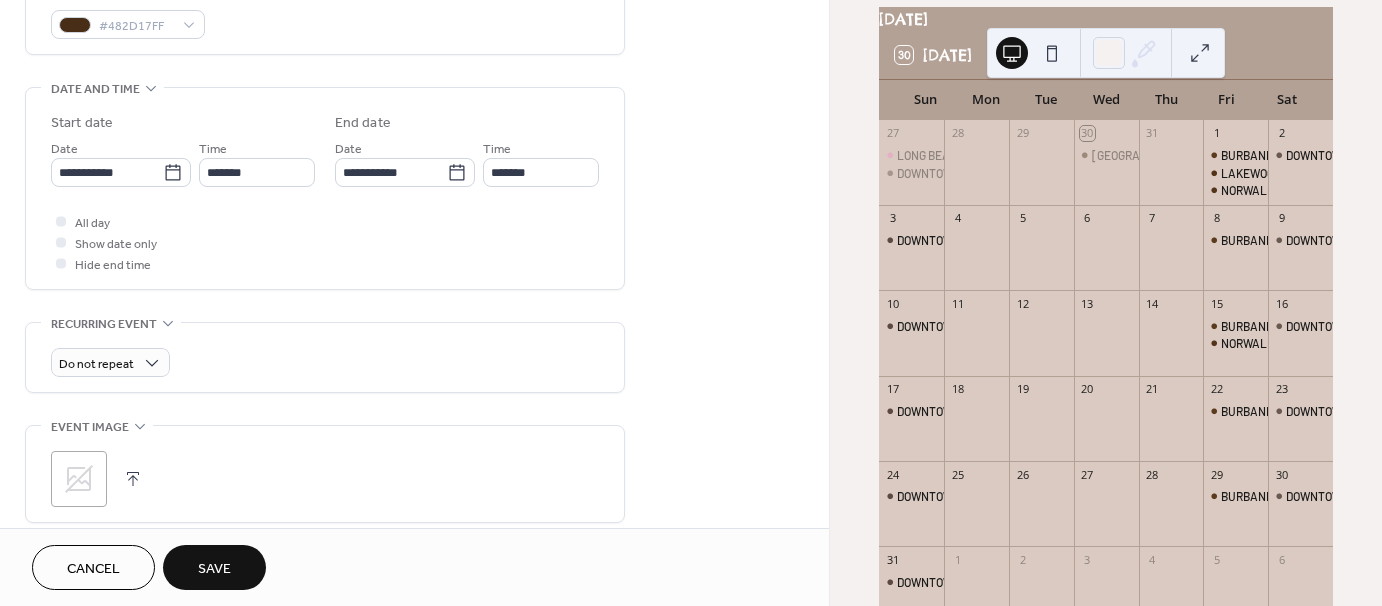 scroll, scrollTop: 600, scrollLeft: 0, axis: vertical 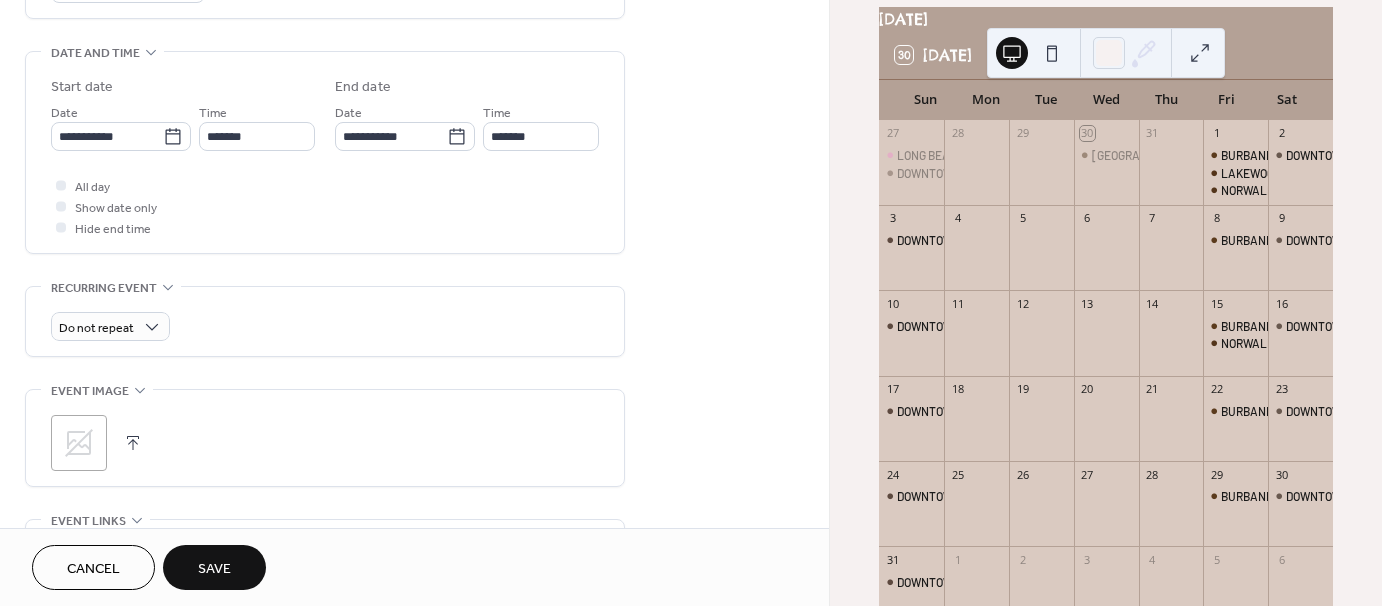 click 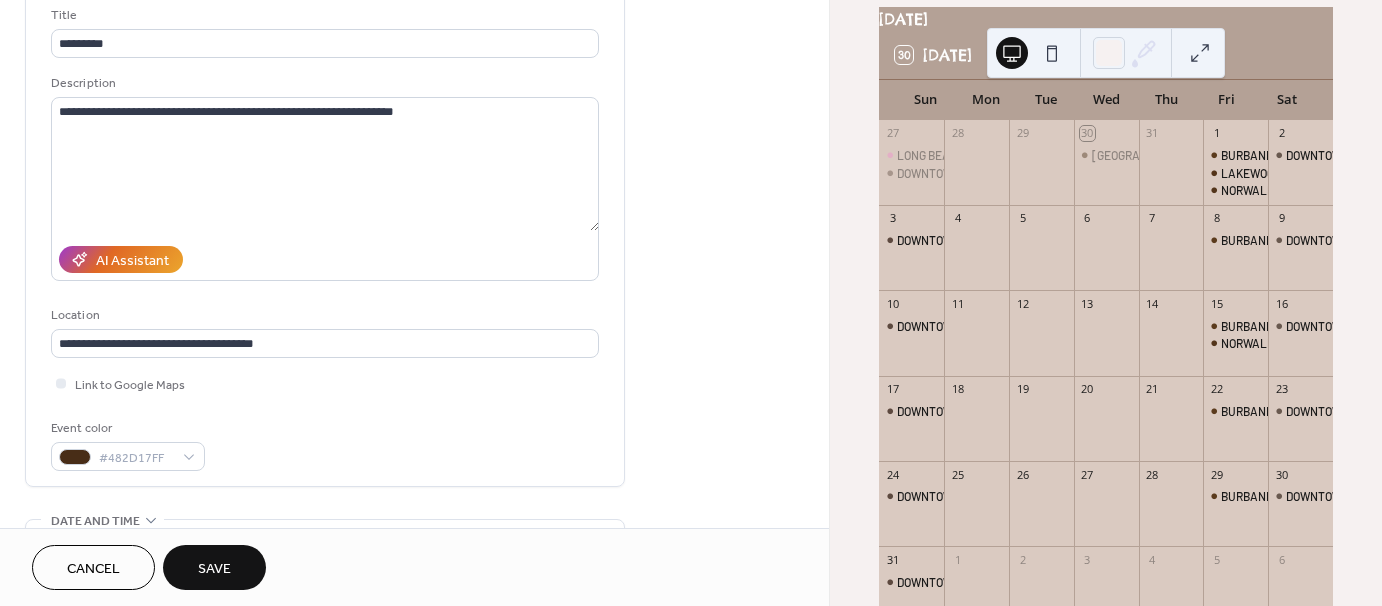 scroll, scrollTop: 0, scrollLeft: 0, axis: both 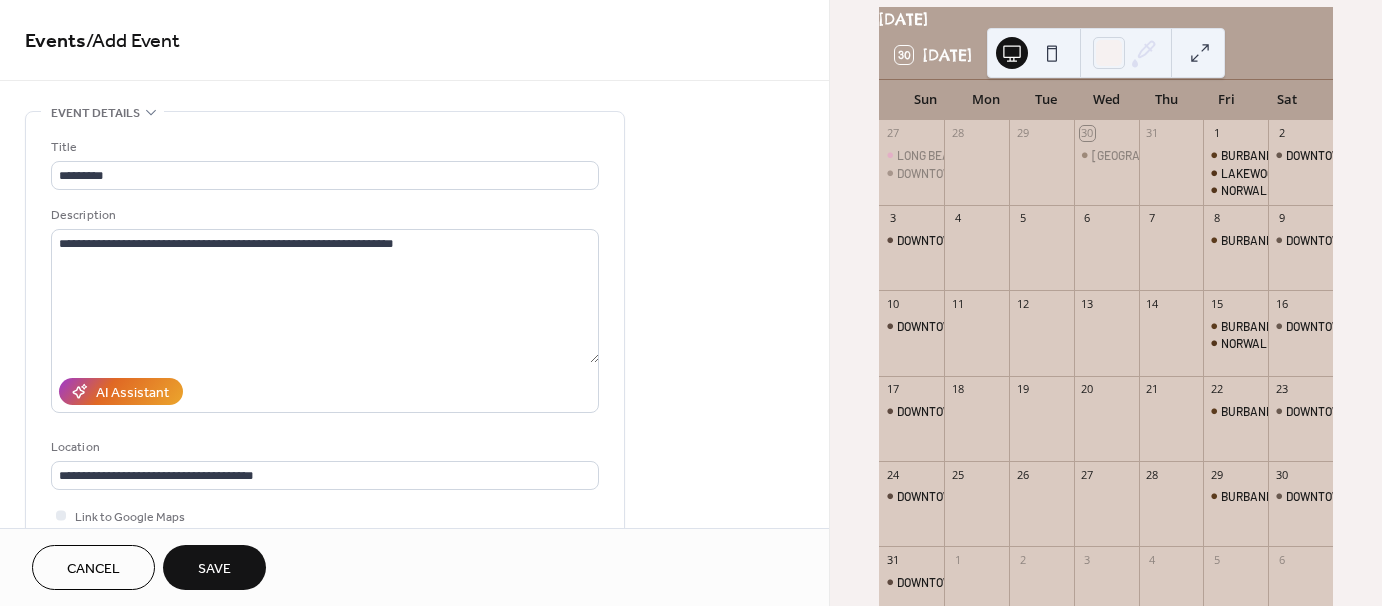 click on "Save" at bounding box center (214, 569) 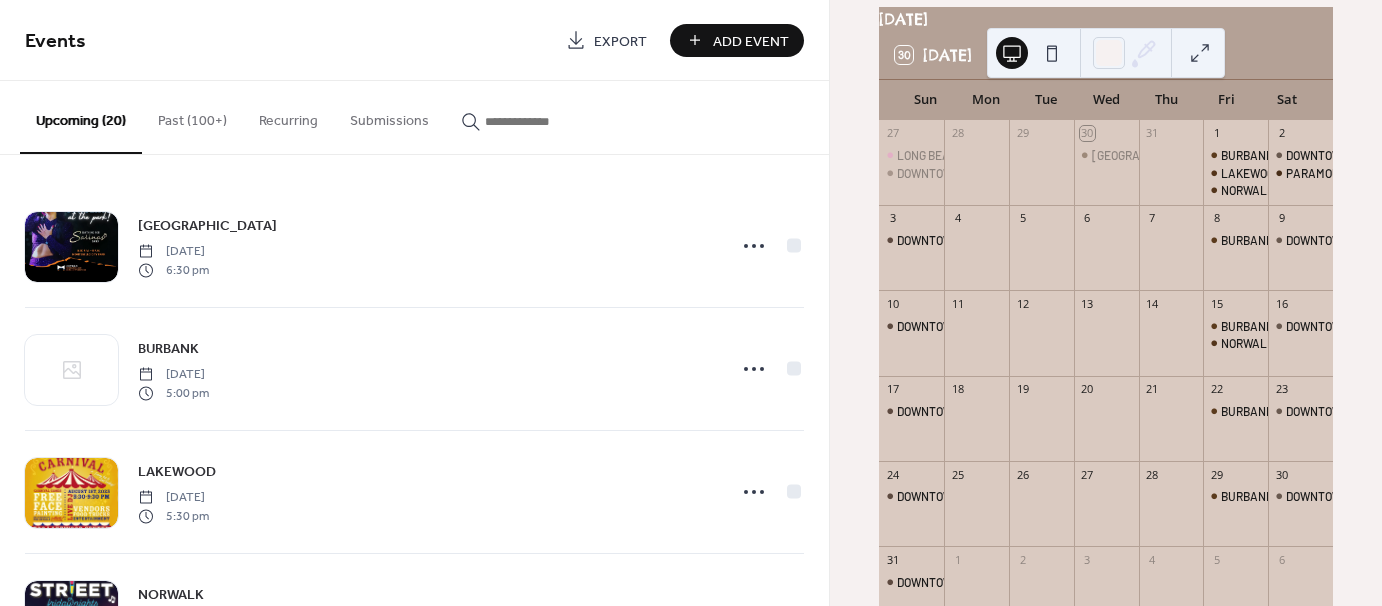 click on "Add Event" at bounding box center [751, 41] 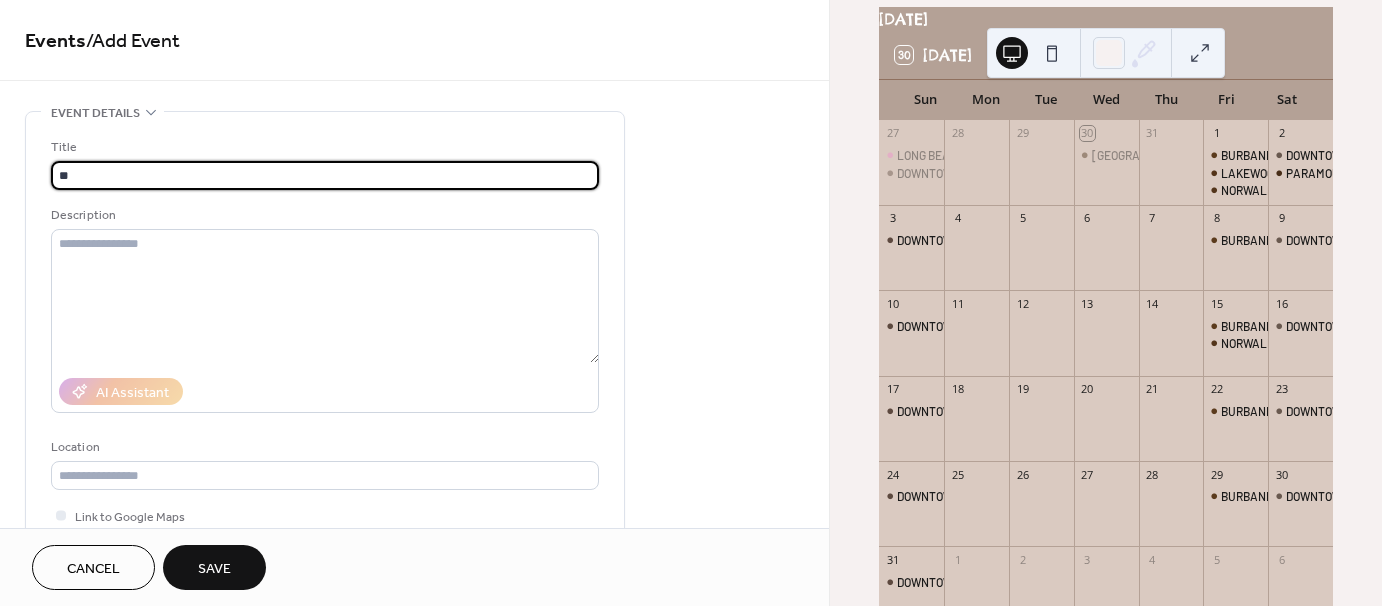 type on "*" 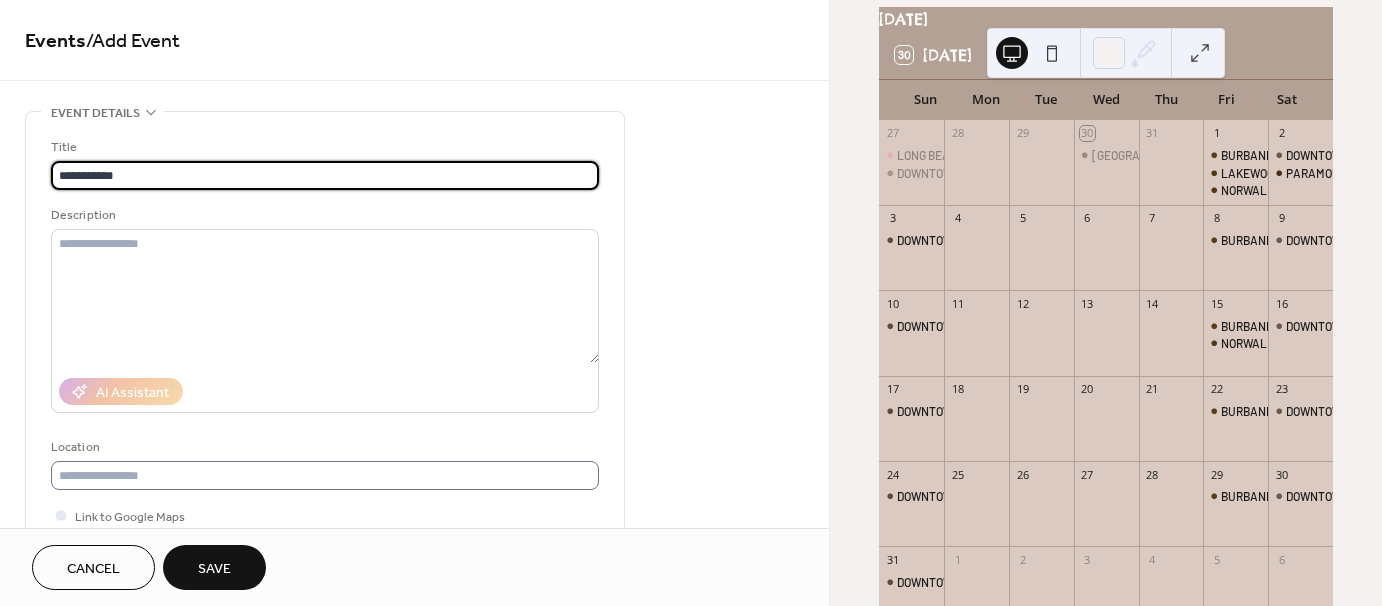 type on "**********" 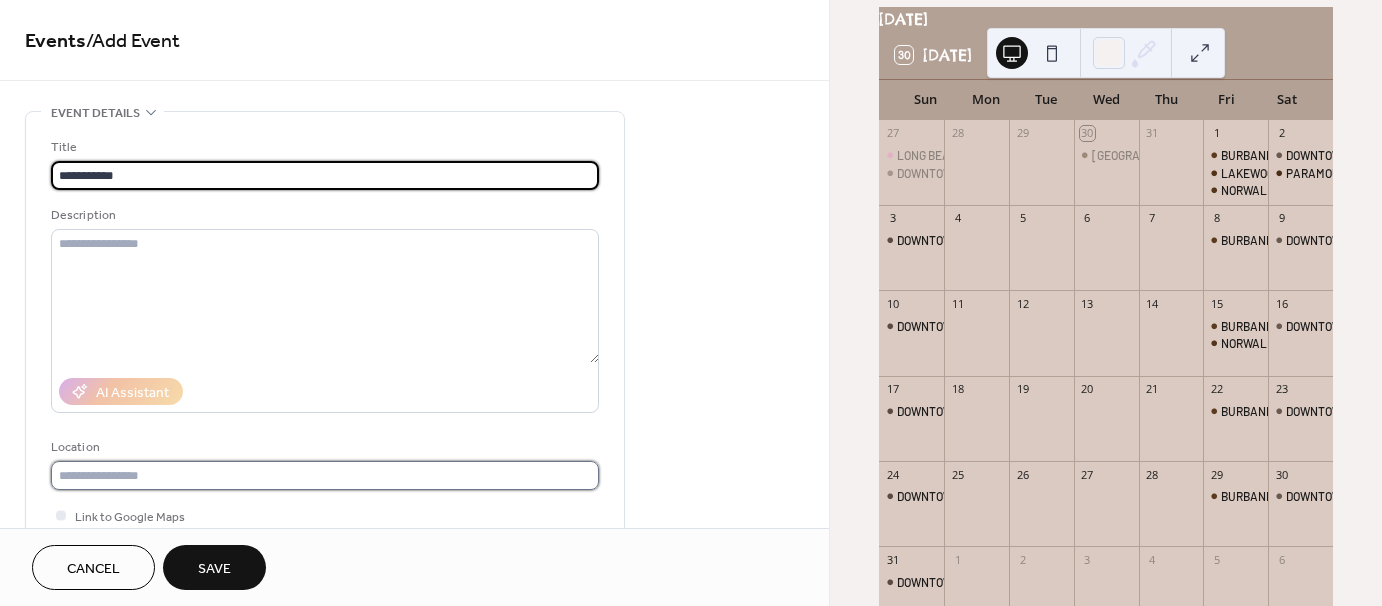 click at bounding box center (325, 475) 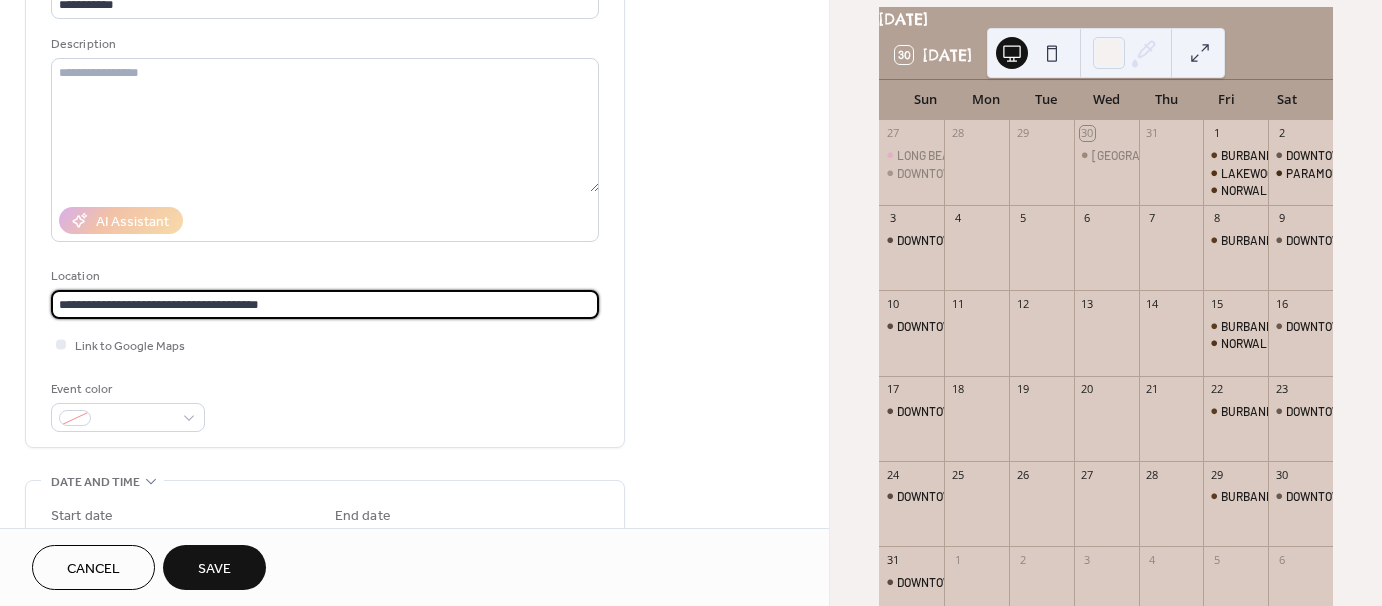 scroll, scrollTop: 200, scrollLeft: 0, axis: vertical 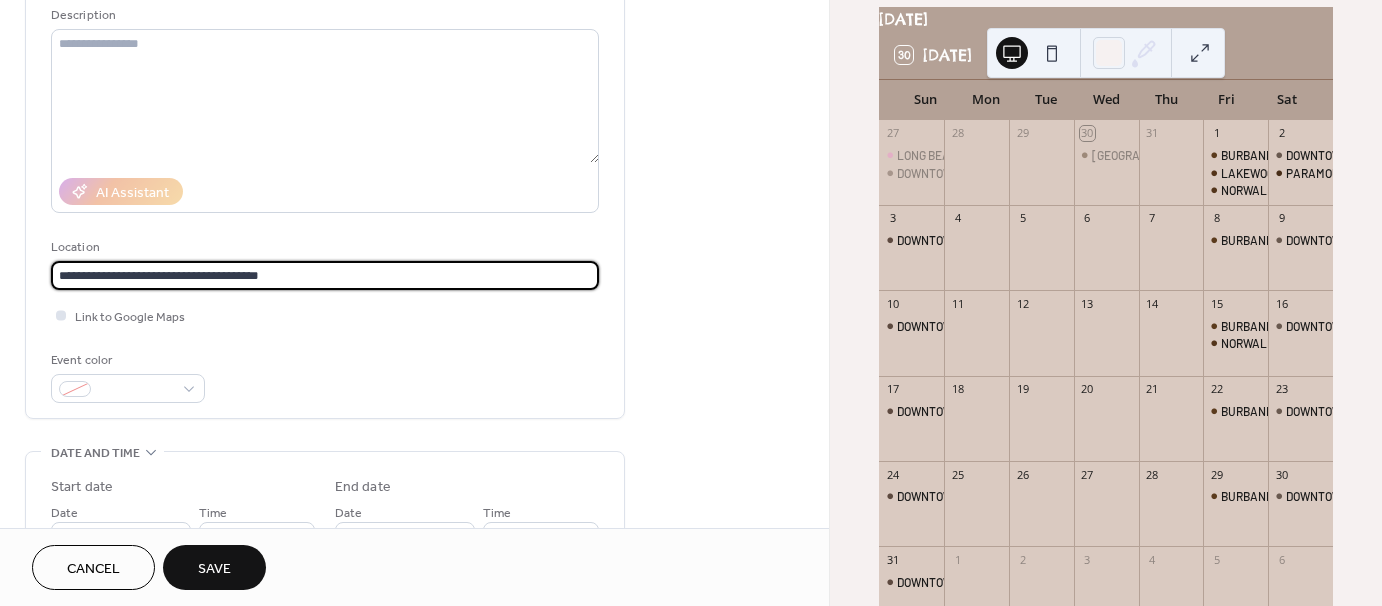type on "**********" 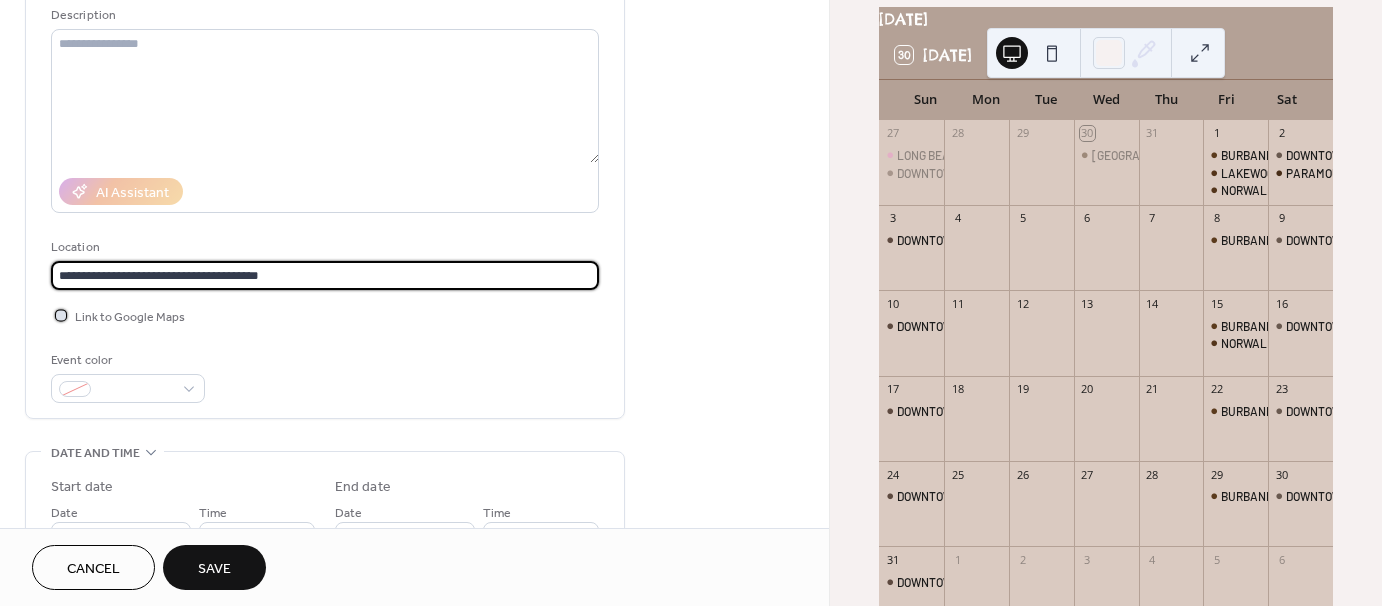 click at bounding box center [61, 315] 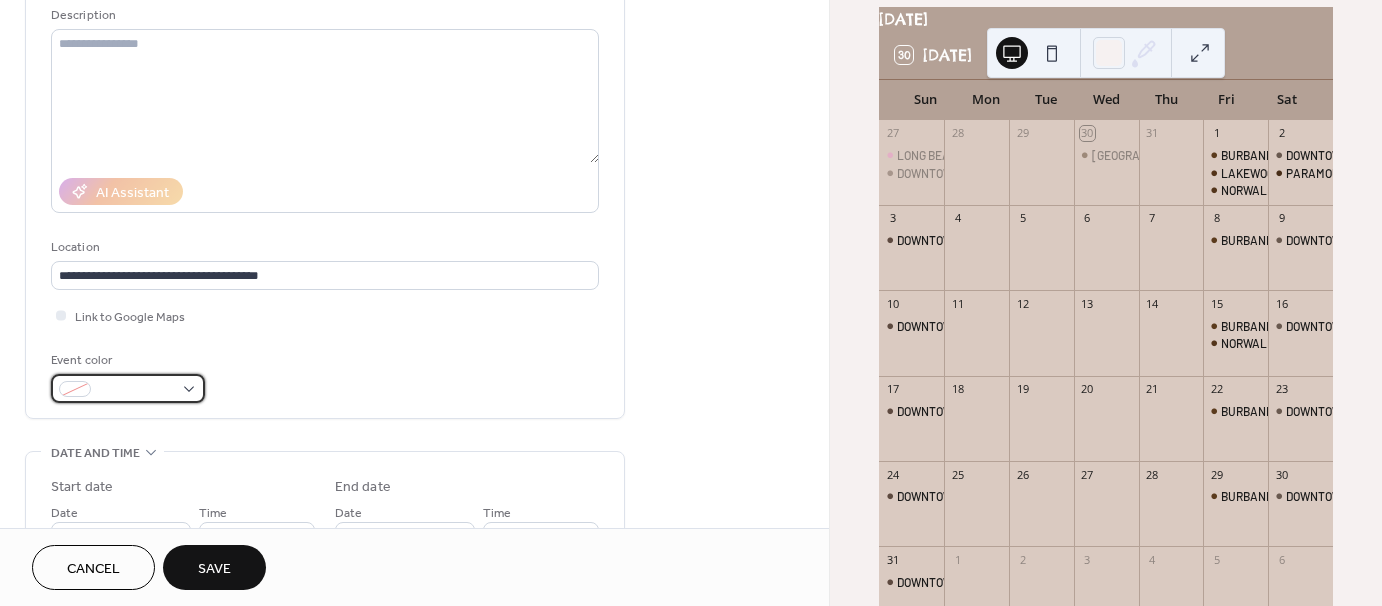 click at bounding box center (136, 390) 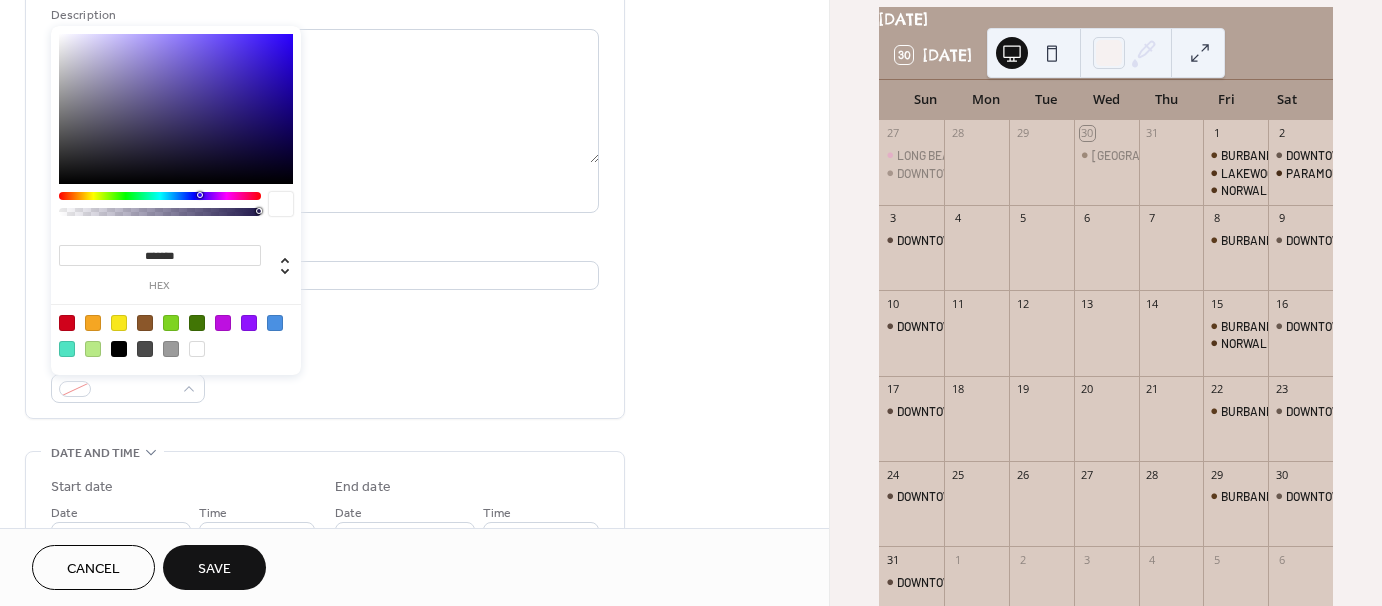 click at bounding box center (145, 323) 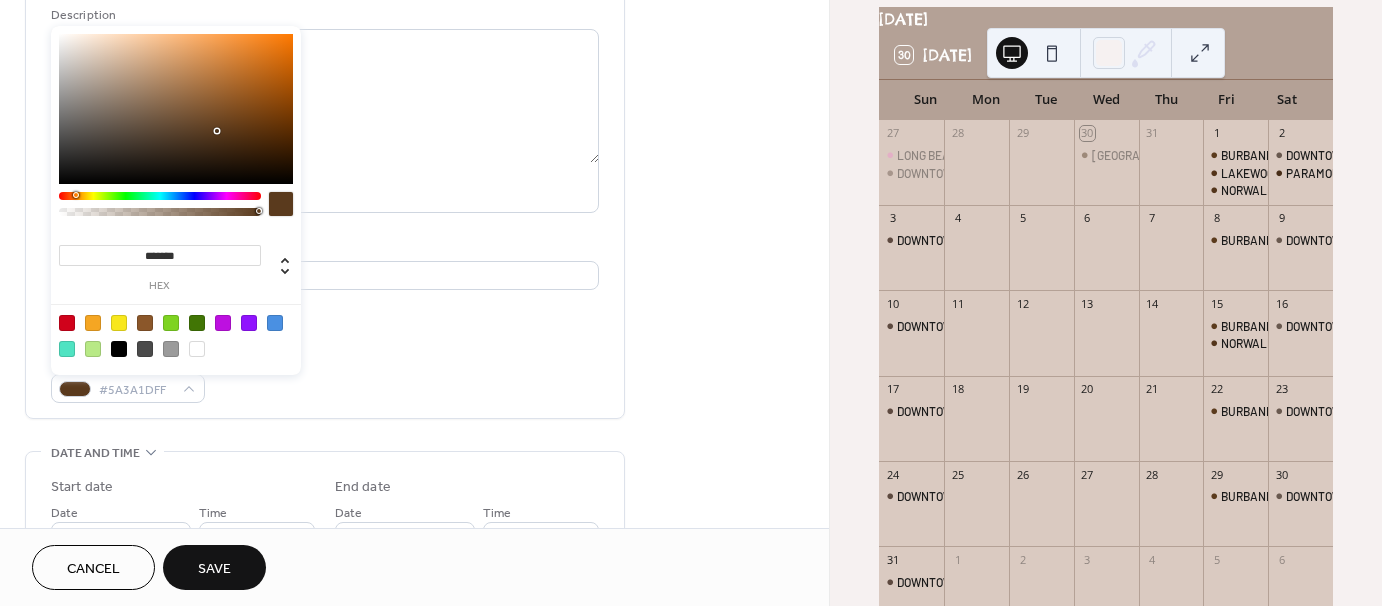 drag, startPoint x: 224, startPoint y: 99, endPoint x: 210, endPoint y: 136, distance: 39.56008 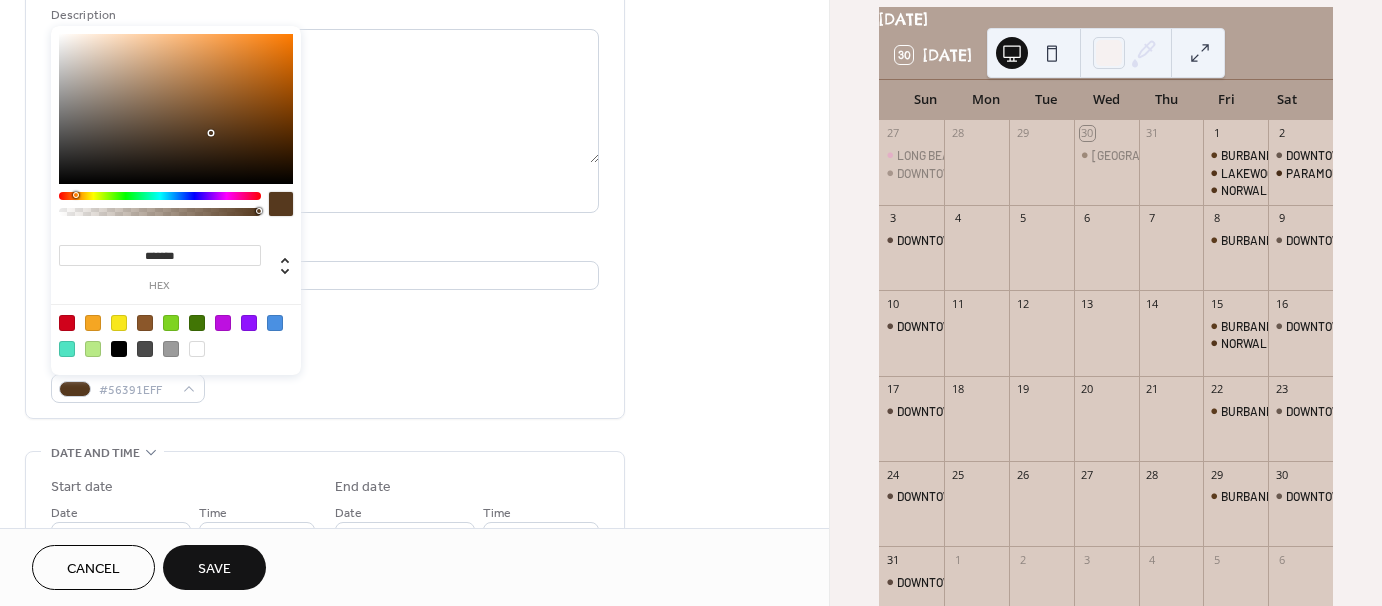 click on "**********" at bounding box center [325, 170] 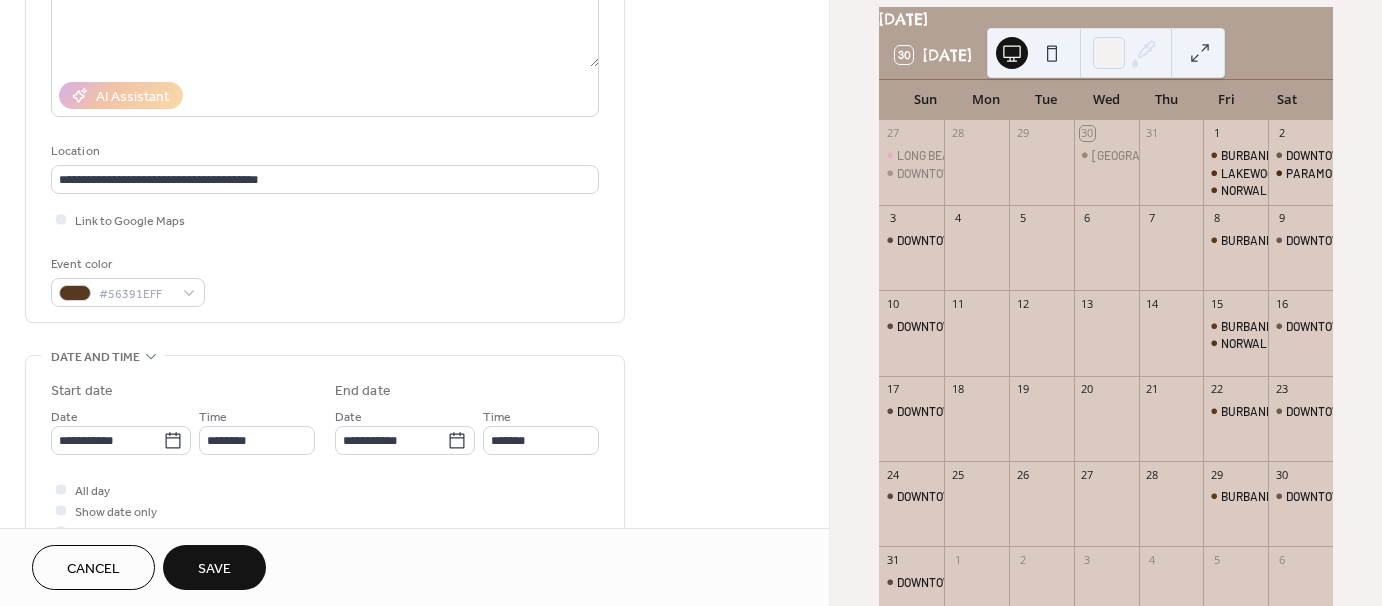 scroll, scrollTop: 300, scrollLeft: 0, axis: vertical 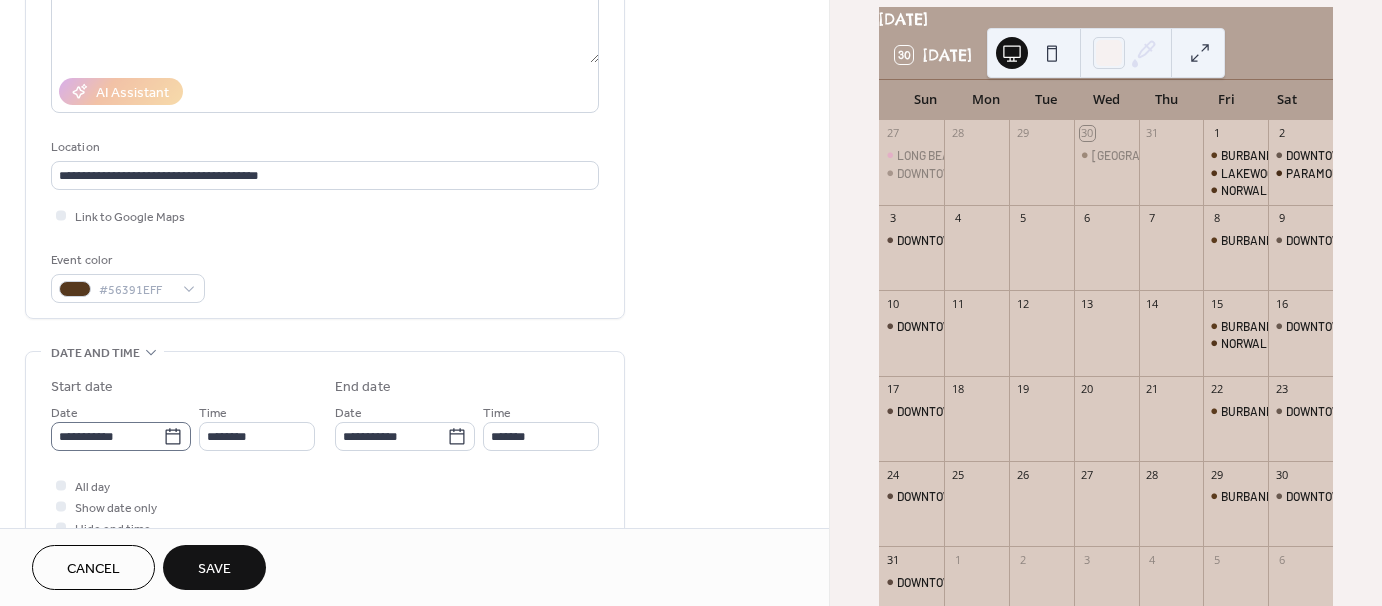 click 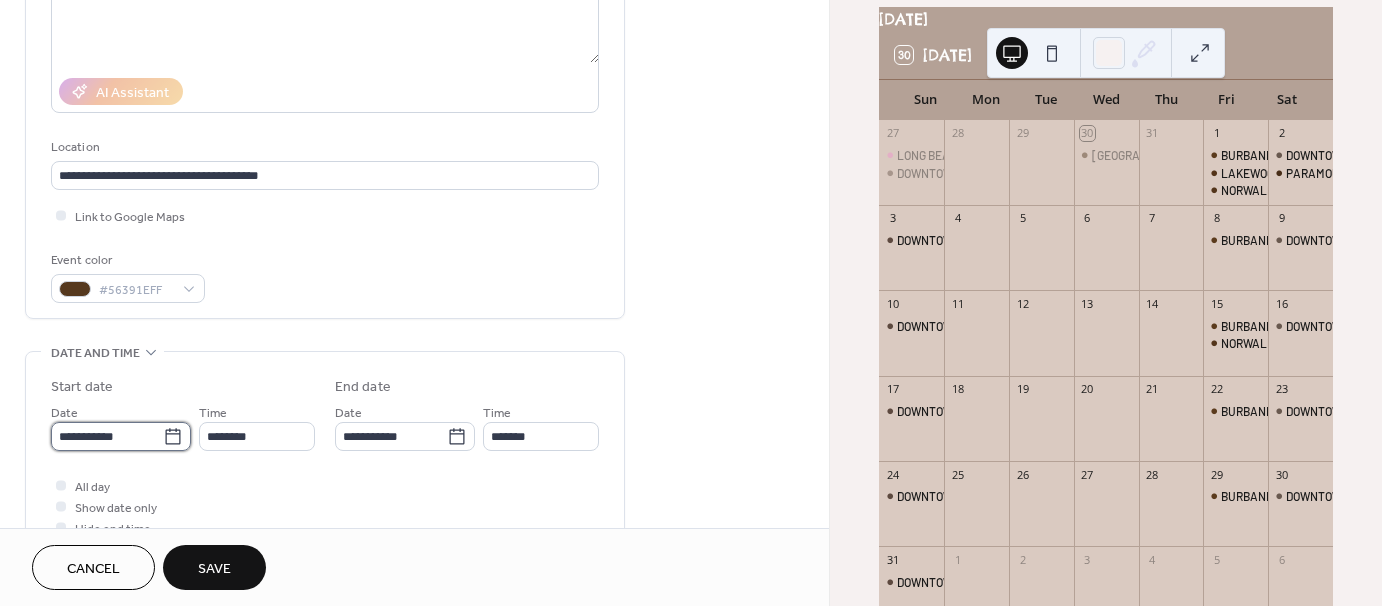 click on "**********" at bounding box center [107, 436] 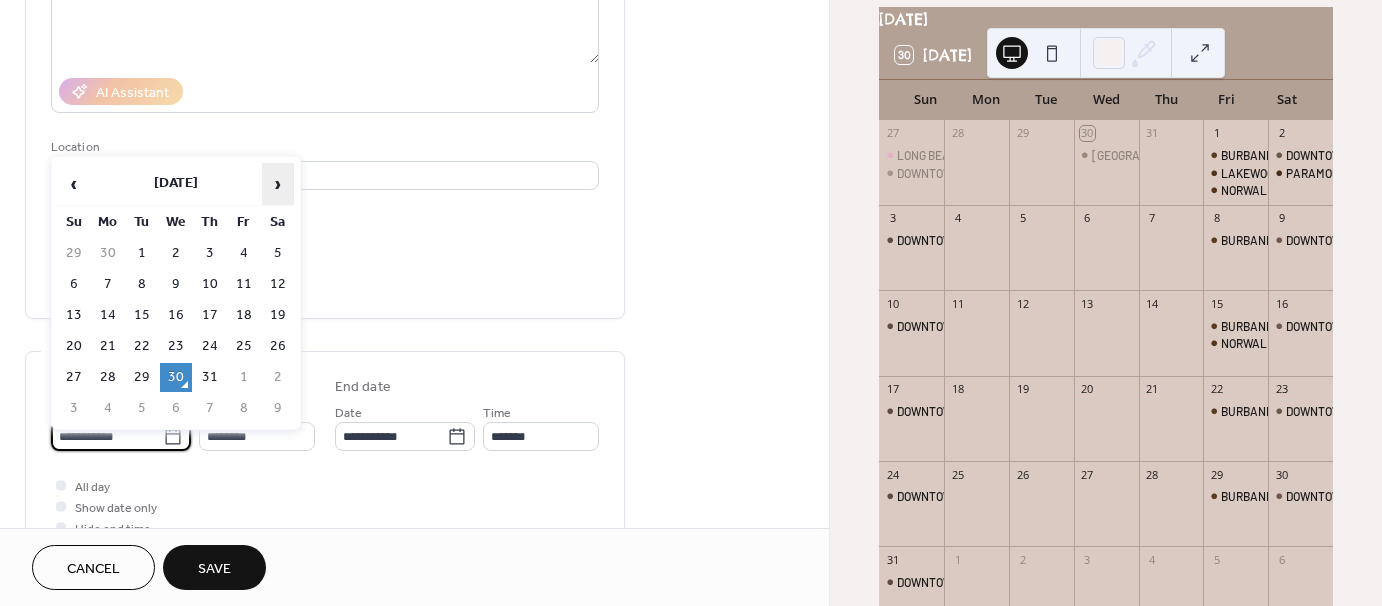 click on "›" at bounding box center [278, 184] 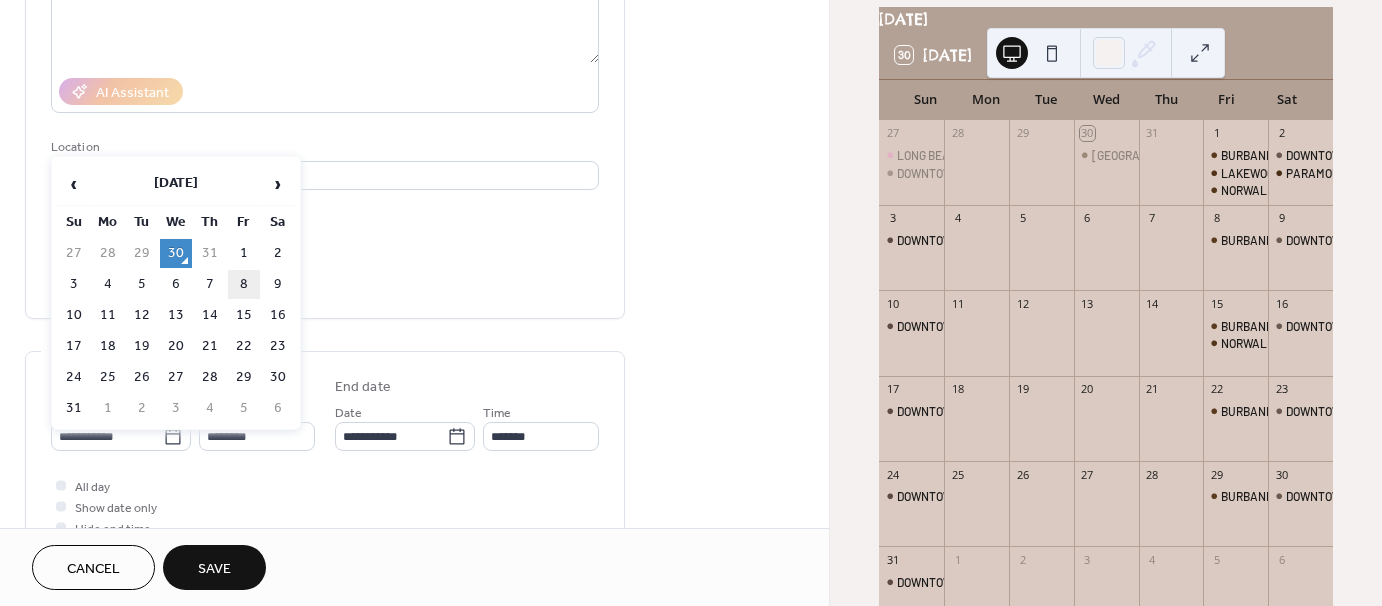 click on "8" at bounding box center [244, 284] 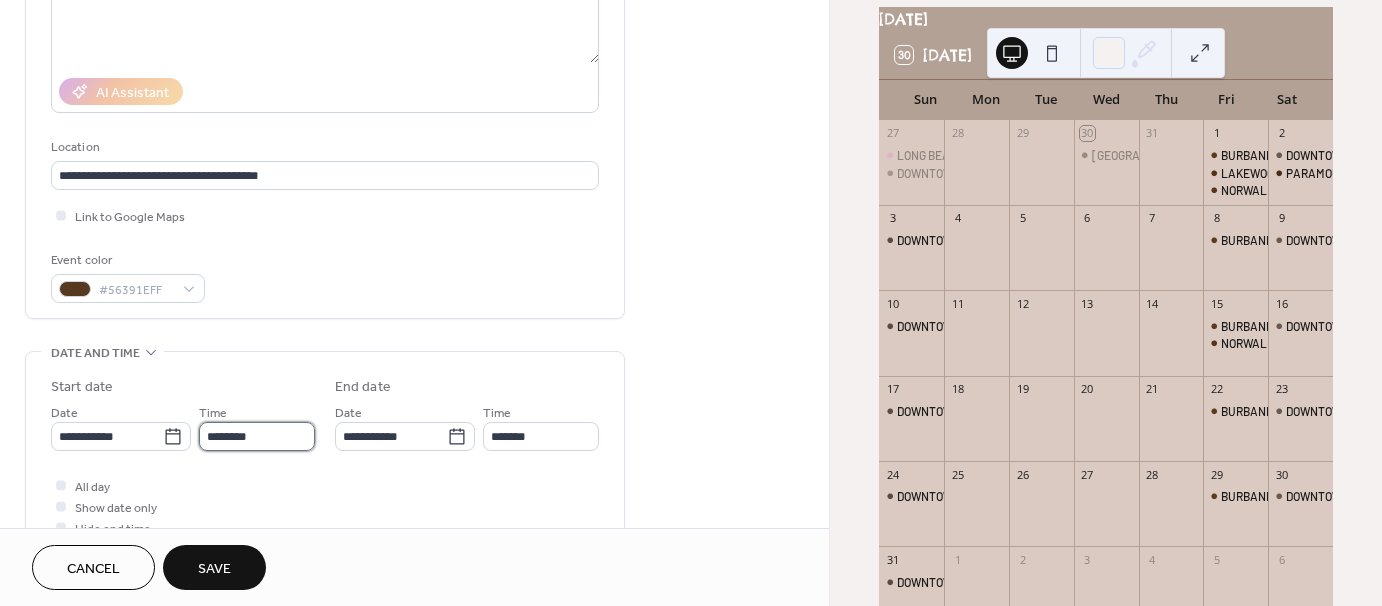 click on "********" at bounding box center (257, 436) 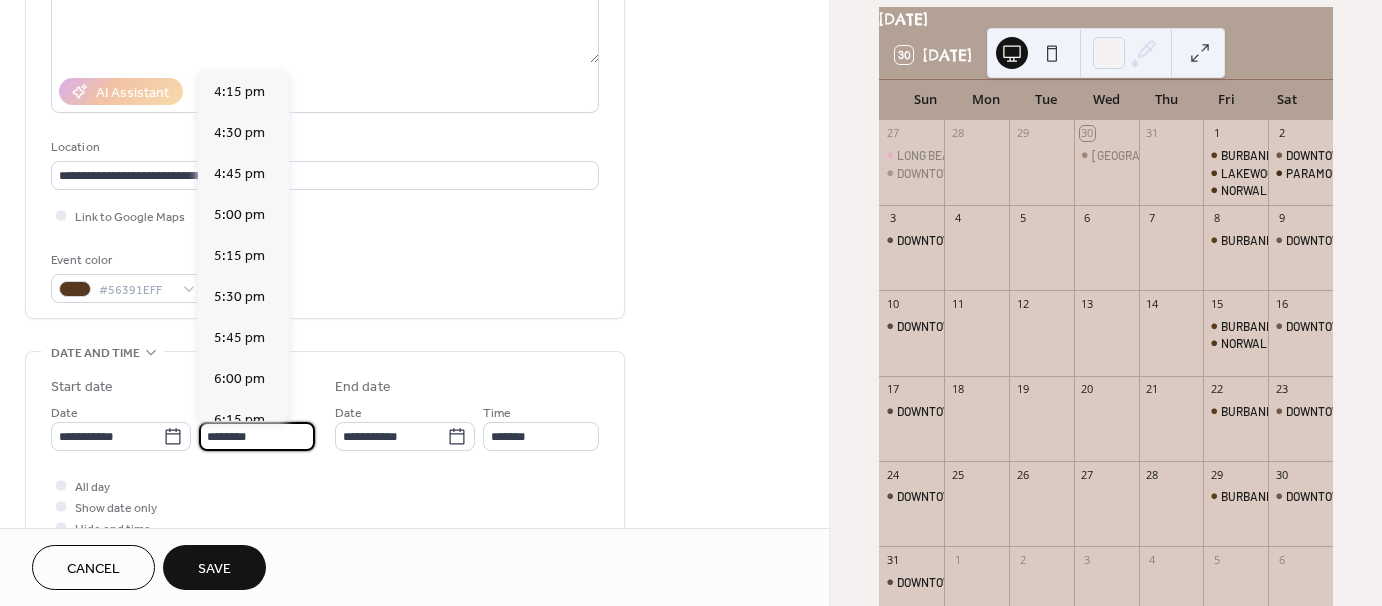 scroll, scrollTop: 2668, scrollLeft: 0, axis: vertical 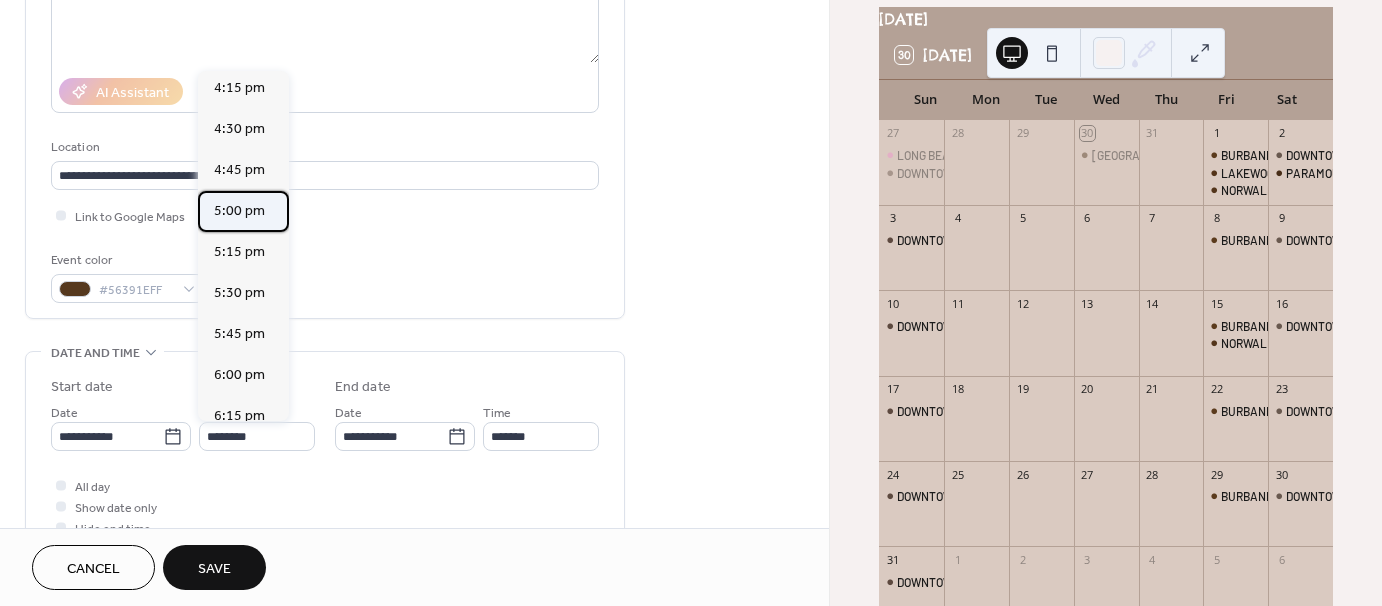 click on "5:00 pm" at bounding box center (239, 211) 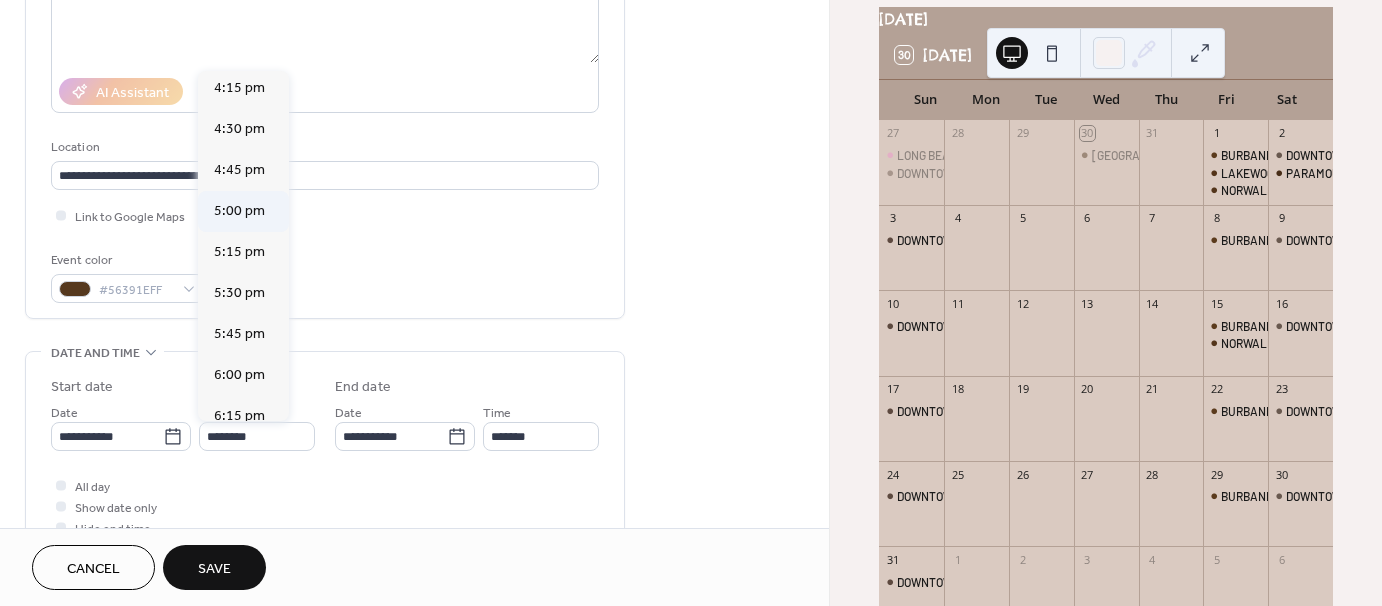 type on "*******" 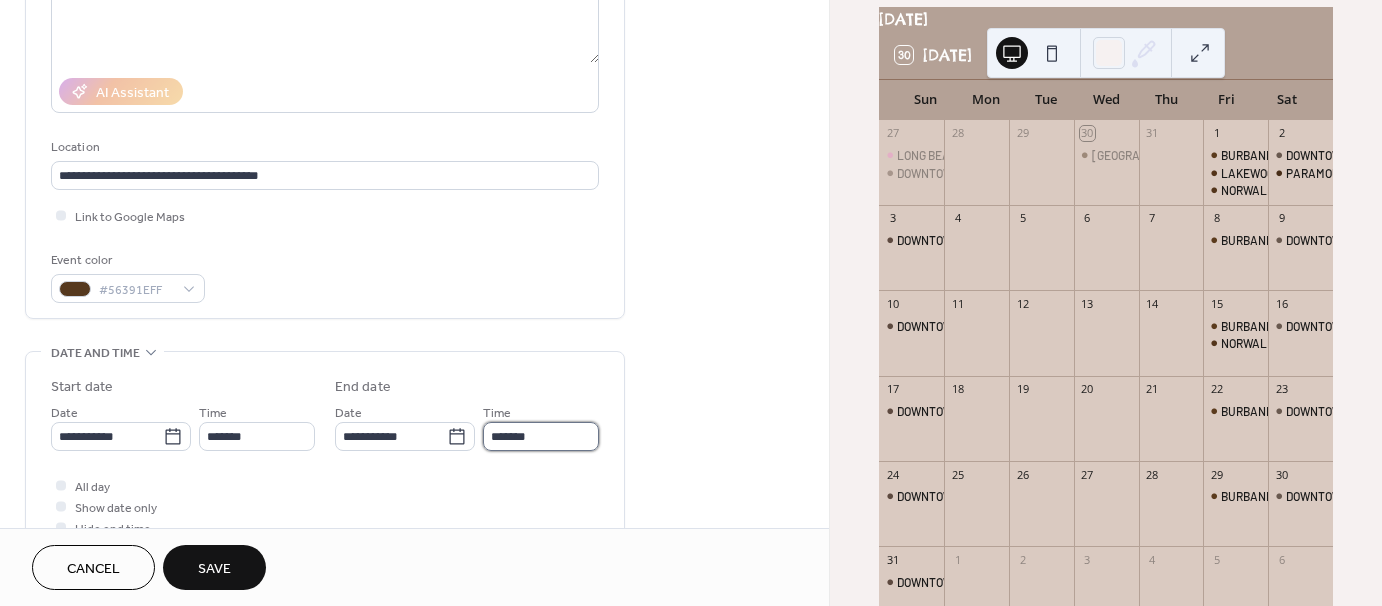 click on "*******" at bounding box center [541, 436] 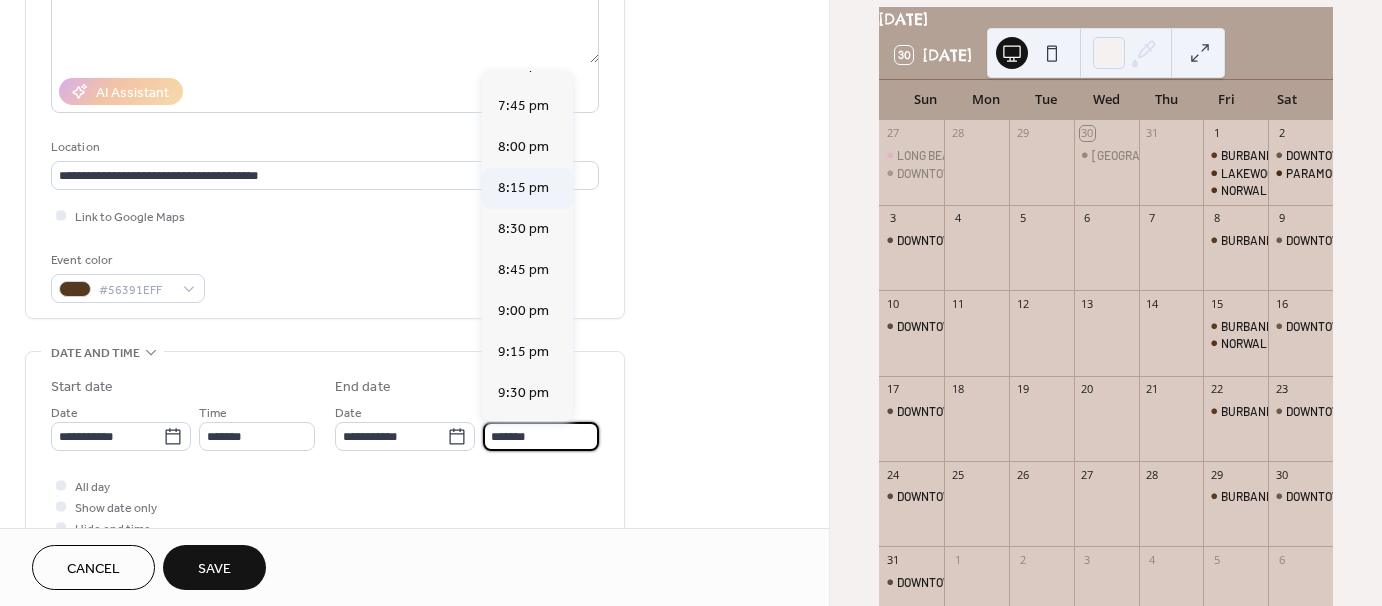 scroll, scrollTop: 400, scrollLeft: 0, axis: vertical 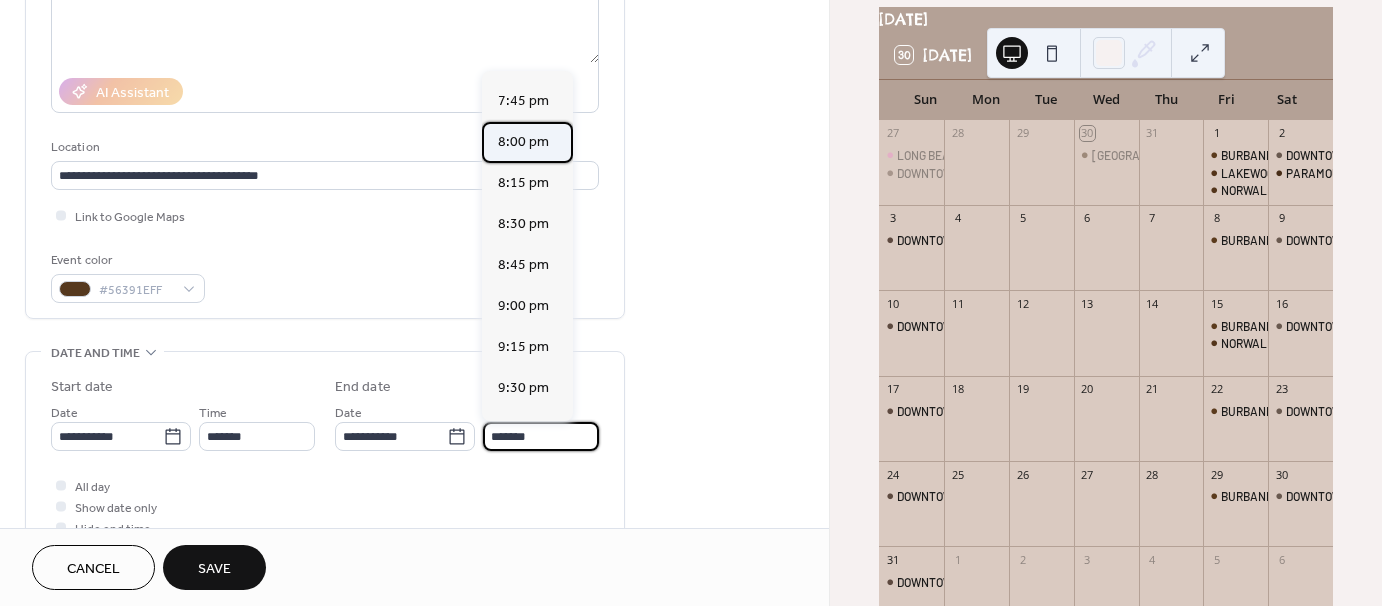 click on "8:00 pm" at bounding box center [523, 142] 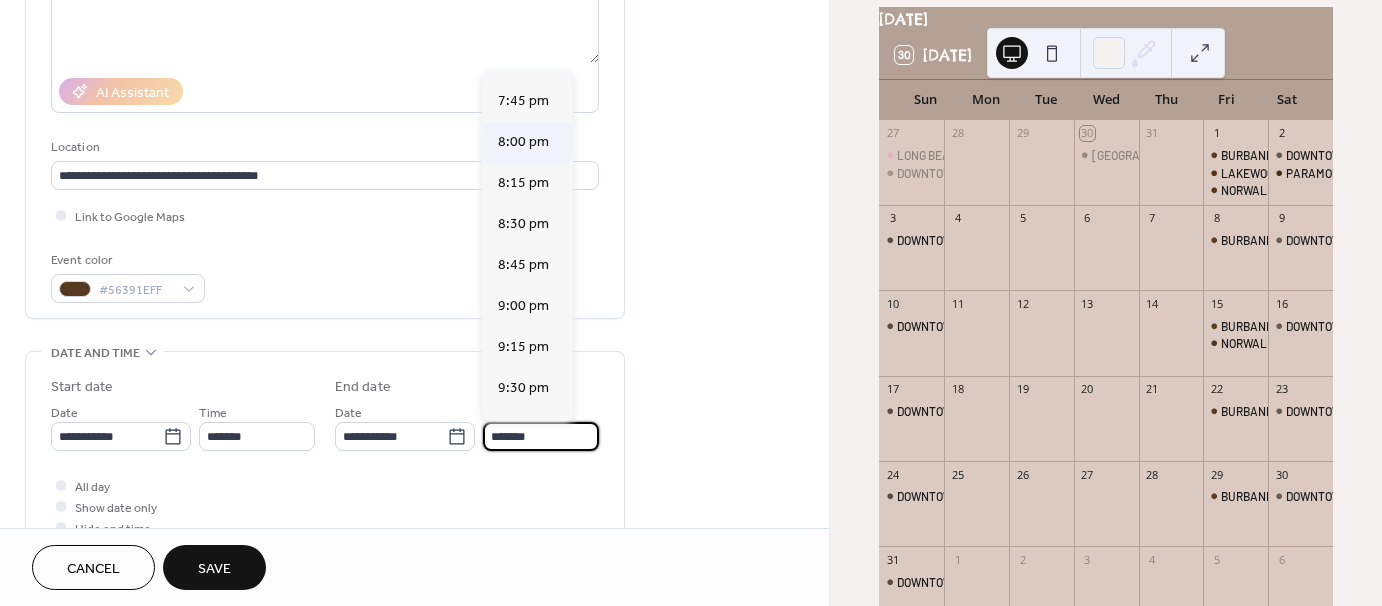 type on "*******" 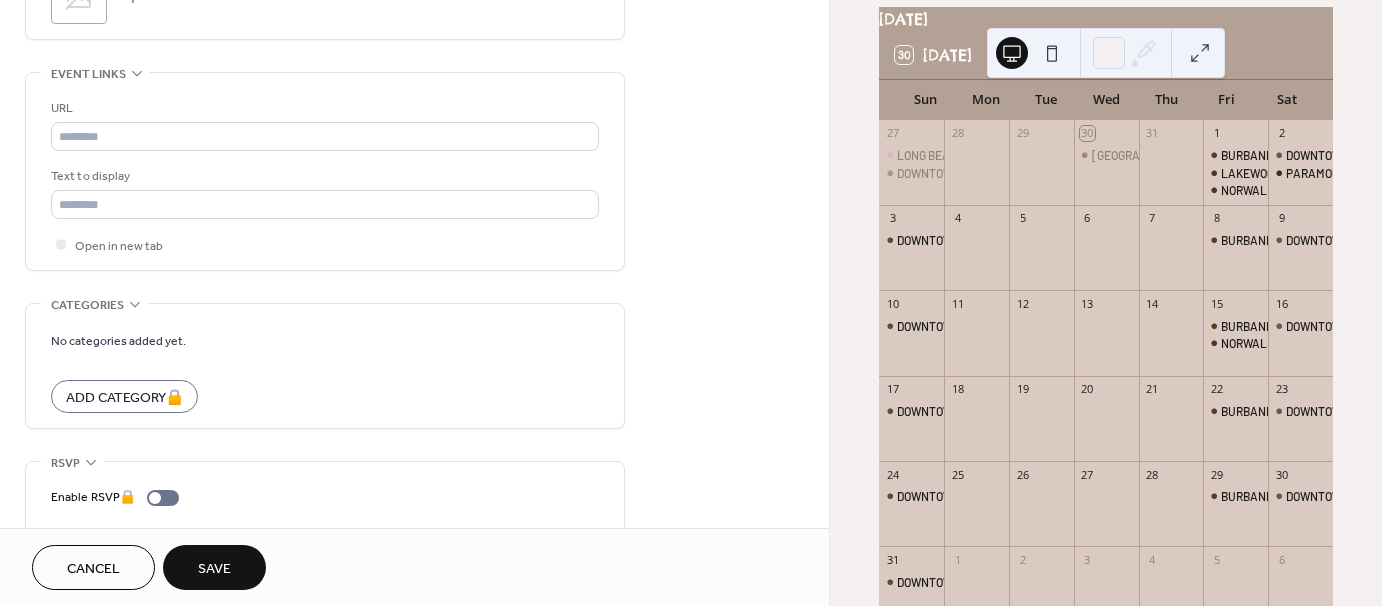 scroll, scrollTop: 1104, scrollLeft: 0, axis: vertical 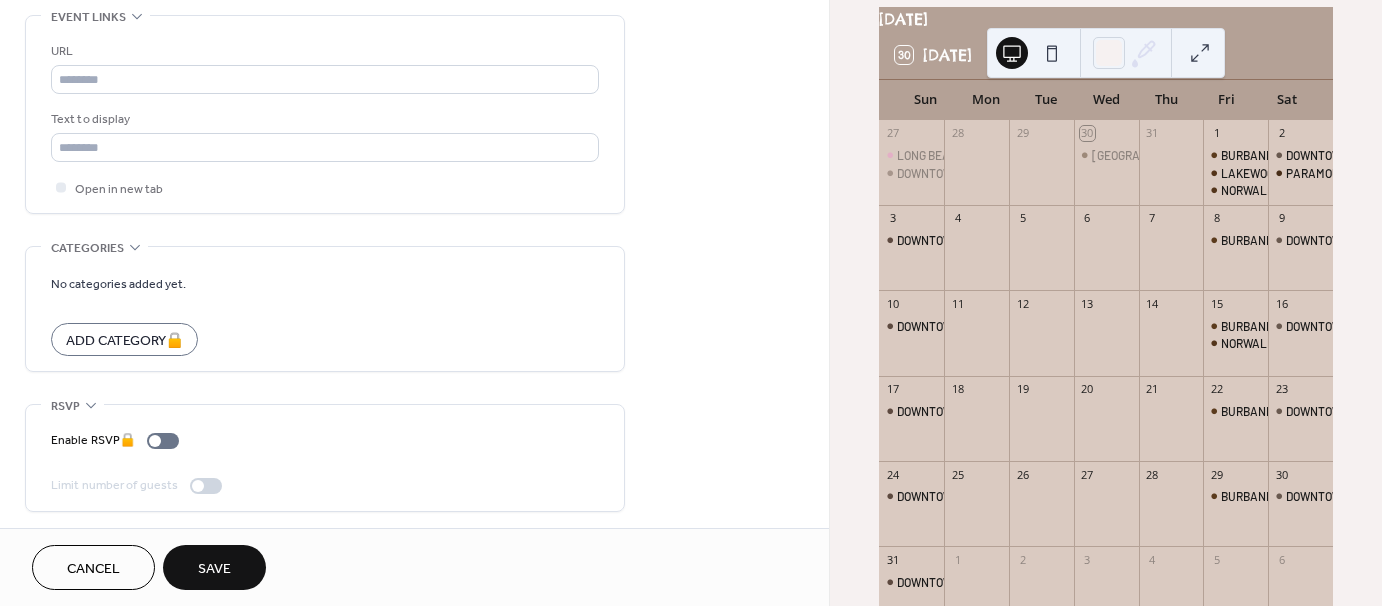 click on "Save" at bounding box center [214, 569] 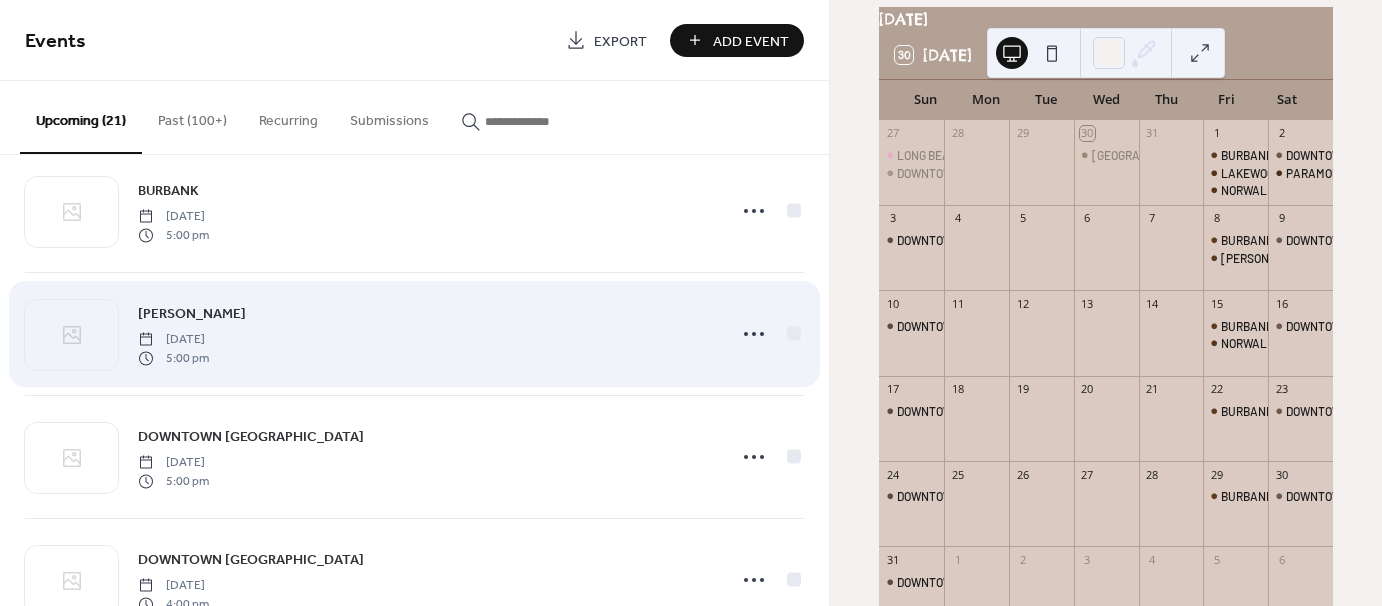 scroll, scrollTop: 900, scrollLeft: 0, axis: vertical 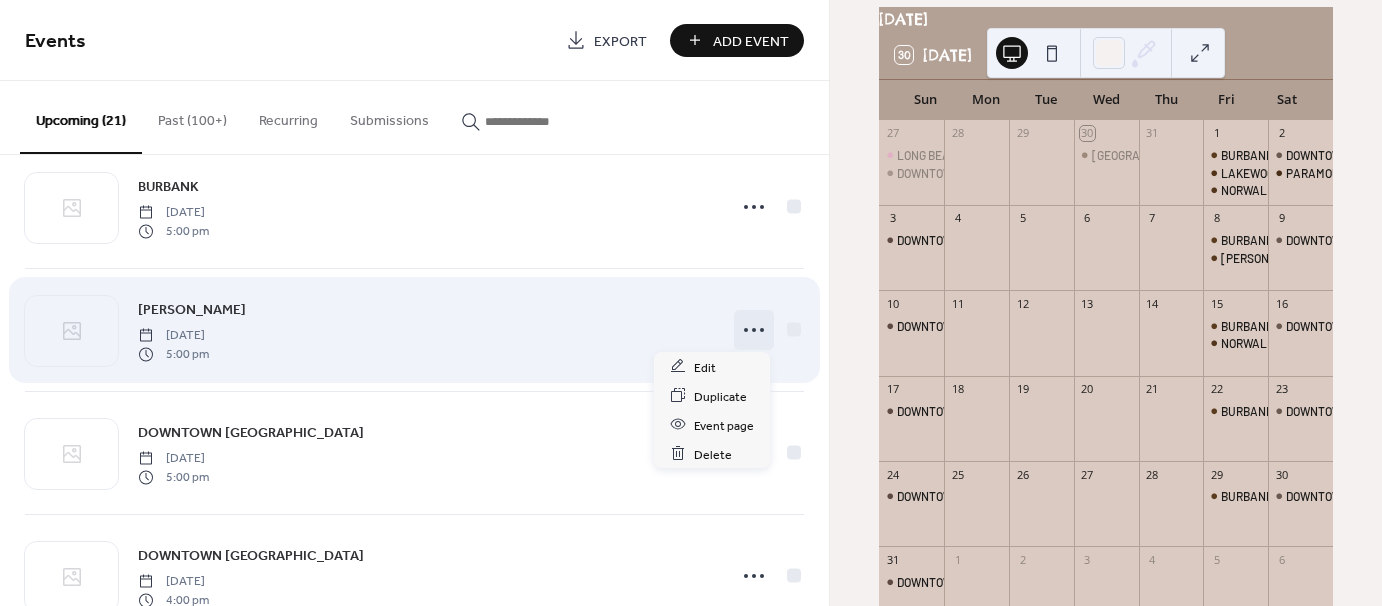 click 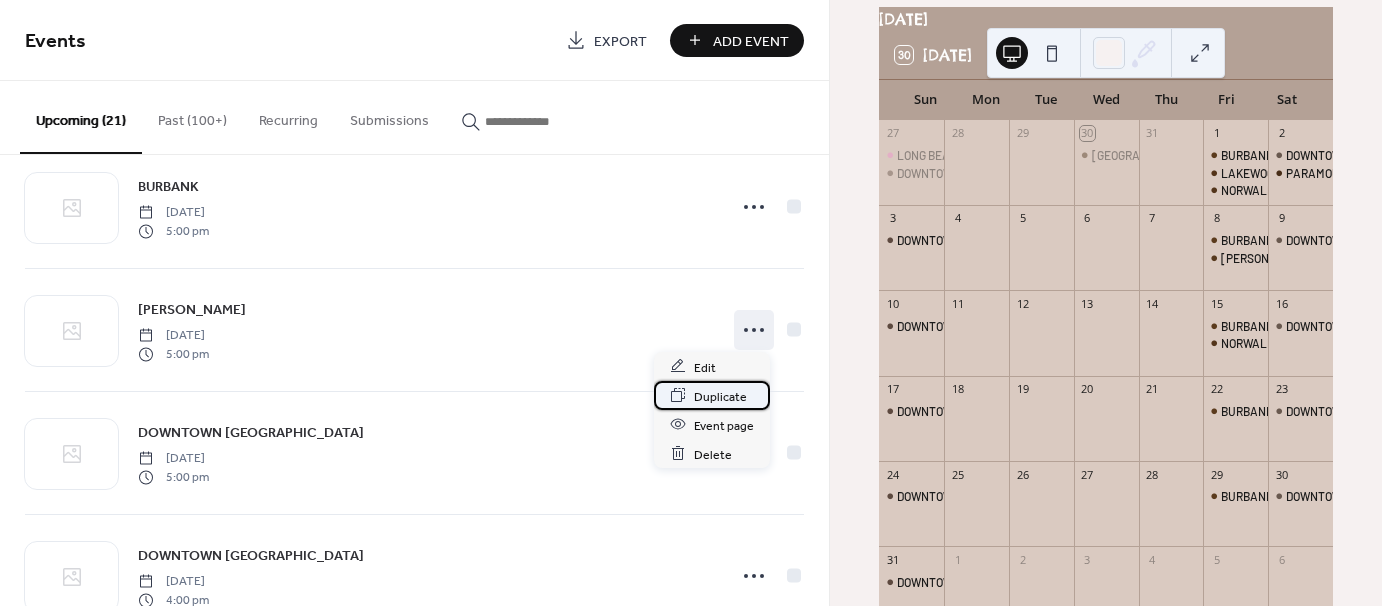 click on "Duplicate" at bounding box center [720, 396] 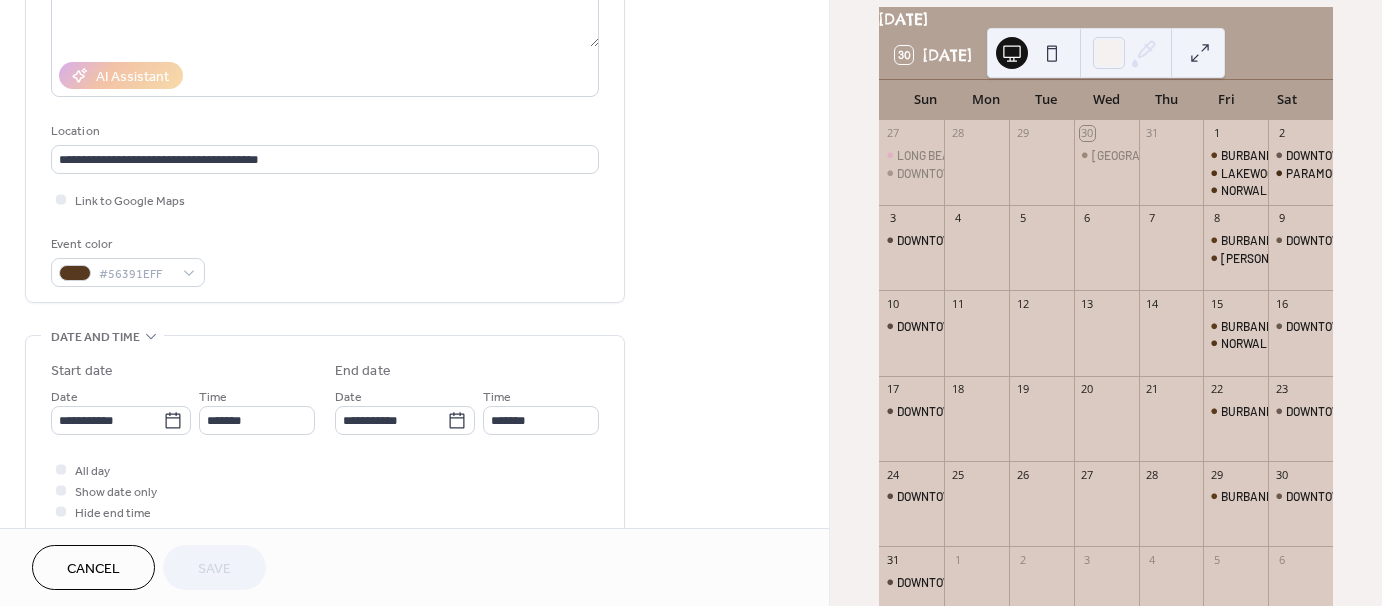 scroll, scrollTop: 400, scrollLeft: 0, axis: vertical 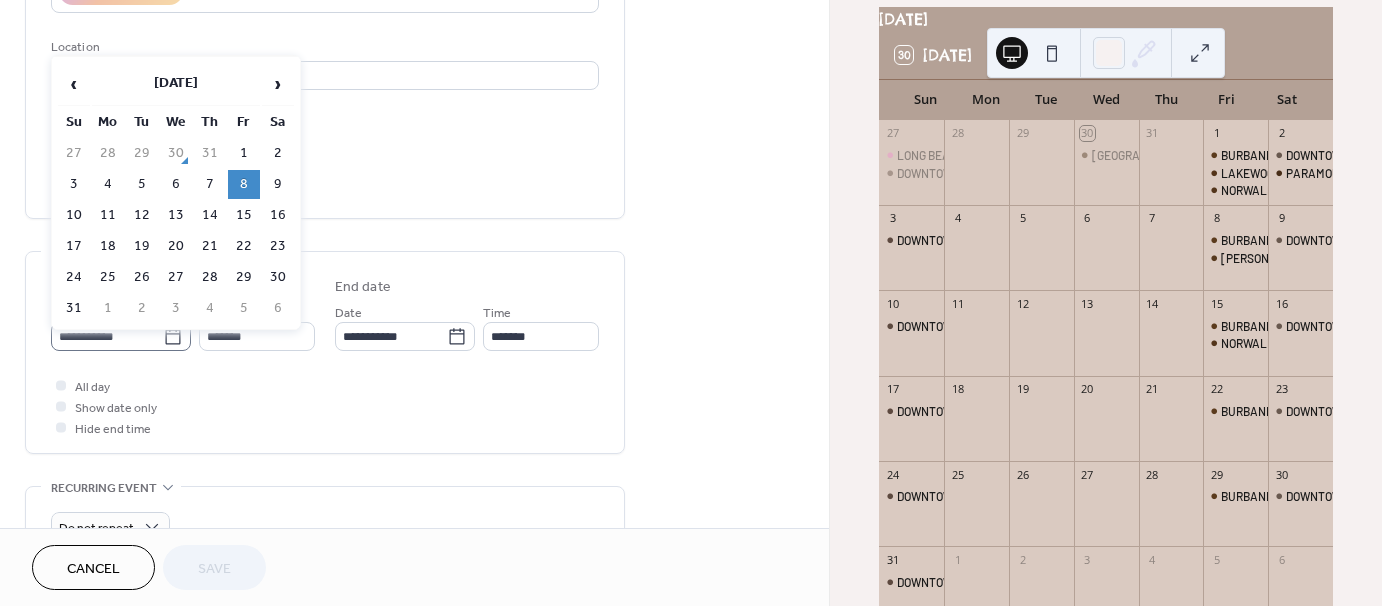 click 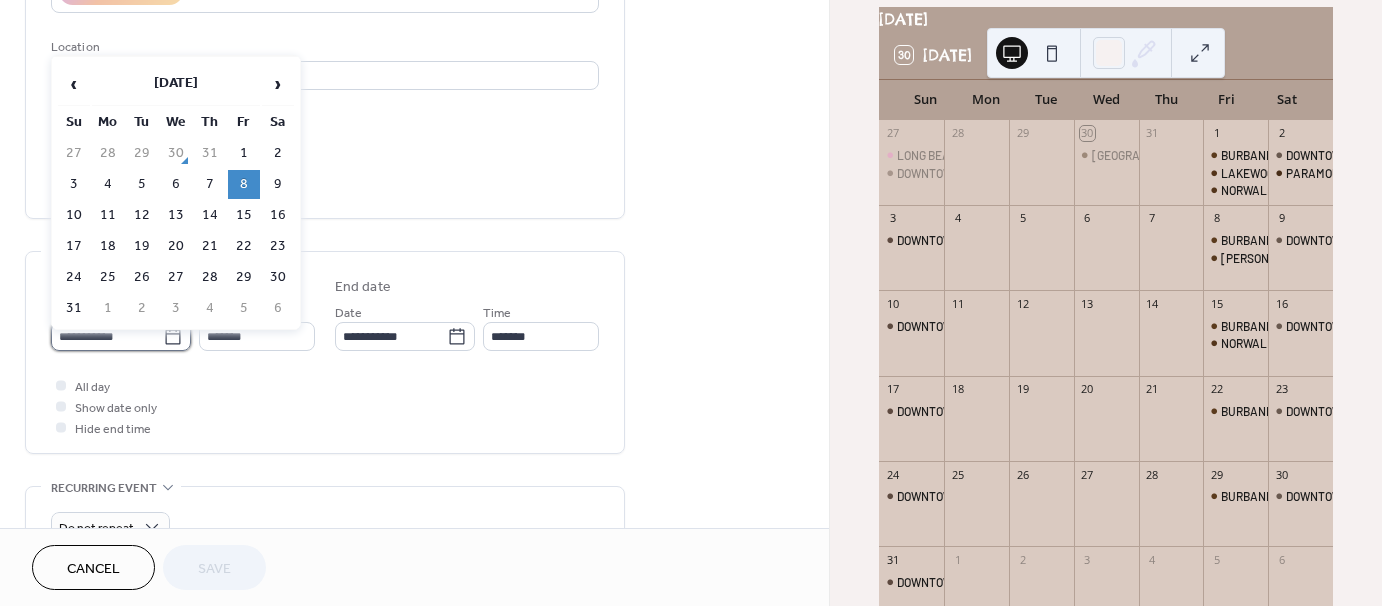 click on "**********" at bounding box center [107, 336] 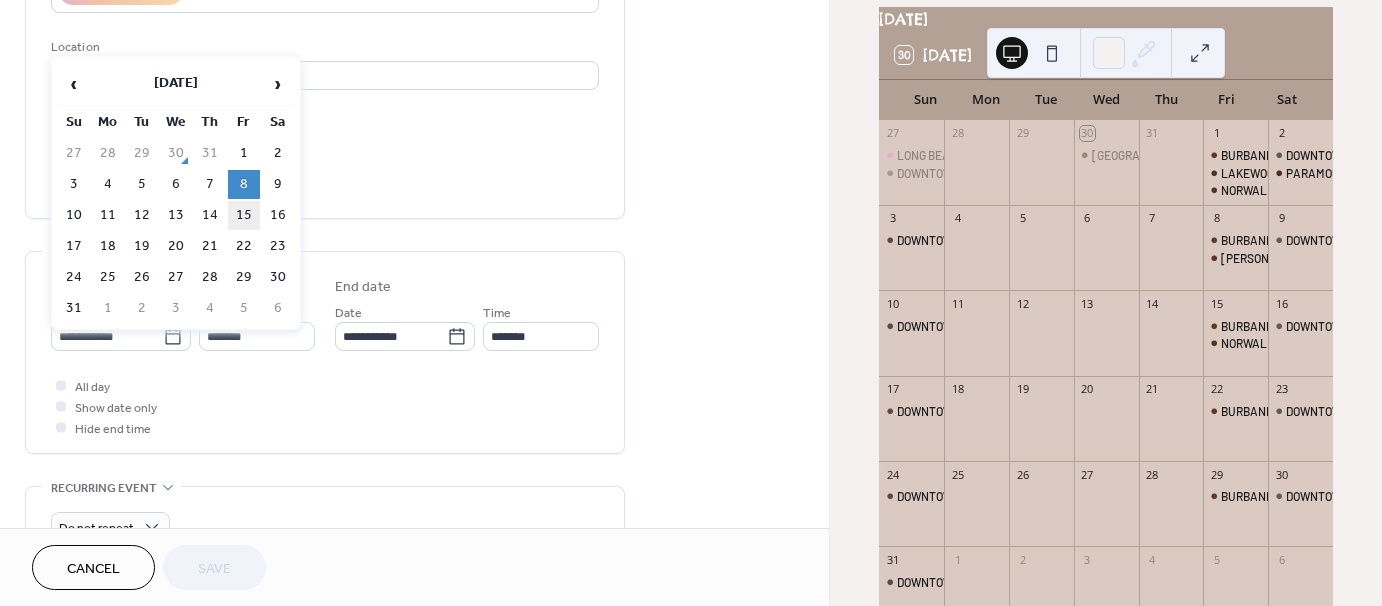click on "15" at bounding box center (244, 215) 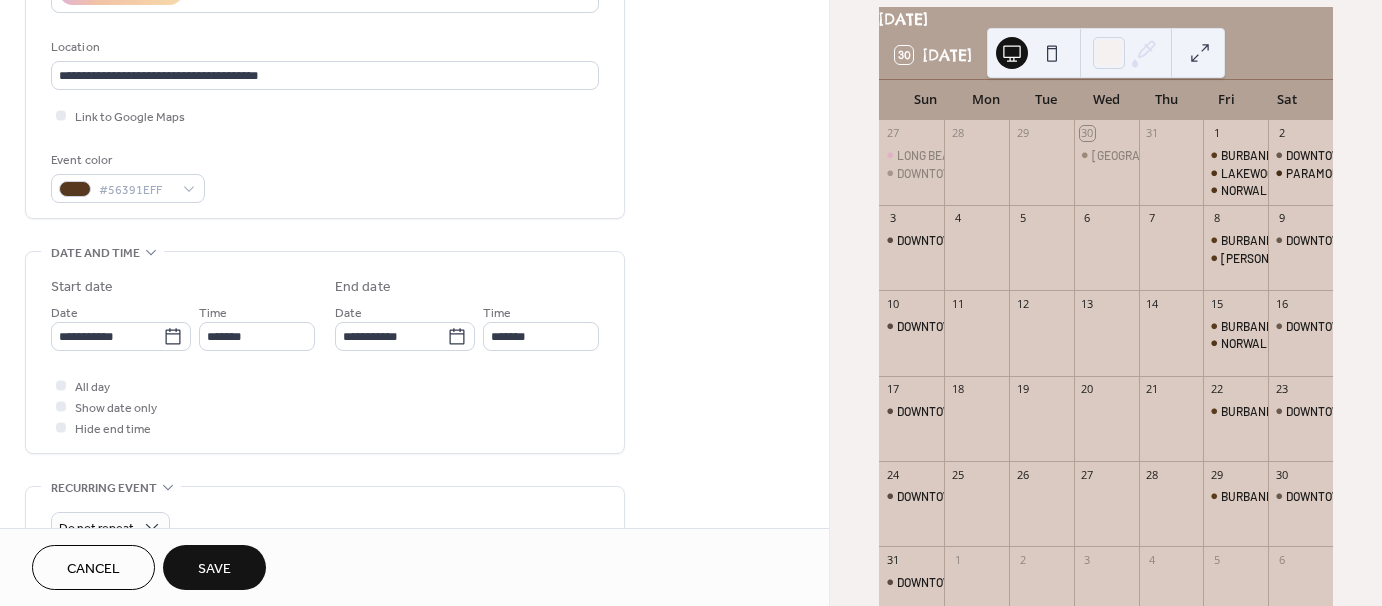 click on "Save" at bounding box center [214, 569] 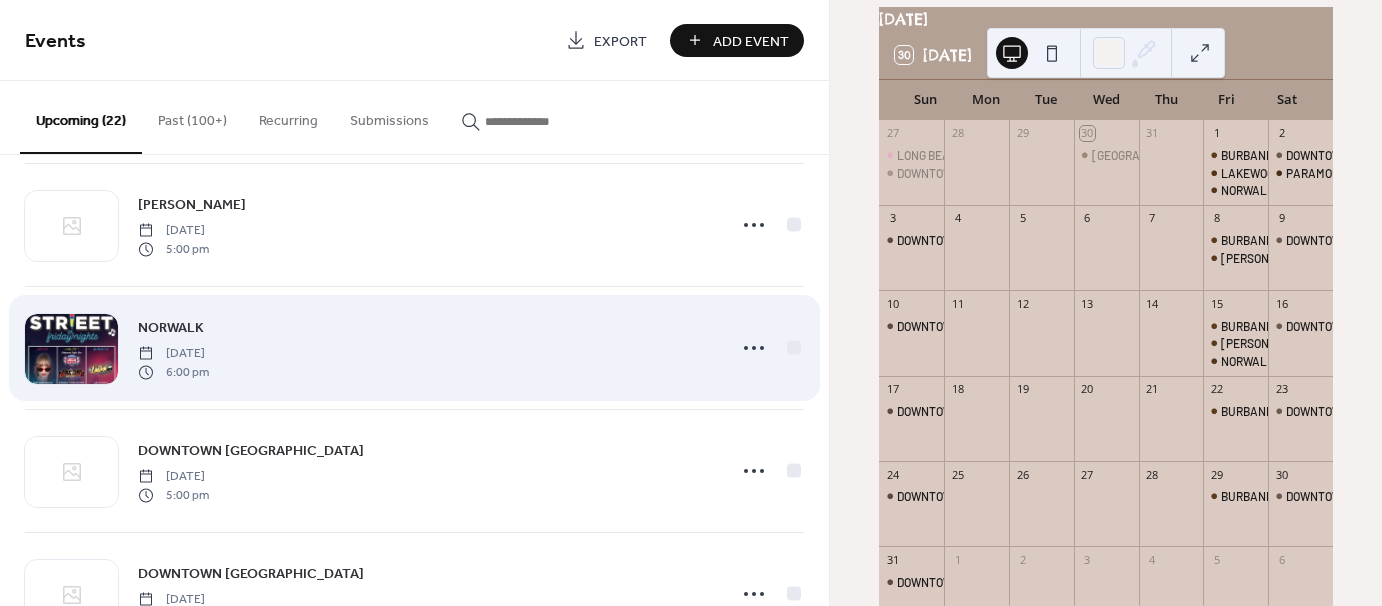 scroll, scrollTop: 1500, scrollLeft: 0, axis: vertical 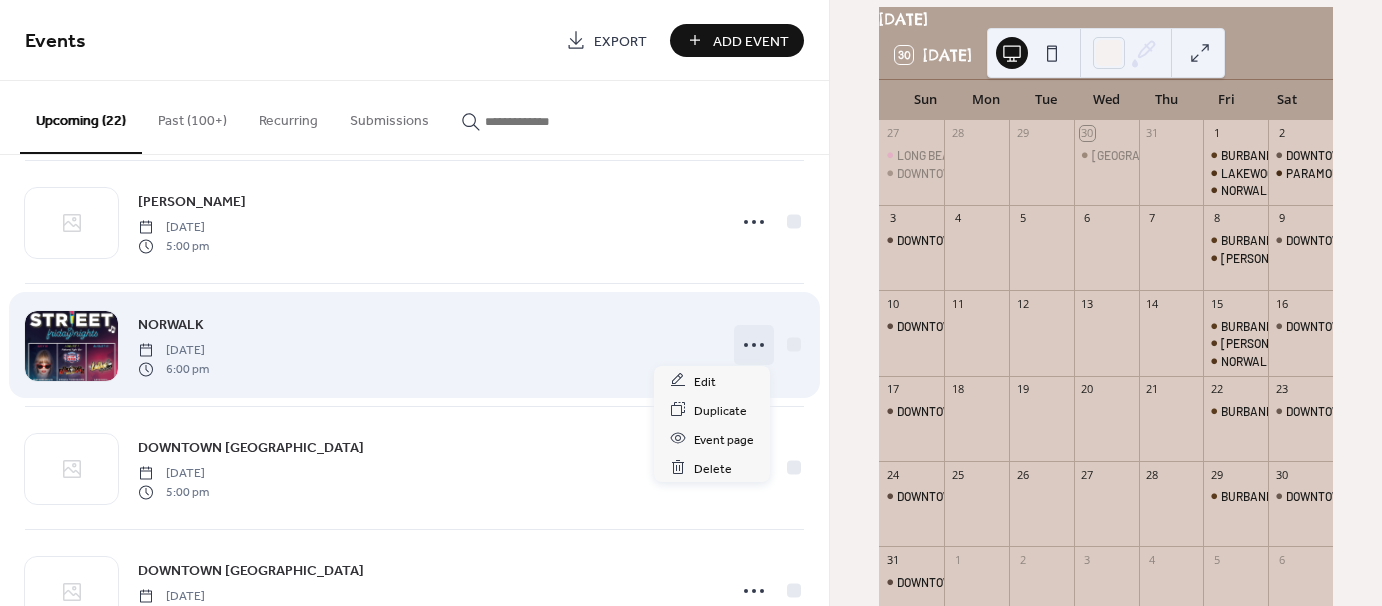 click 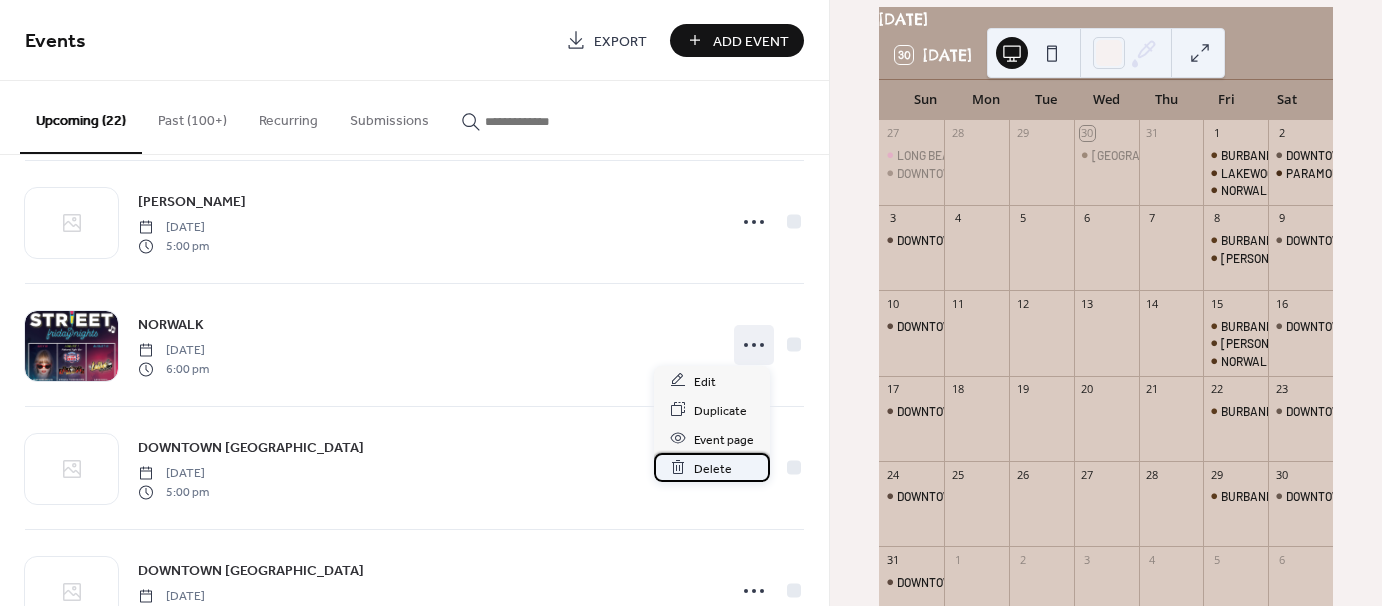 click on "Delete" at bounding box center (712, 467) 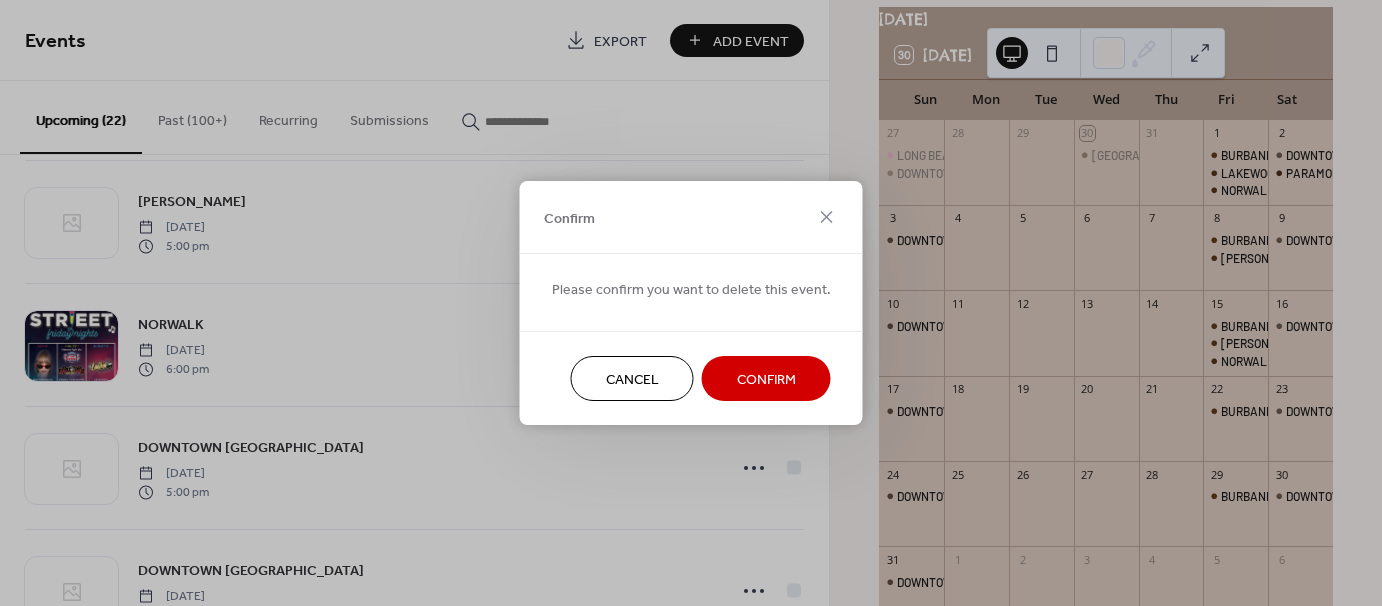 click on "Confirm" at bounding box center (766, 380) 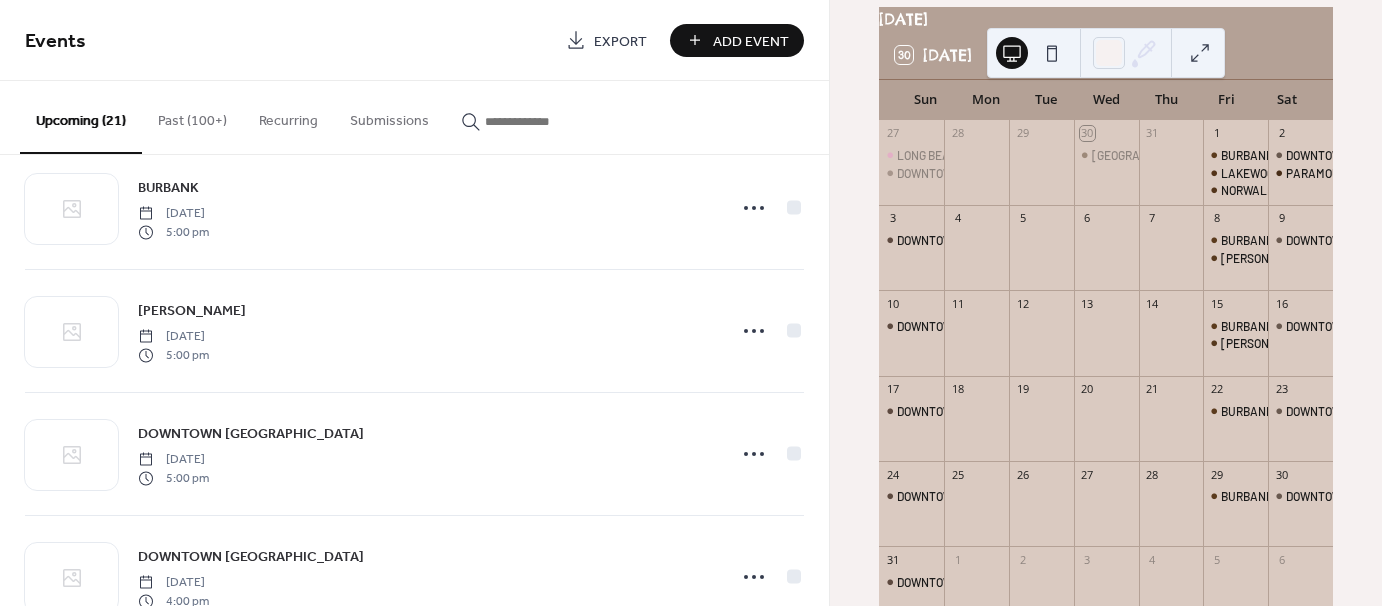 scroll, scrollTop: 1385, scrollLeft: 0, axis: vertical 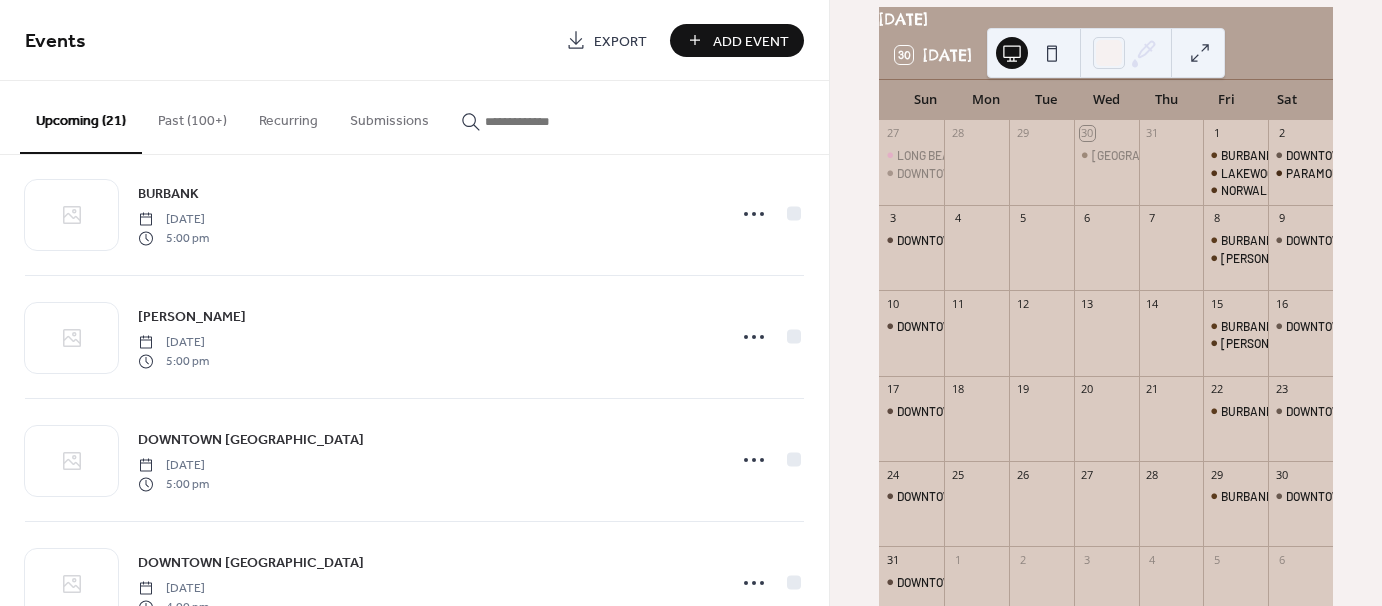 click on "Past (100+)" at bounding box center [192, 116] 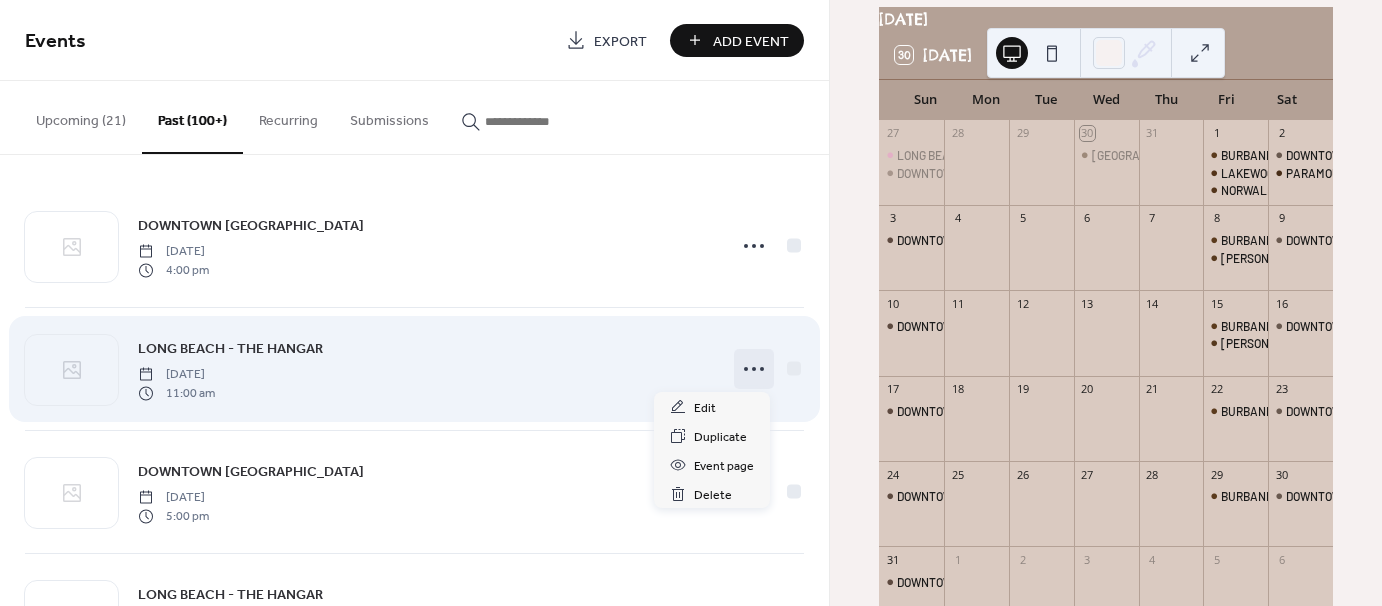 click 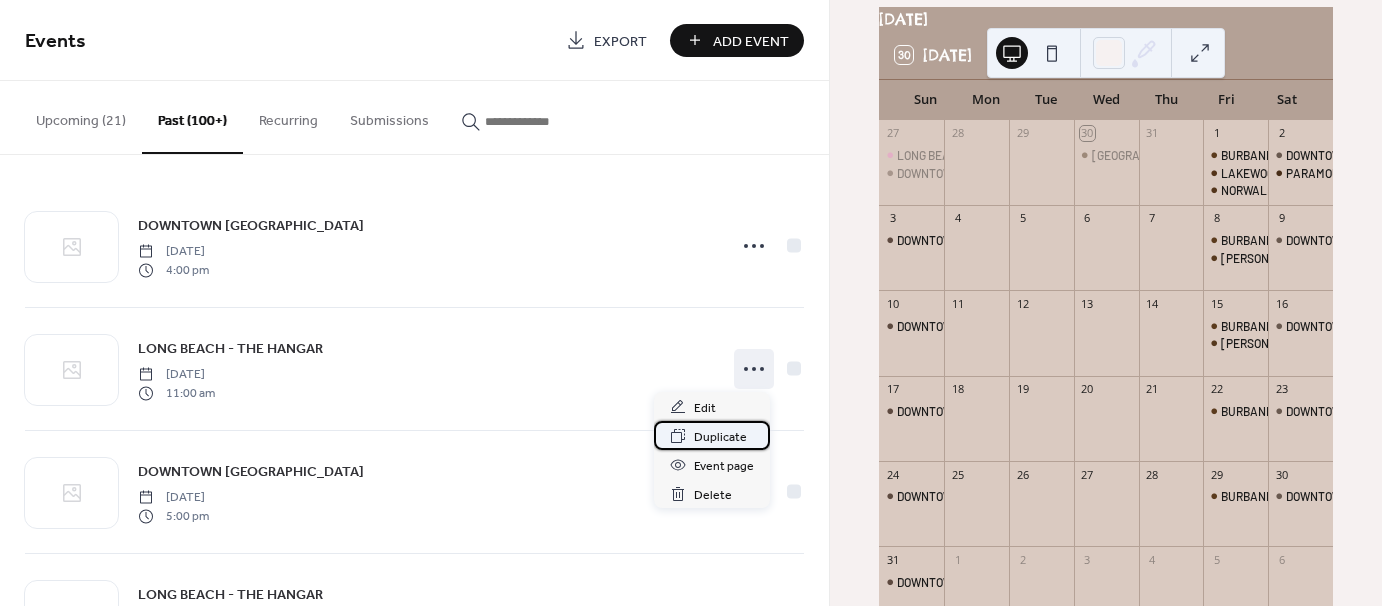 click on "Duplicate" at bounding box center (720, 437) 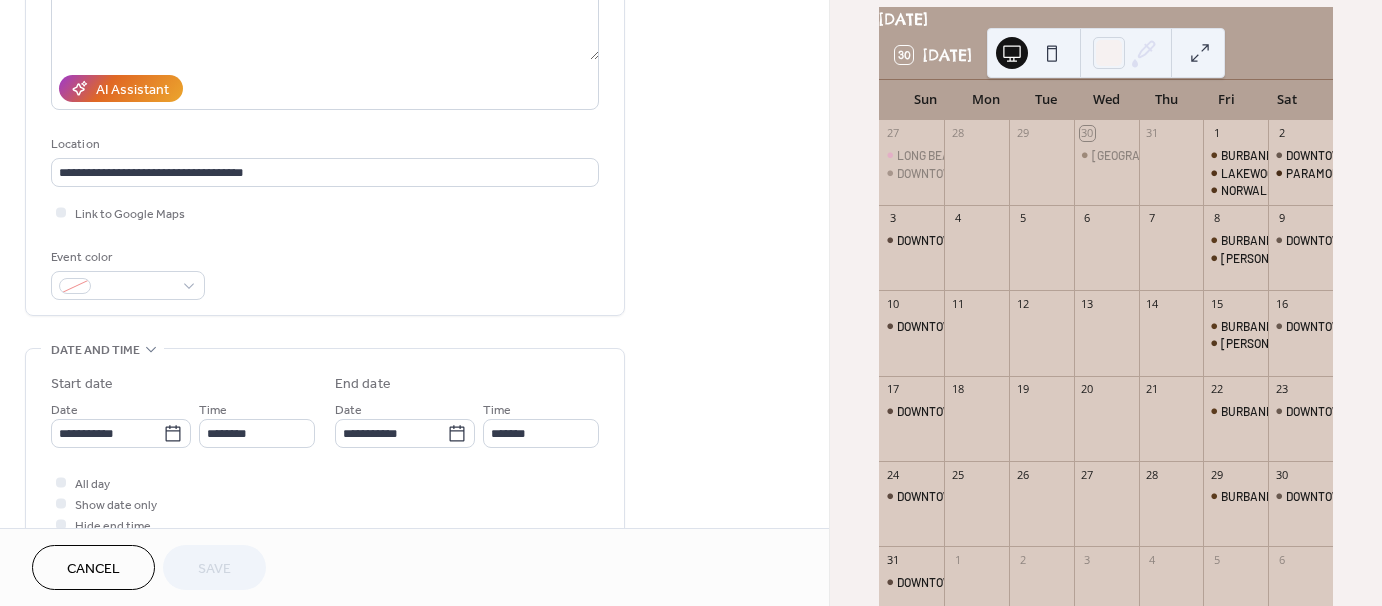 scroll, scrollTop: 400, scrollLeft: 0, axis: vertical 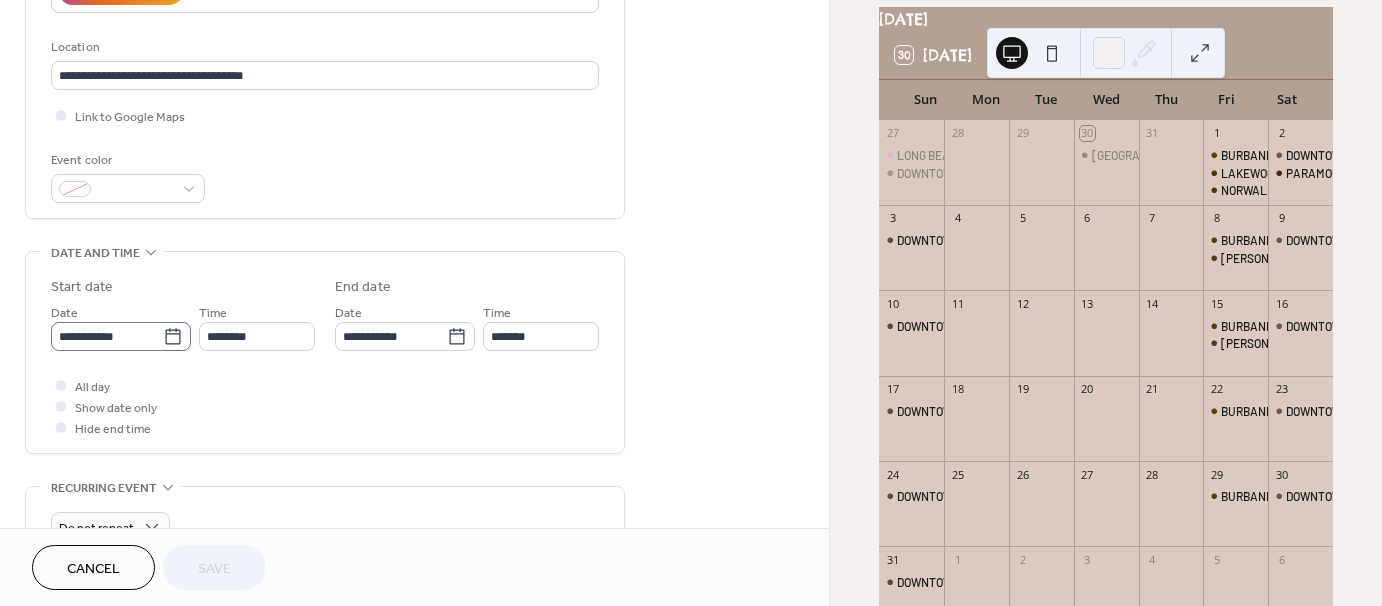 click 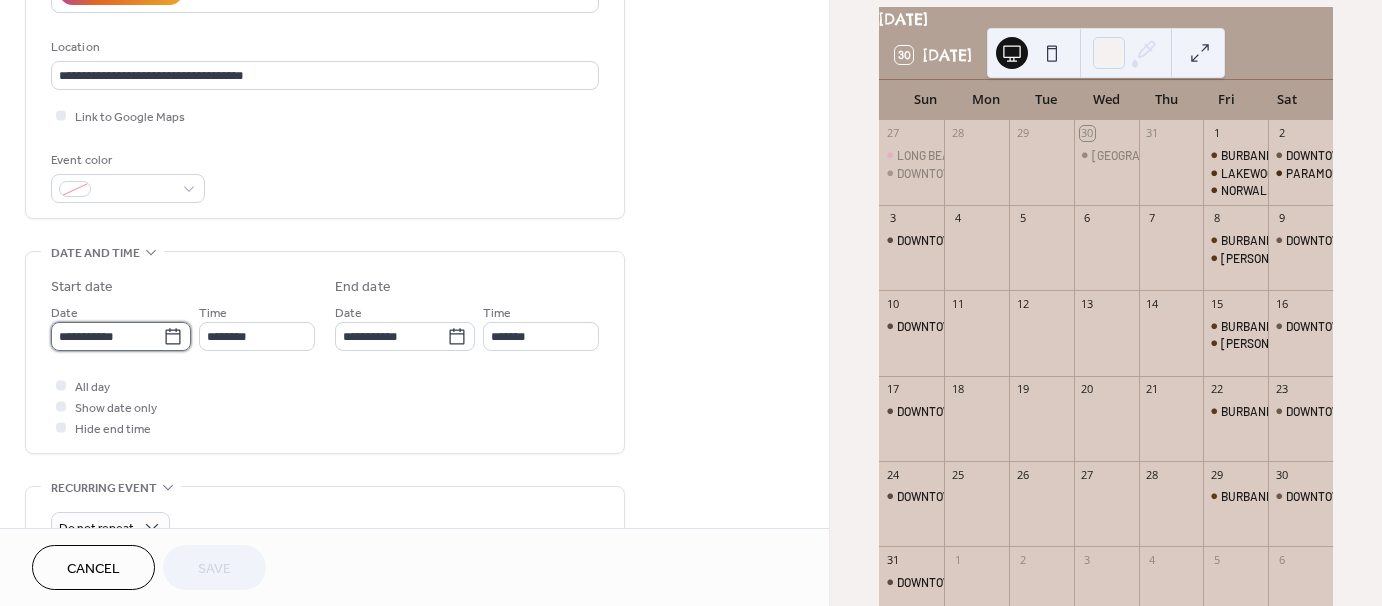 click on "**********" at bounding box center [107, 336] 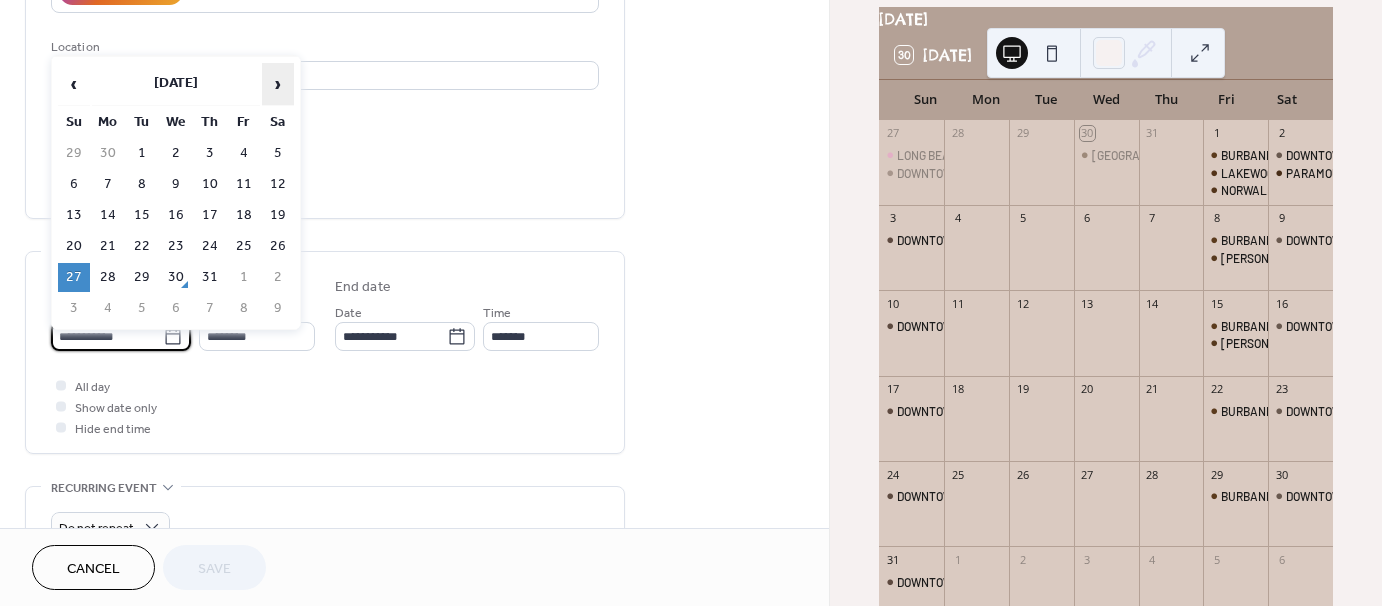 click on "›" at bounding box center [278, 84] 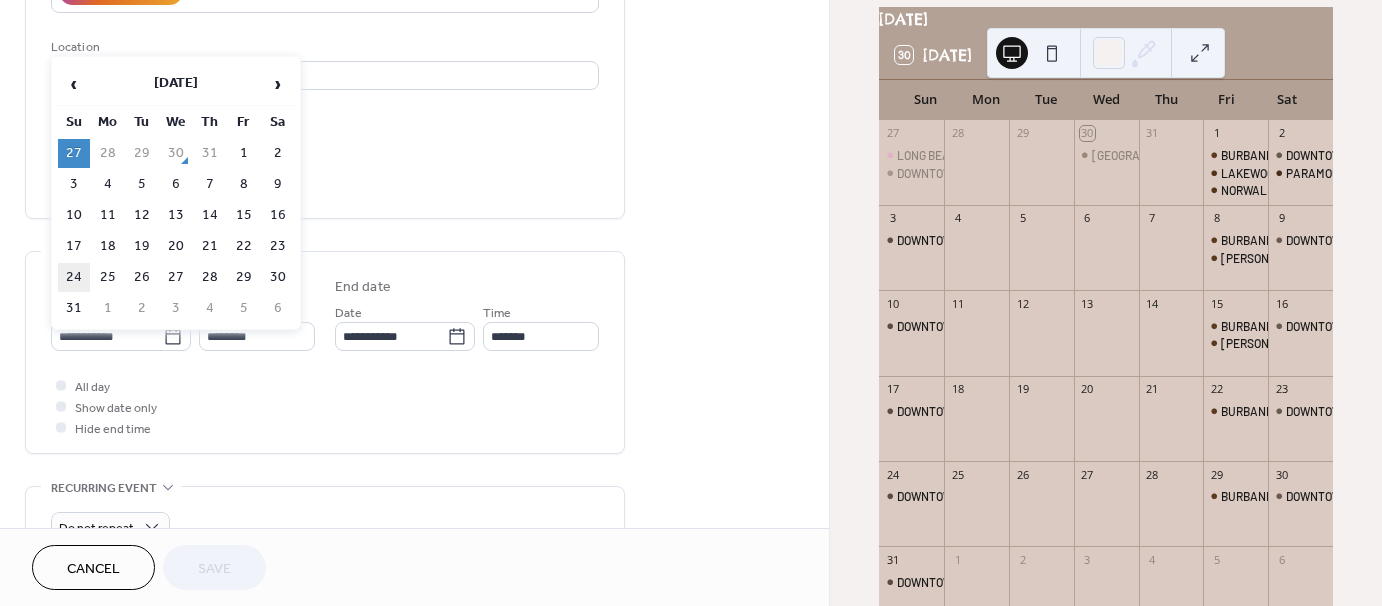 click on "24" at bounding box center [74, 277] 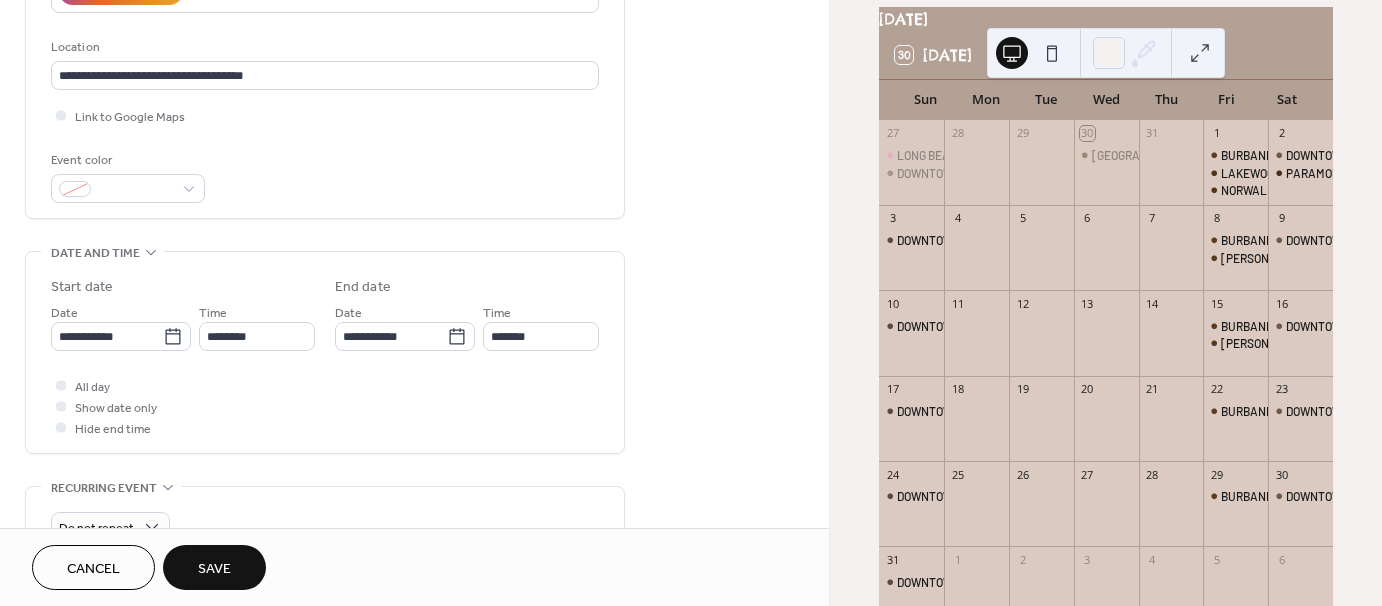 click on "Save" at bounding box center (214, 567) 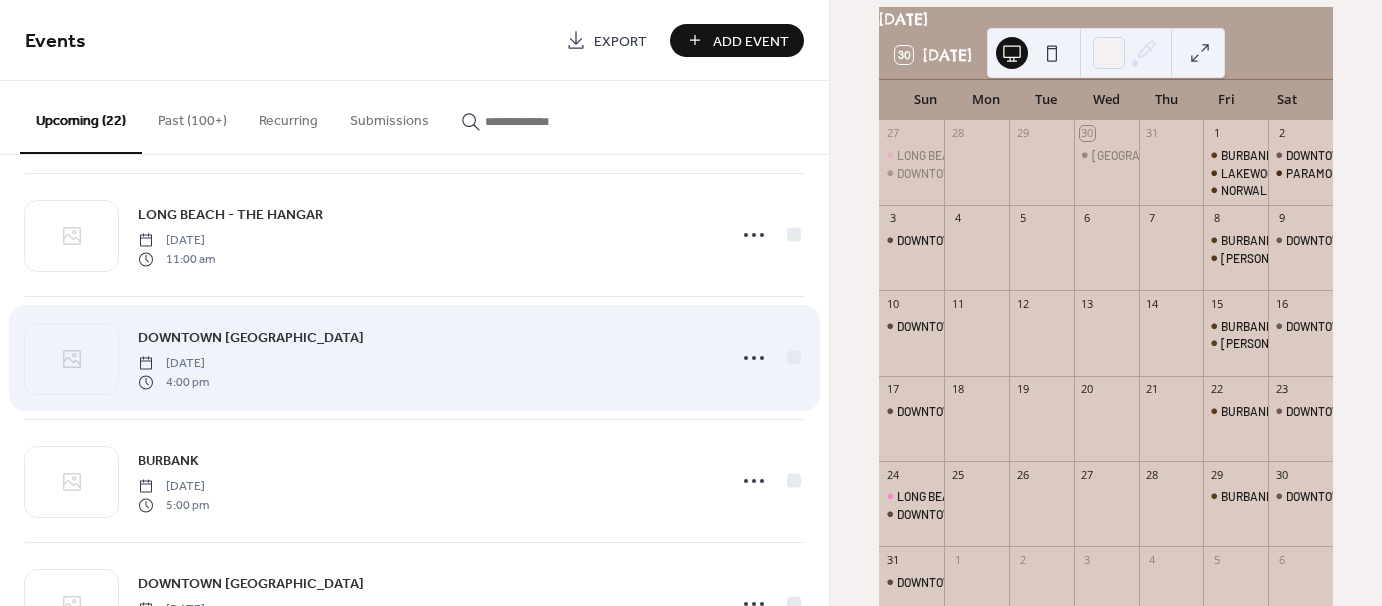 scroll, scrollTop: 2100, scrollLeft: 0, axis: vertical 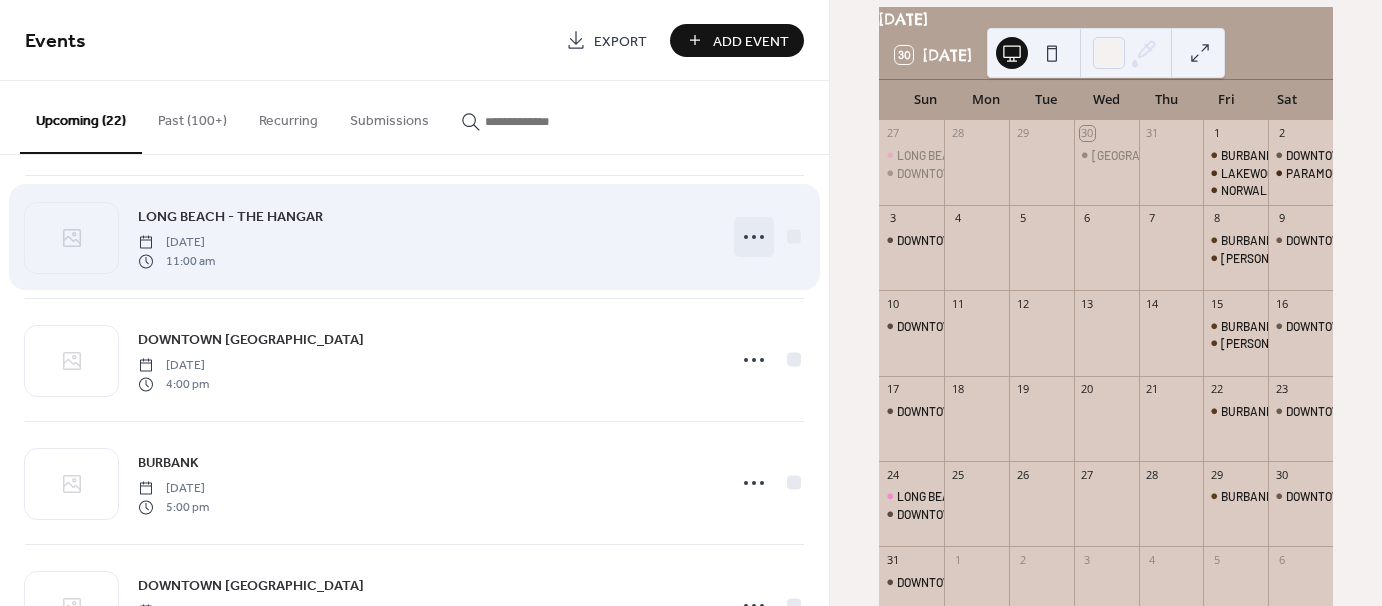 click 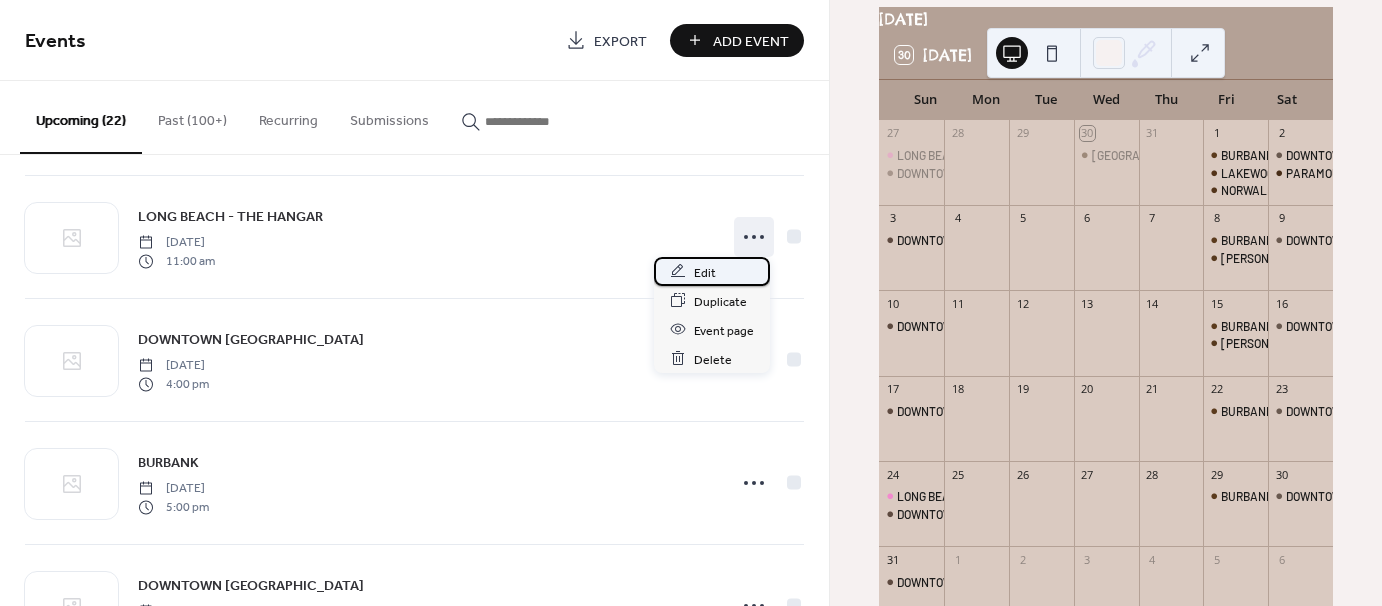 click on "Edit" at bounding box center (705, 272) 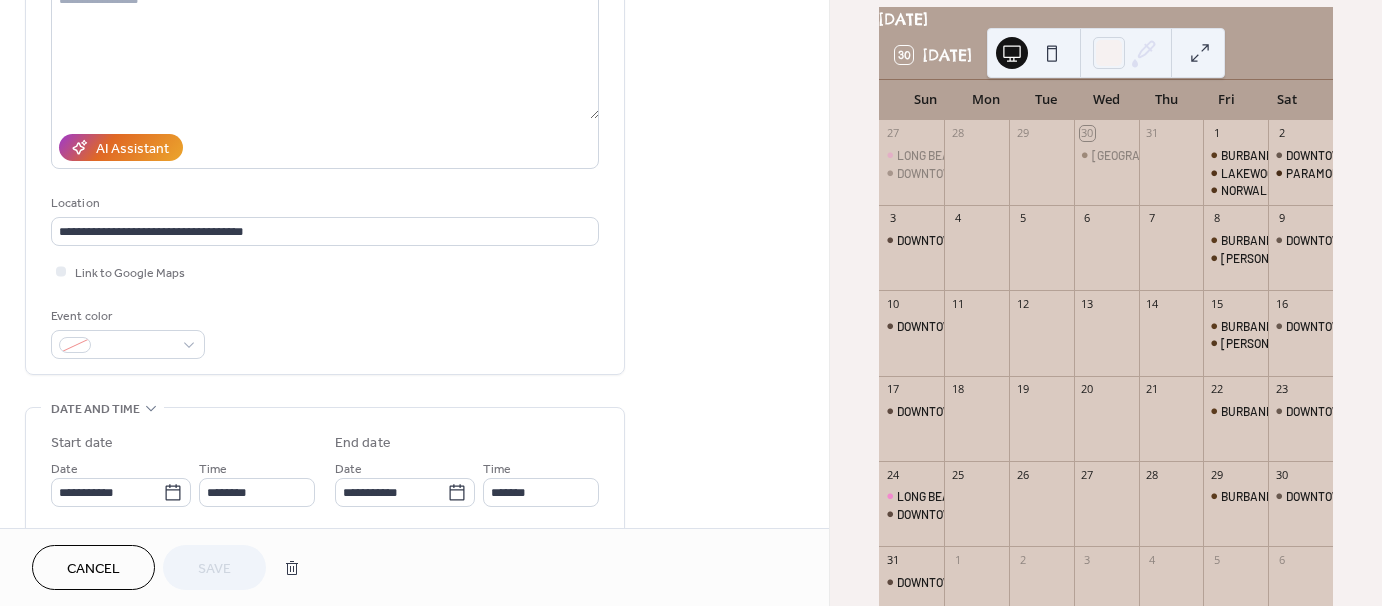 scroll, scrollTop: 300, scrollLeft: 0, axis: vertical 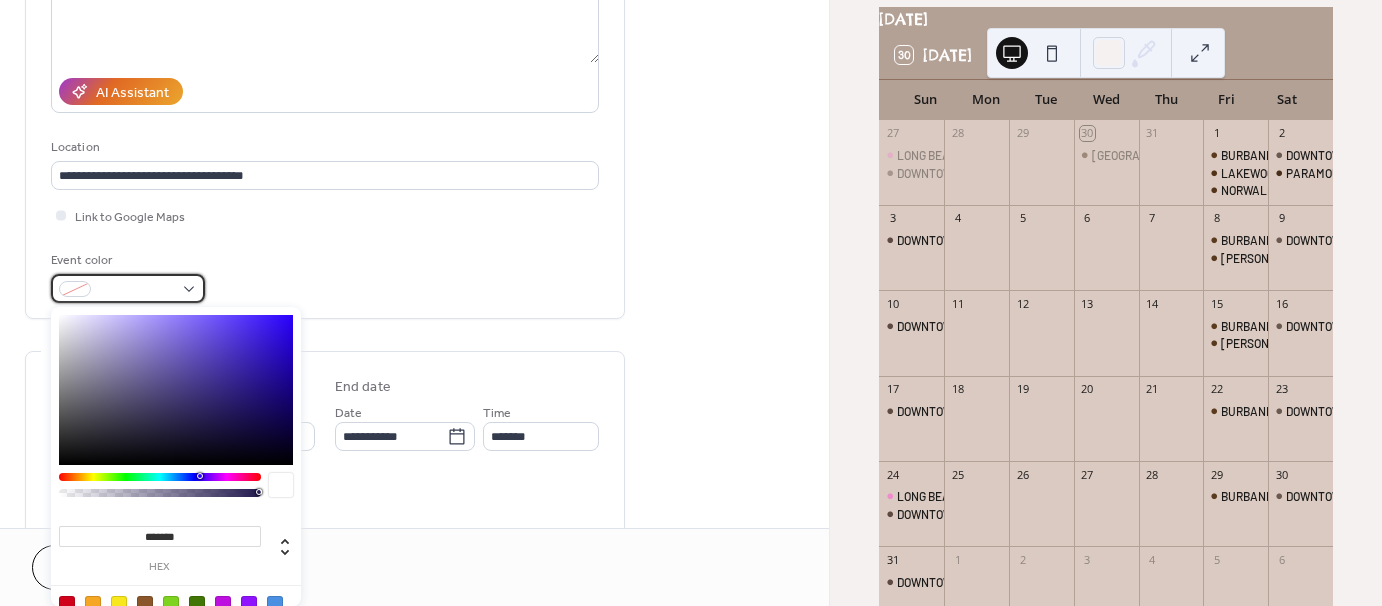click at bounding box center [136, 290] 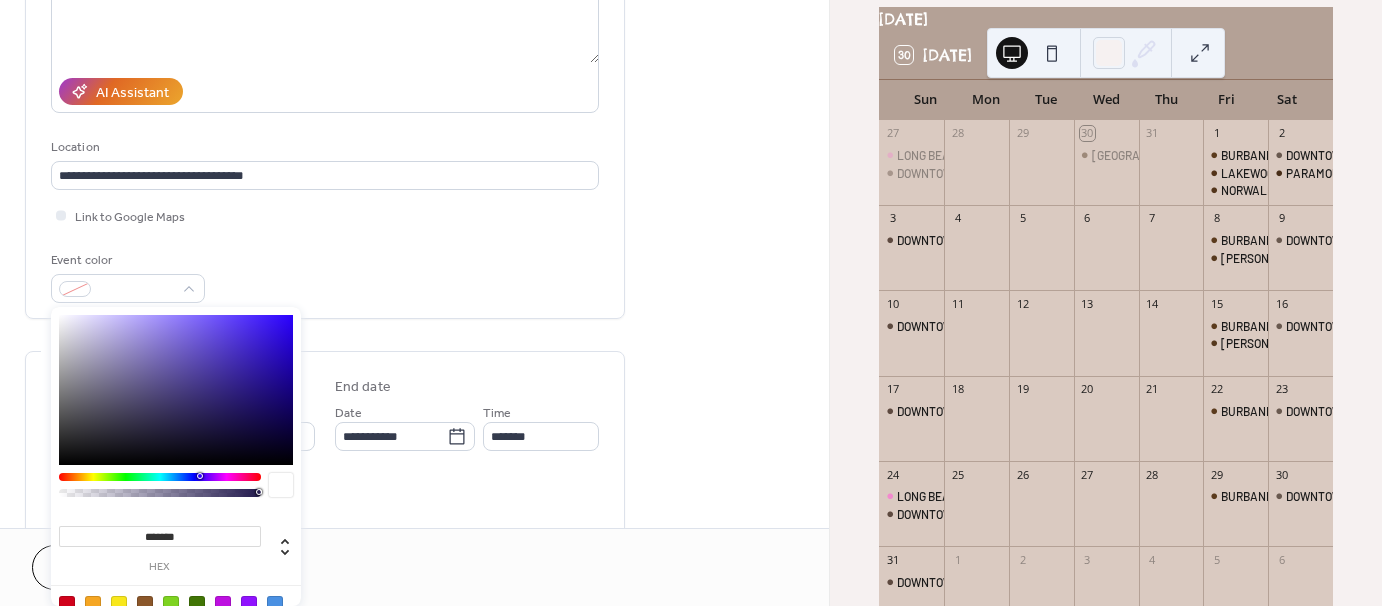 click at bounding box center (145, 604) 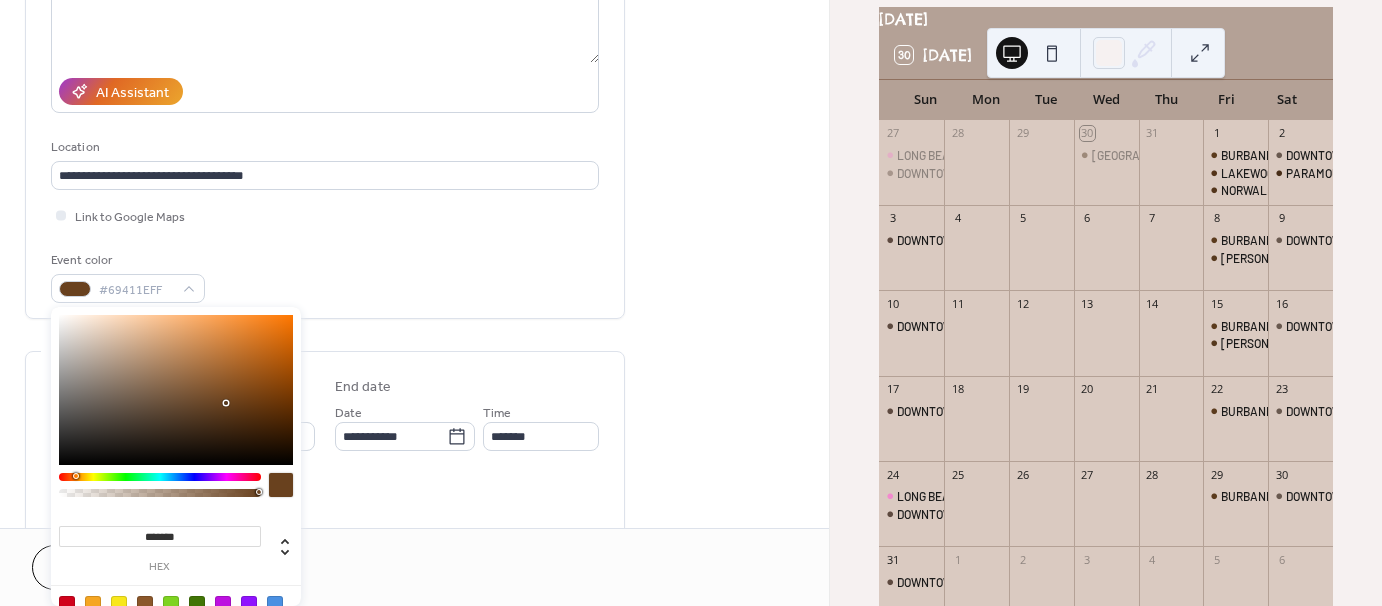 type on "*******" 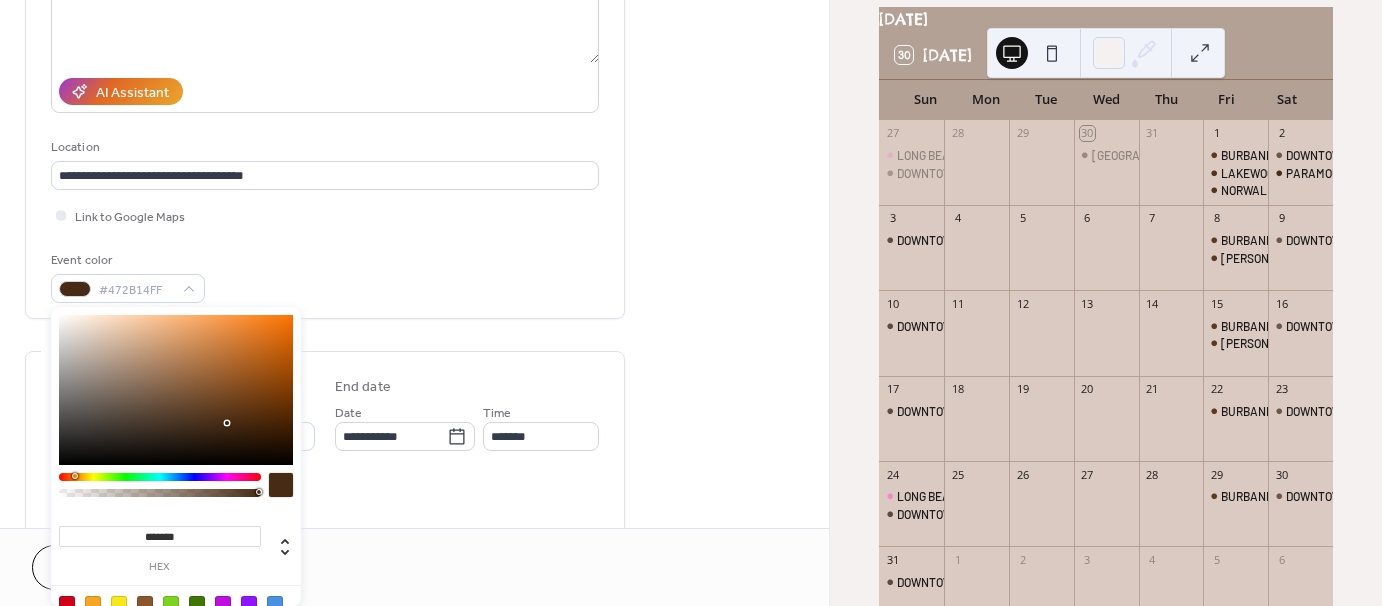 drag, startPoint x: 224, startPoint y: 376, endPoint x: 228, endPoint y: 423, distance: 47.169907 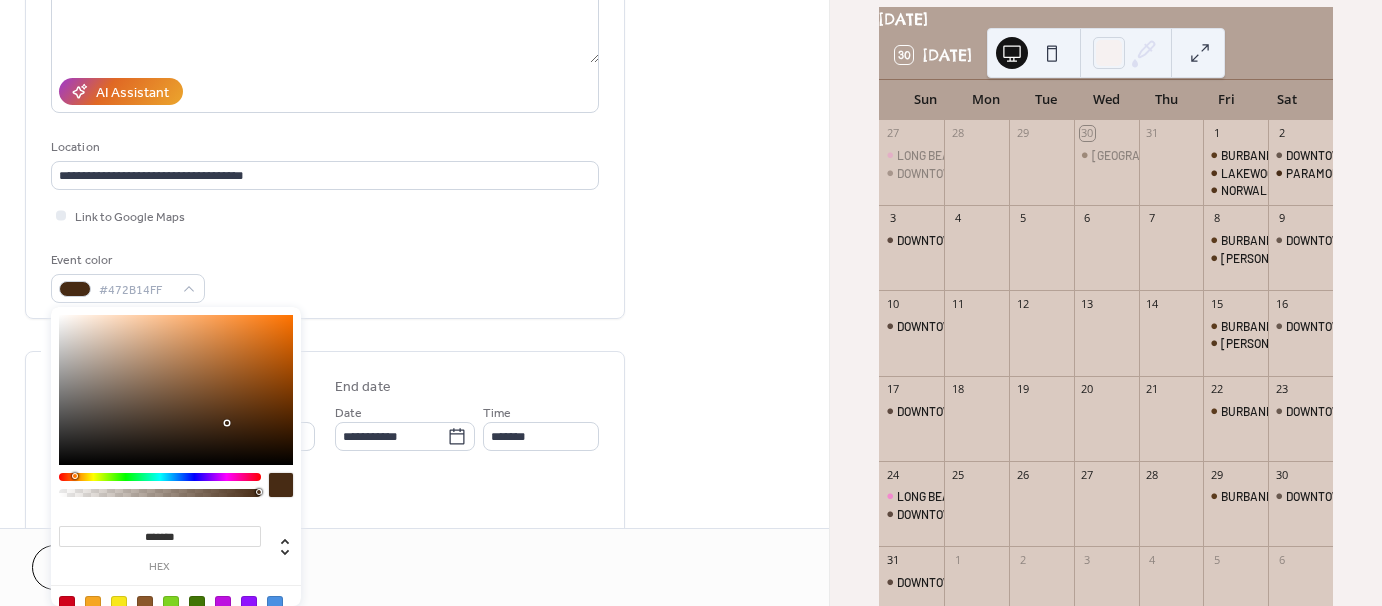 click at bounding box center (176, 390) 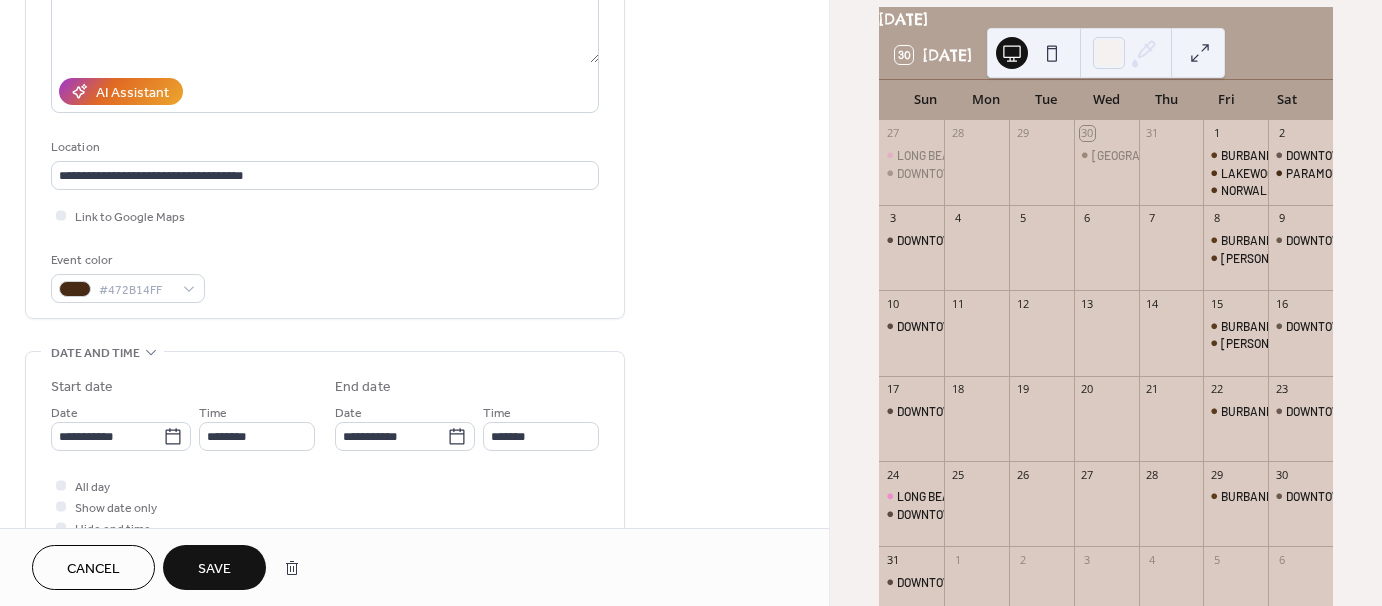 click on "All day Show date only Hide end time" at bounding box center [325, 506] 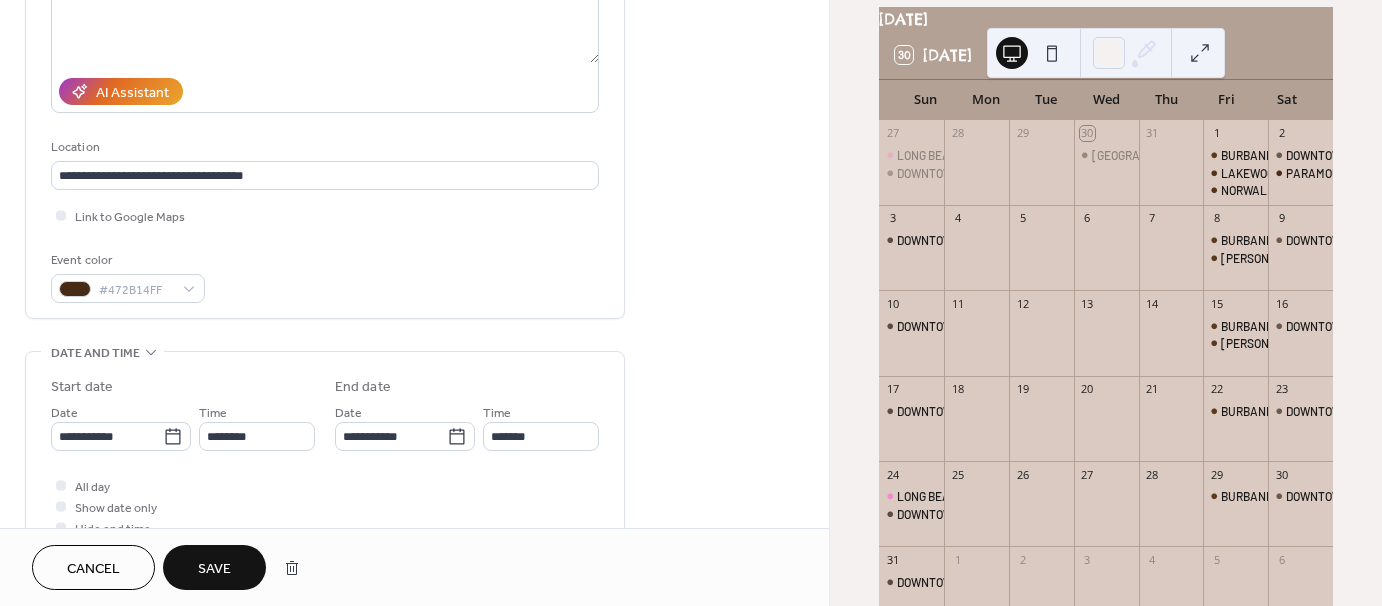 click on "Save" at bounding box center (214, 569) 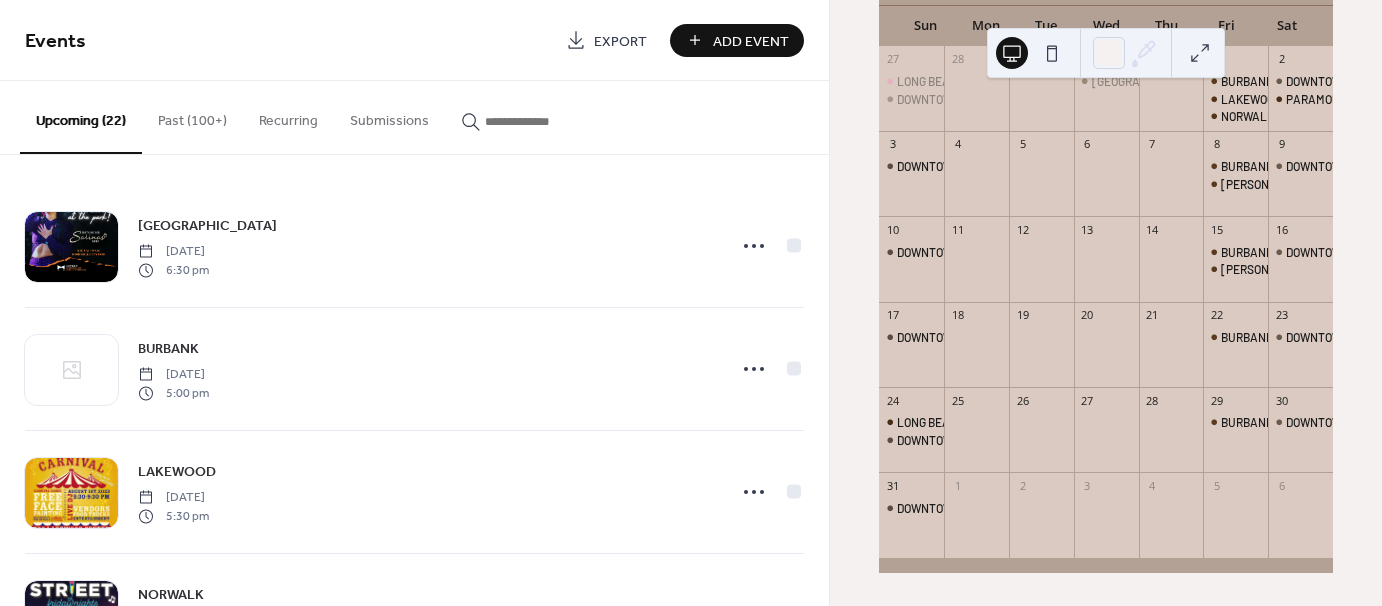scroll, scrollTop: 184, scrollLeft: 0, axis: vertical 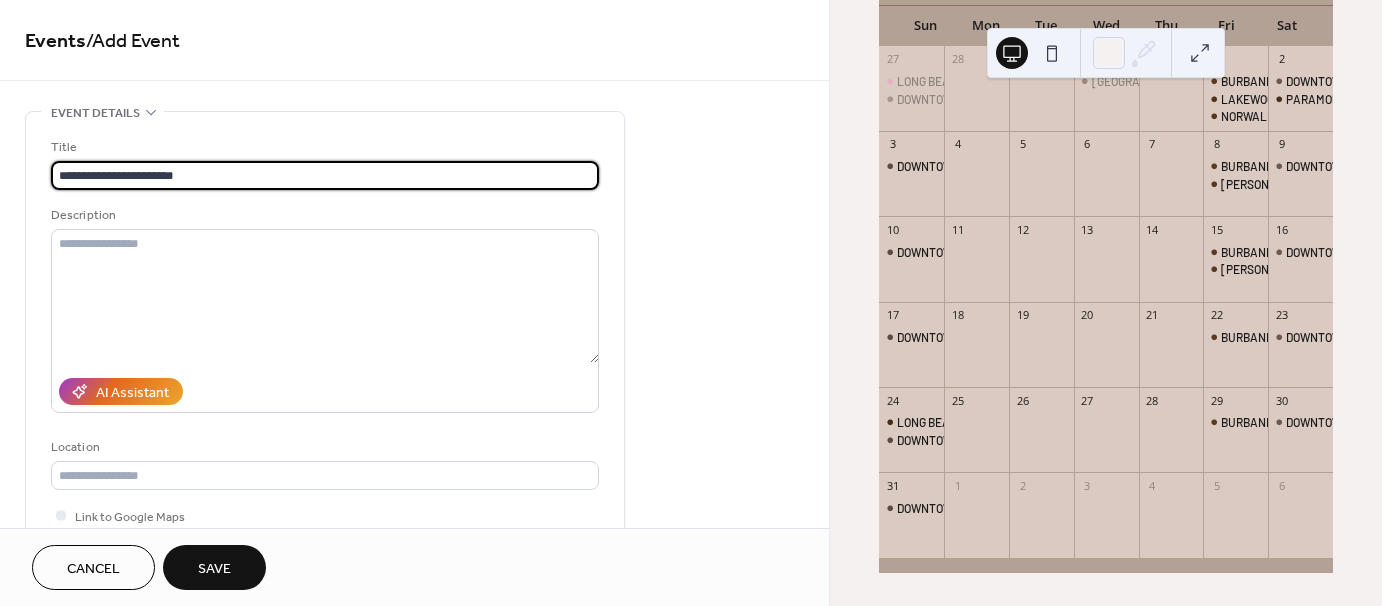 type on "**********" 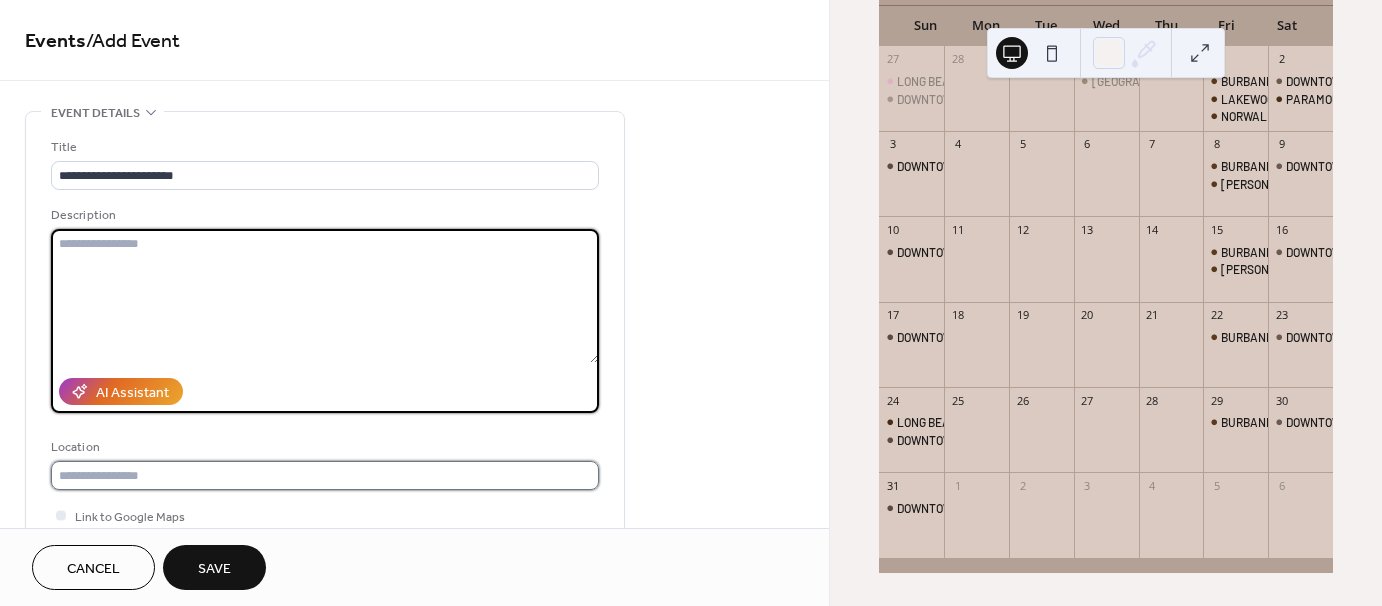 click at bounding box center [325, 475] 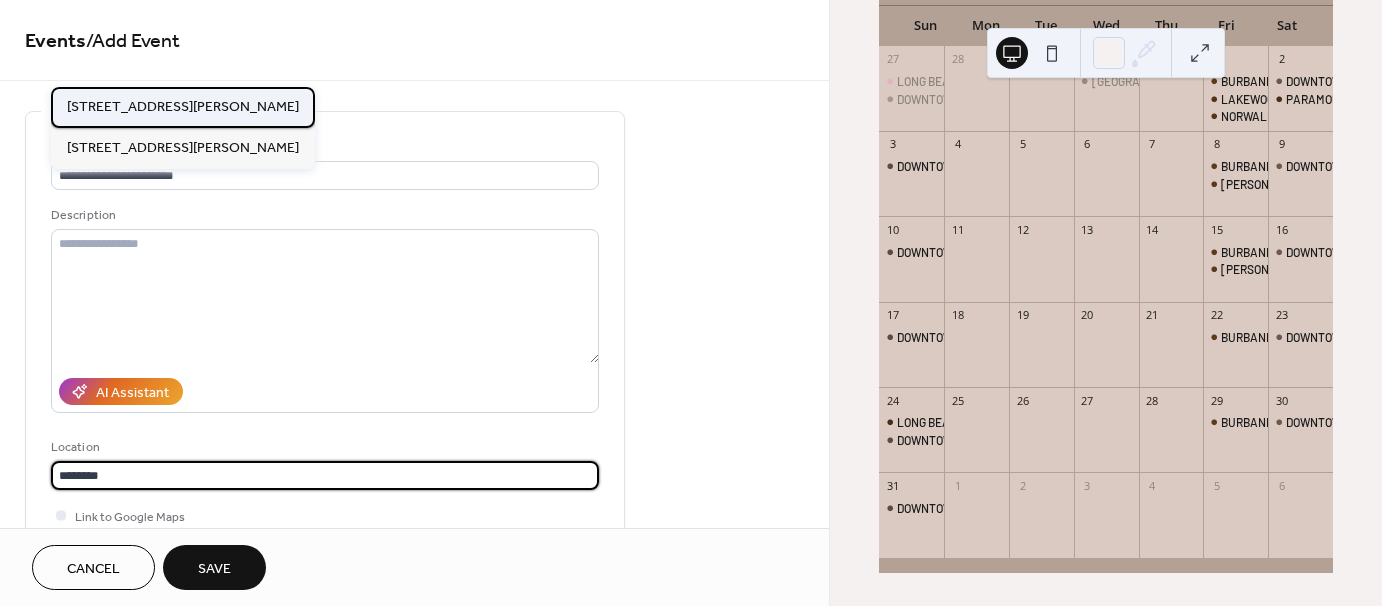 click on "[STREET_ADDRESS][PERSON_NAME]" at bounding box center (183, 106) 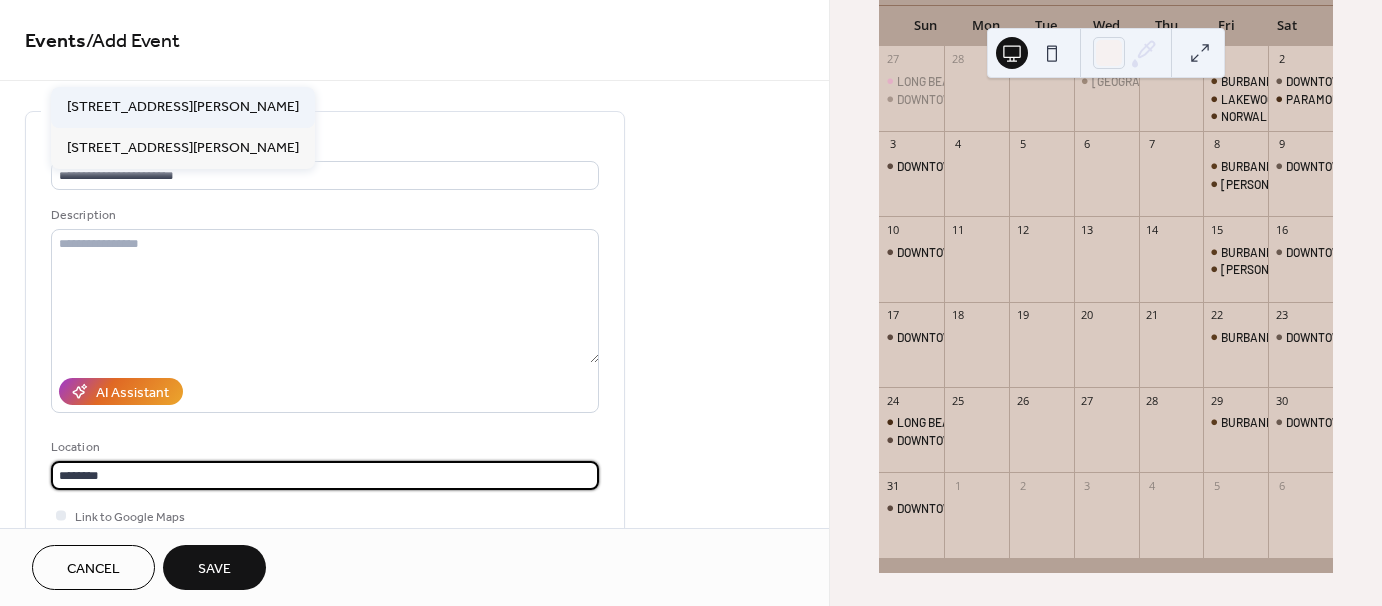 type on "**********" 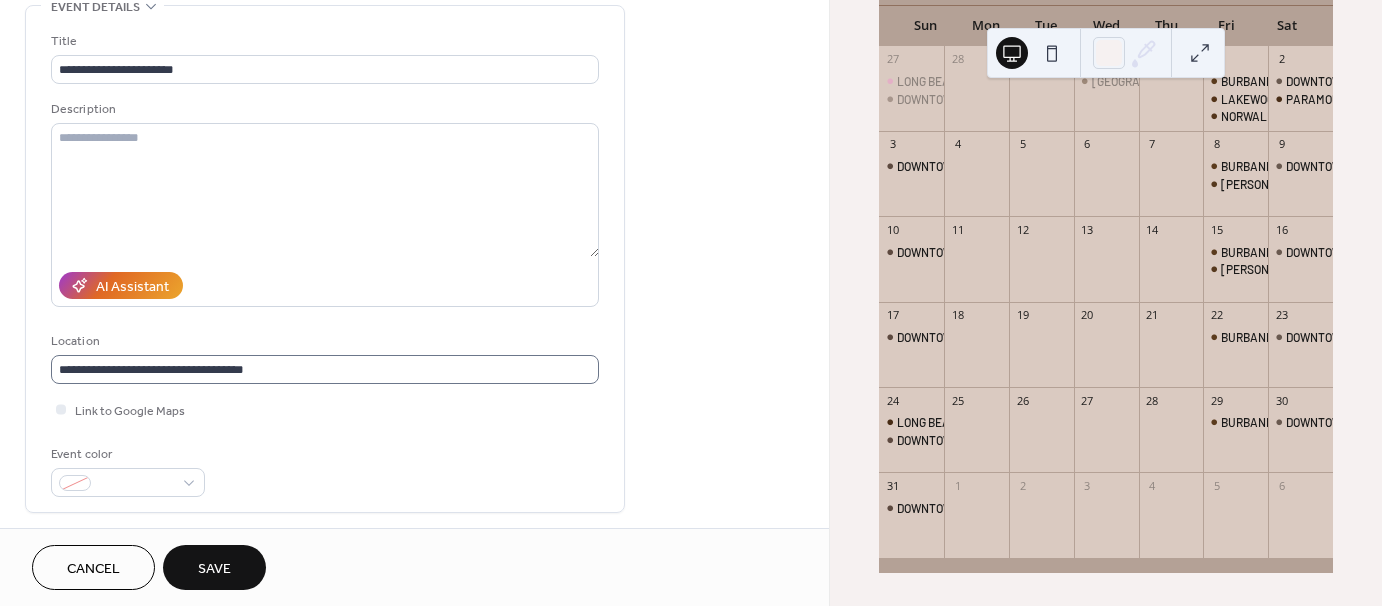 scroll, scrollTop: 200, scrollLeft: 0, axis: vertical 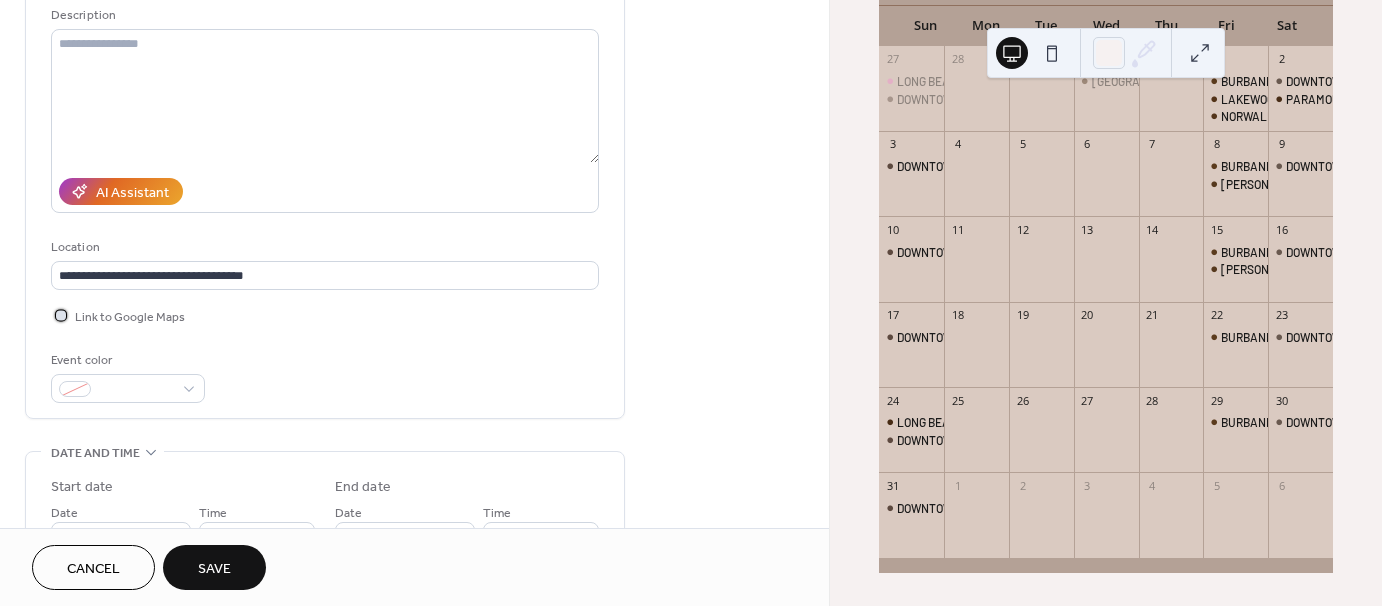 click at bounding box center (61, 315) 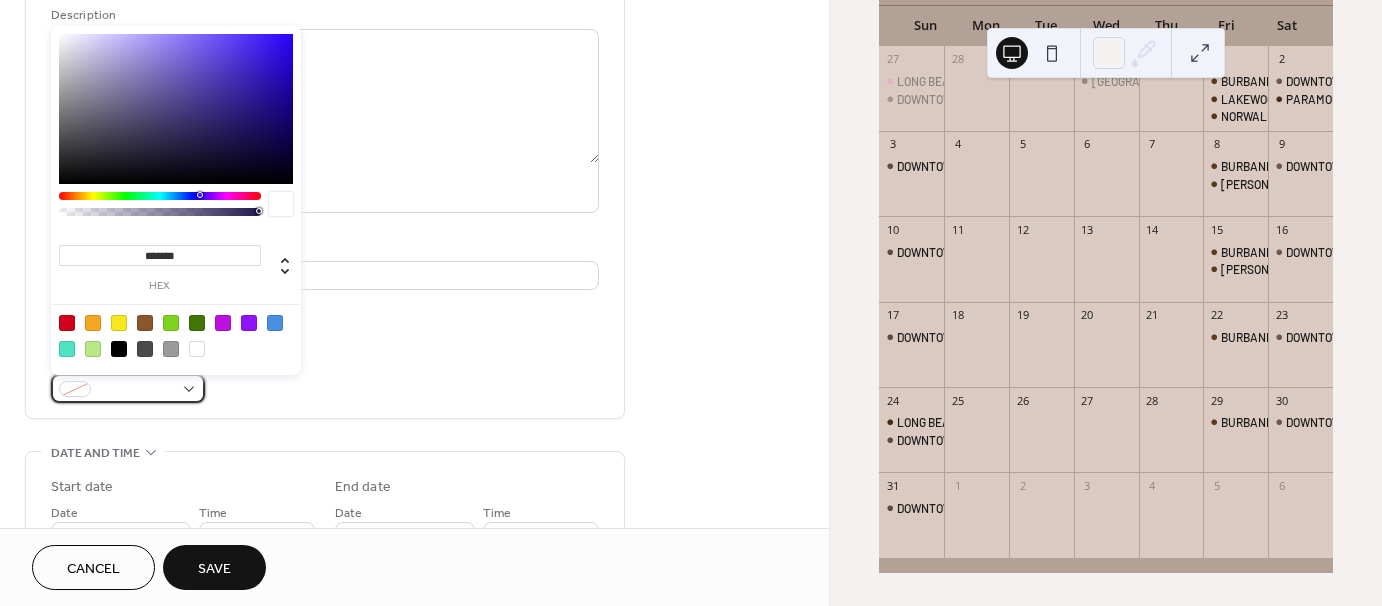 click at bounding box center [136, 390] 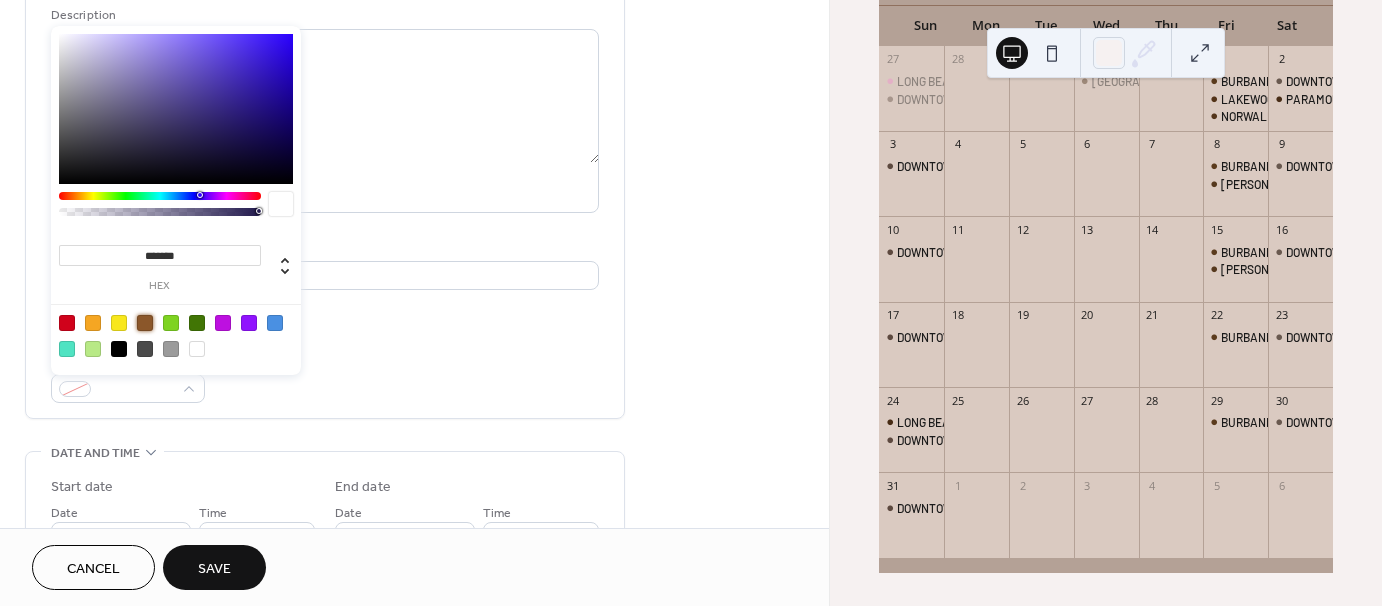click at bounding box center (145, 323) 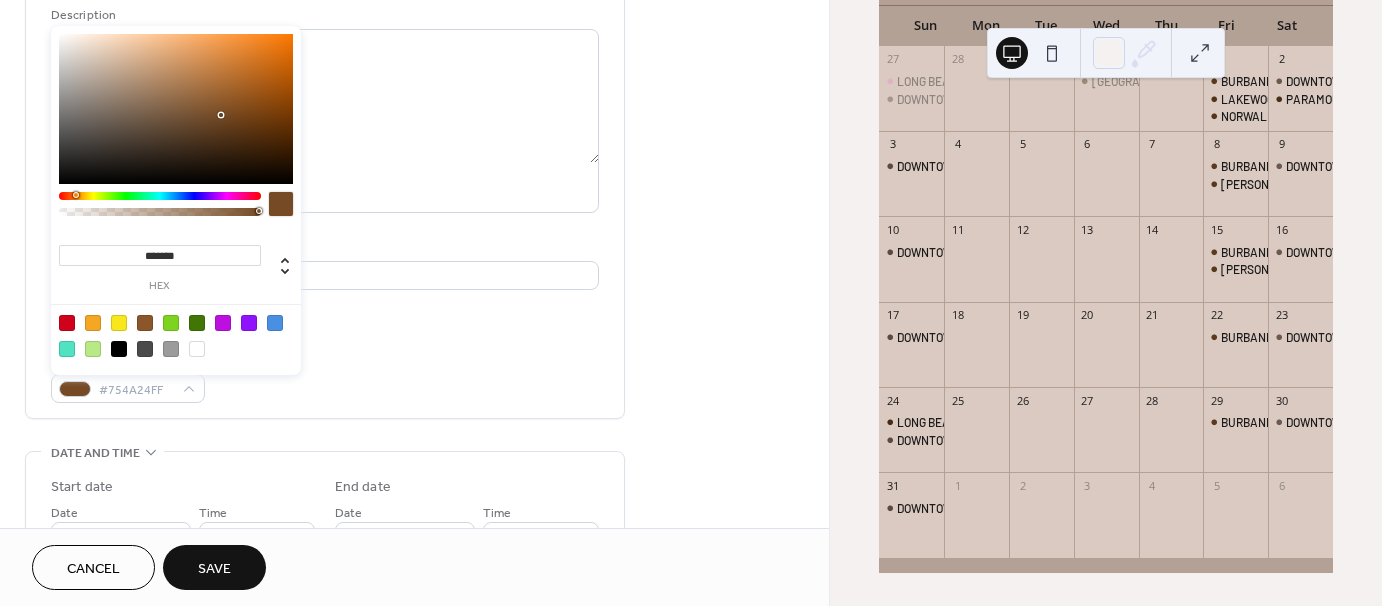 type on "*******" 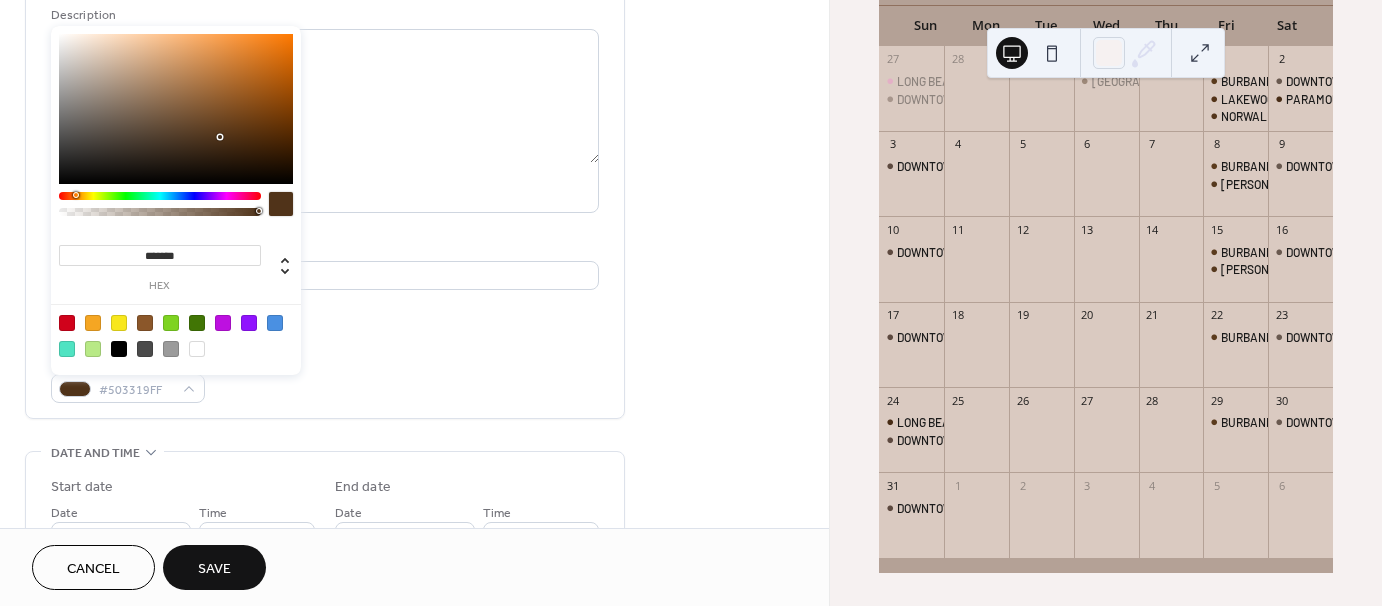 drag, startPoint x: 220, startPoint y: 103, endPoint x: 220, endPoint y: 137, distance: 34 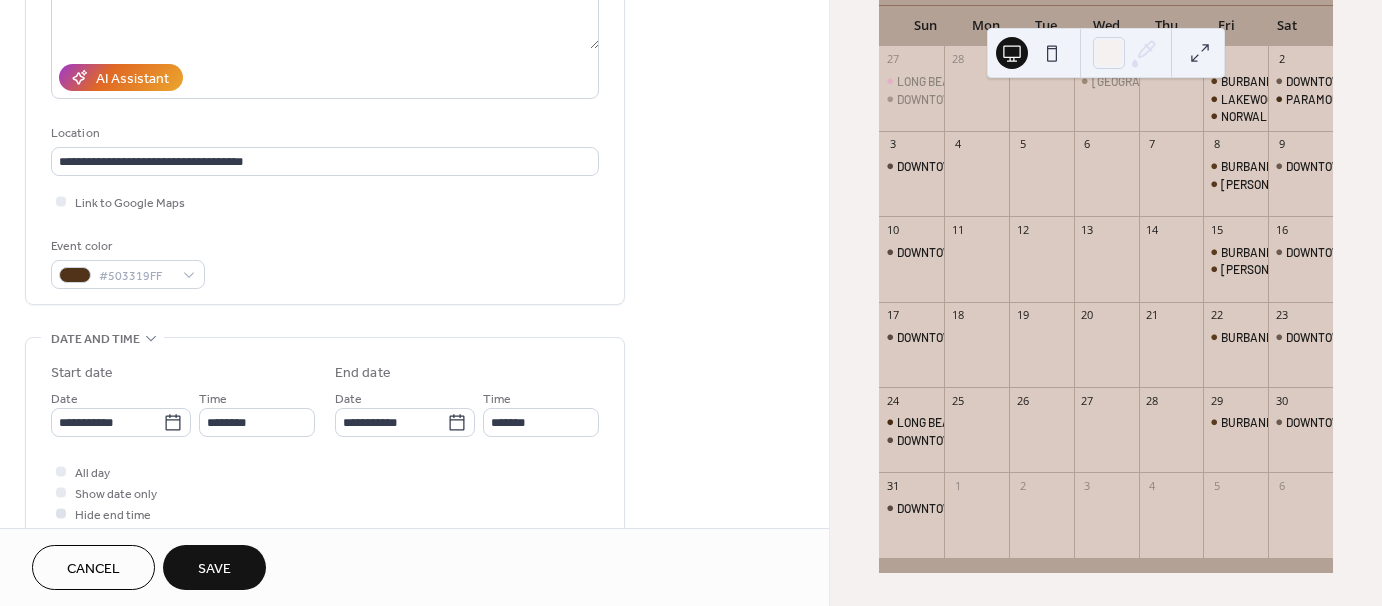 scroll, scrollTop: 400, scrollLeft: 0, axis: vertical 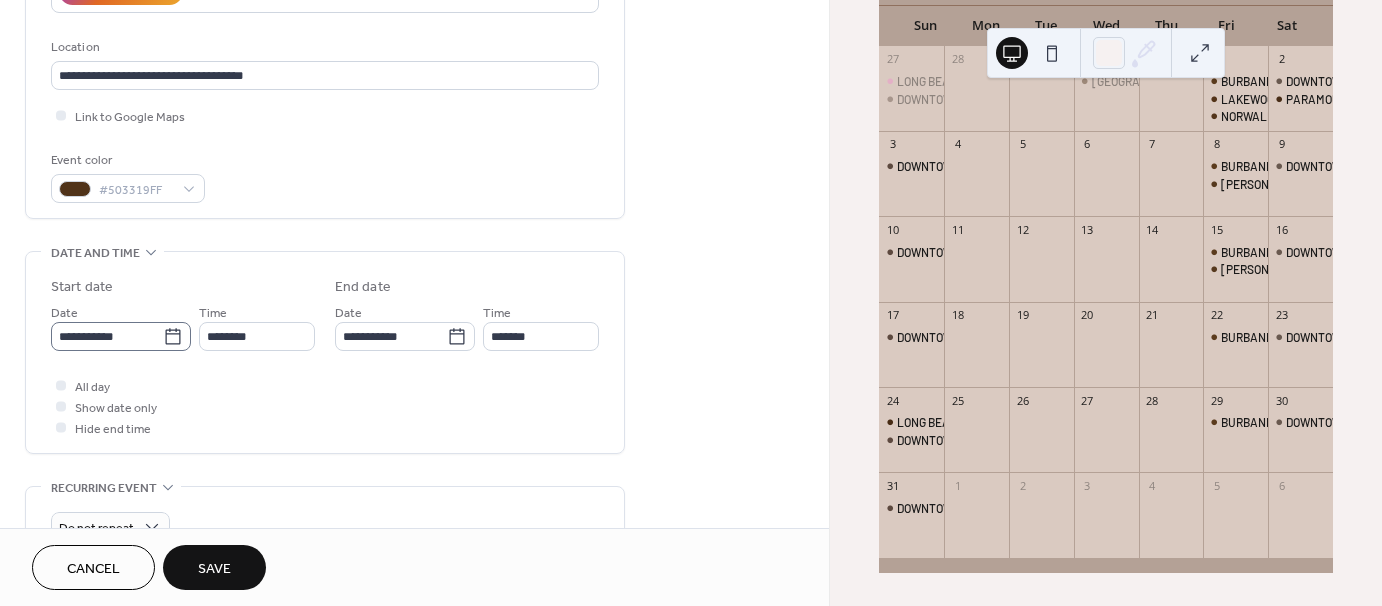 click 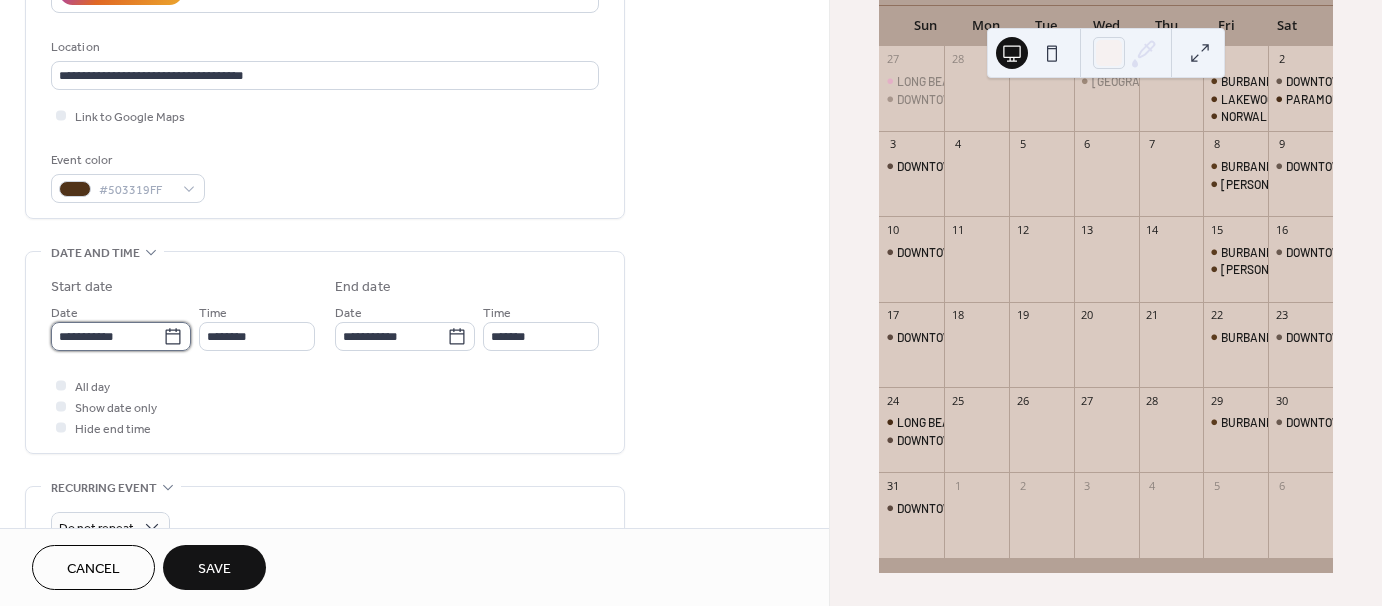 click on "**********" at bounding box center (107, 336) 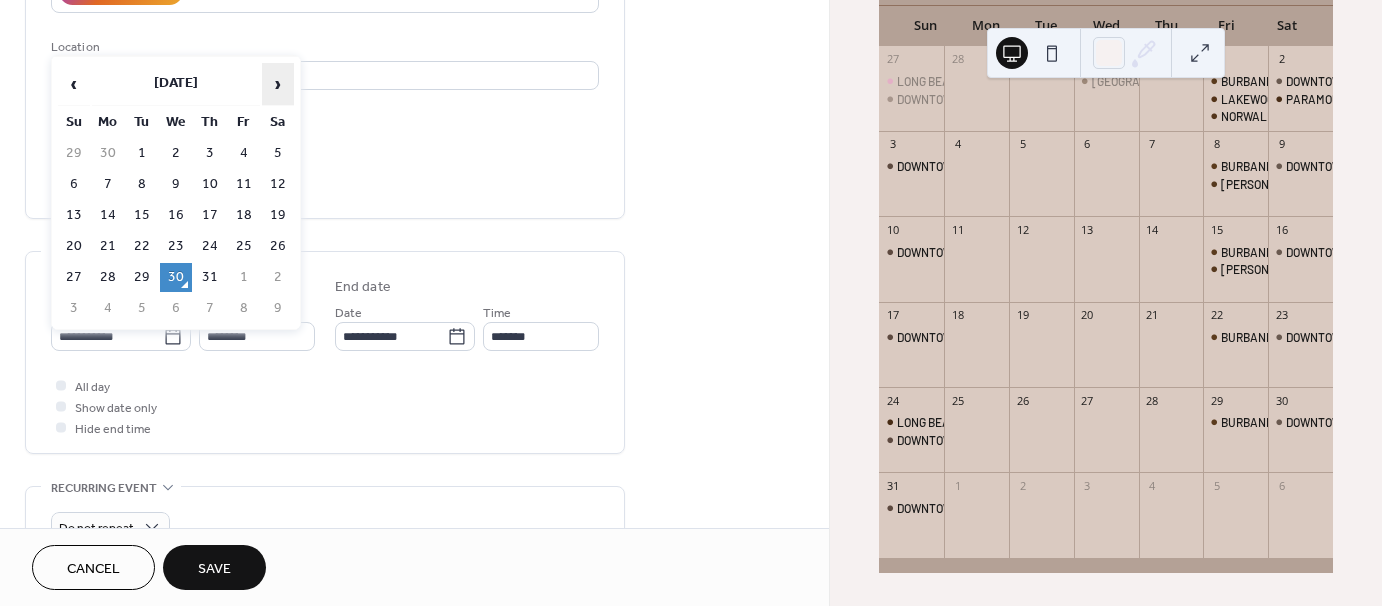 click on "›" at bounding box center (278, 84) 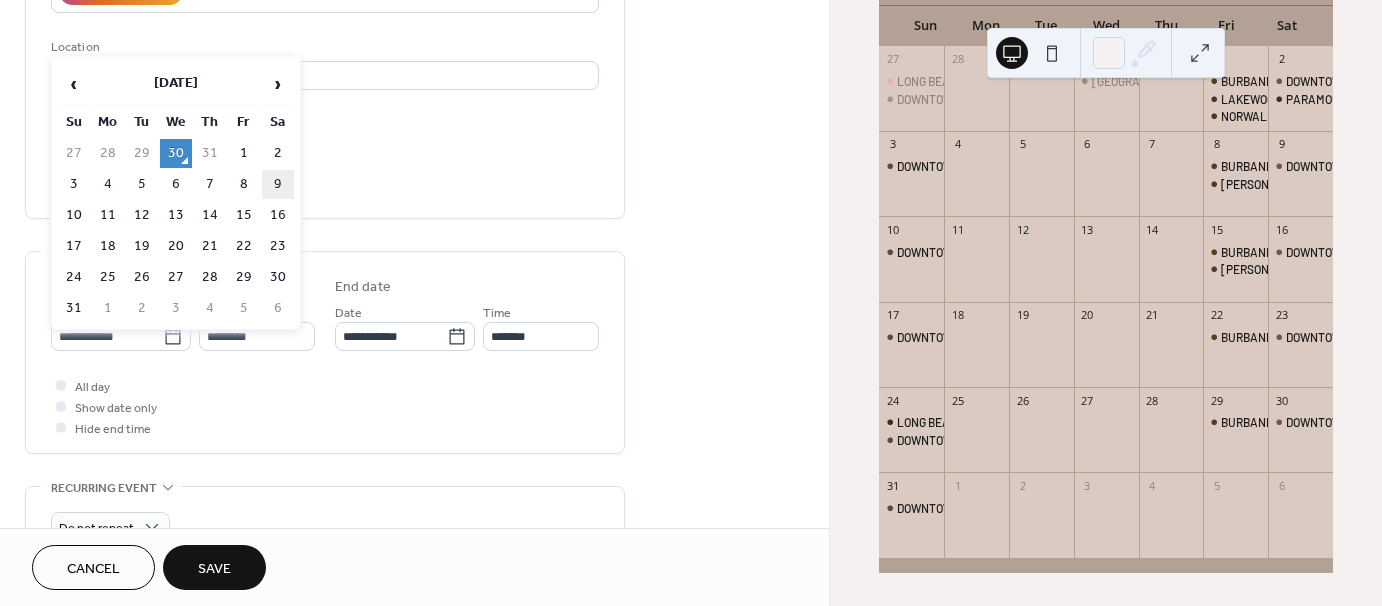 click on "9" at bounding box center (278, 184) 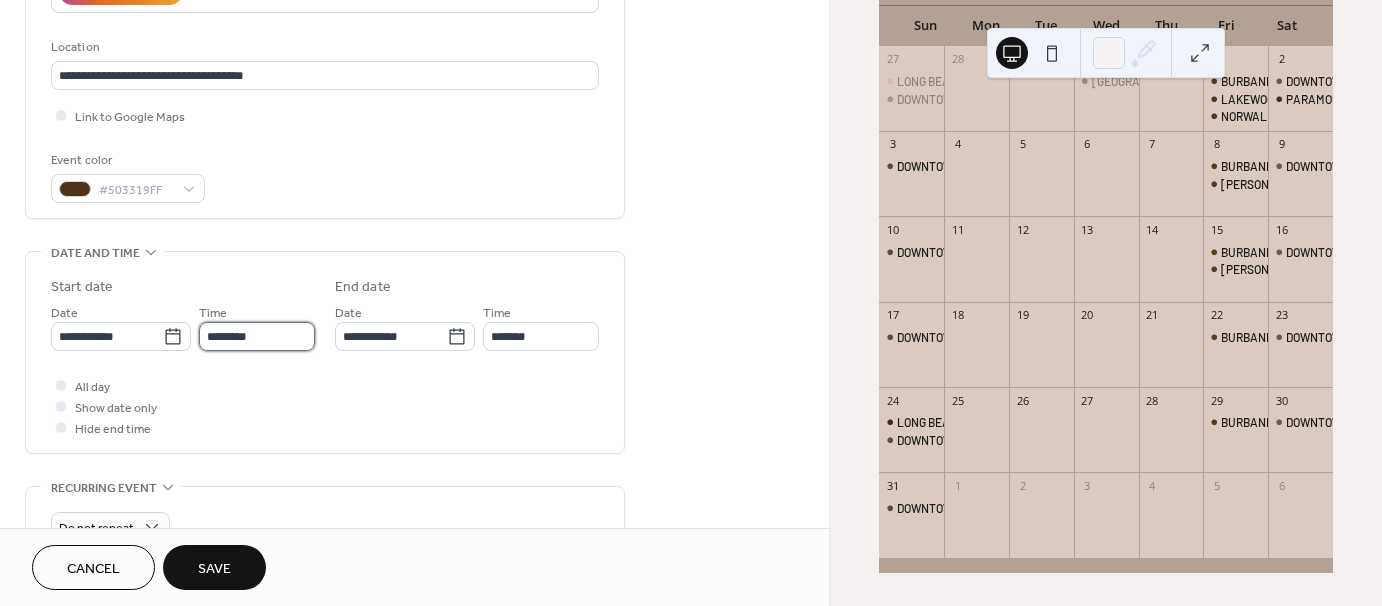 click on "********" at bounding box center (257, 336) 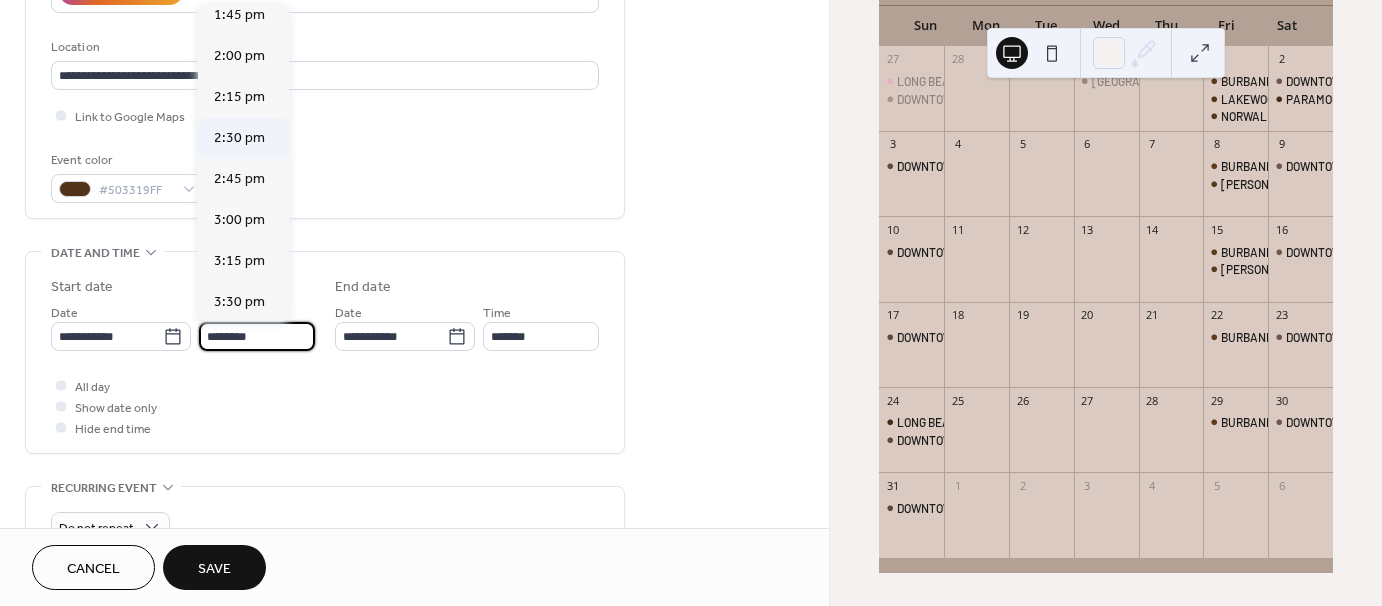 scroll, scrollTop: 2268, scrollLeft: 0, axis: vertical 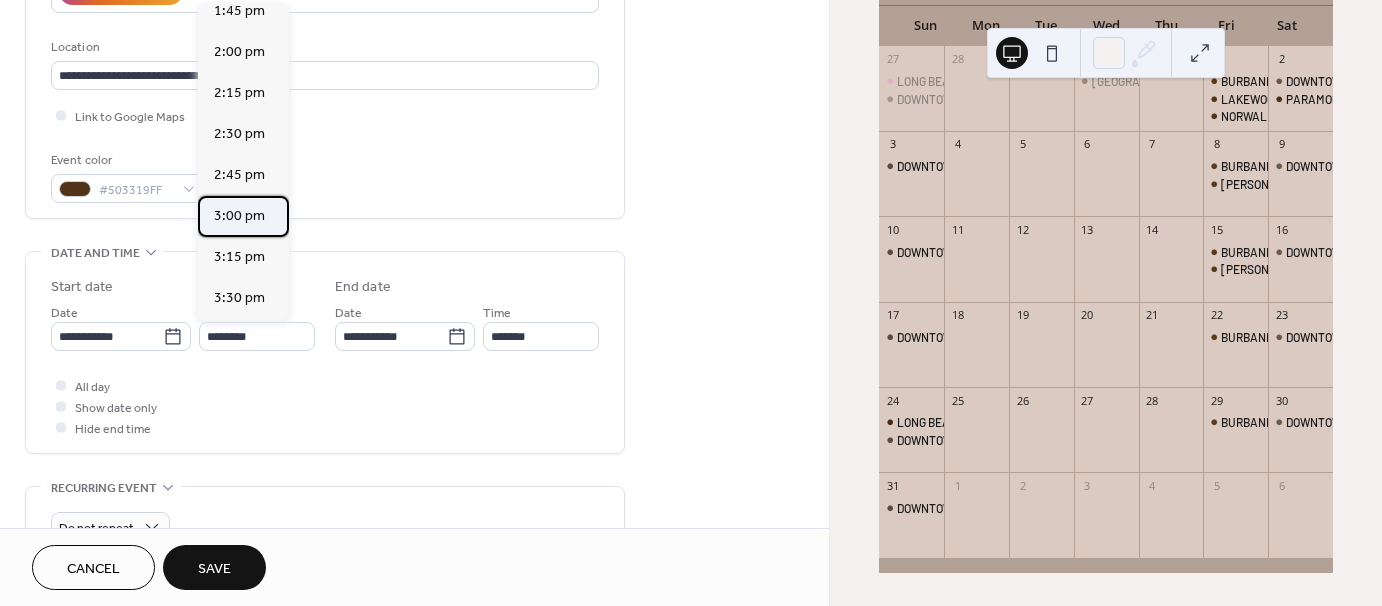 click on "3:00 pm" at bounding box center (239, 216) 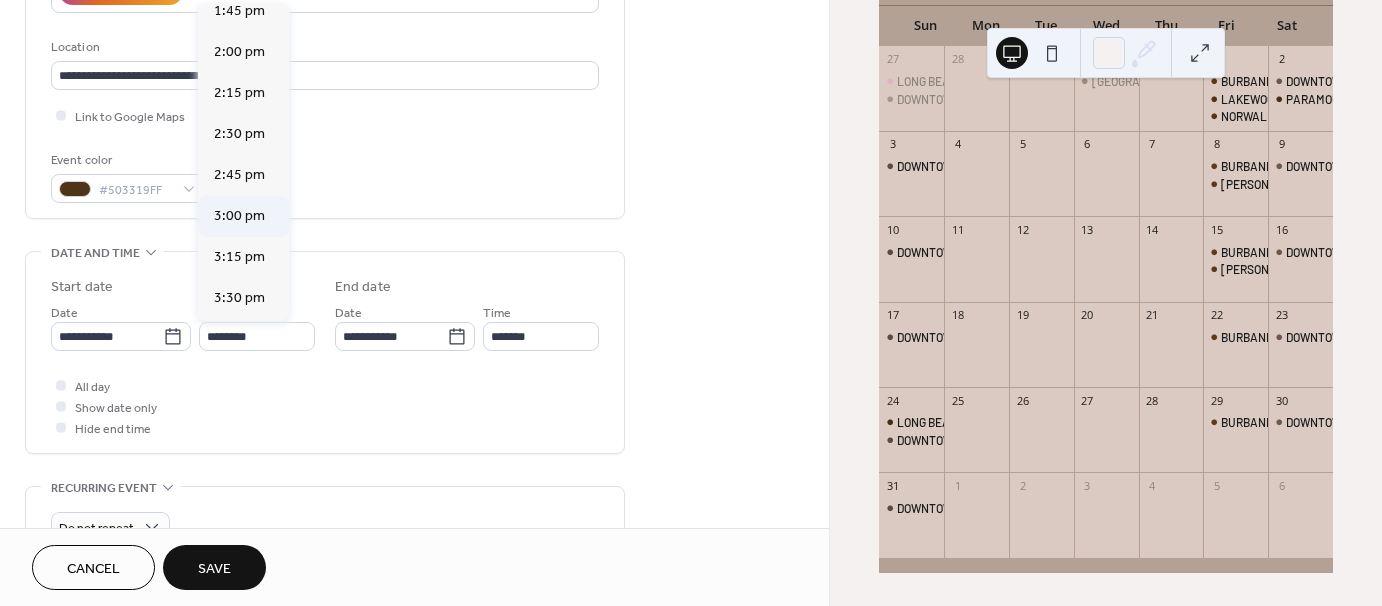 type on "*******" 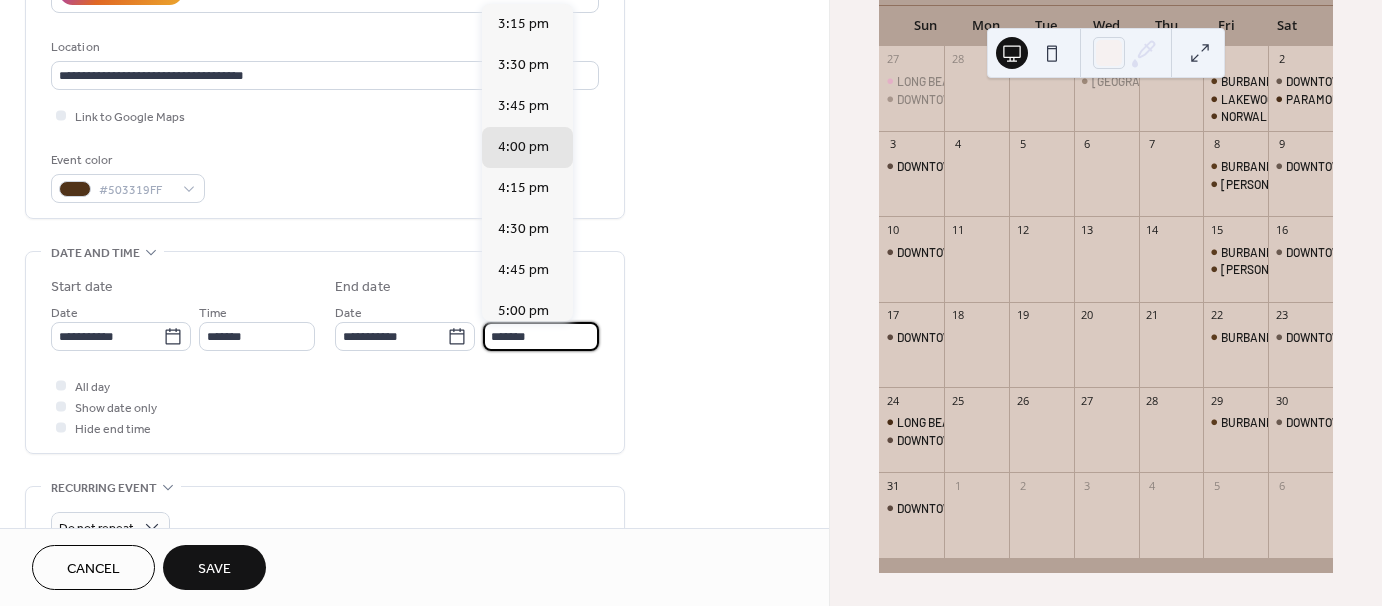 click on "*******" at bounding box center (541, 336) 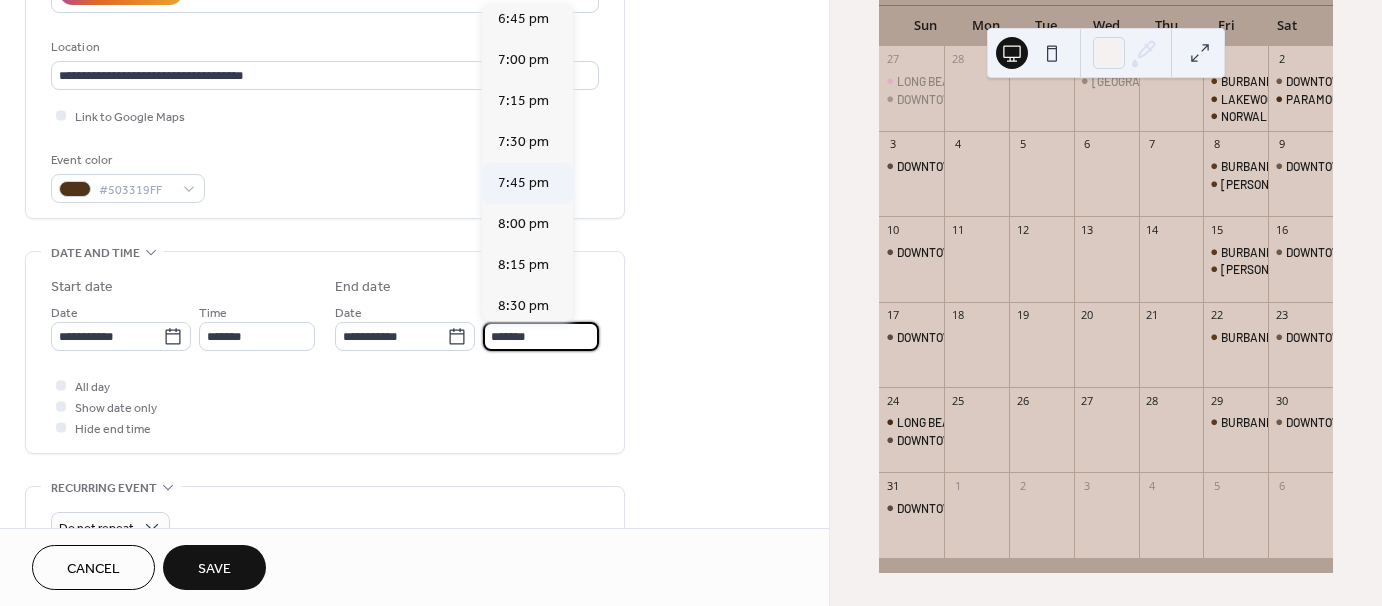 scroll, scrollTop: 600, scrollLeft: 0, axis: vertical 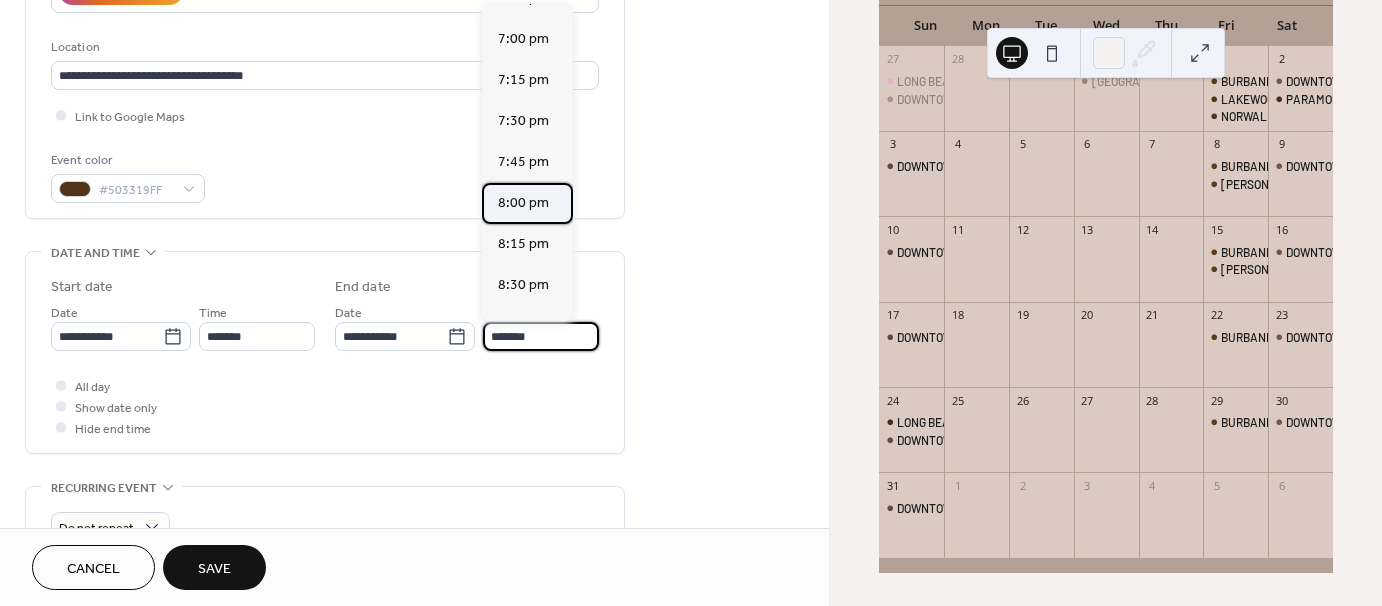 click on "8:00 pm" at bounding box center (523, 203) 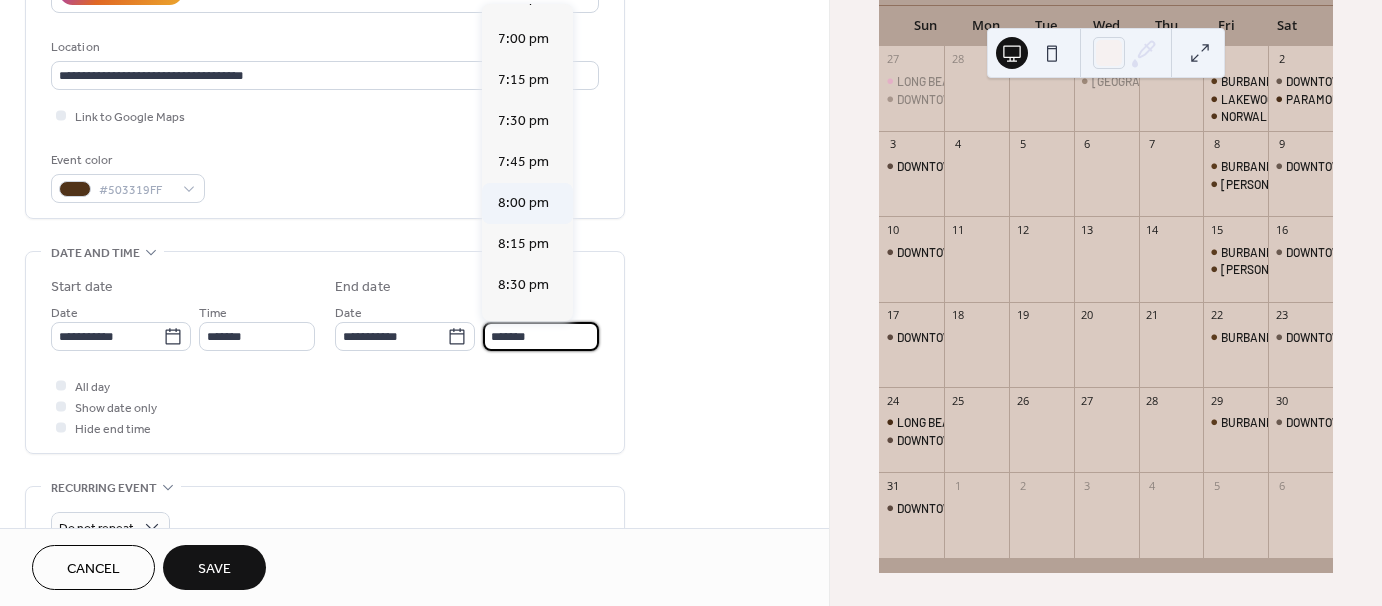 type on "*******" 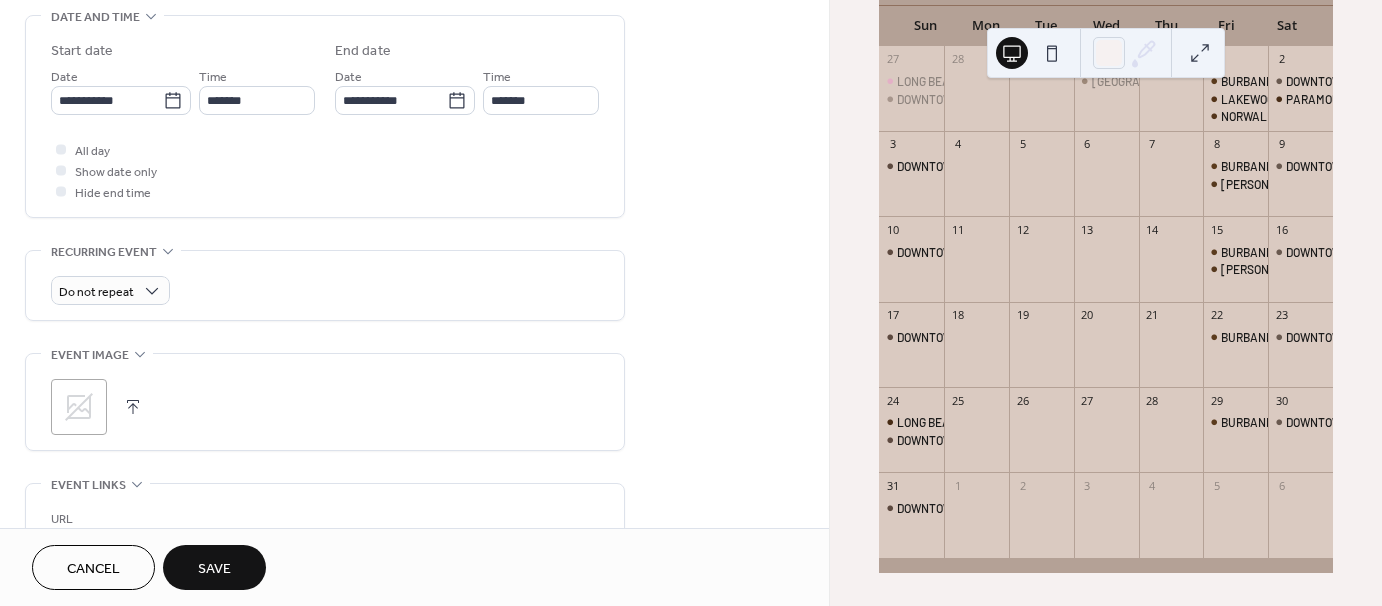 scroll, scrollTop: 700, scrollLeft: 0, axis: vertical 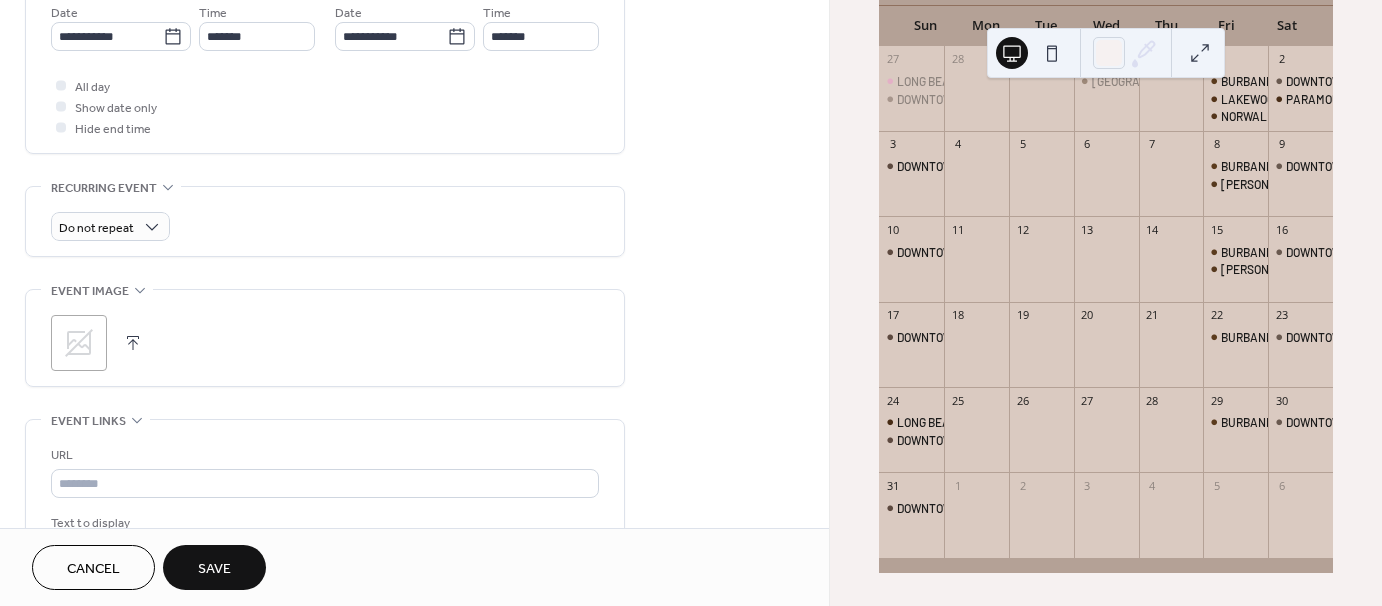 click on "Save" at bounding box center [214, 567] 